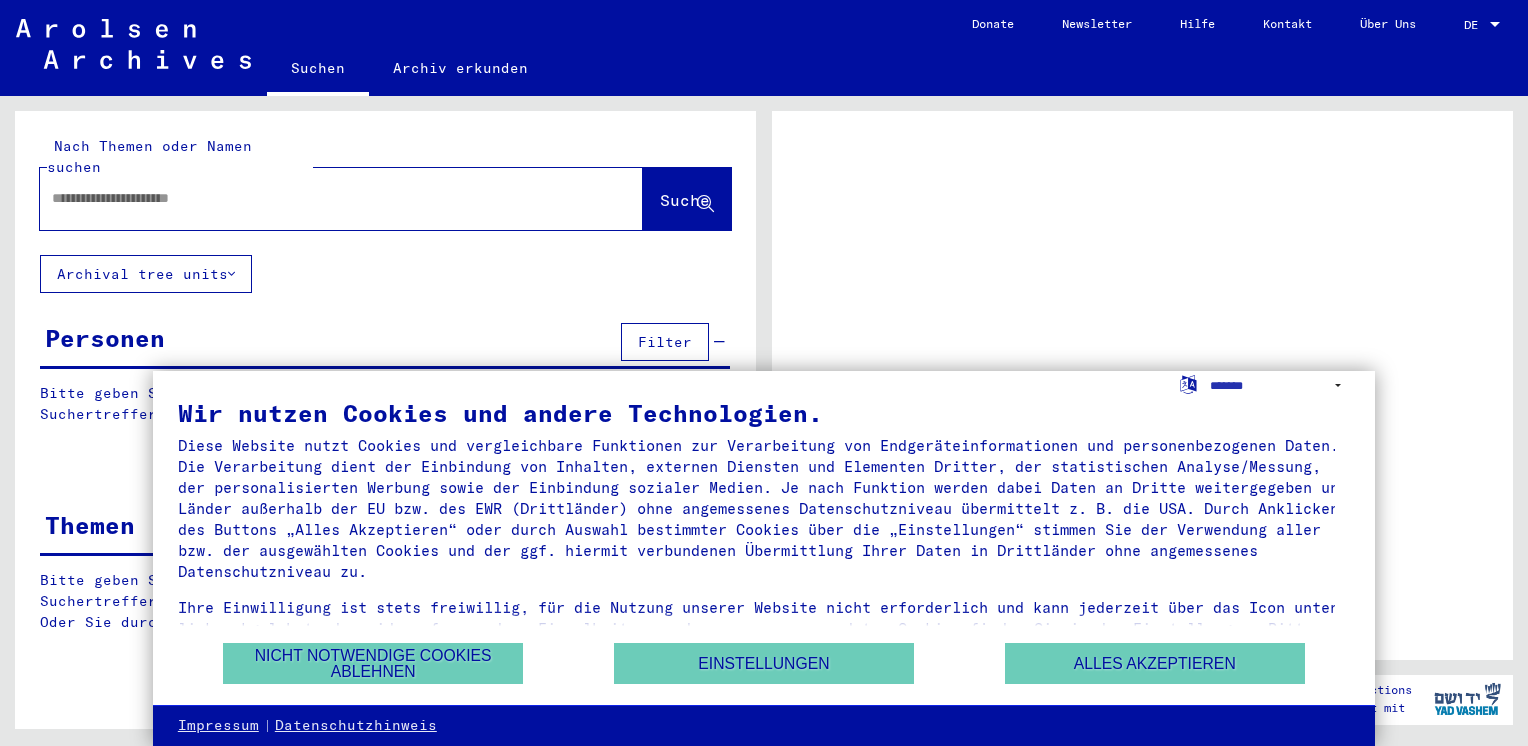 scroll, scrollTop: 0, scrollLeft: 0, axis: both 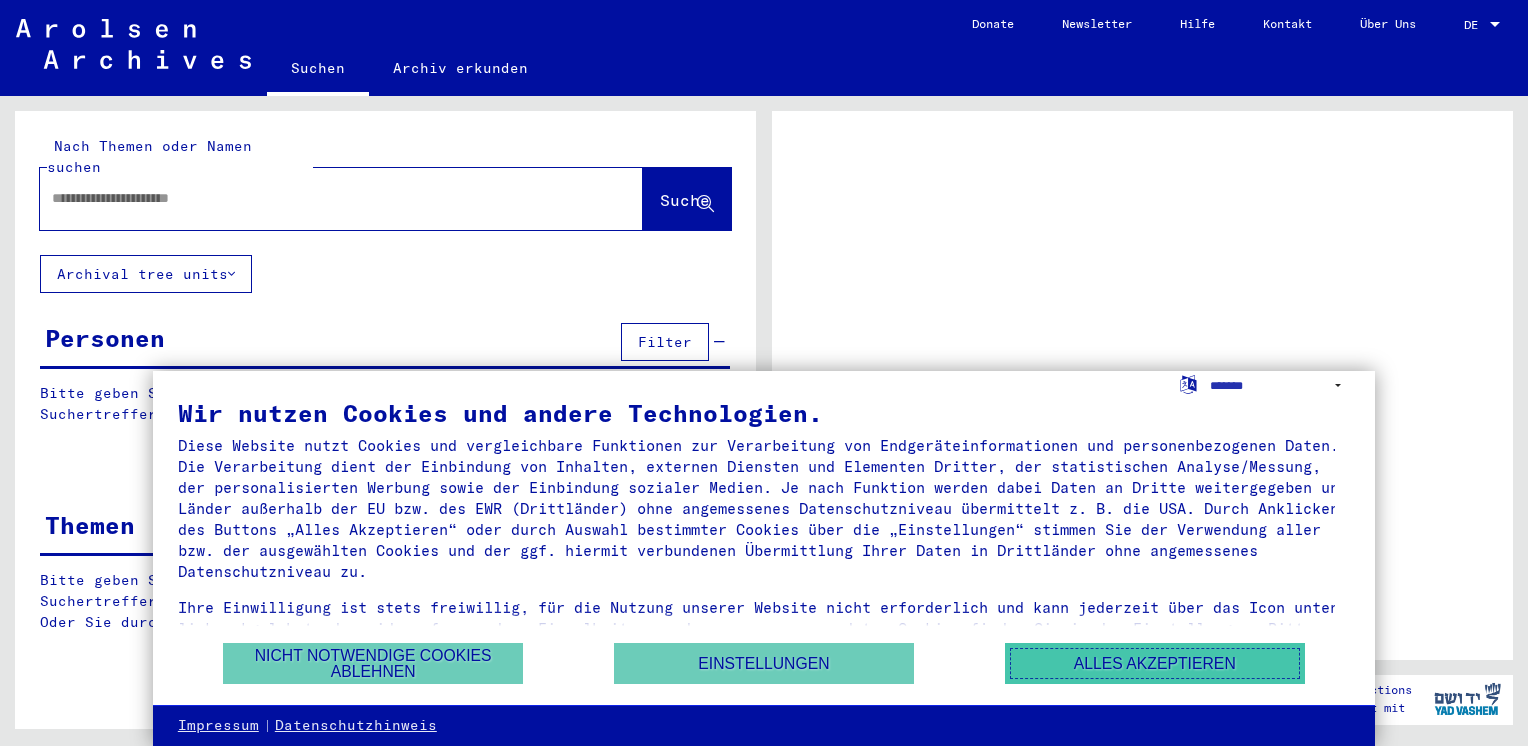 click on "Alles akzeptieren" at bounding box center (1155, 663) 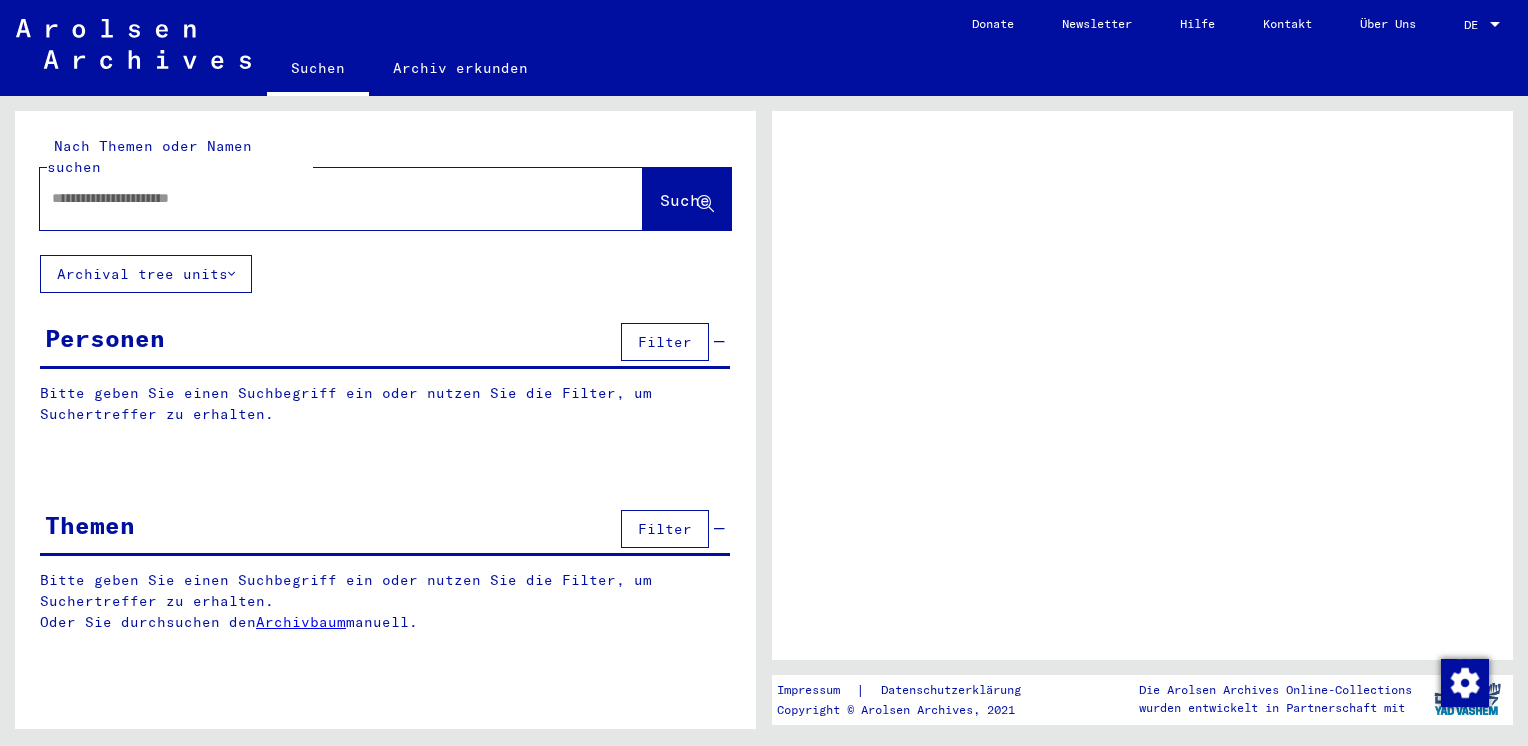 click at bounding box center [323, 198] 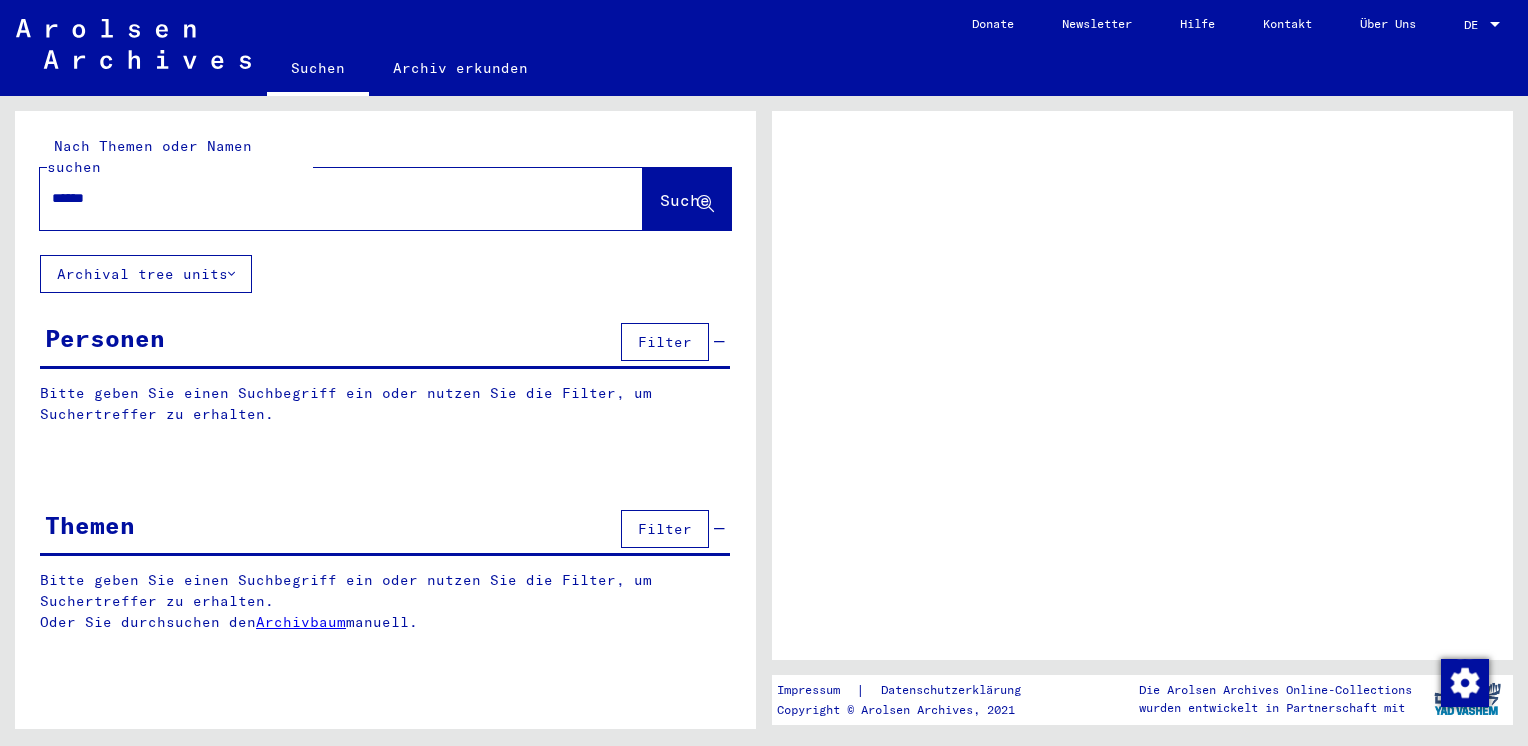 type on "*******" 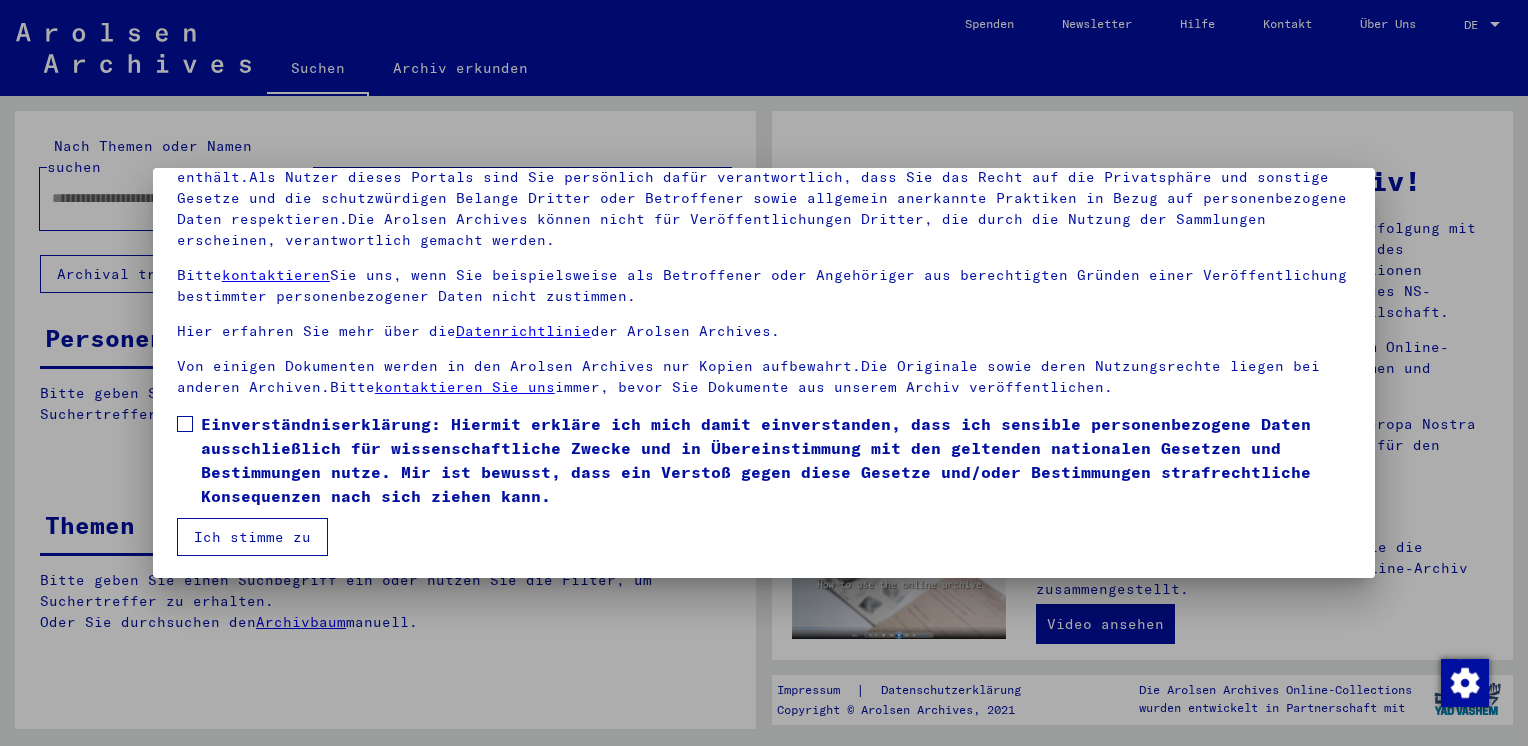 scroll, scrollTop: 168, scrollLeft: 0, axis: vertical 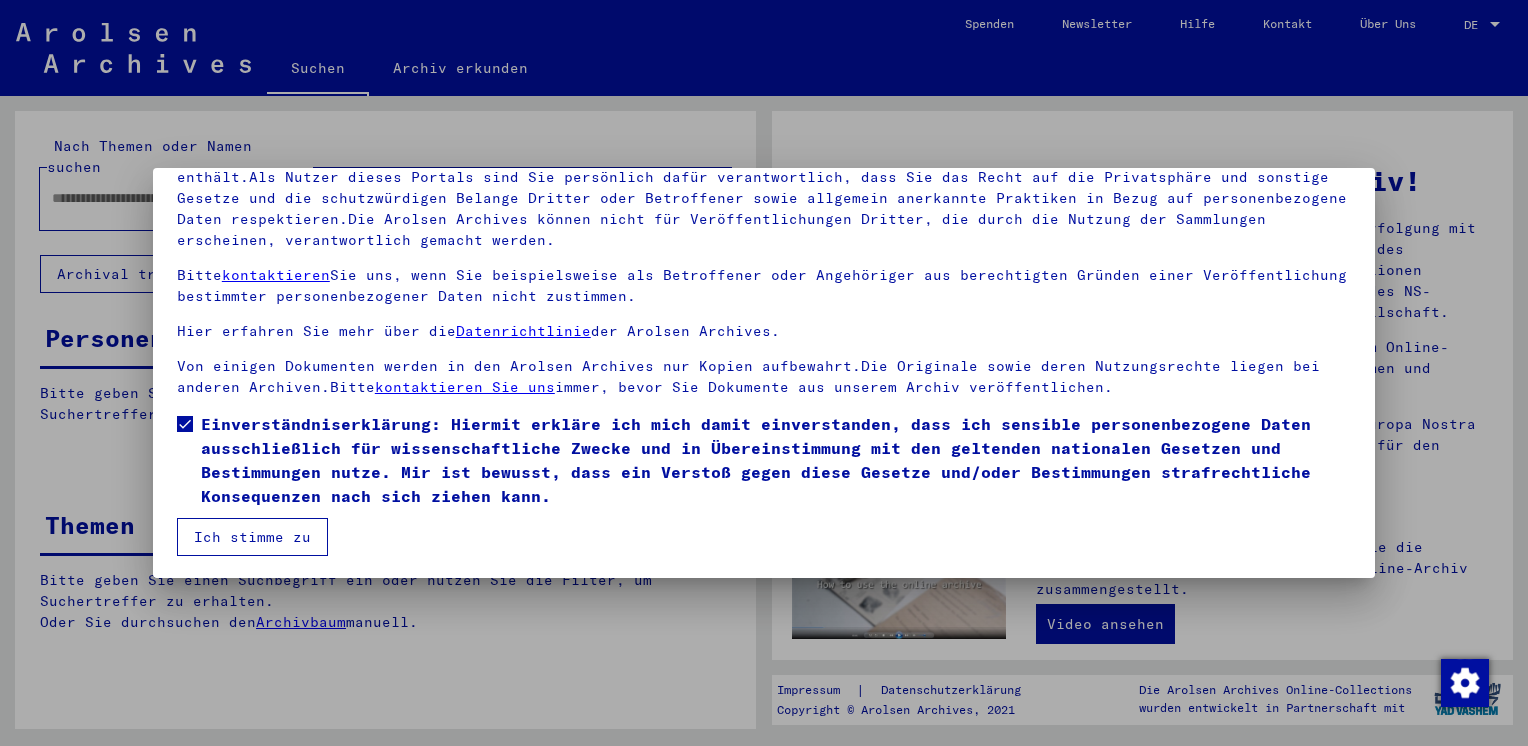 click on "Ich stimme zu" at bounding box center [252, 537] 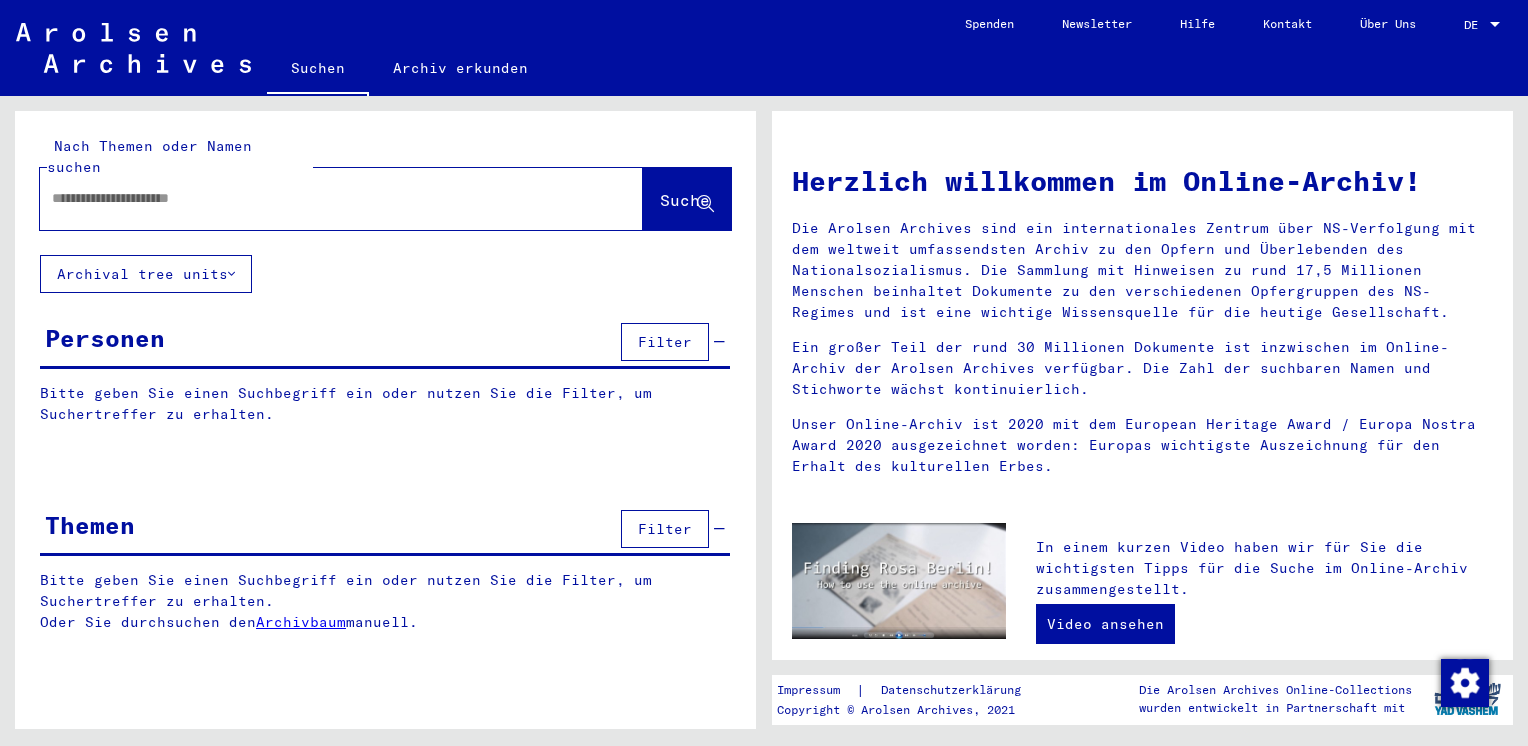 click at bounding box center [317, 198] 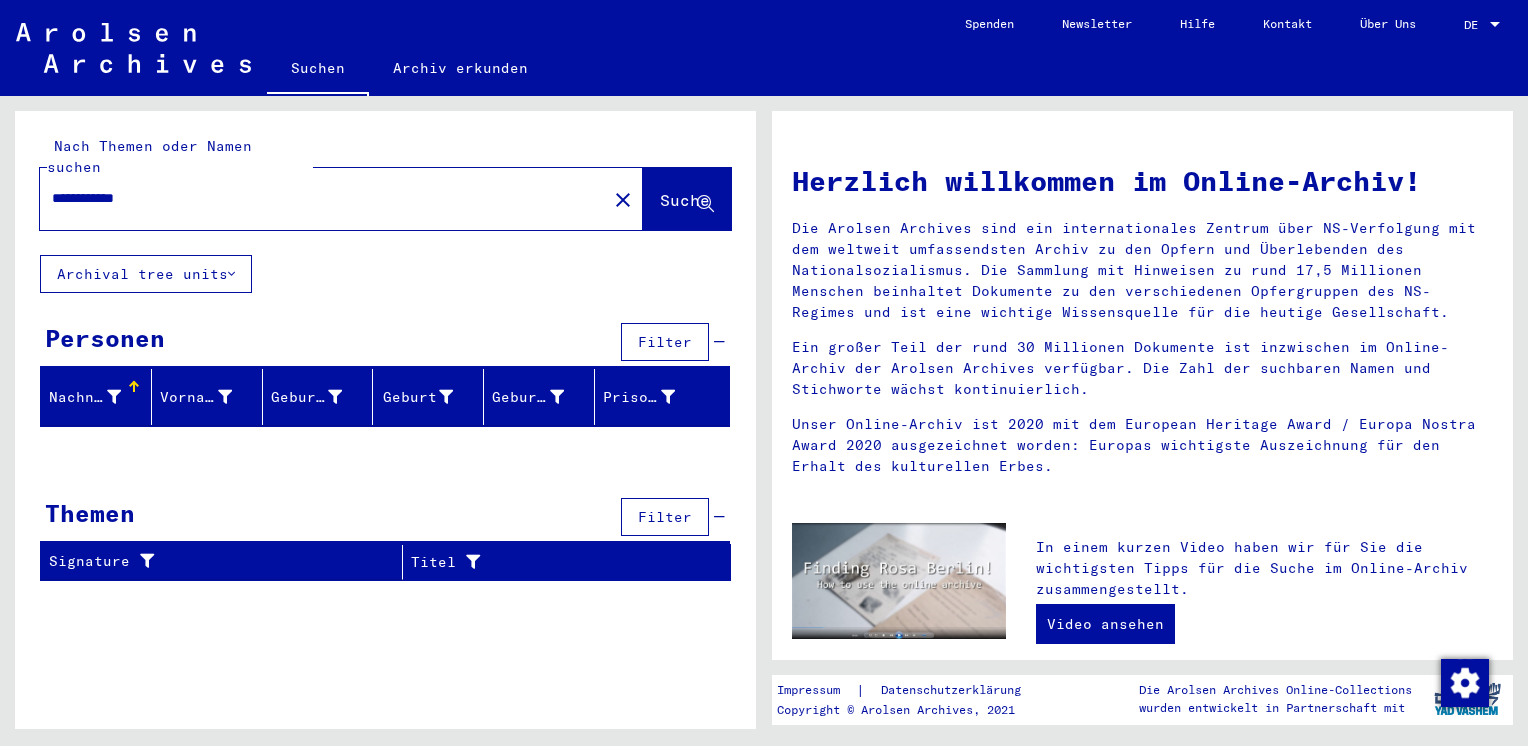 click on "**********" at bounding box center [317, 198] 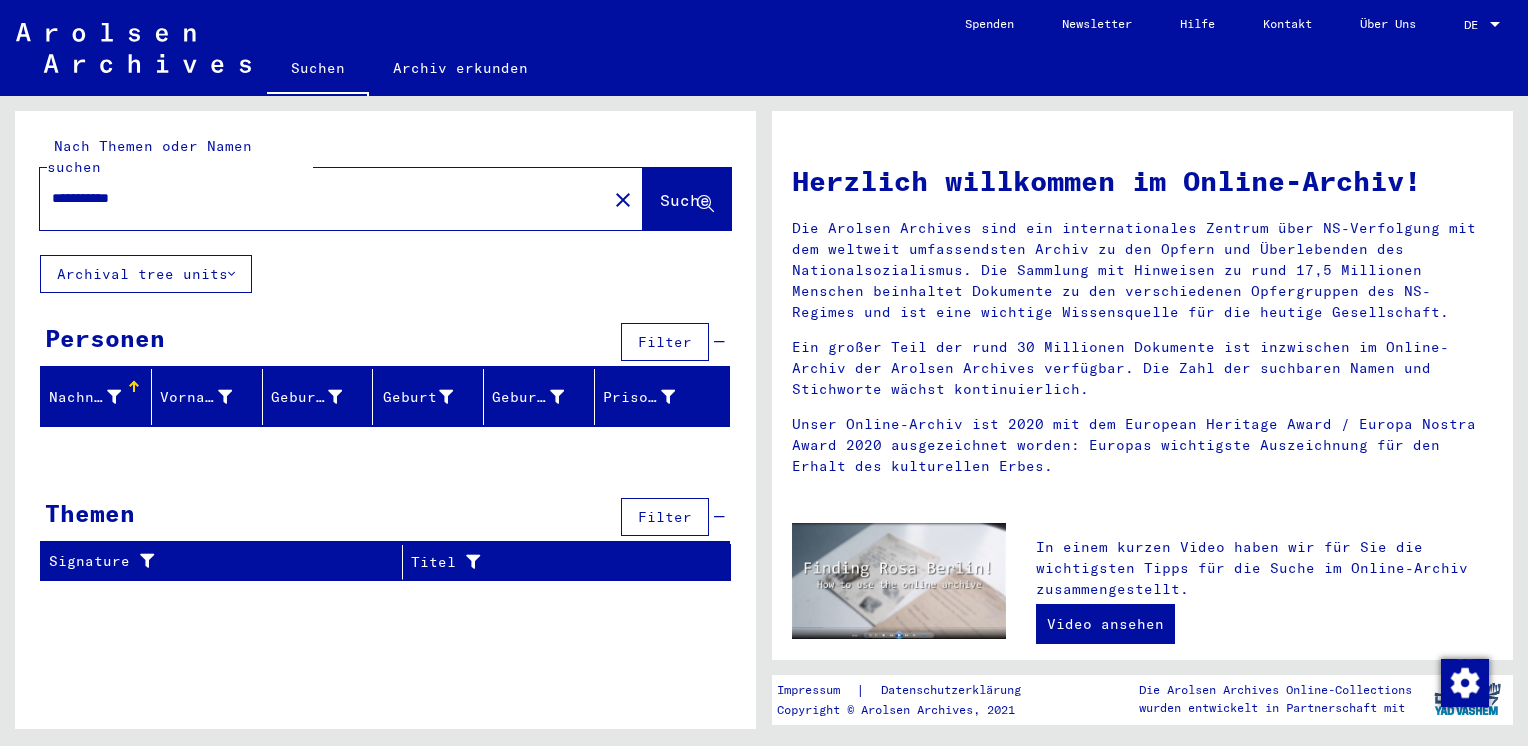 click on "**********" at bounding box center [317, 198] 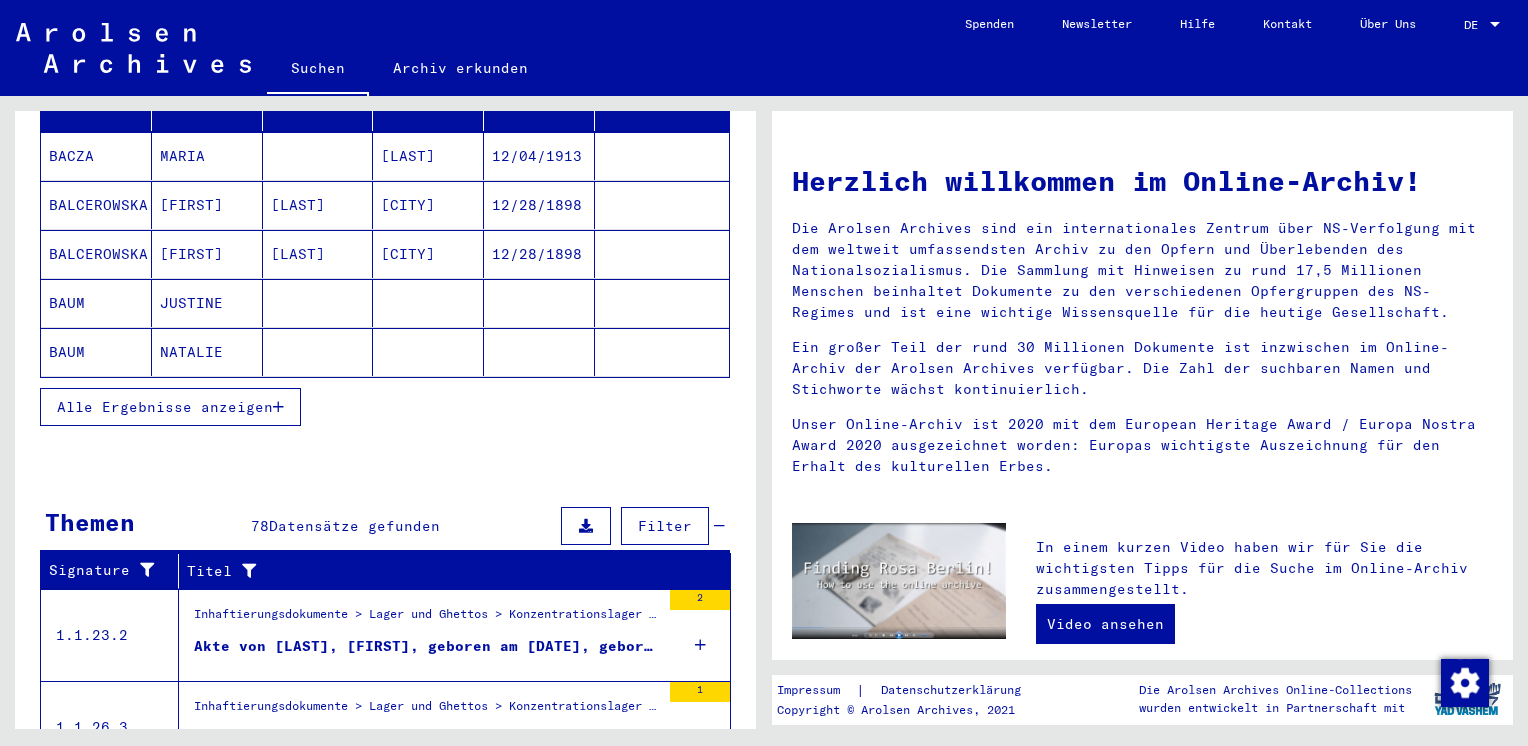scroll, scrollTop: 300, scrollLeft: 0, axis: vertical 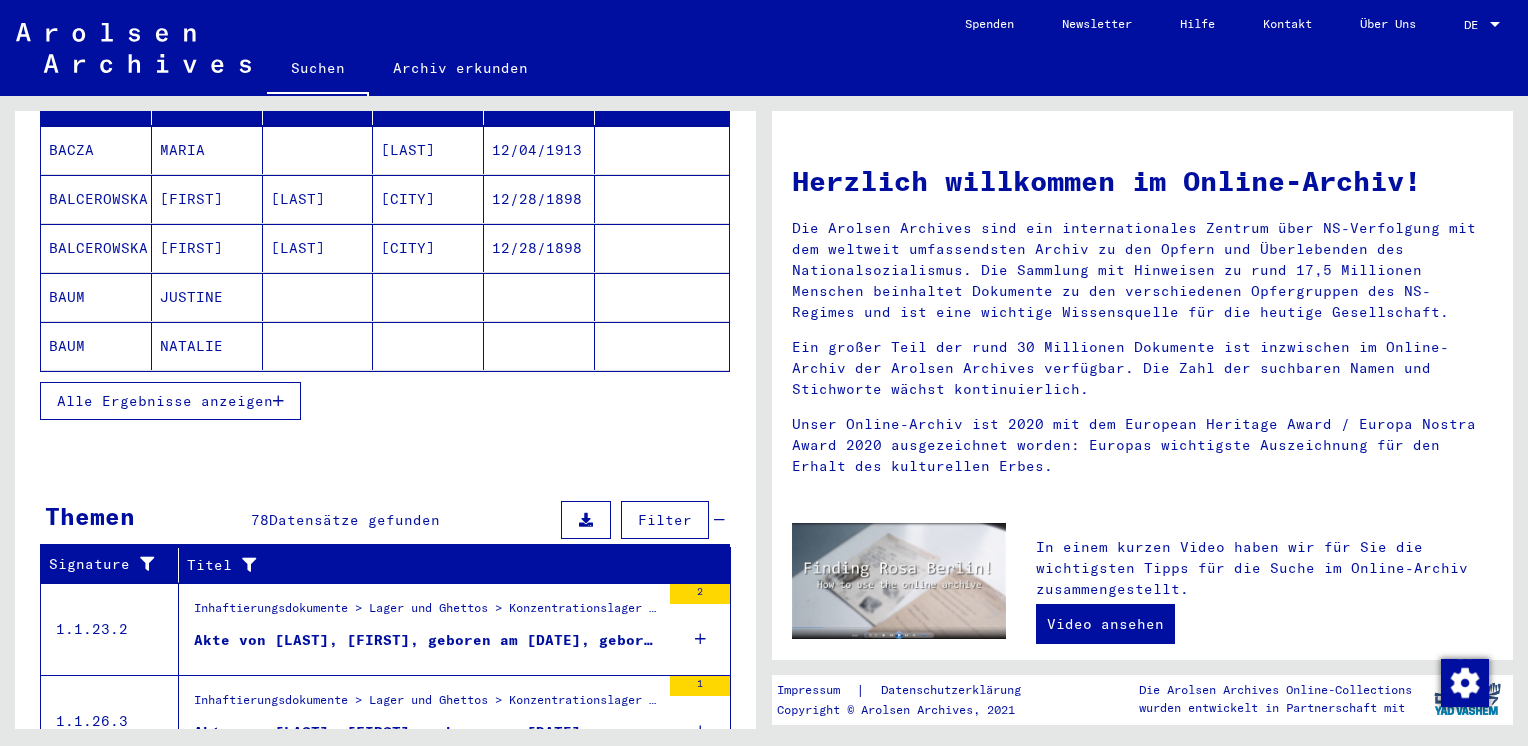 click at bounding box center [278, 401] 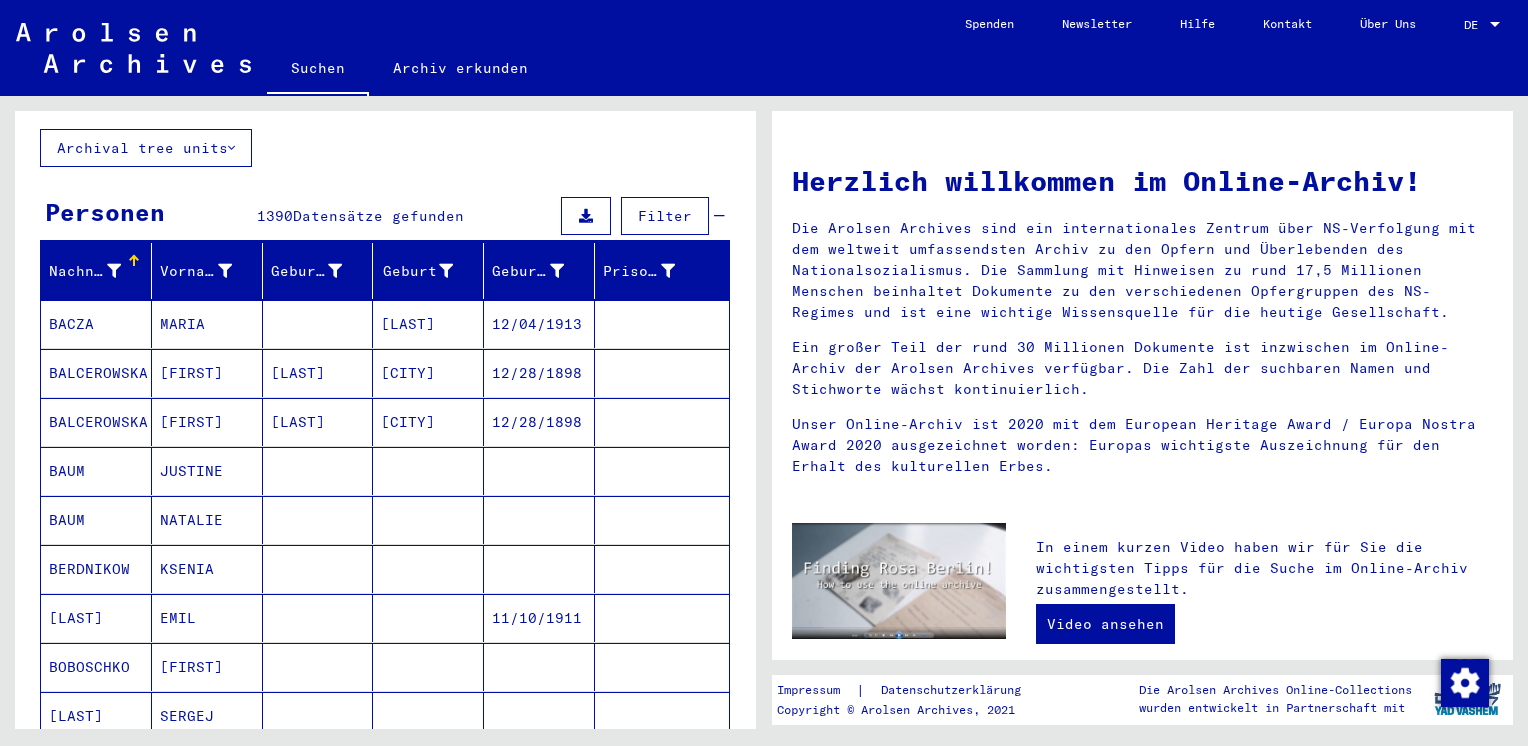 scroll, scrollTop: 0, scrollLeft: 0, axis: both 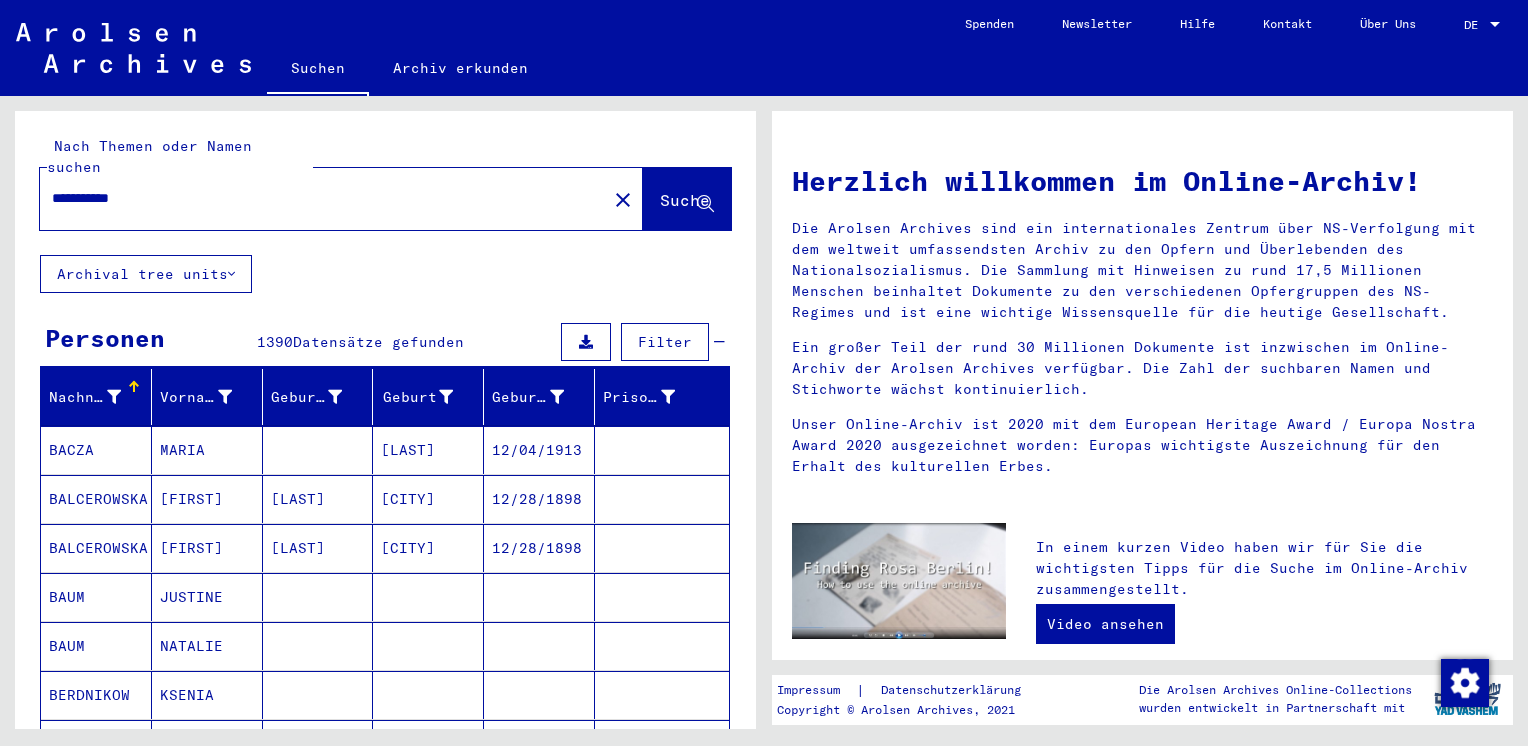 click on "**********" at bounding box center [317, 198] 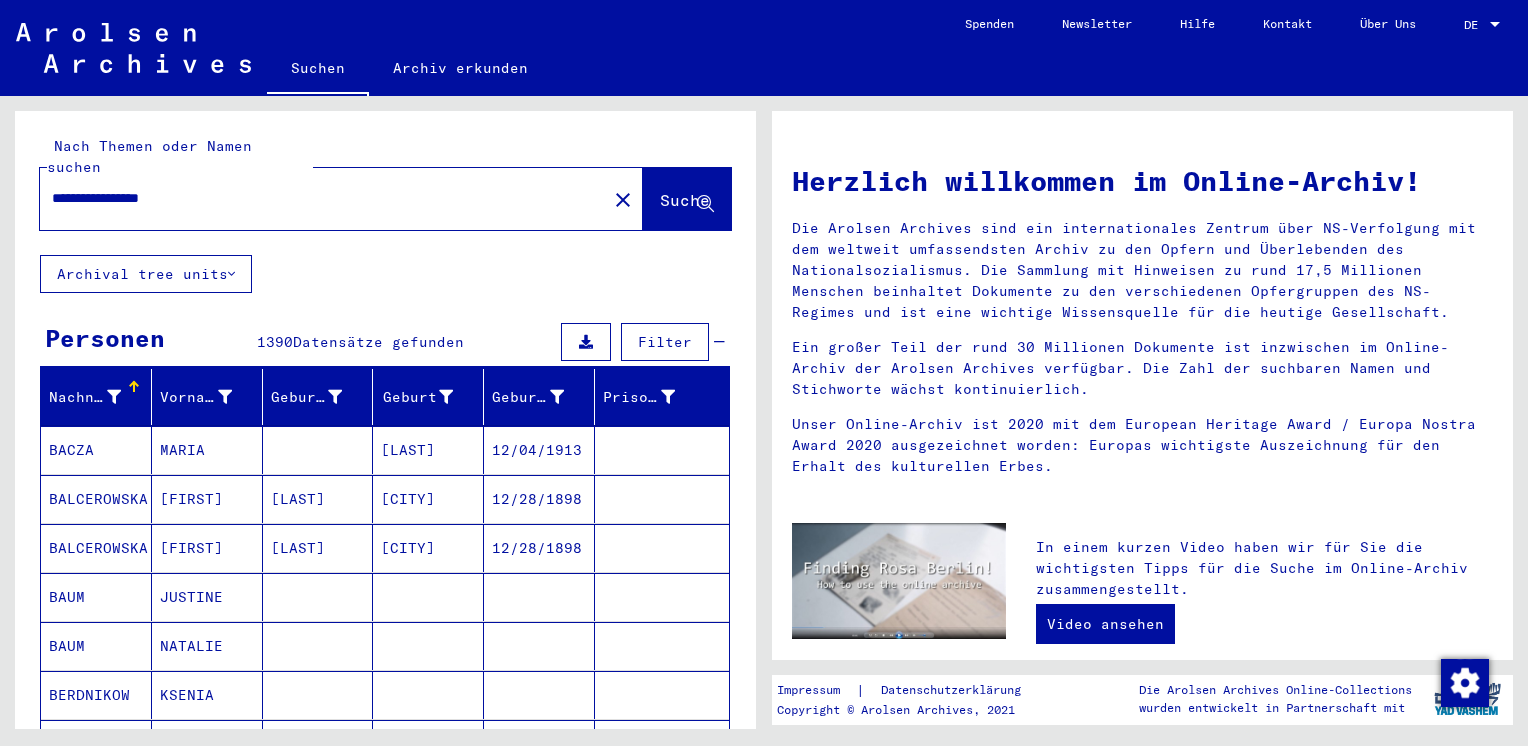 type on "**********" 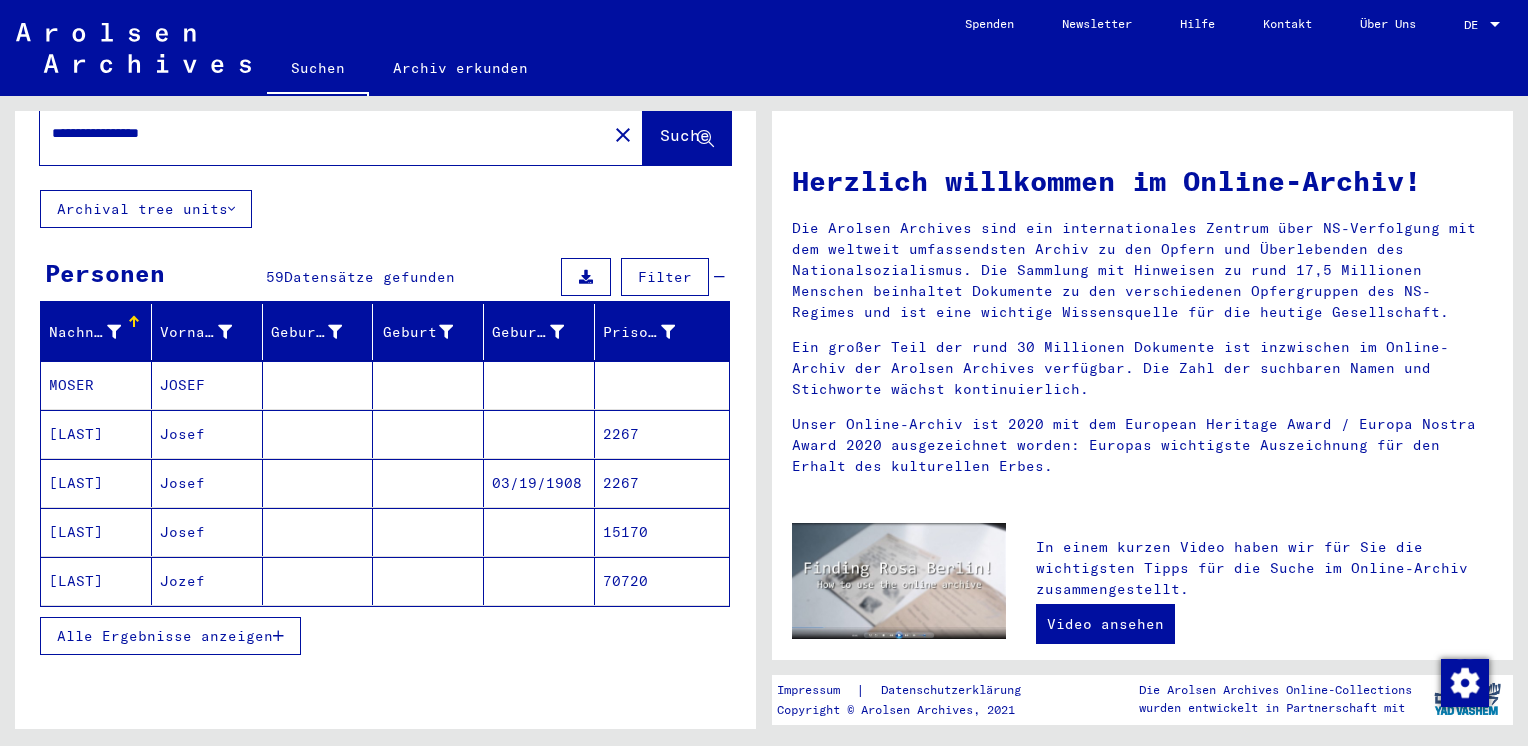 scroll, scrollTop: 100, scrollLeft: 0, axis: vertical 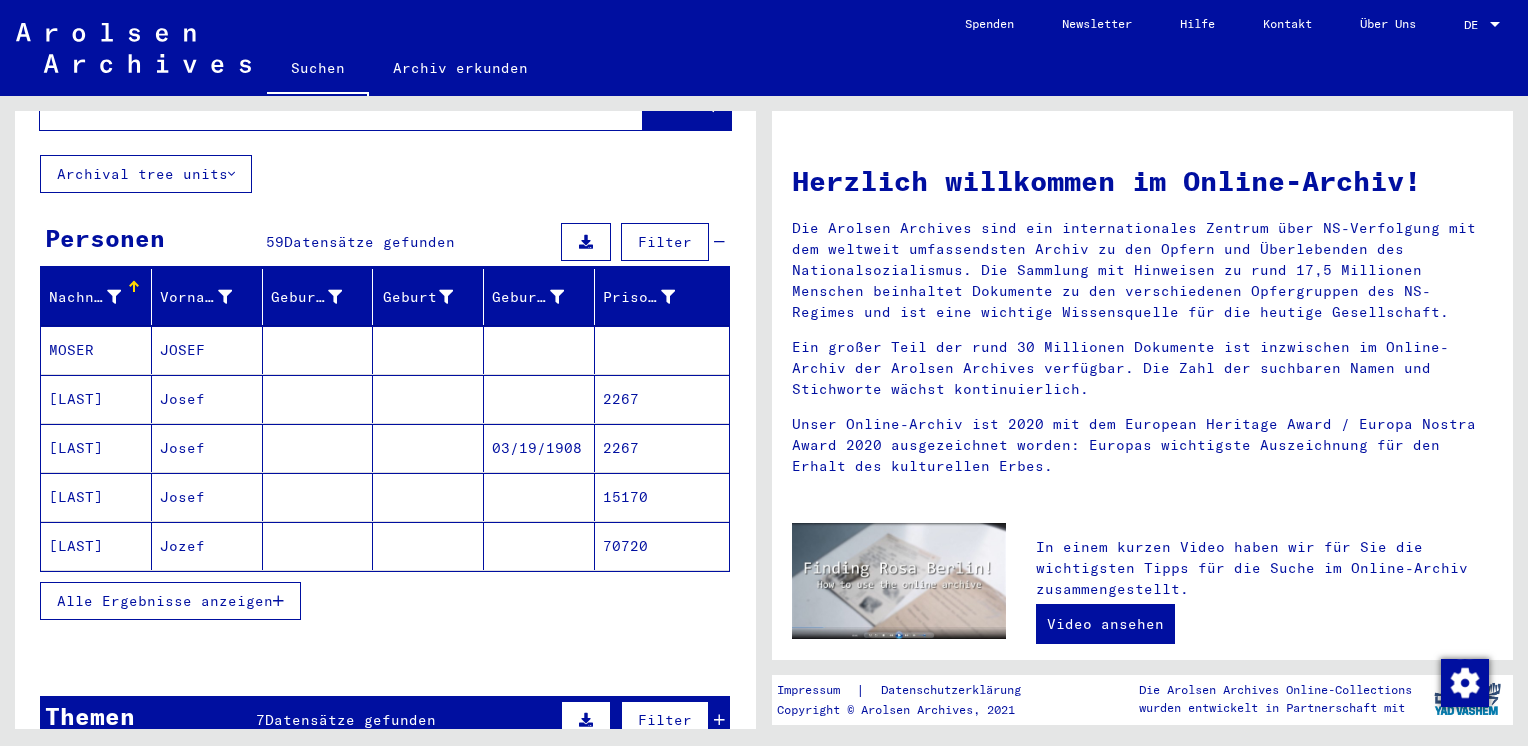 click on "[LAST]" at bounding box center (96, 448) 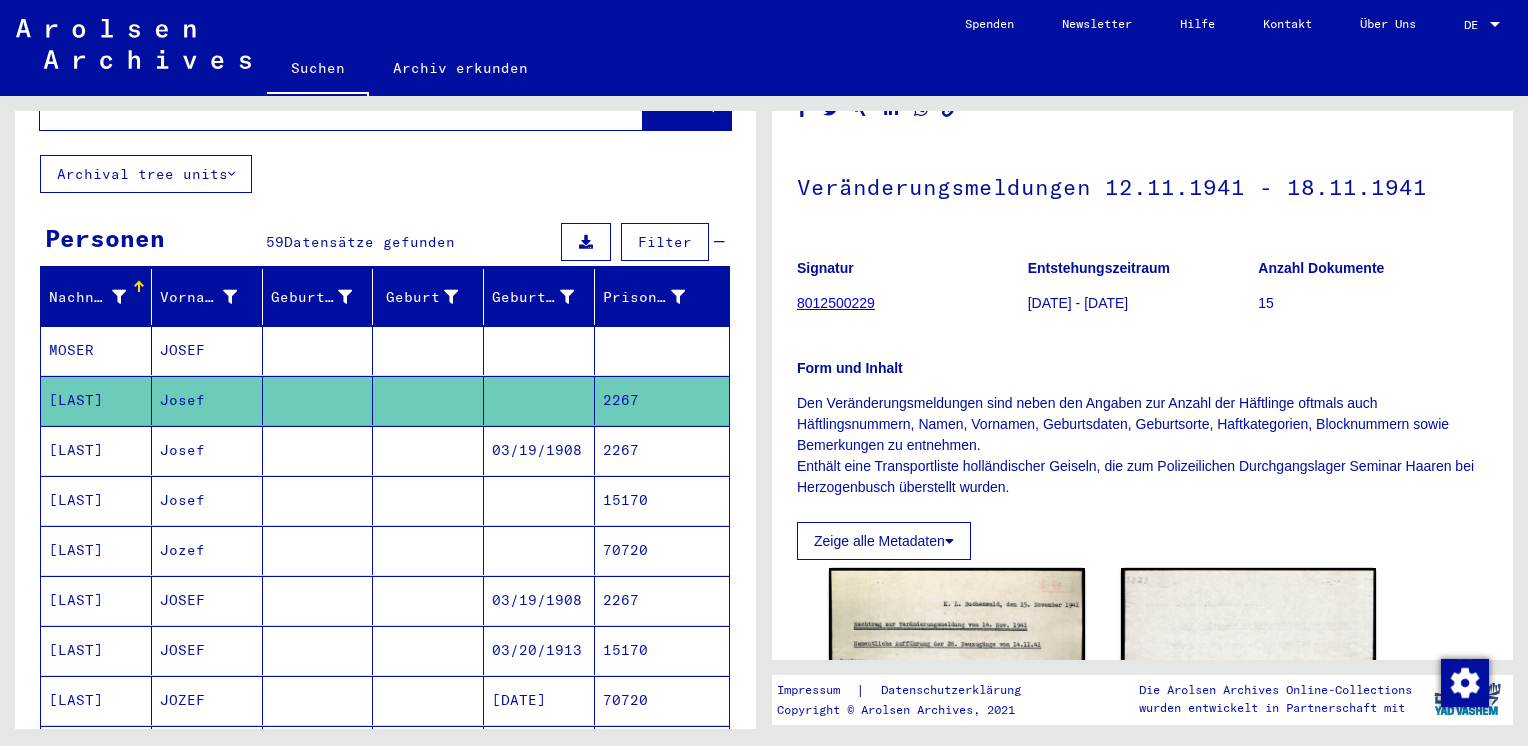 scroll, scrollTop: 0, scrollLeft: 0, axis: both 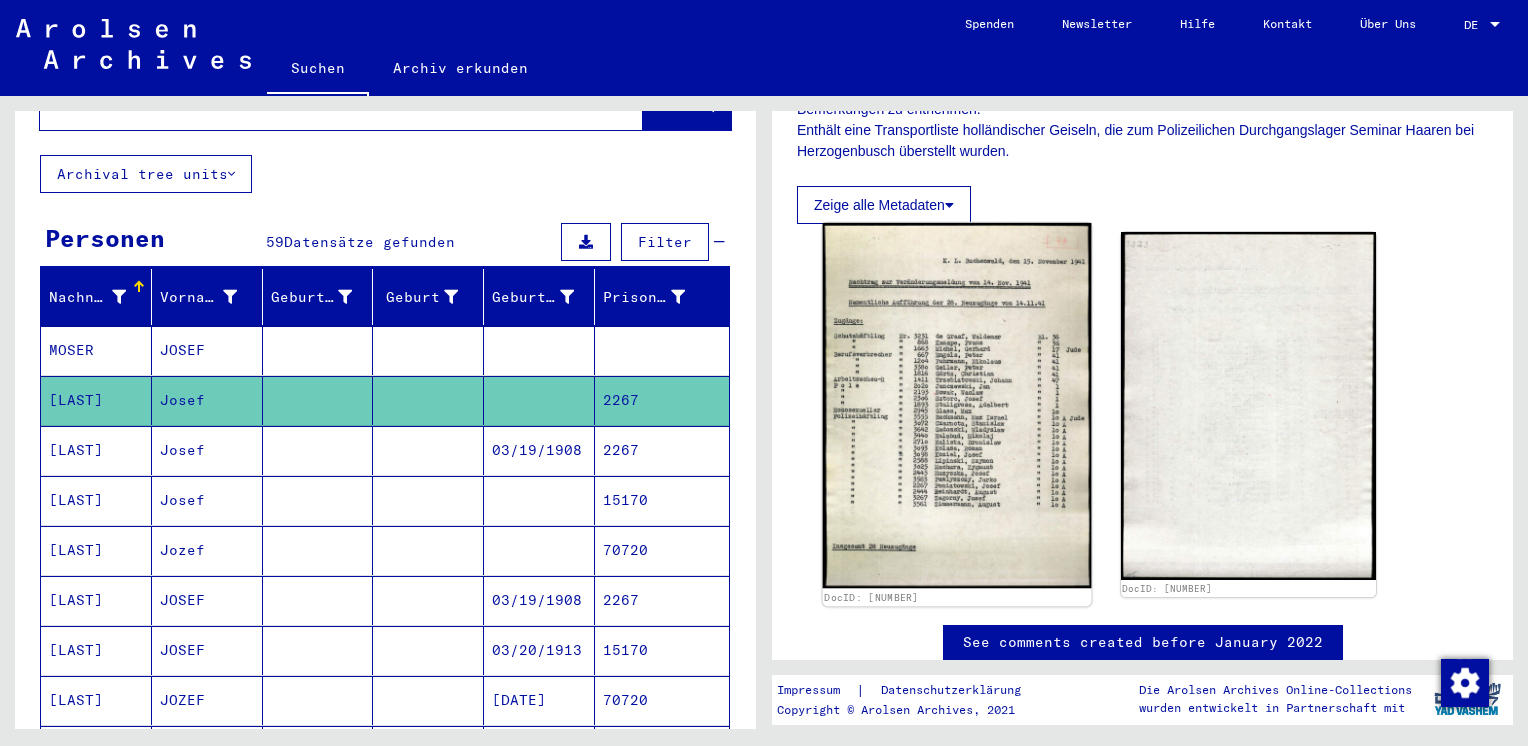 click 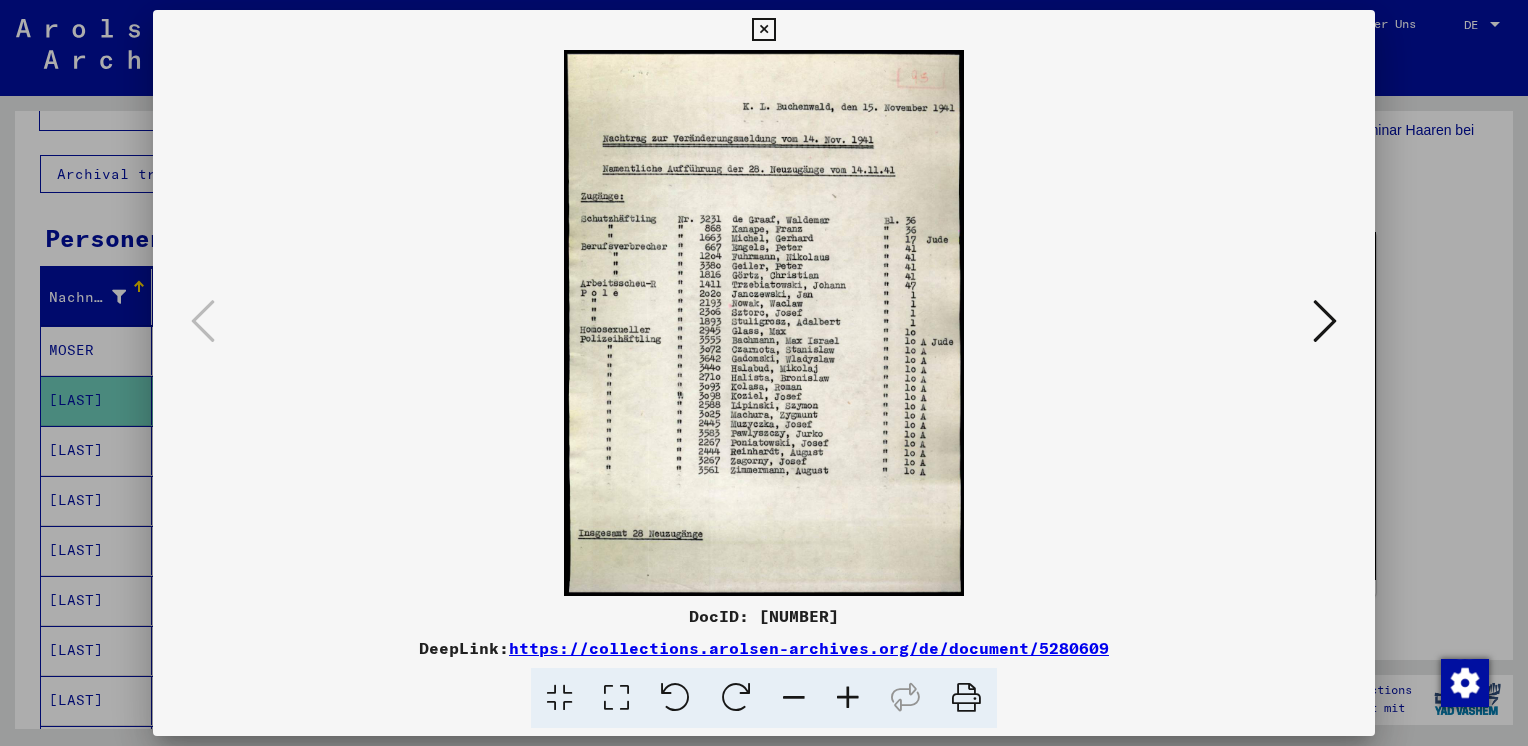 click at bounding box center [1325, 321] 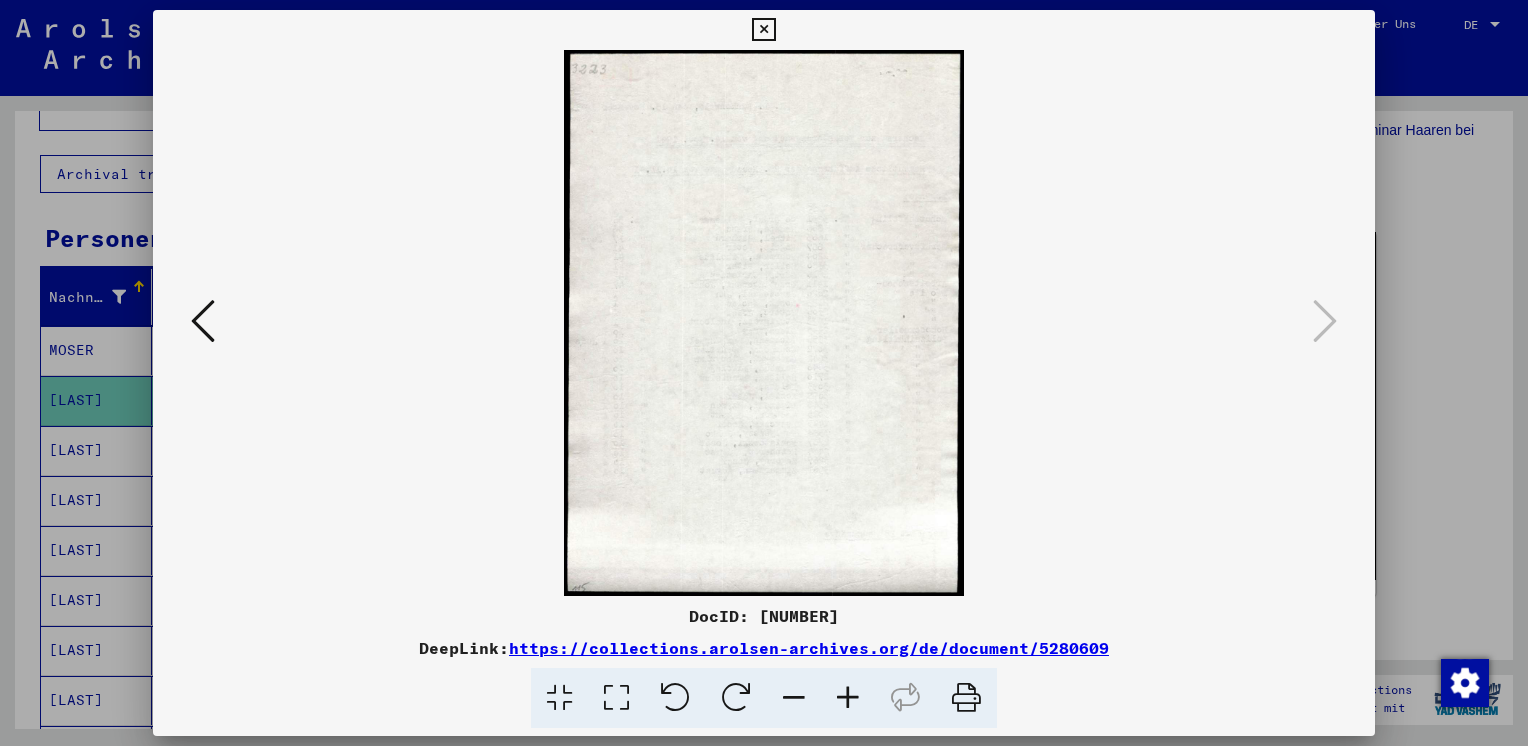 click at bounding box center [763, 30] 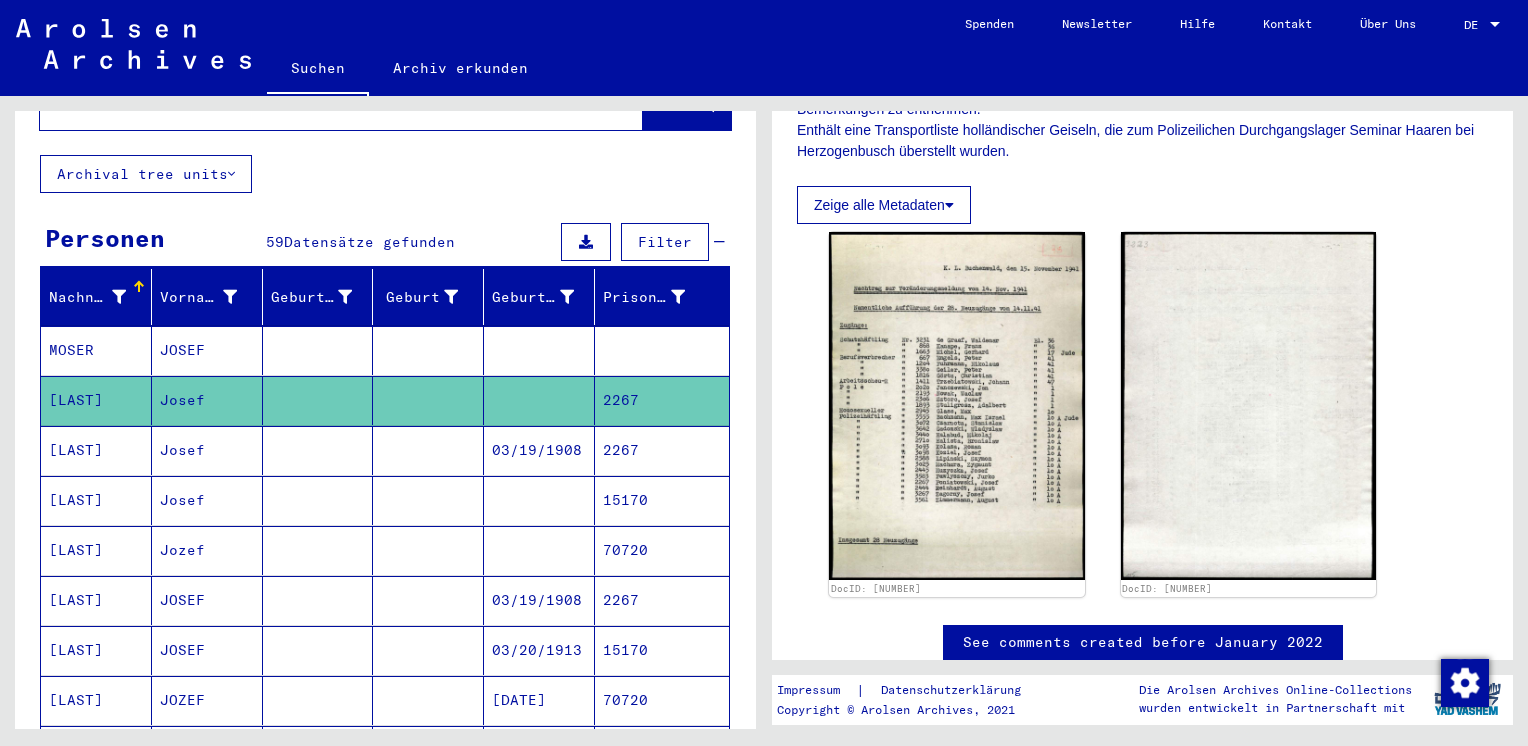 click on "2267" at bounding box center [662, 500] 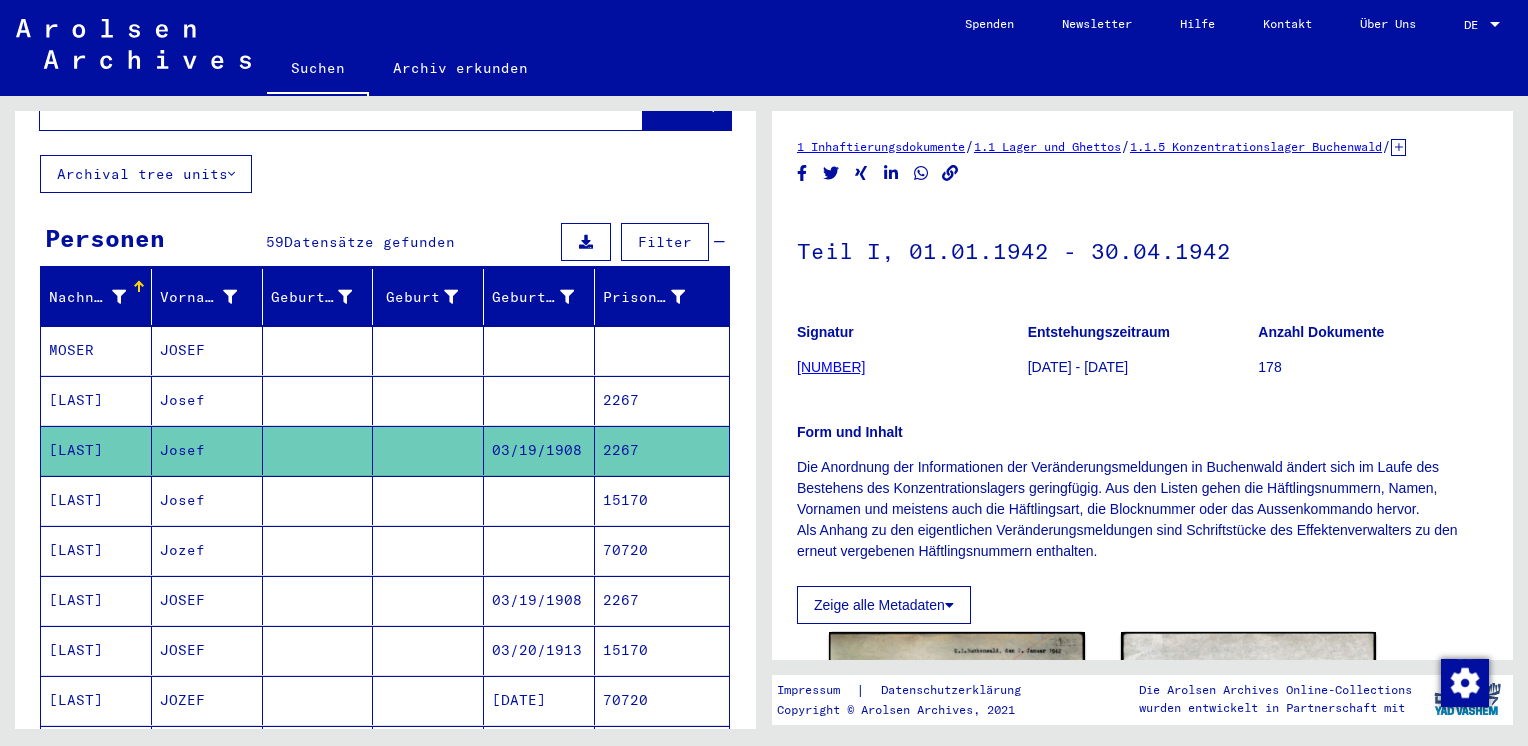 scroll, scrollTop: 0, scrollLeft: 0, axis: both 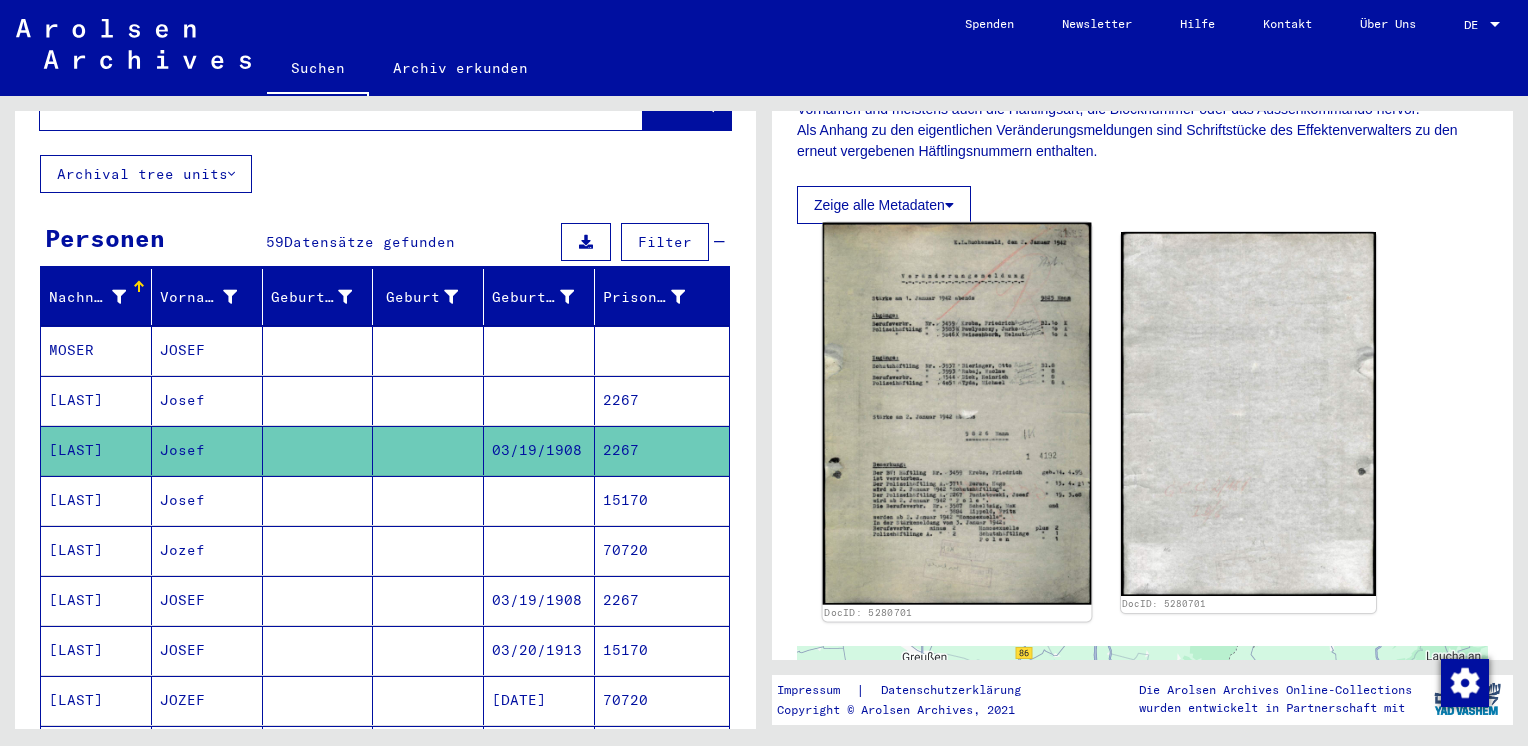 click 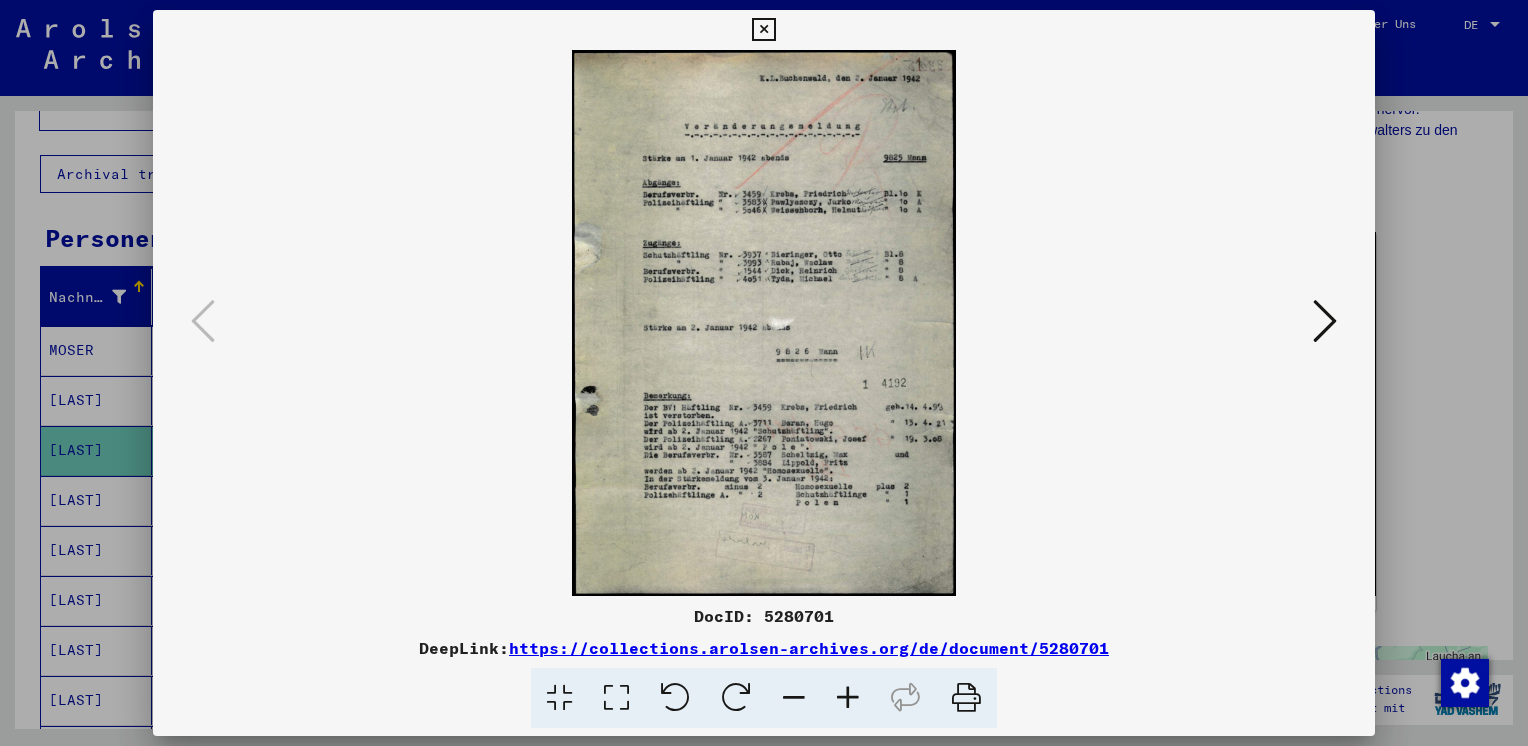 click at bounding box center (1325, 321) 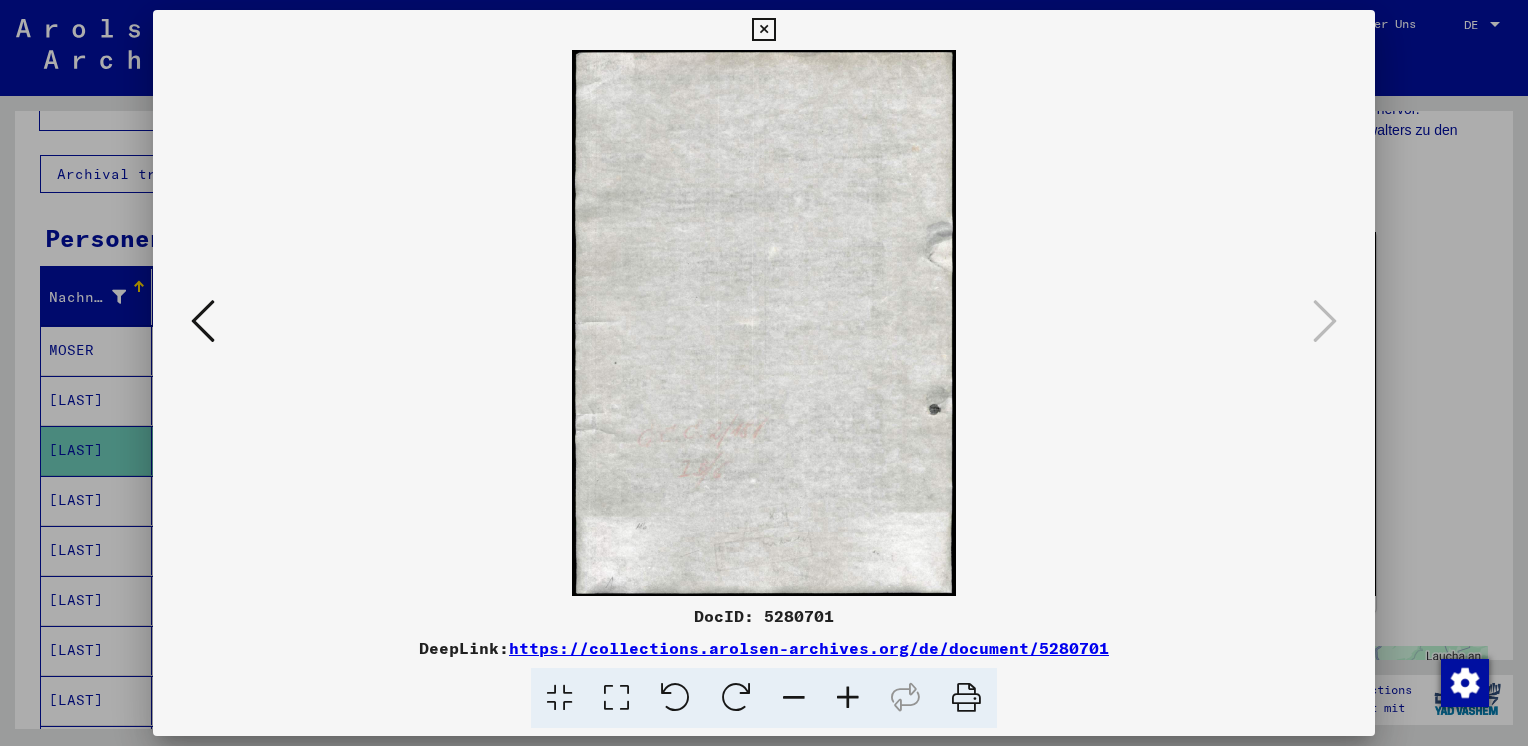 click at bounding box center (203, 321) 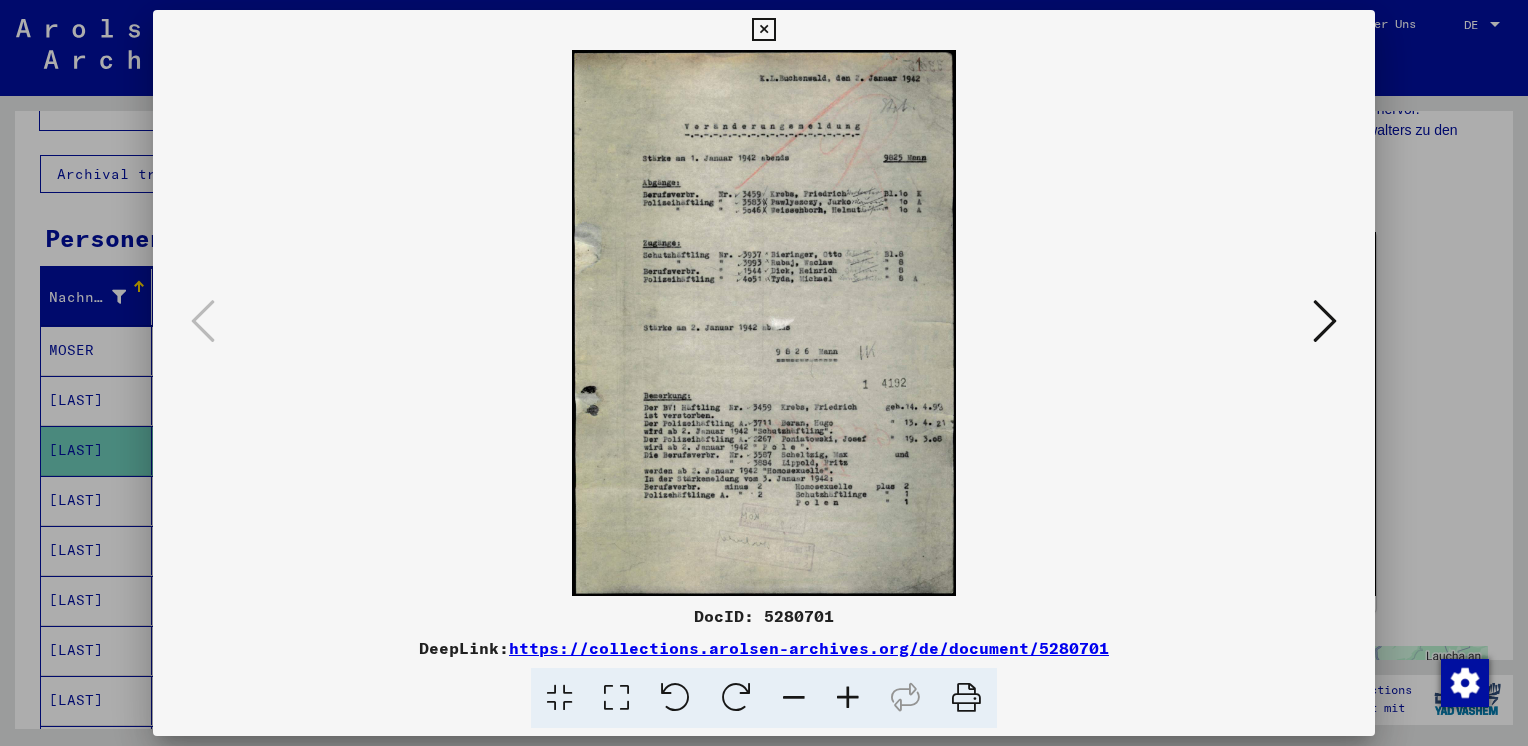 click at bounding box center (1325, 321) 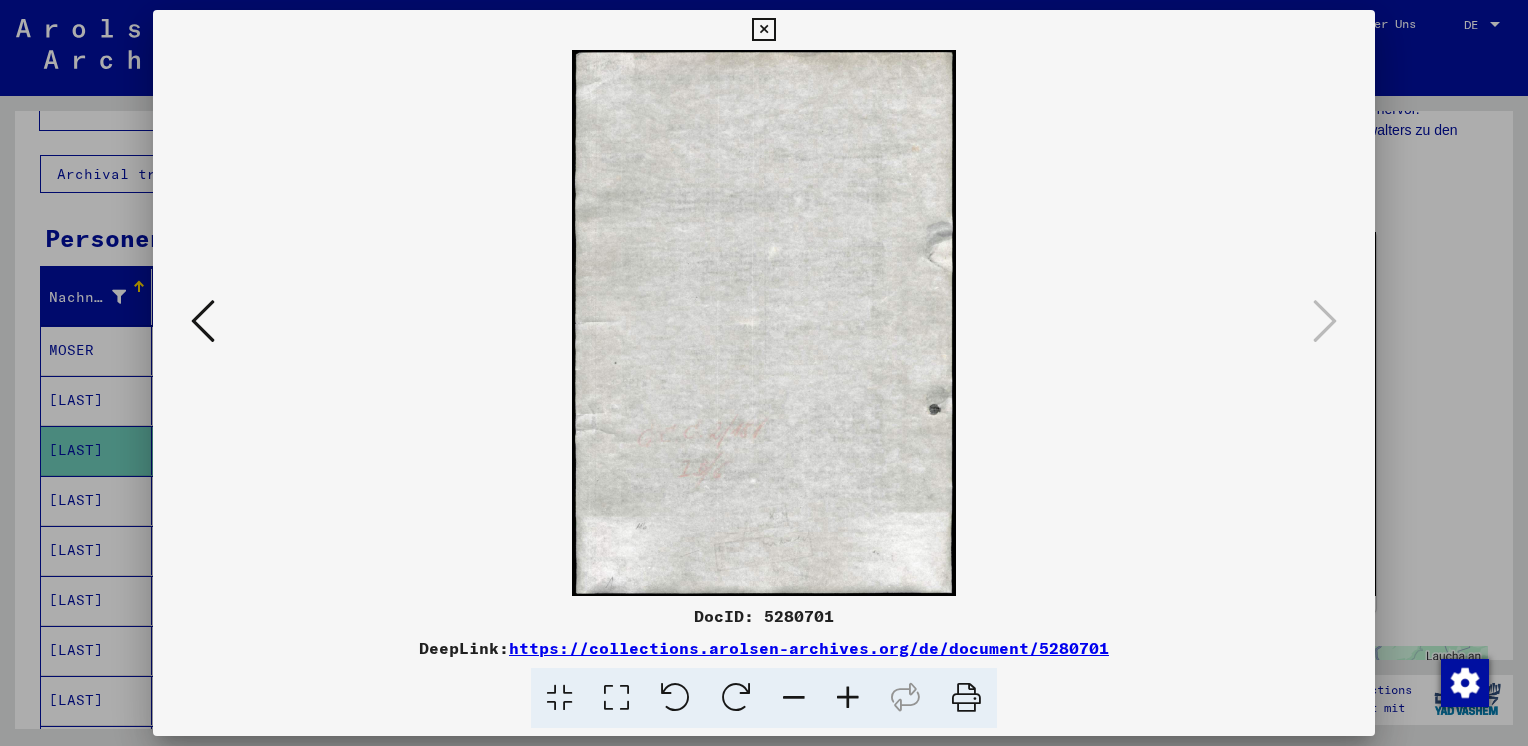 click at bounding box center [763, 30] 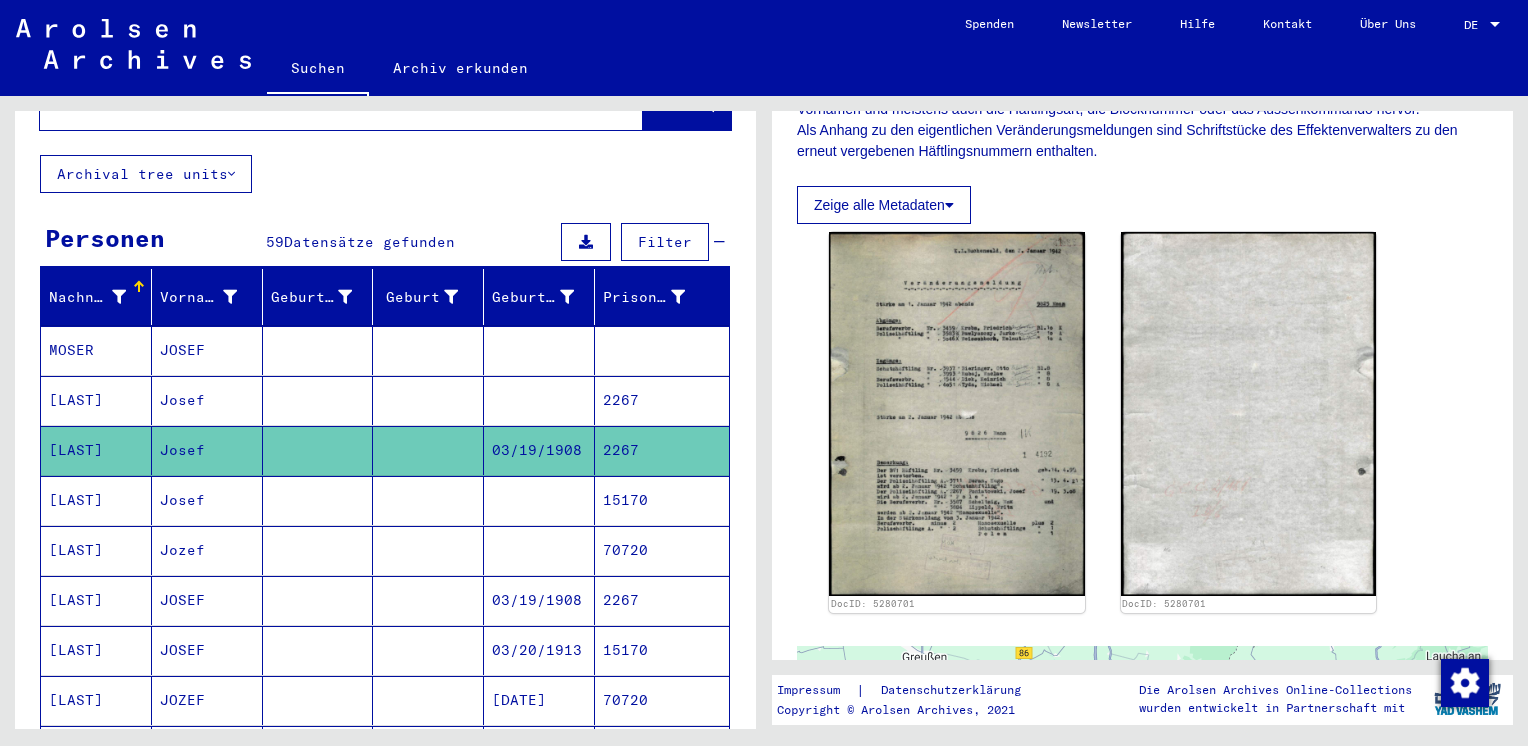 click on "[LAST]" at bounding box center (96, 550) 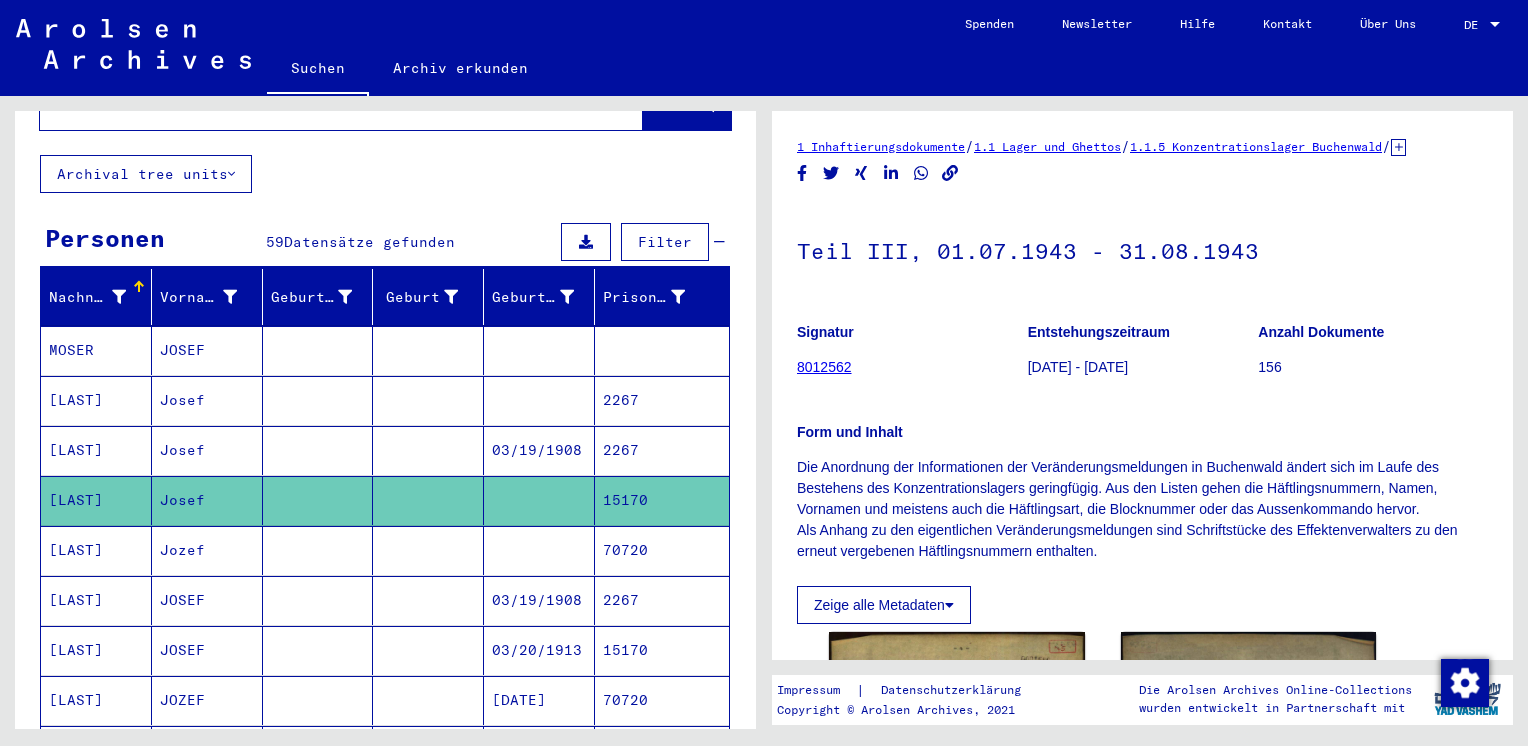 scroll, scrollTop: 0, scrollLeft: 0, axis: both 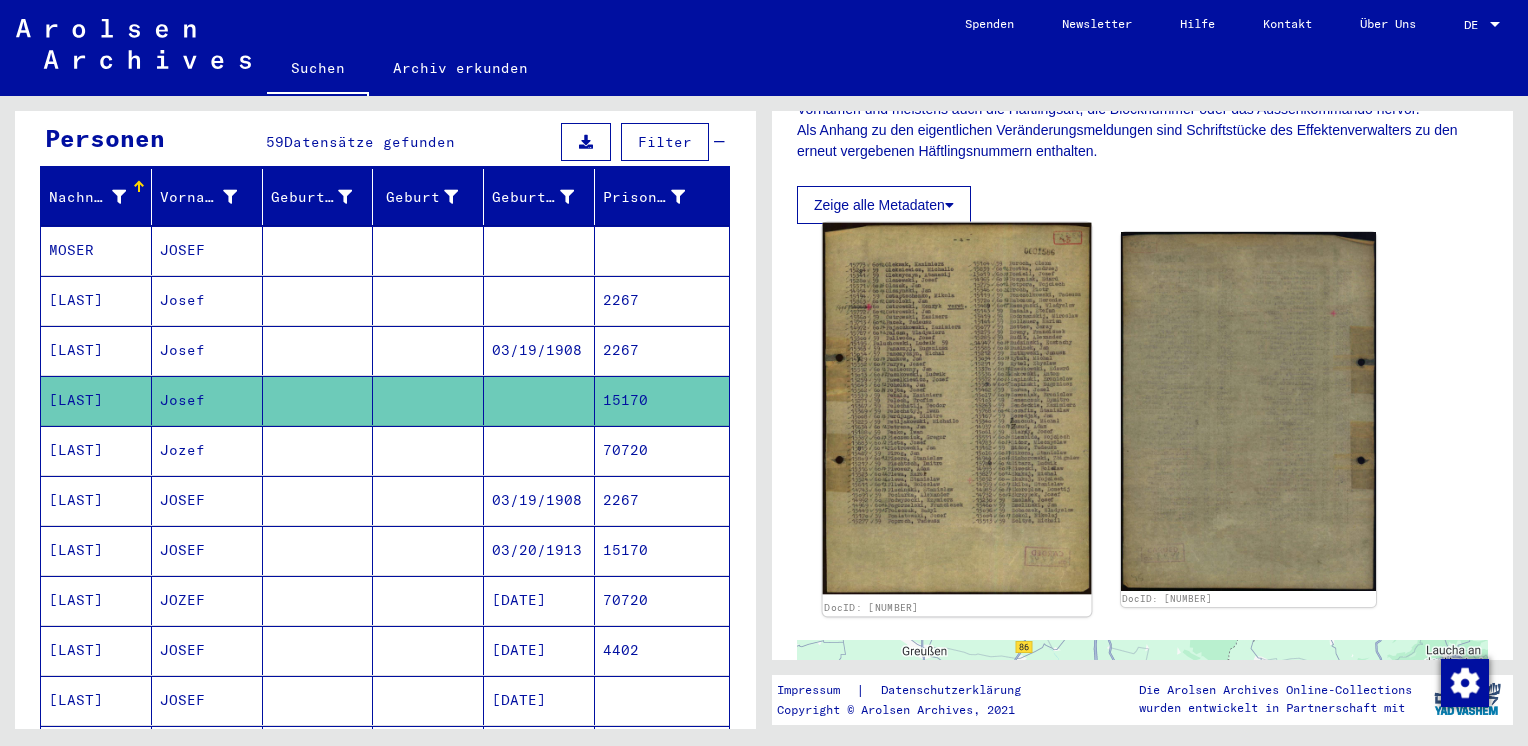 click 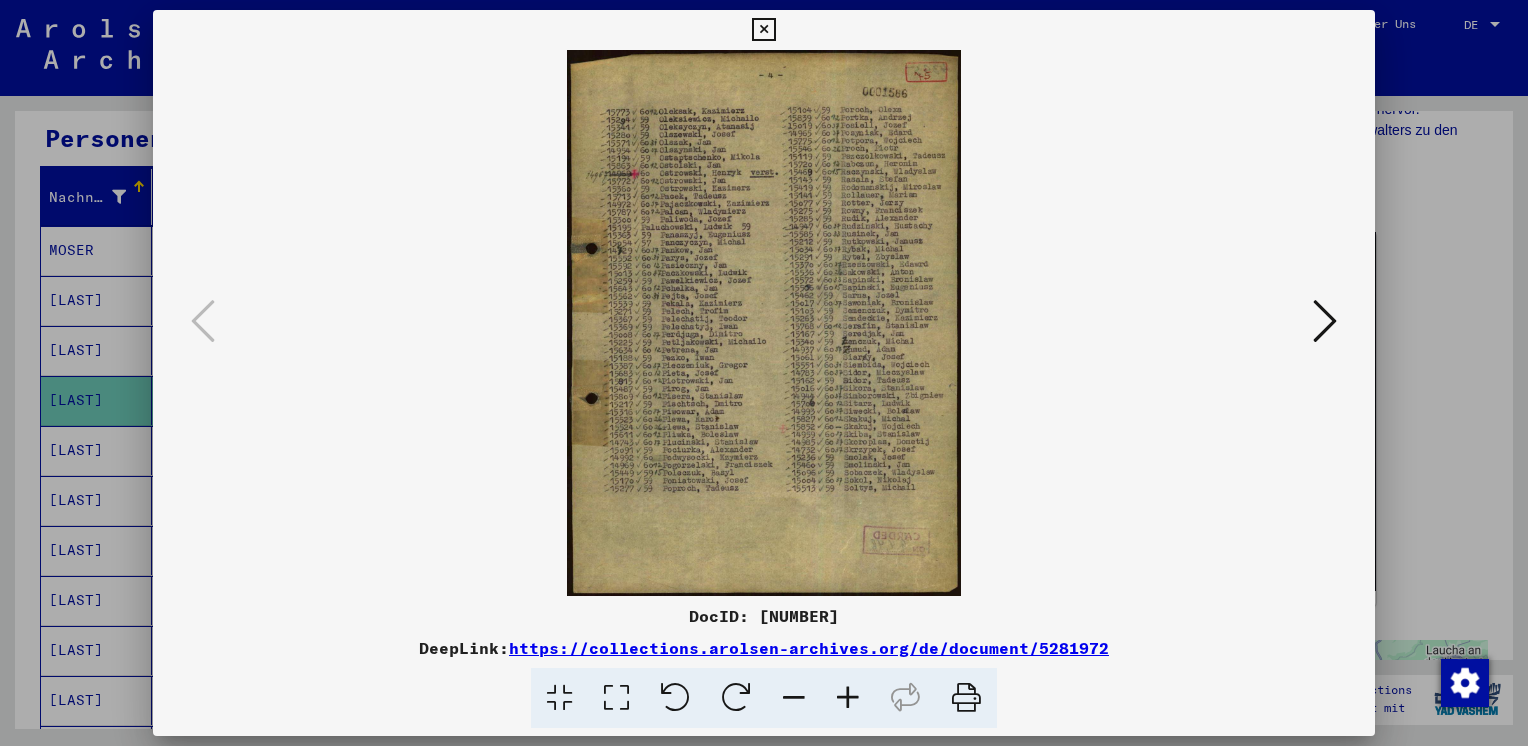 click at bounding box center (763, 30) 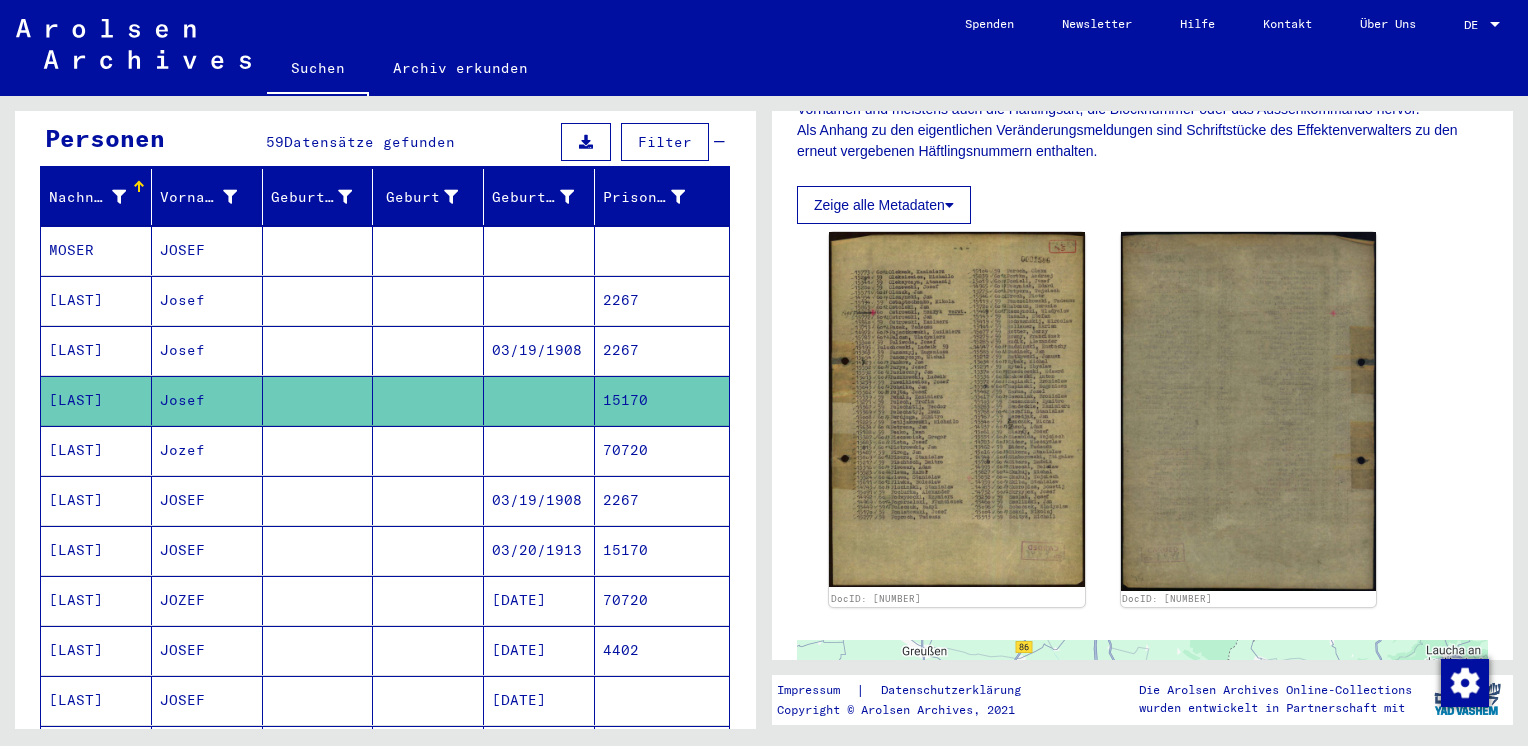 click on "[LAST]" at bounding box center (96, 500) 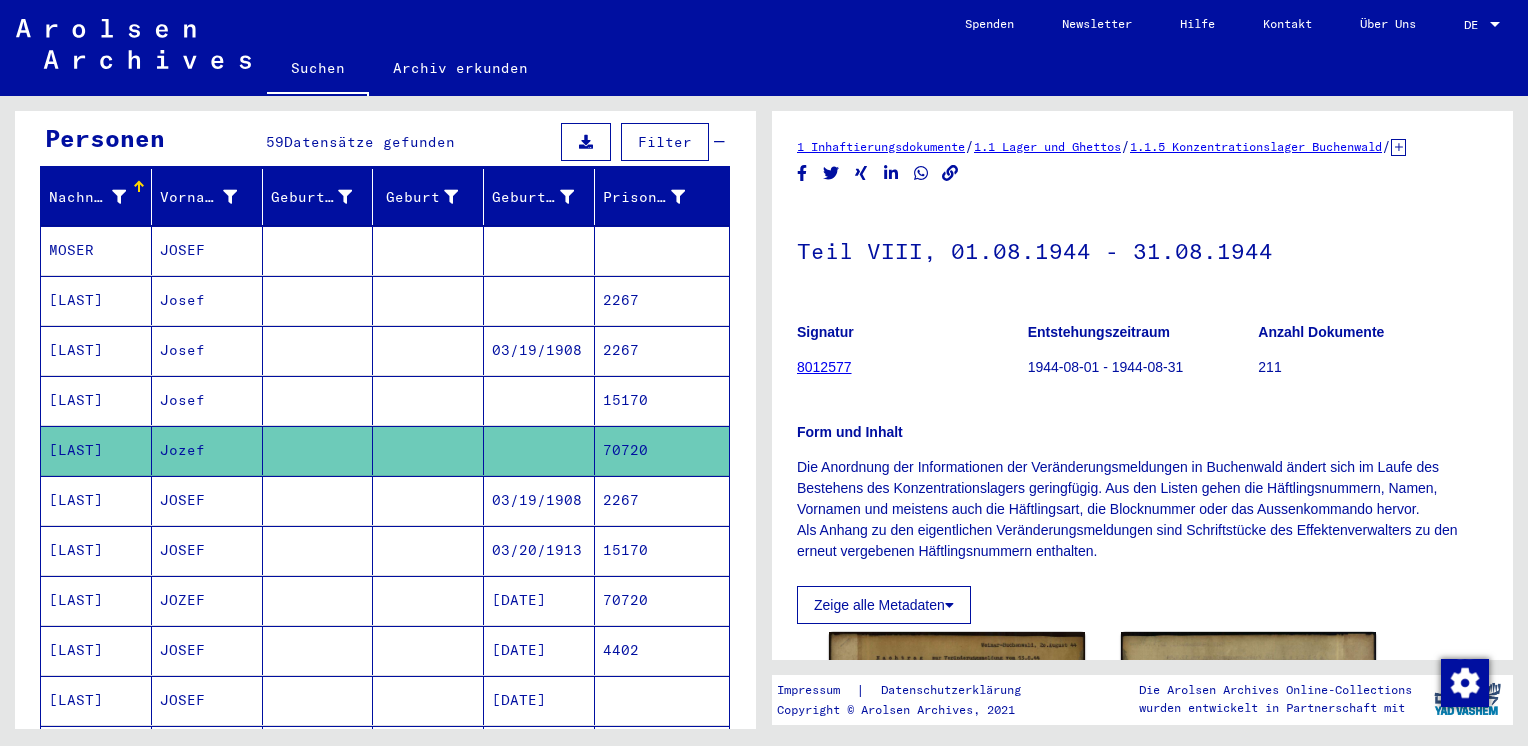 scroll, scrollTop: 147, scrollLeft: 0, axis: vertical 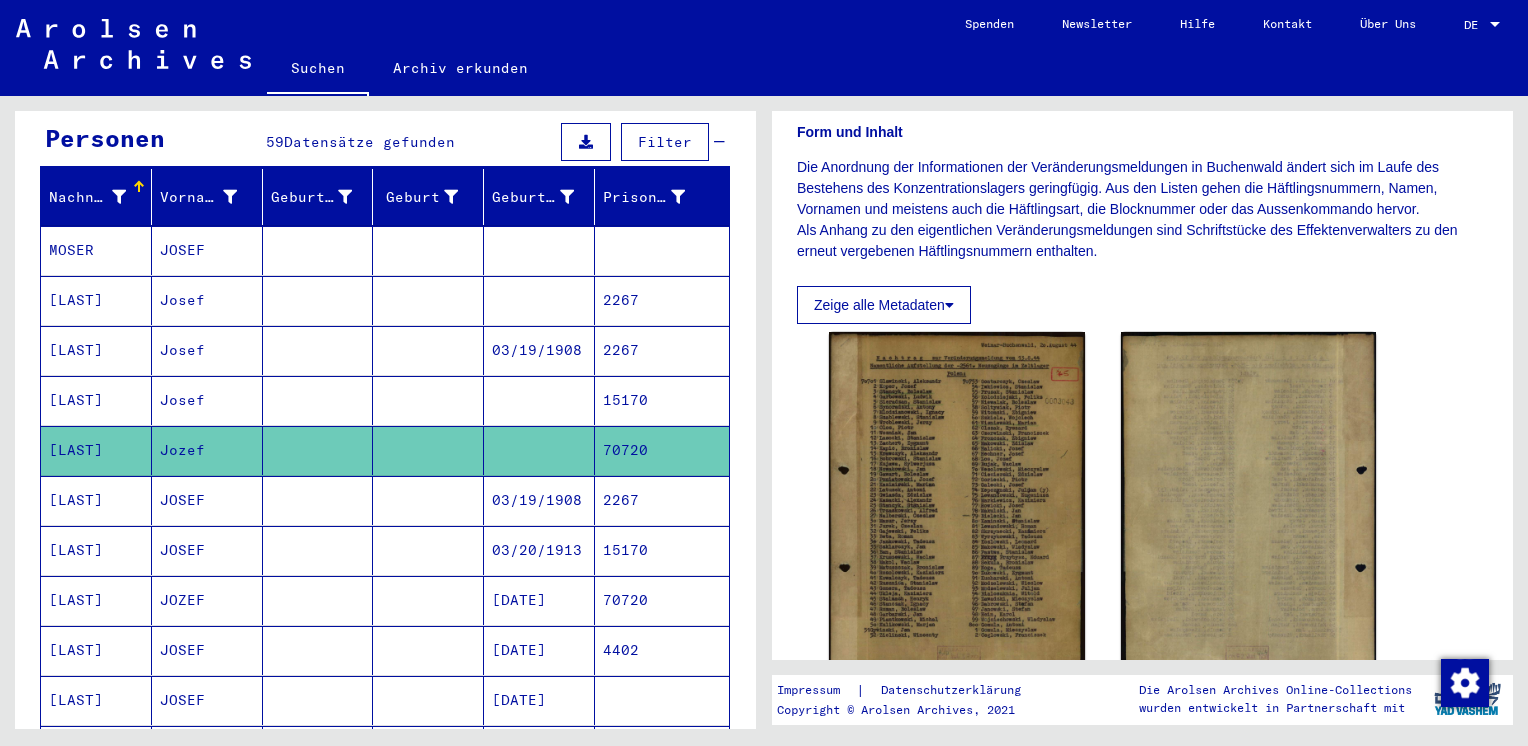 click on "[LAST]" at bounding box center [96, 450] 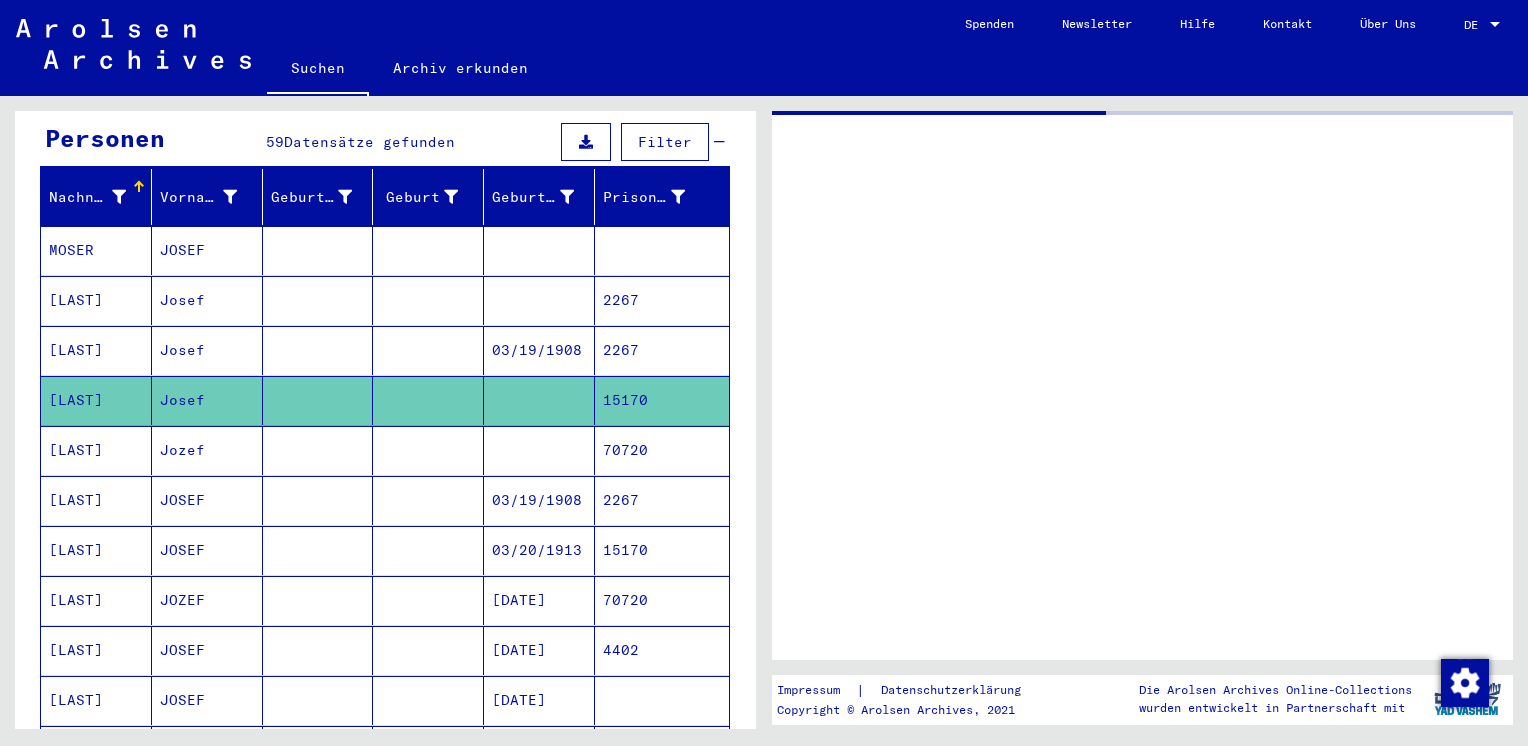 scroll, scrollTop: 0, scrollLeft: 0, axis: both 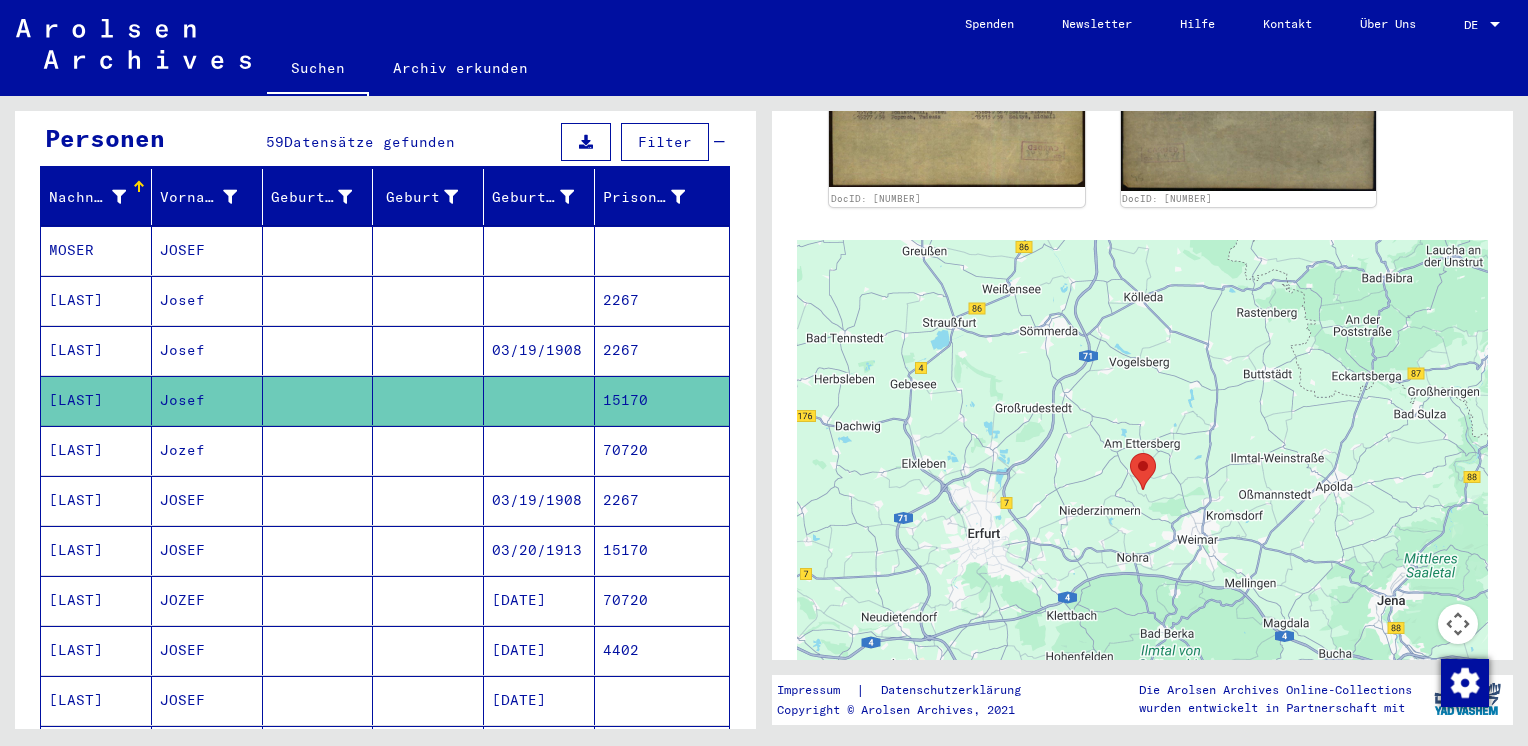click on "[LAST]" at bounding box center [96, 550] 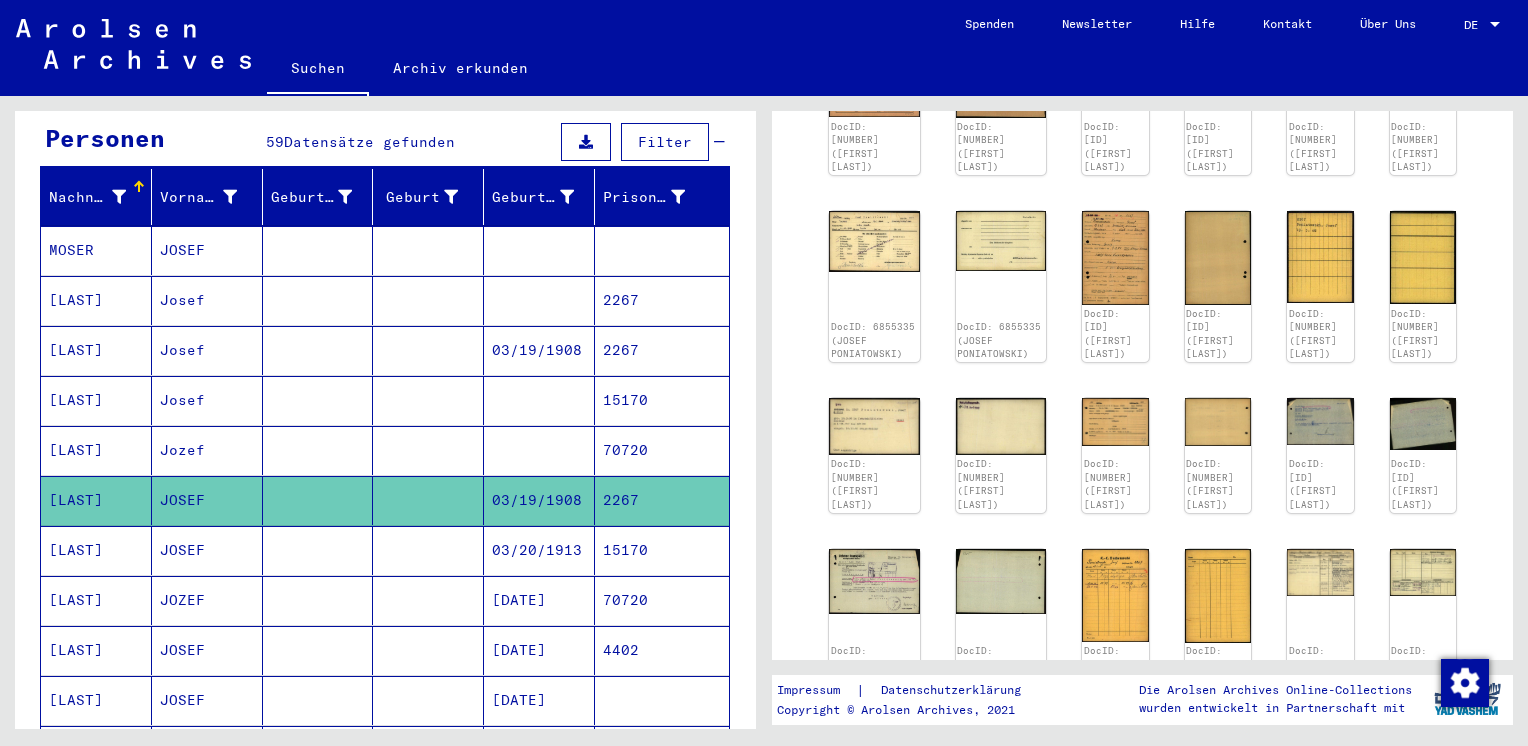 scroll, scrollTop: 100, scrollLeft: 0, axis: vertical 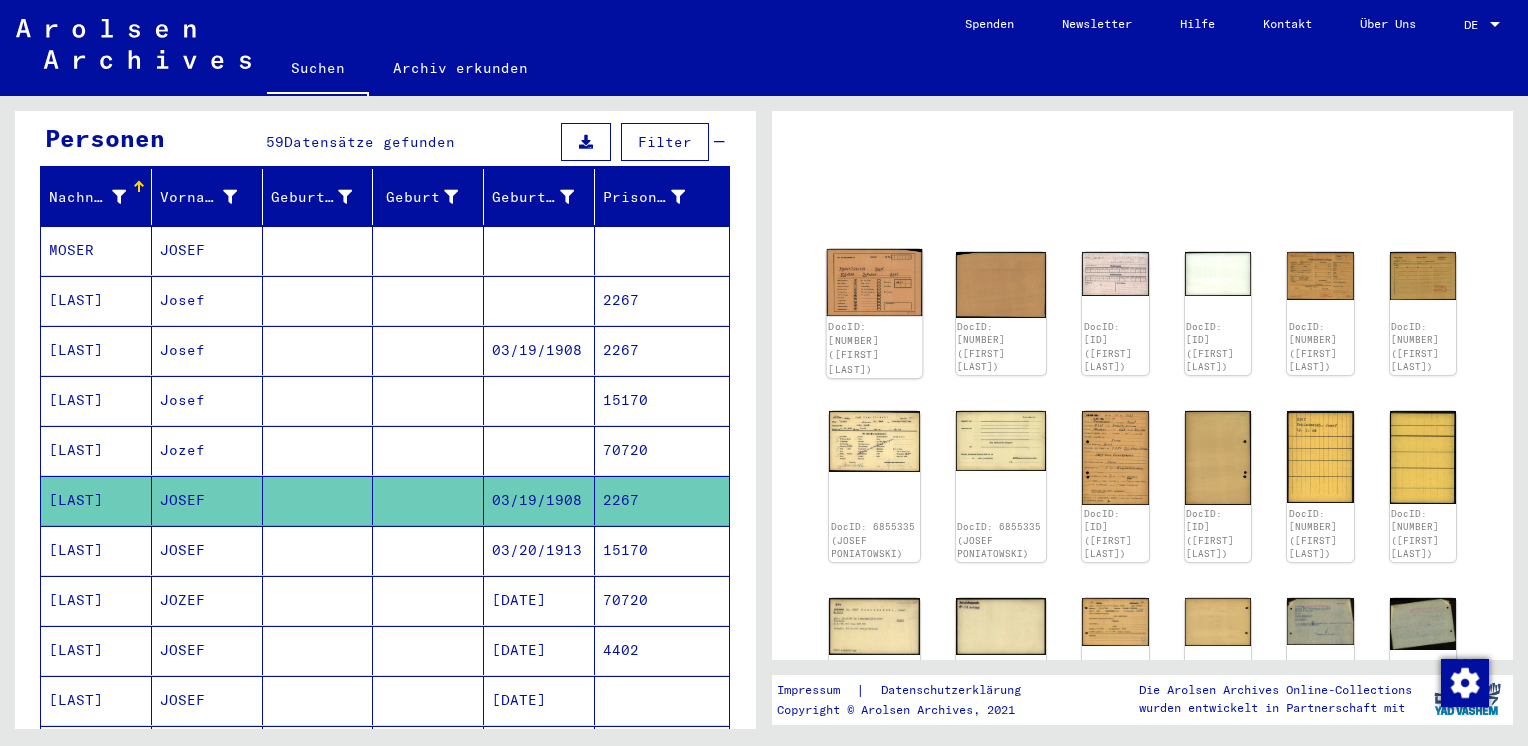 click 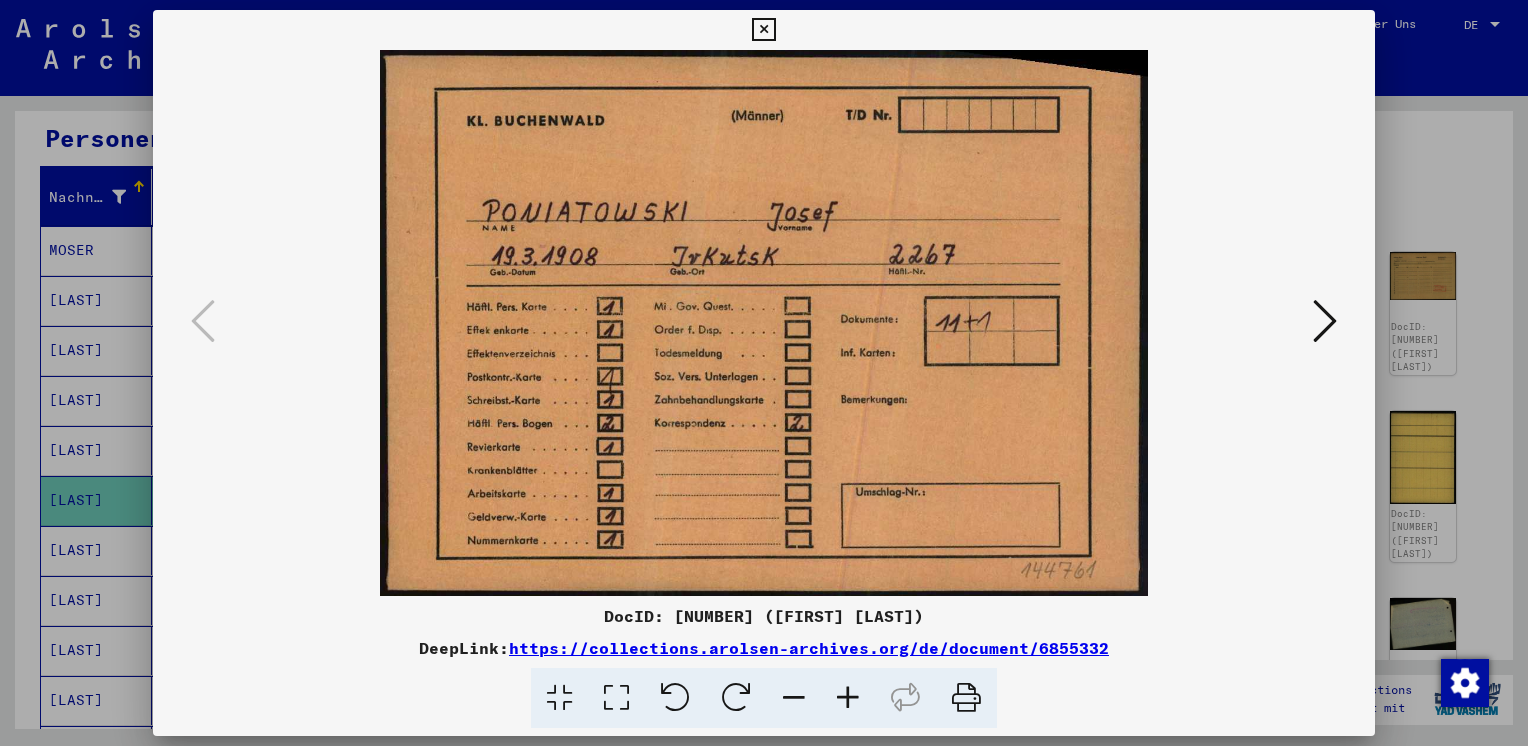 click at bounding box center [1325, 321] 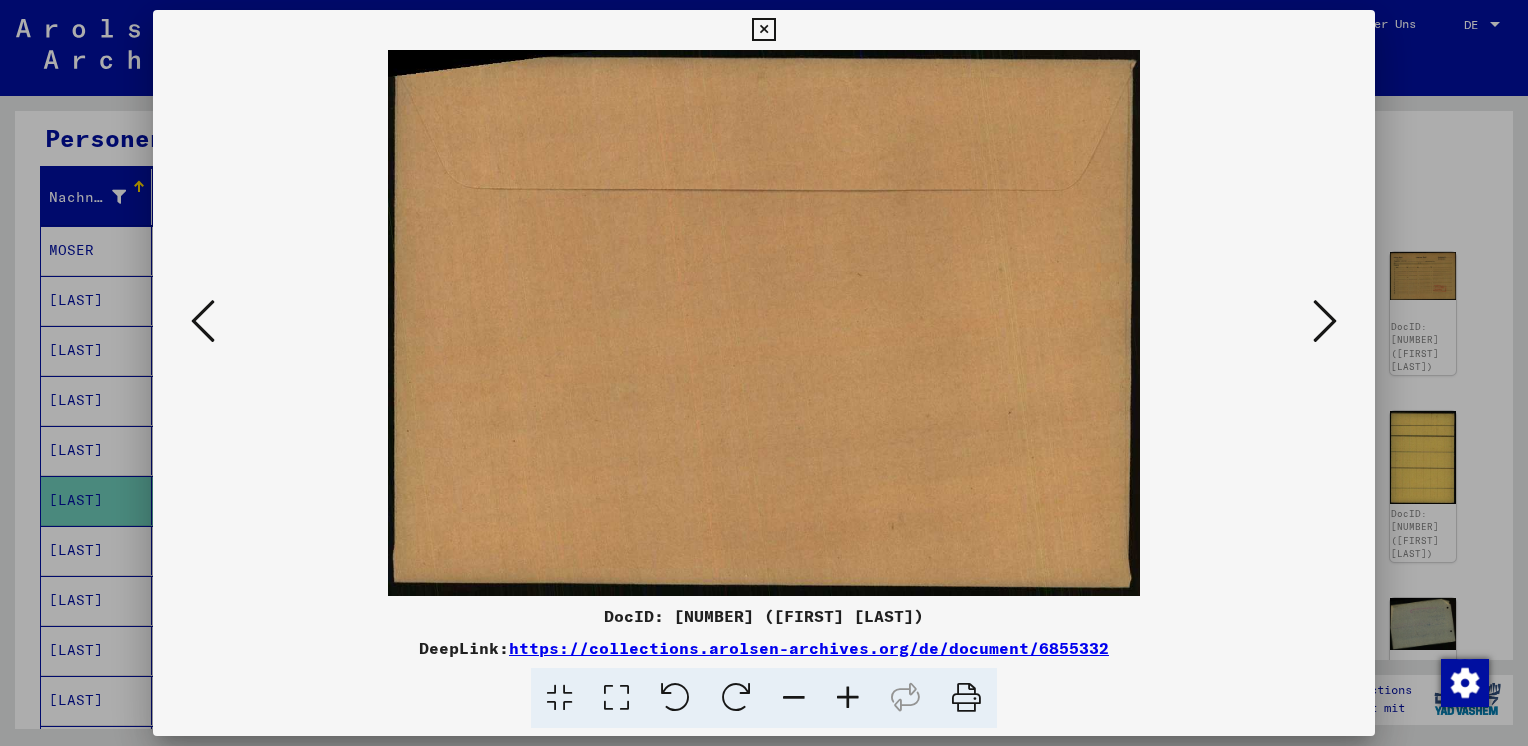click at bounding box center [1325, 321] 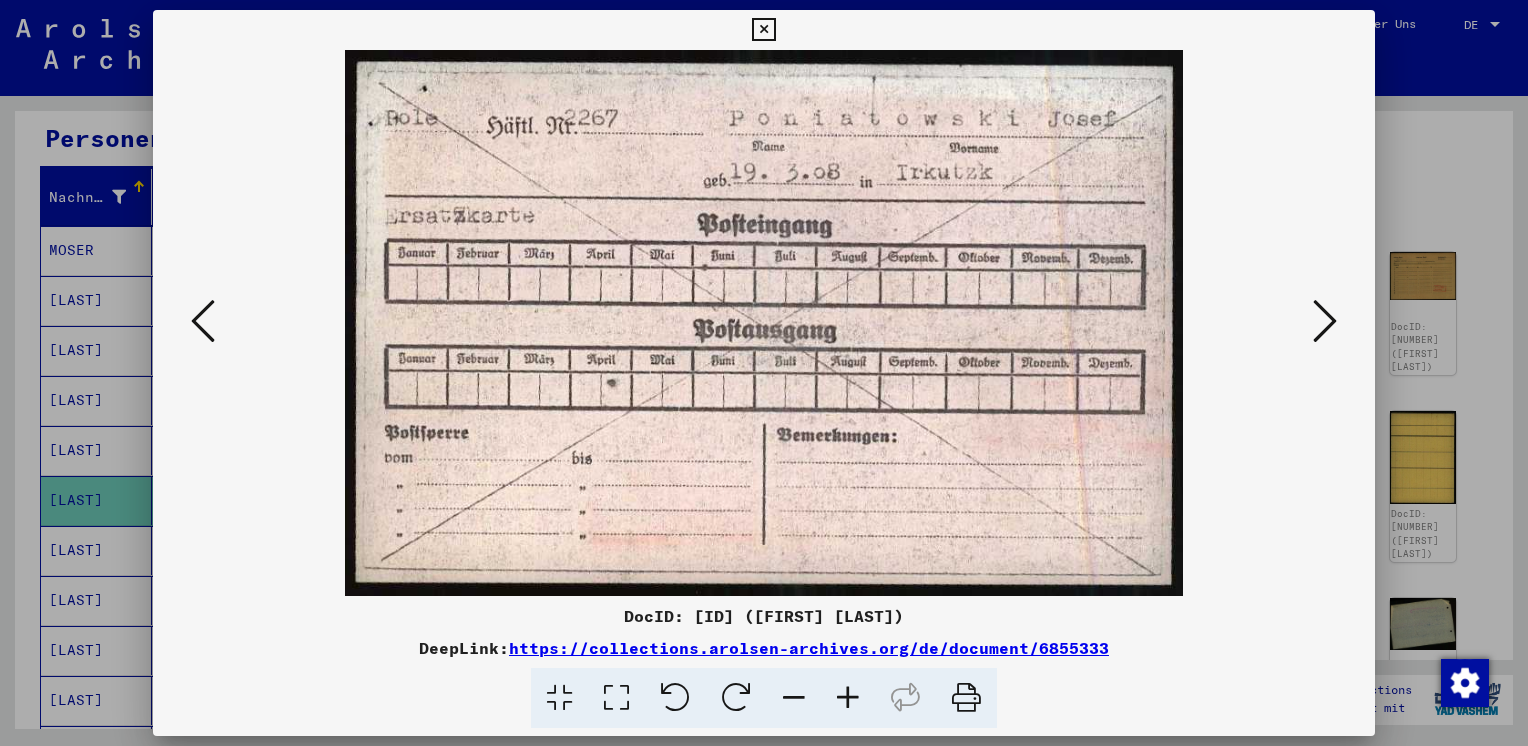 click at bounding box center (1325, 321) 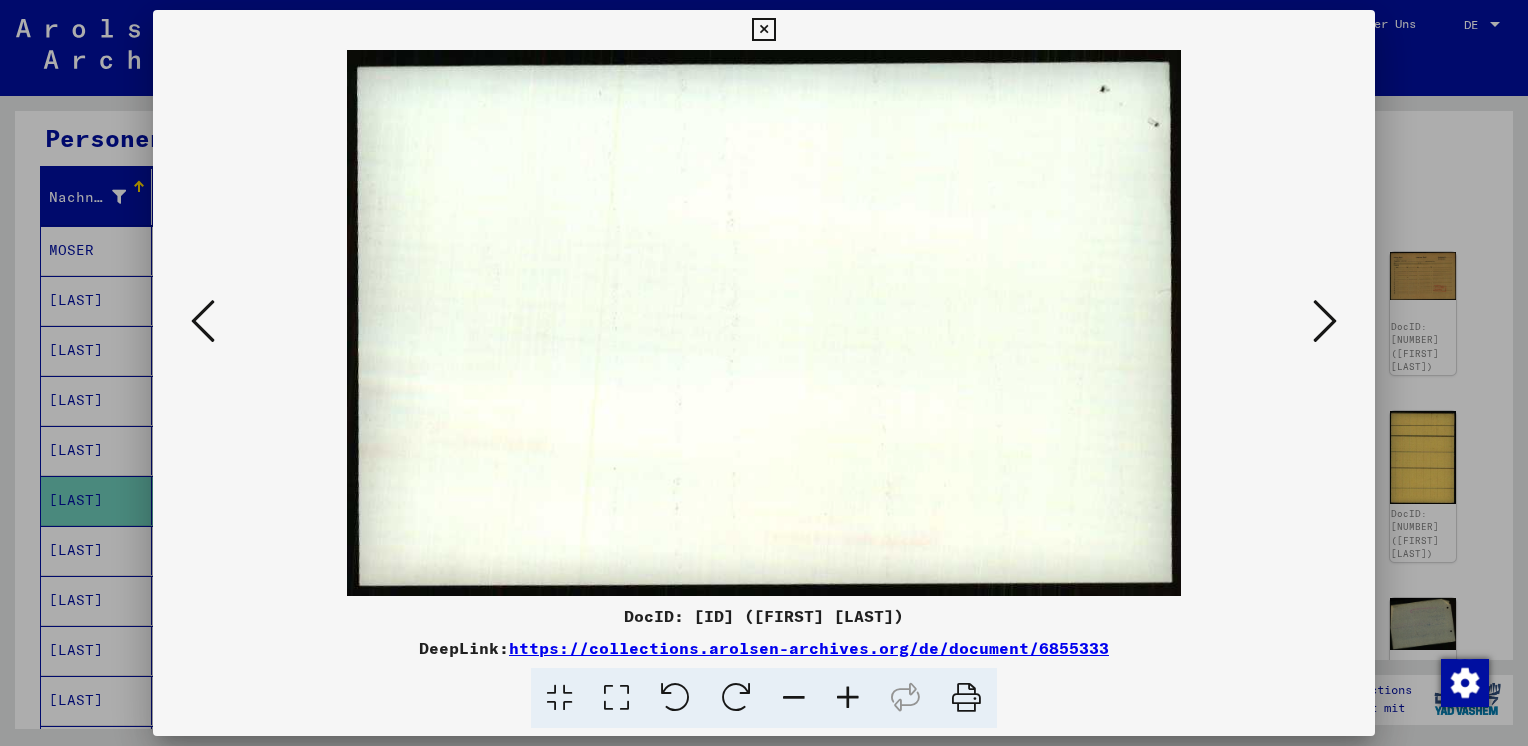 click at bounding box center (1325, 321) 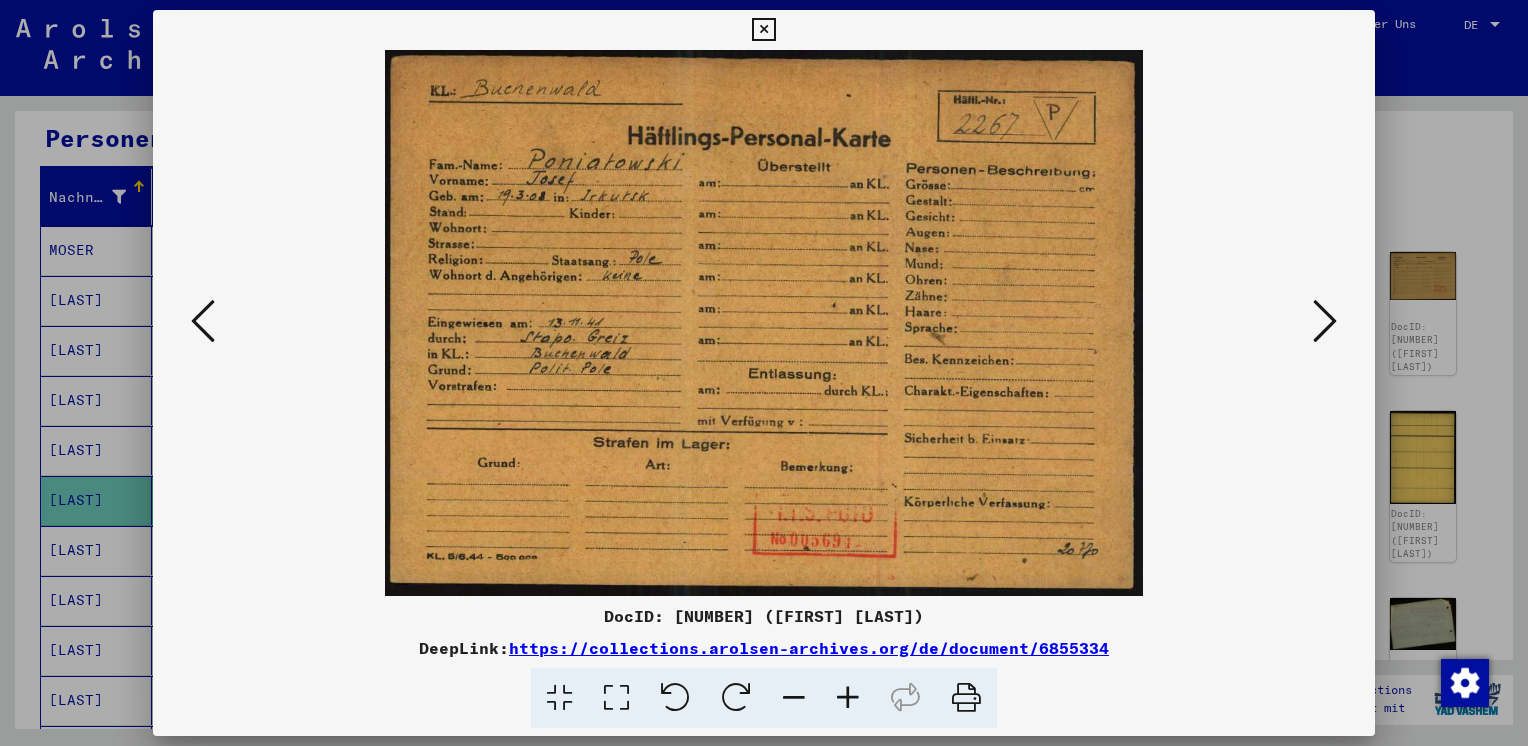 click at bounding box center [1325, 321] 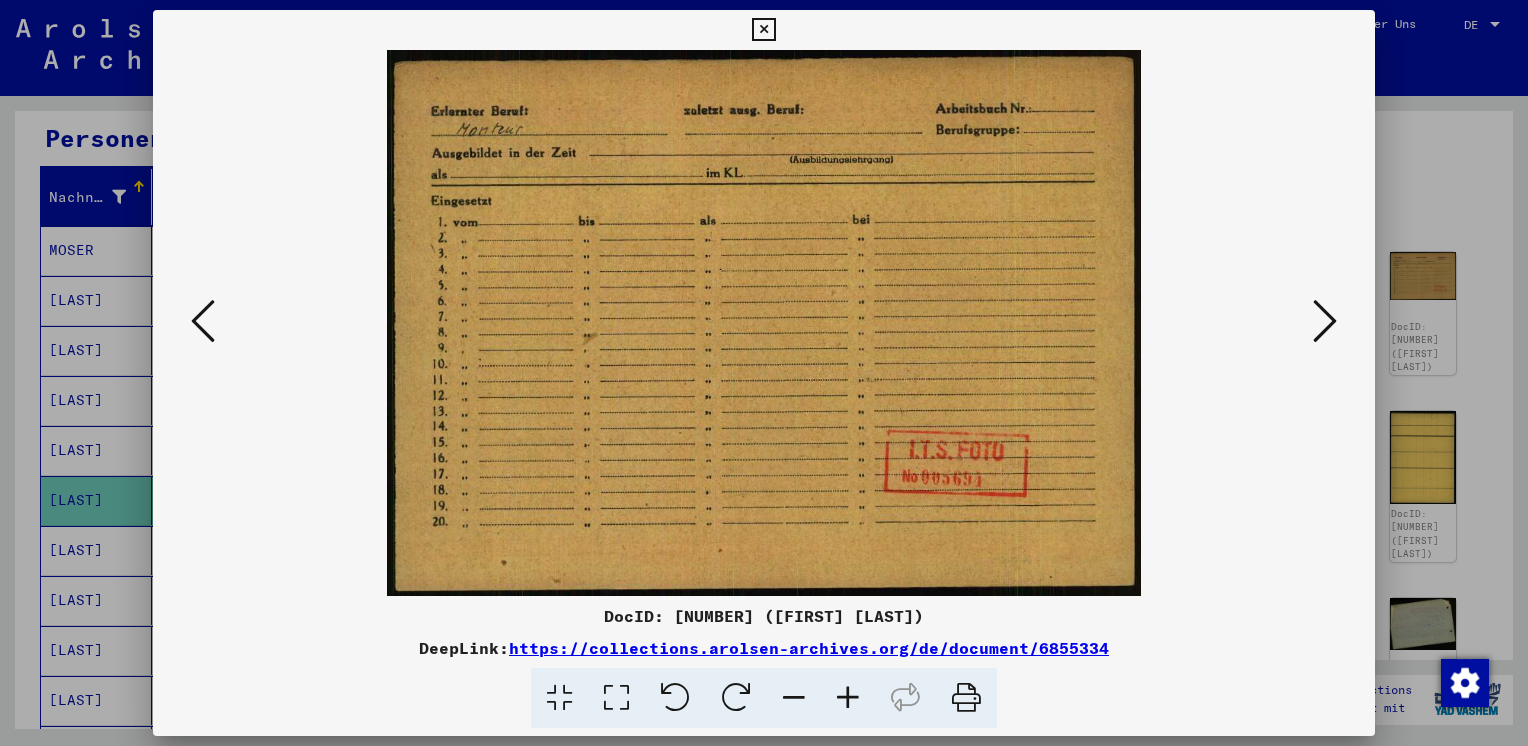 click at bounding box center [763, 30] 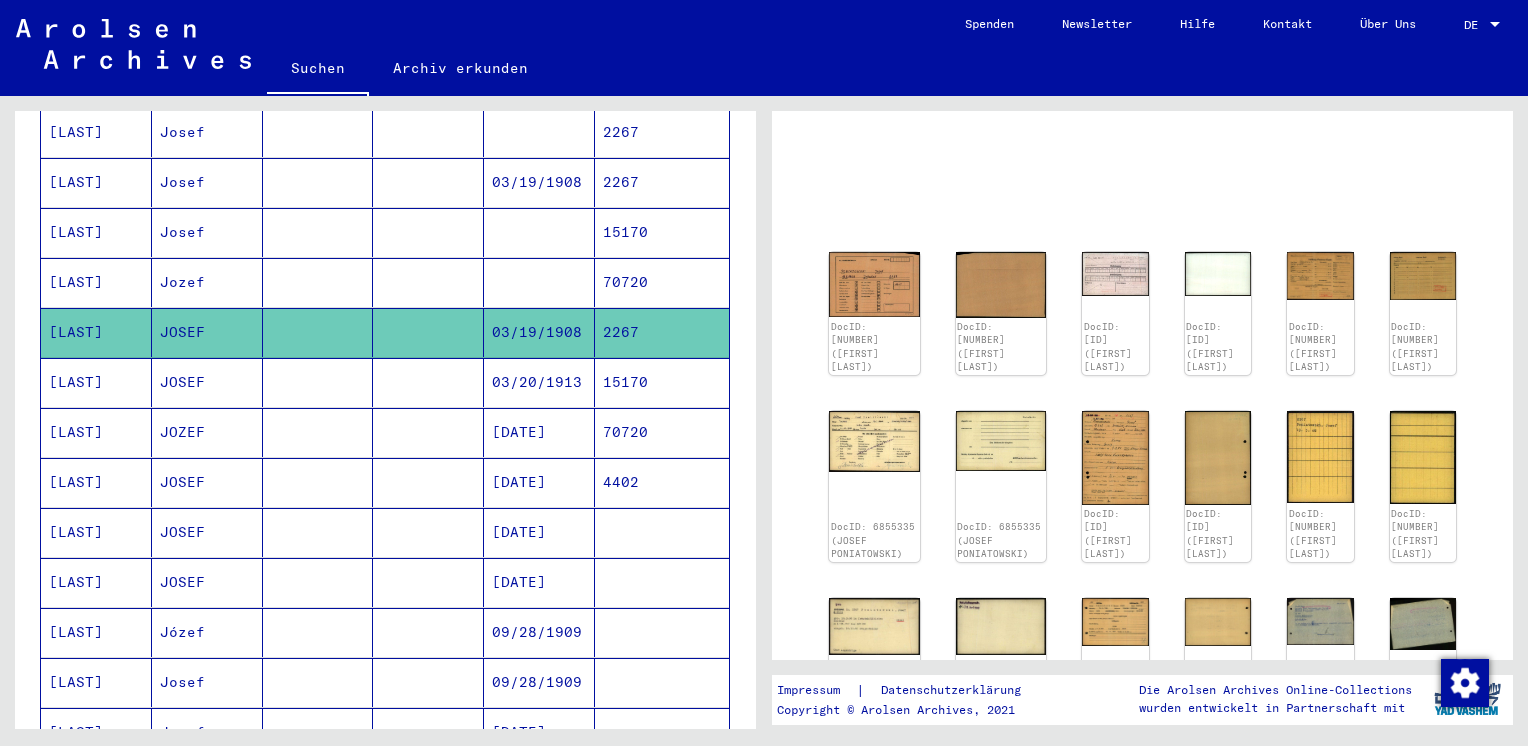 scroll, scrollTop: 400, scrollLeft: 0, axis: vertical 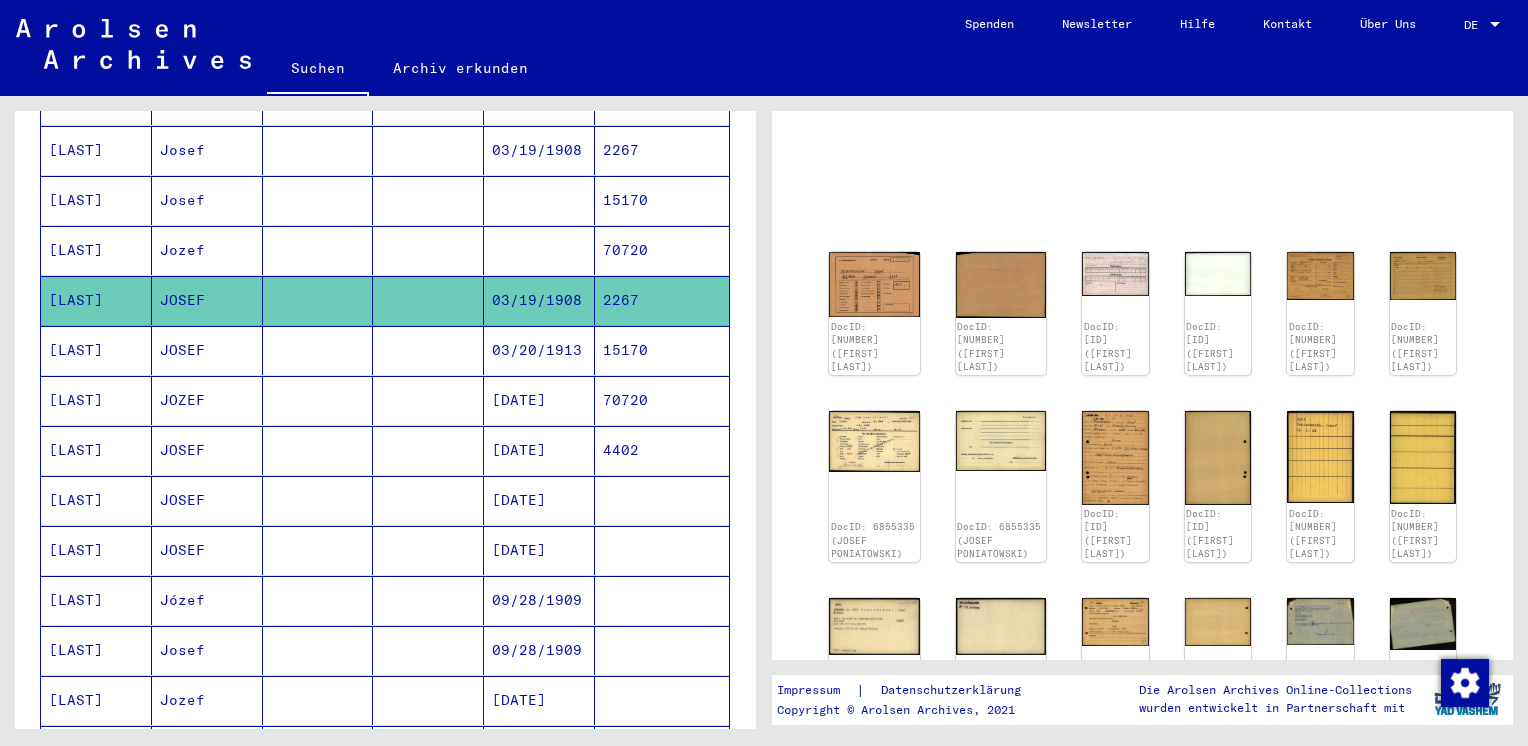 click on "[LAST]" at bounding box center (96, 400) 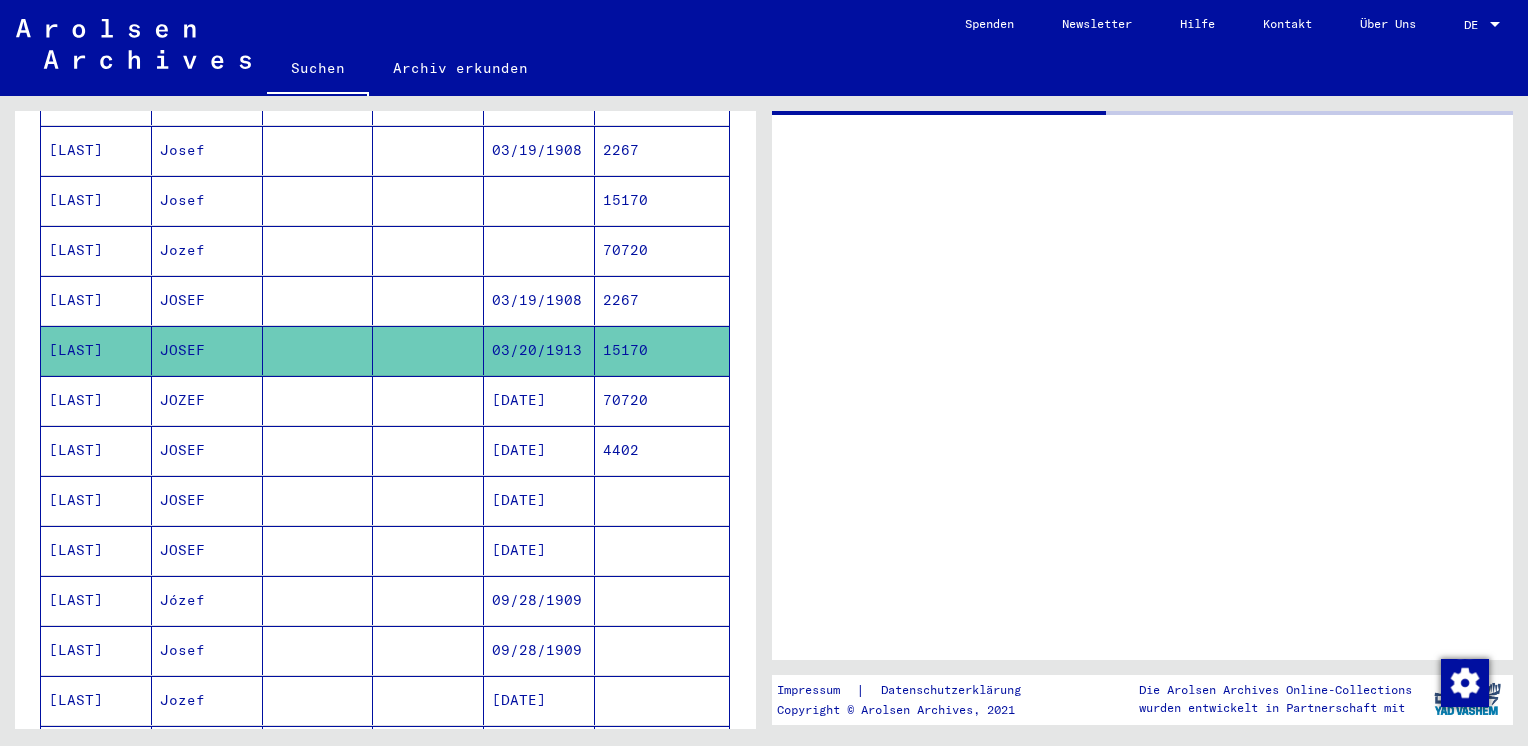 scroll, scrollTop: 0, scrollLeft: 0, axis: both 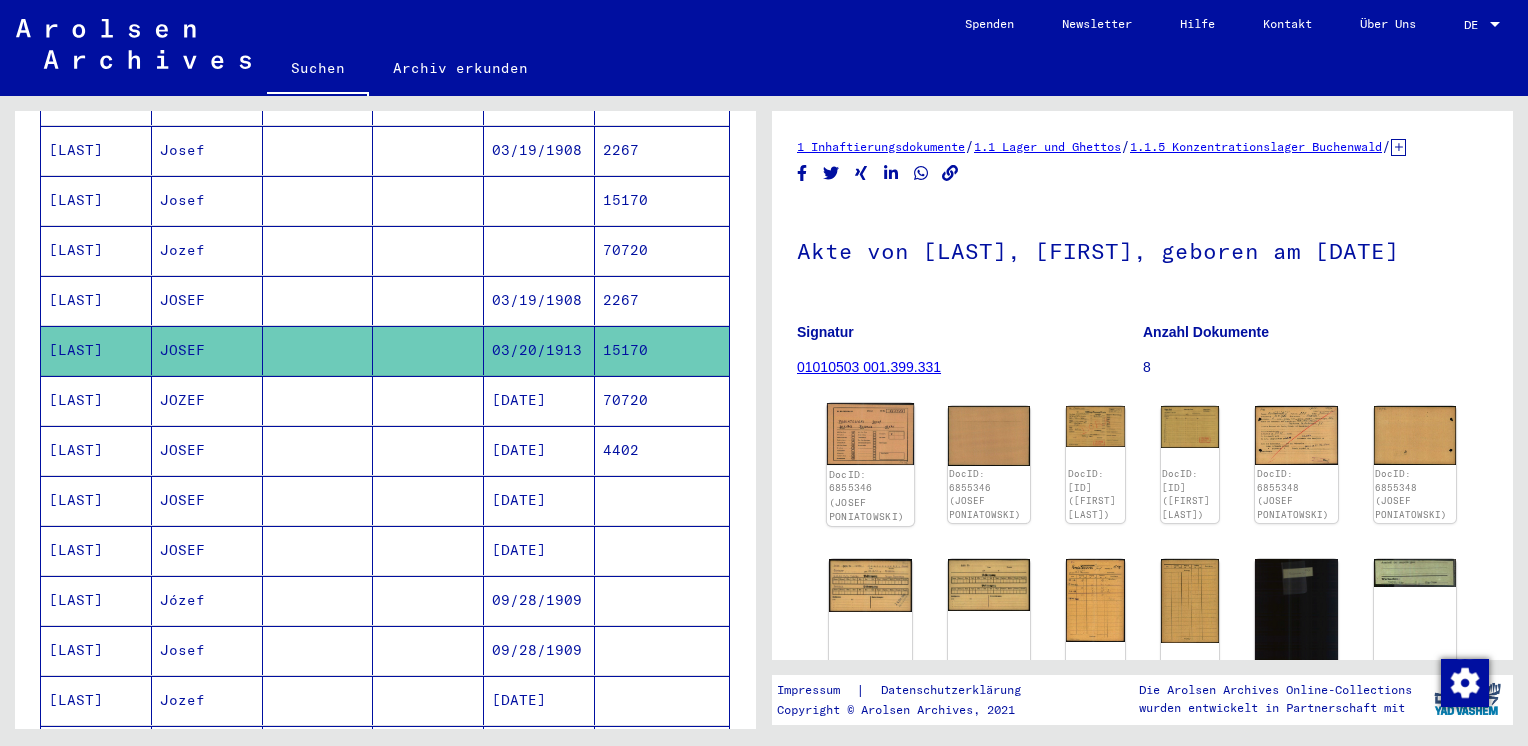 click 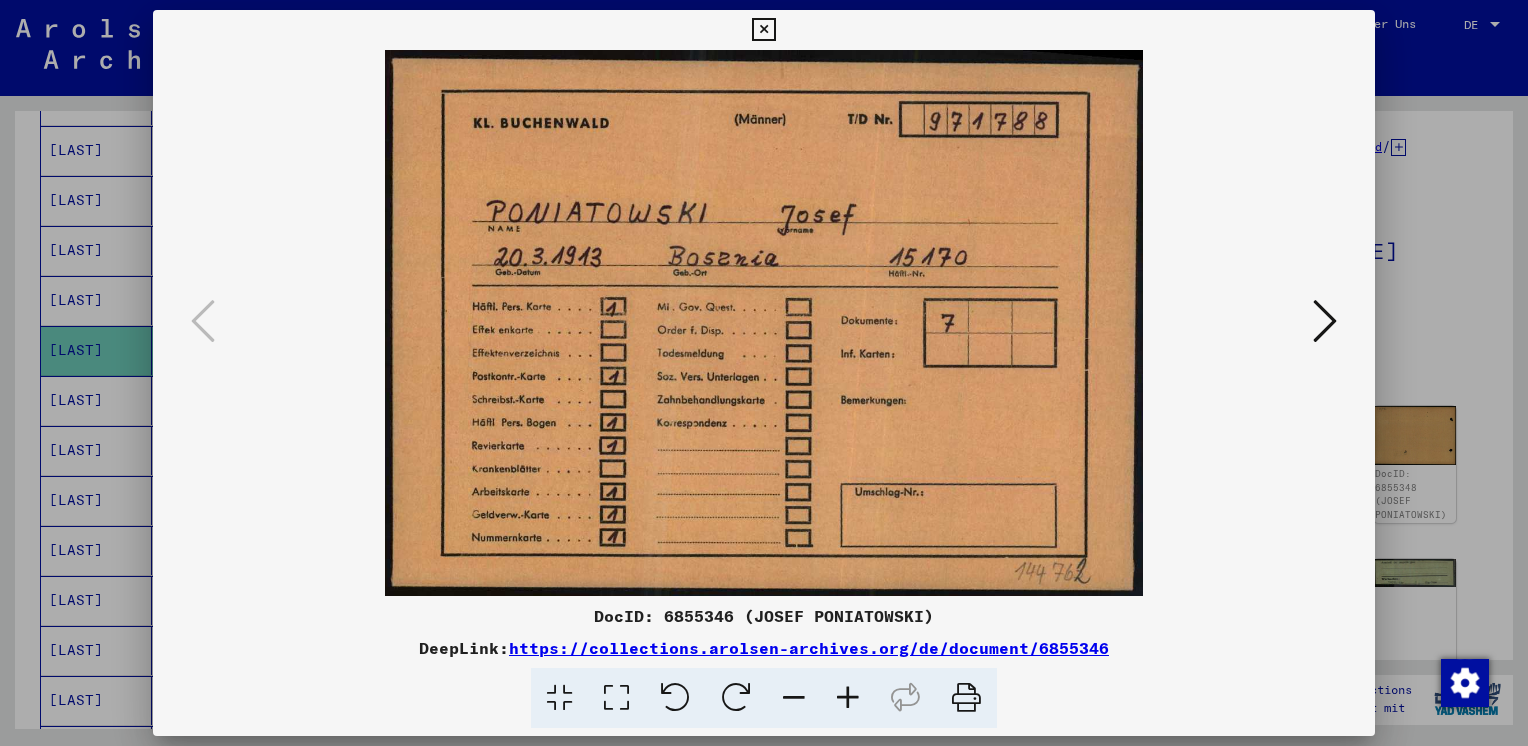 click at bounding box center [1325, 321] 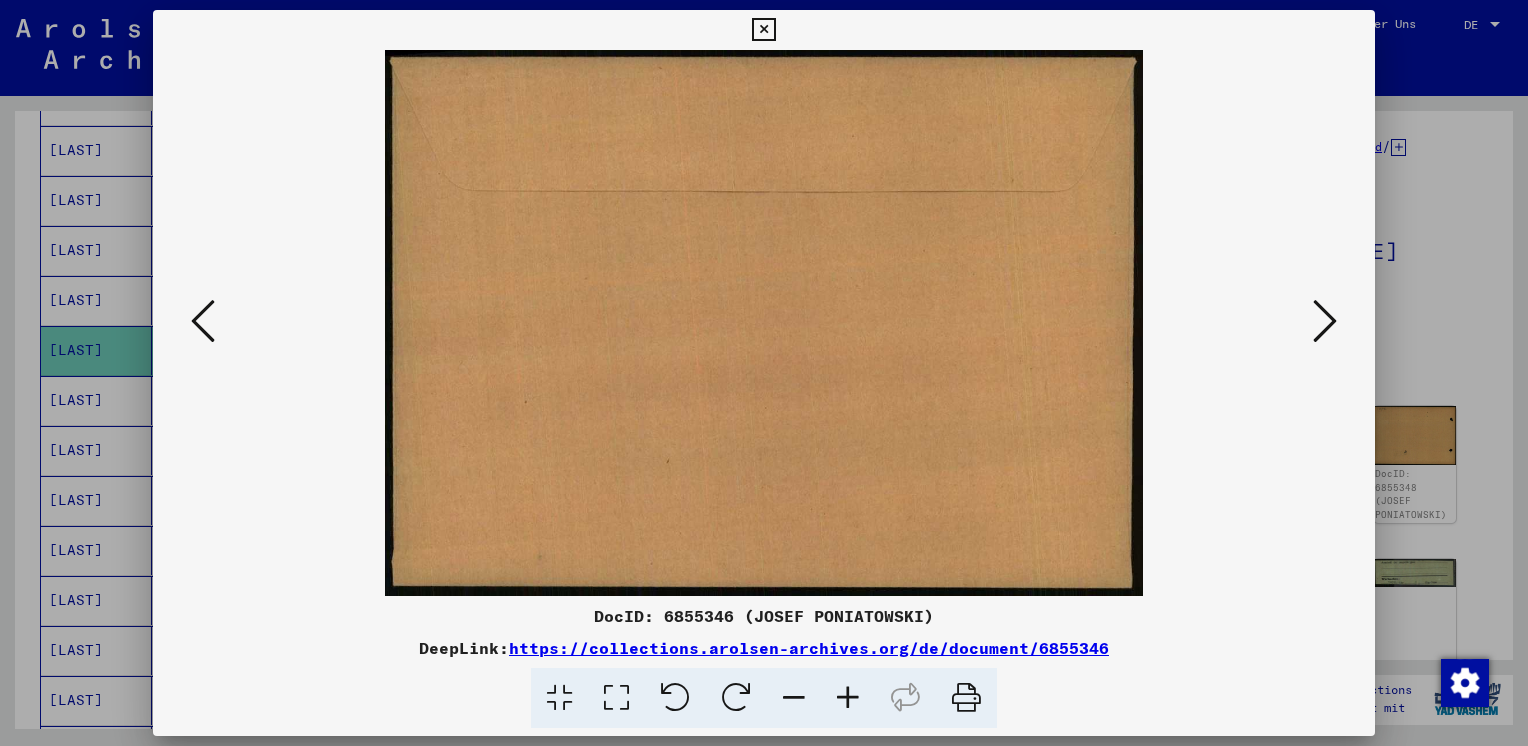 click at bounding box center (1325, 321) 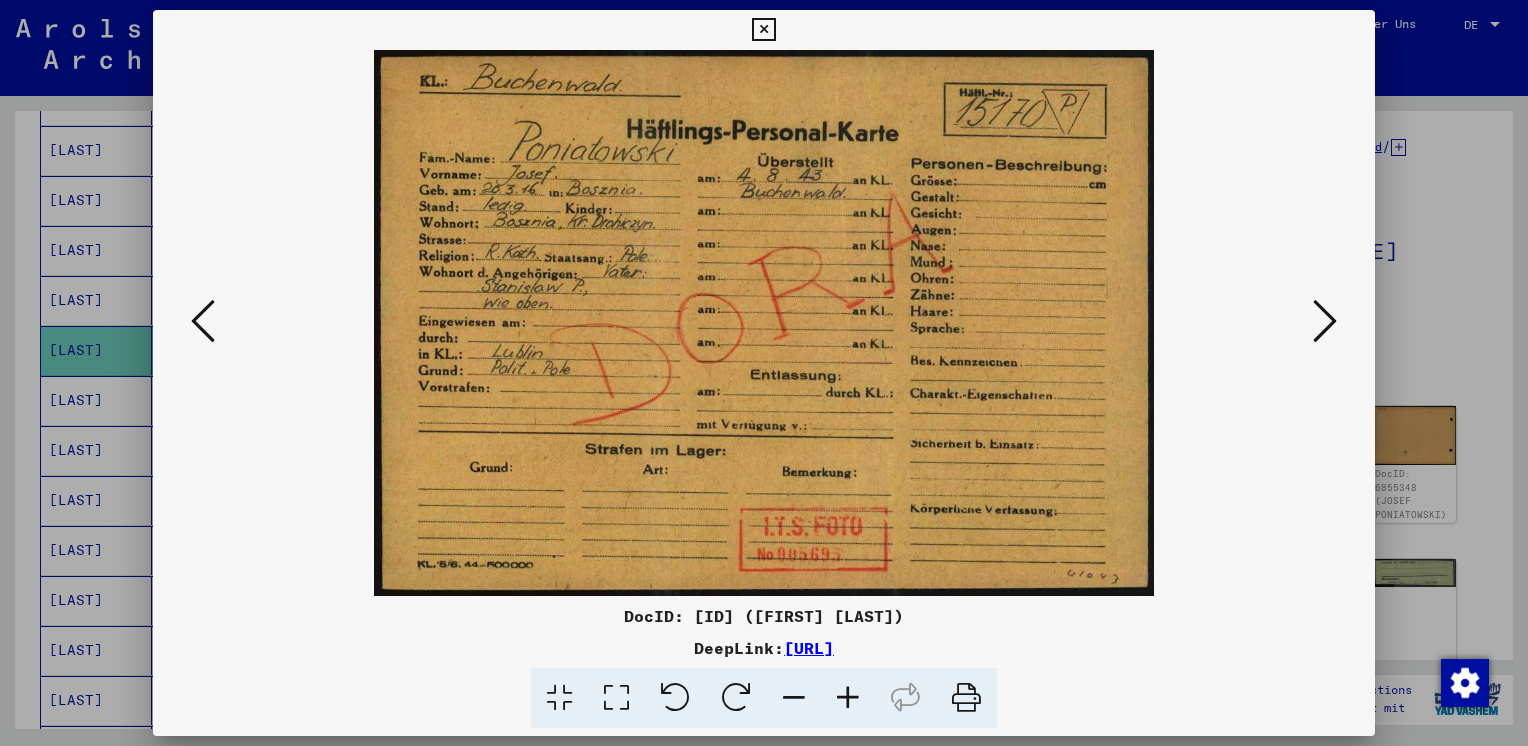 click at bounding box center (1325, 321) 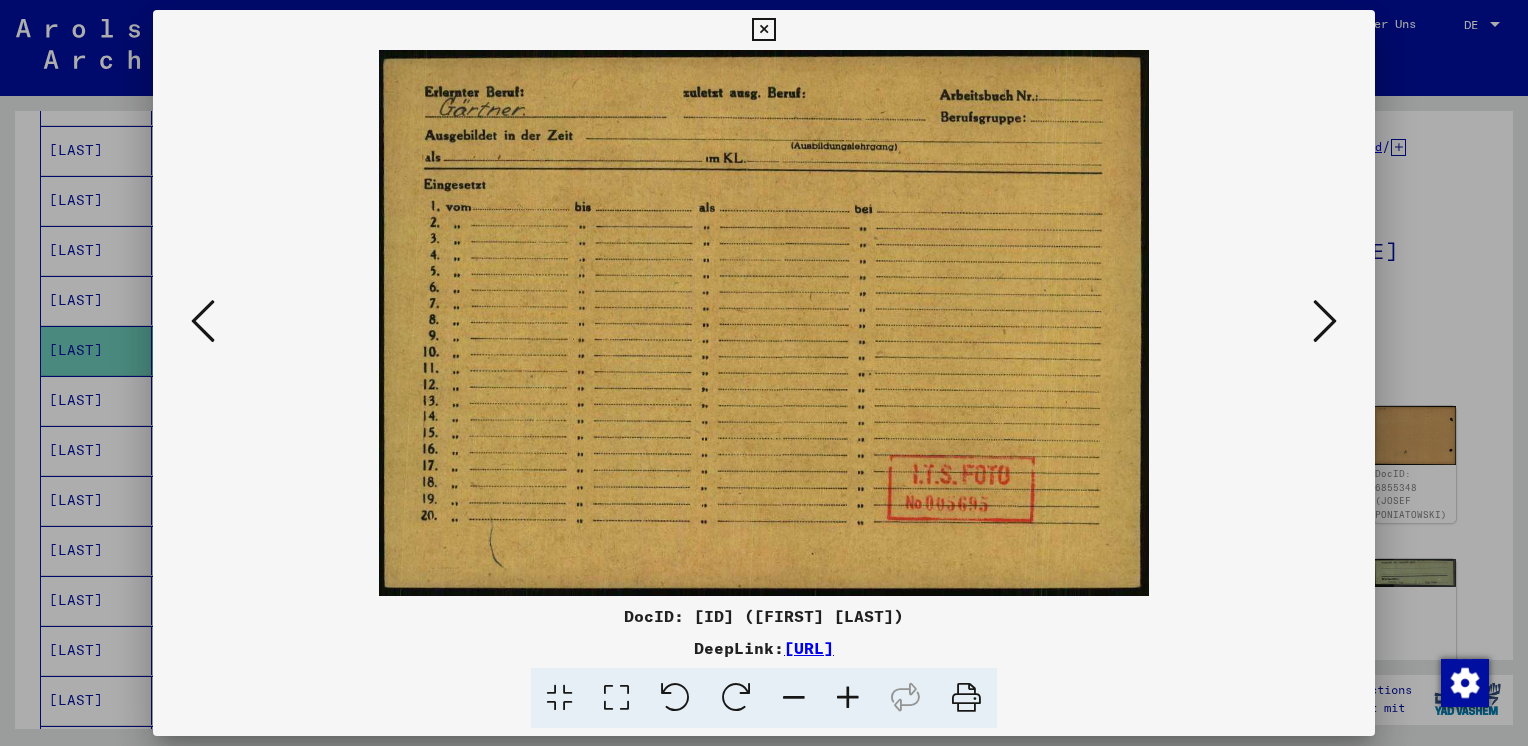 click at bounding box center (1325, 321) 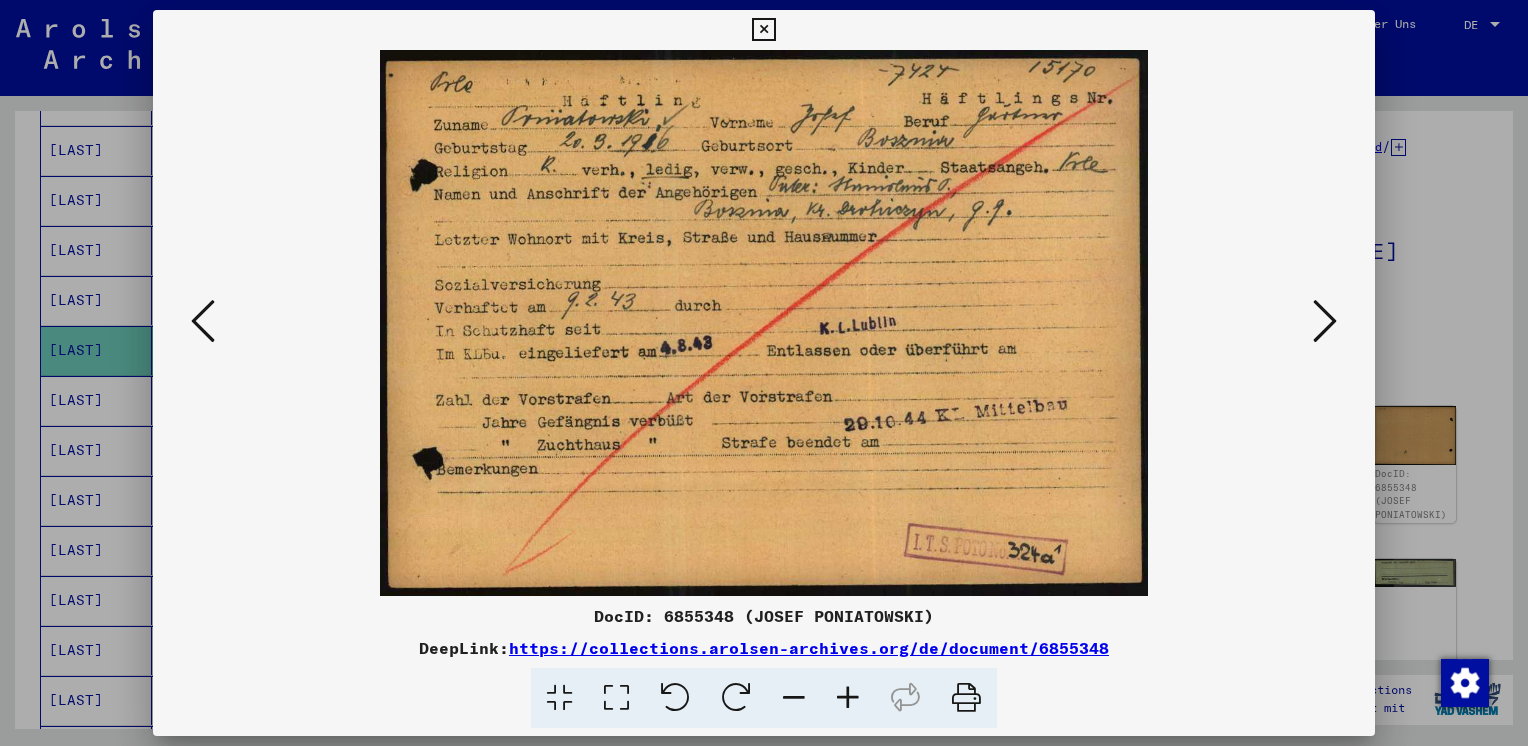 click at bounding box center [1325, 321] 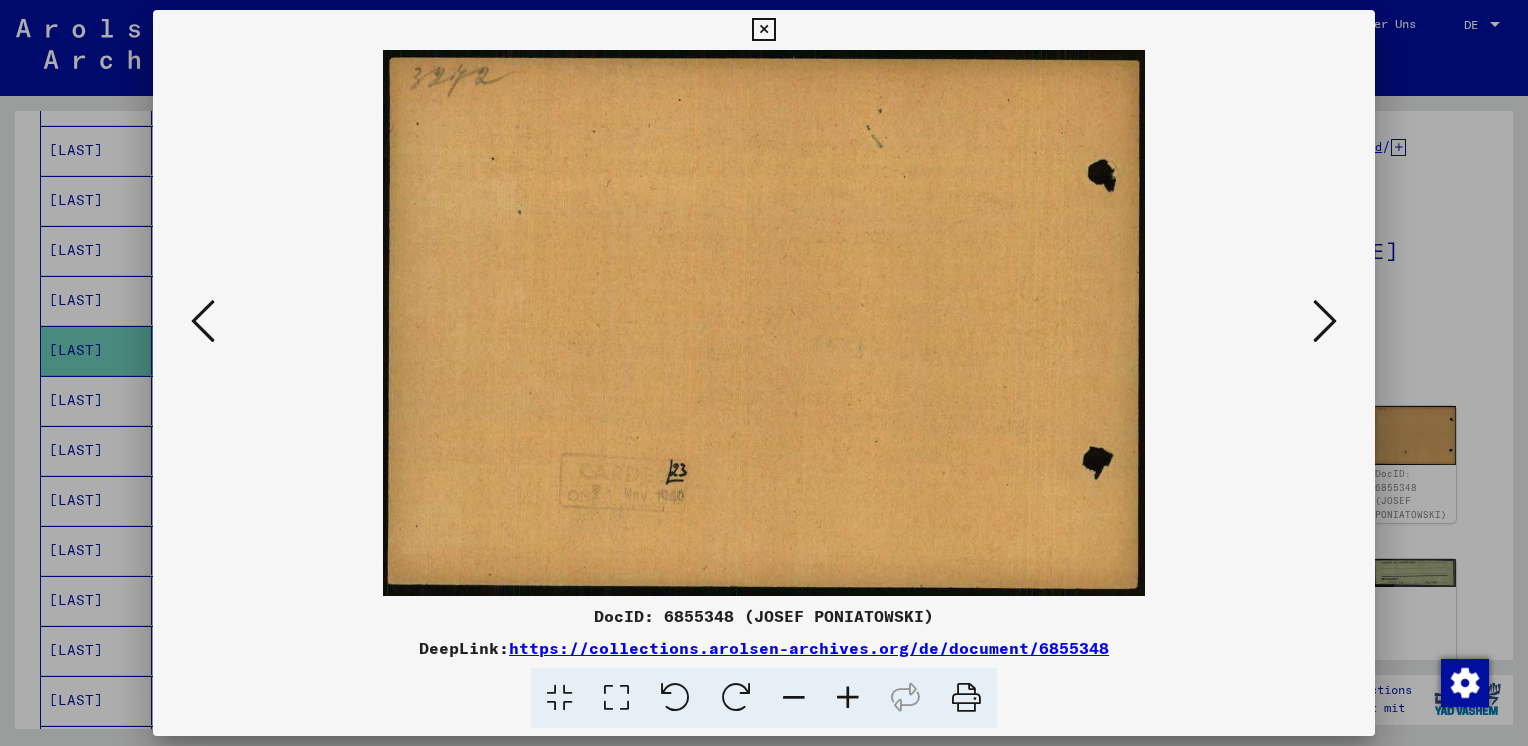 click at bounding box center (1325, 321) 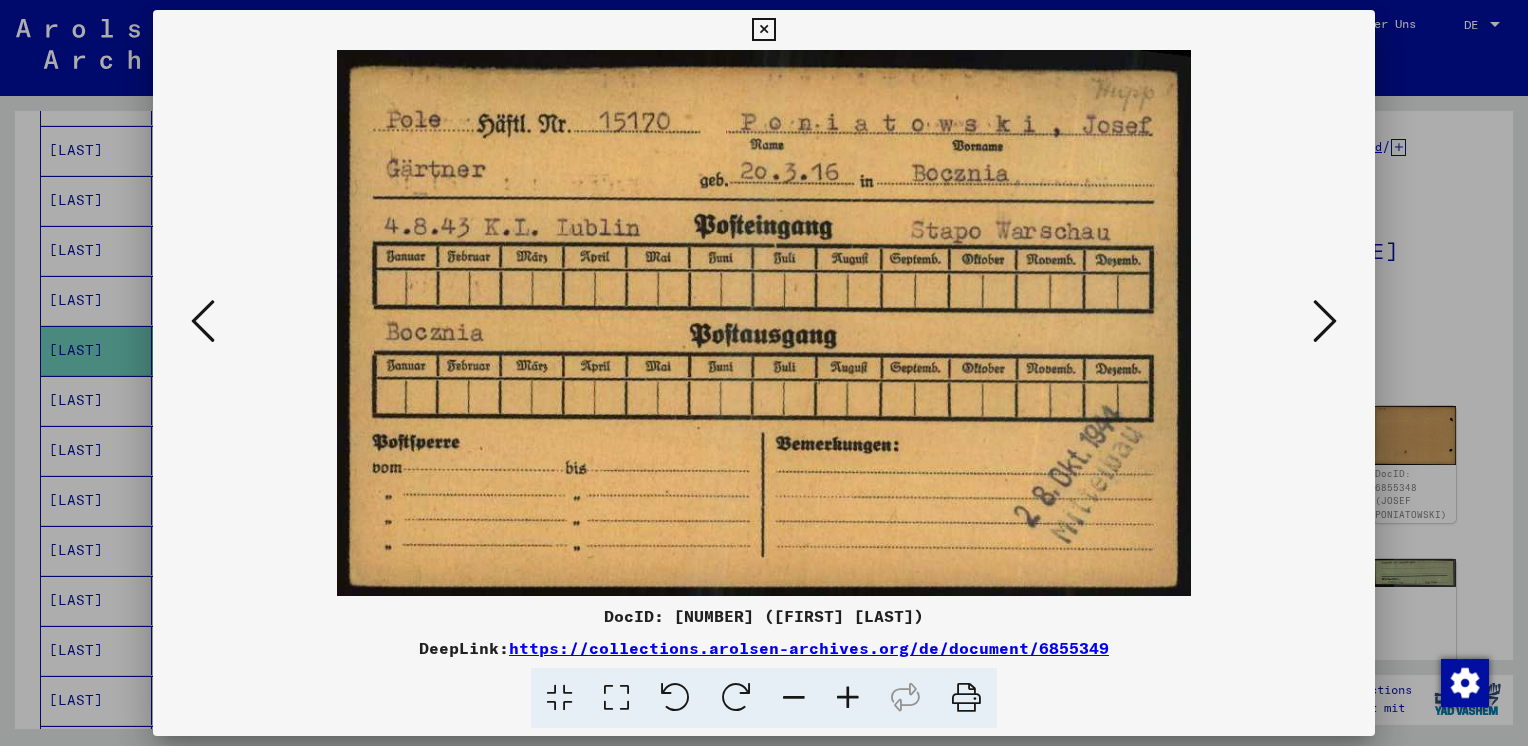 click at bounding box center [1325, 321] 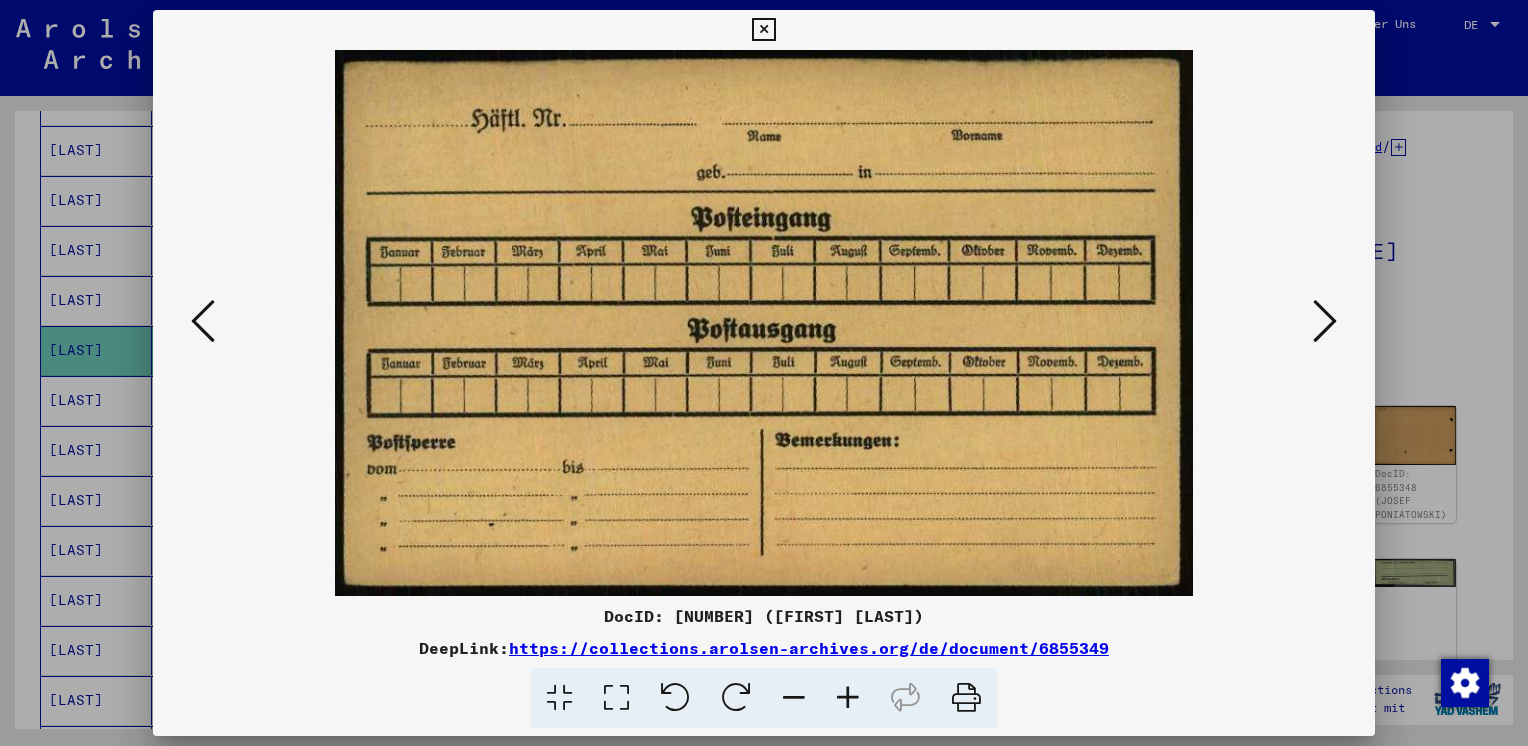 click at bounding box center [763, 30] 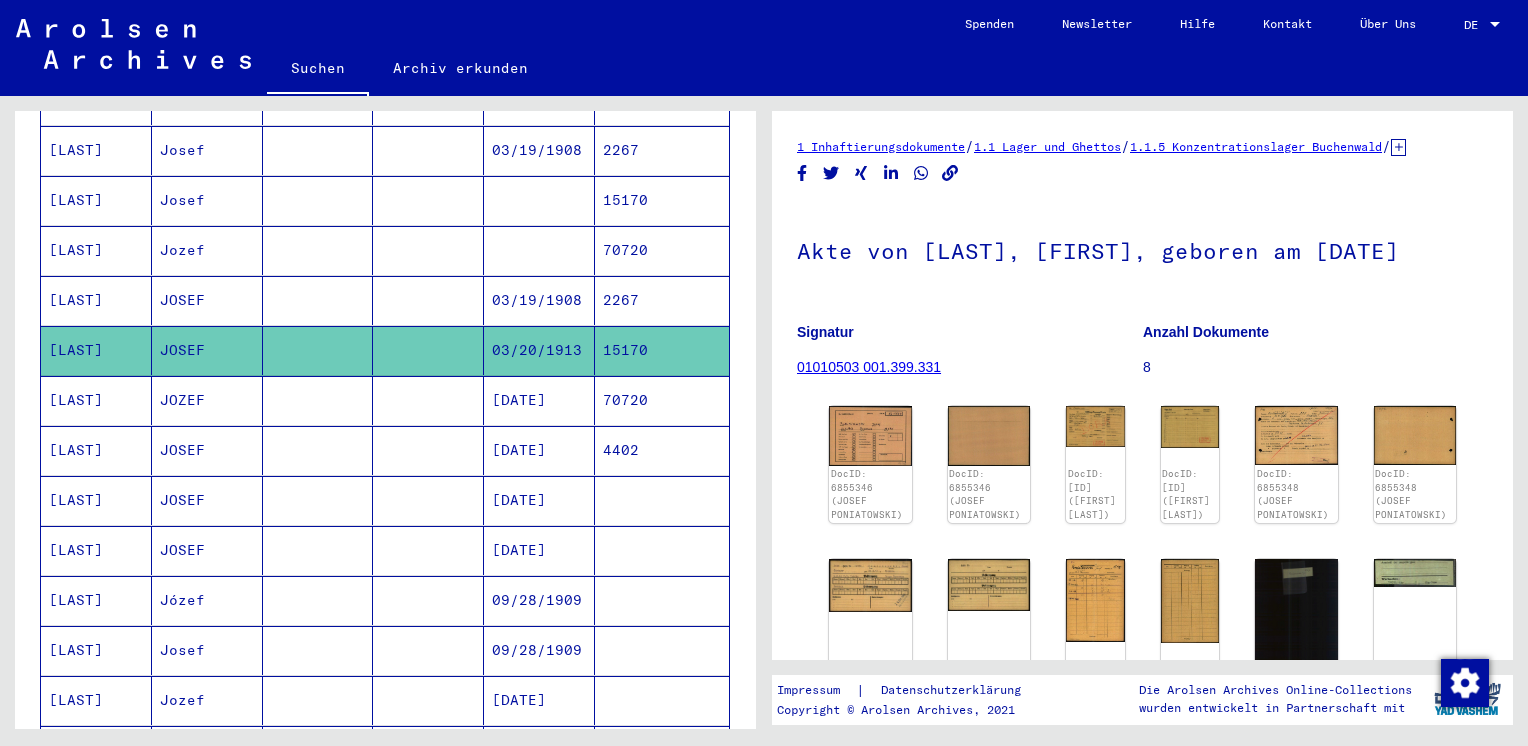 click on "70720" at bounding box center (662, 450) 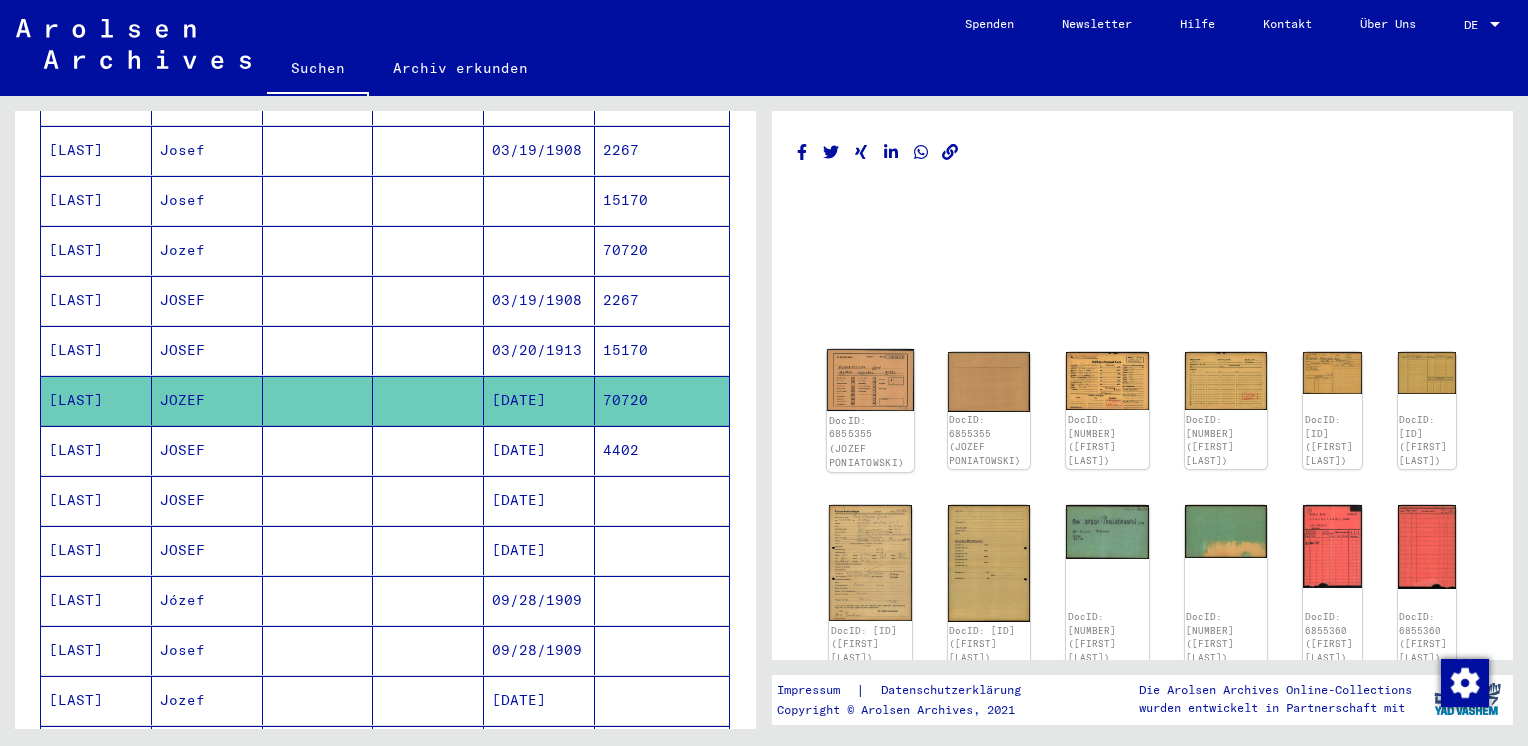 click 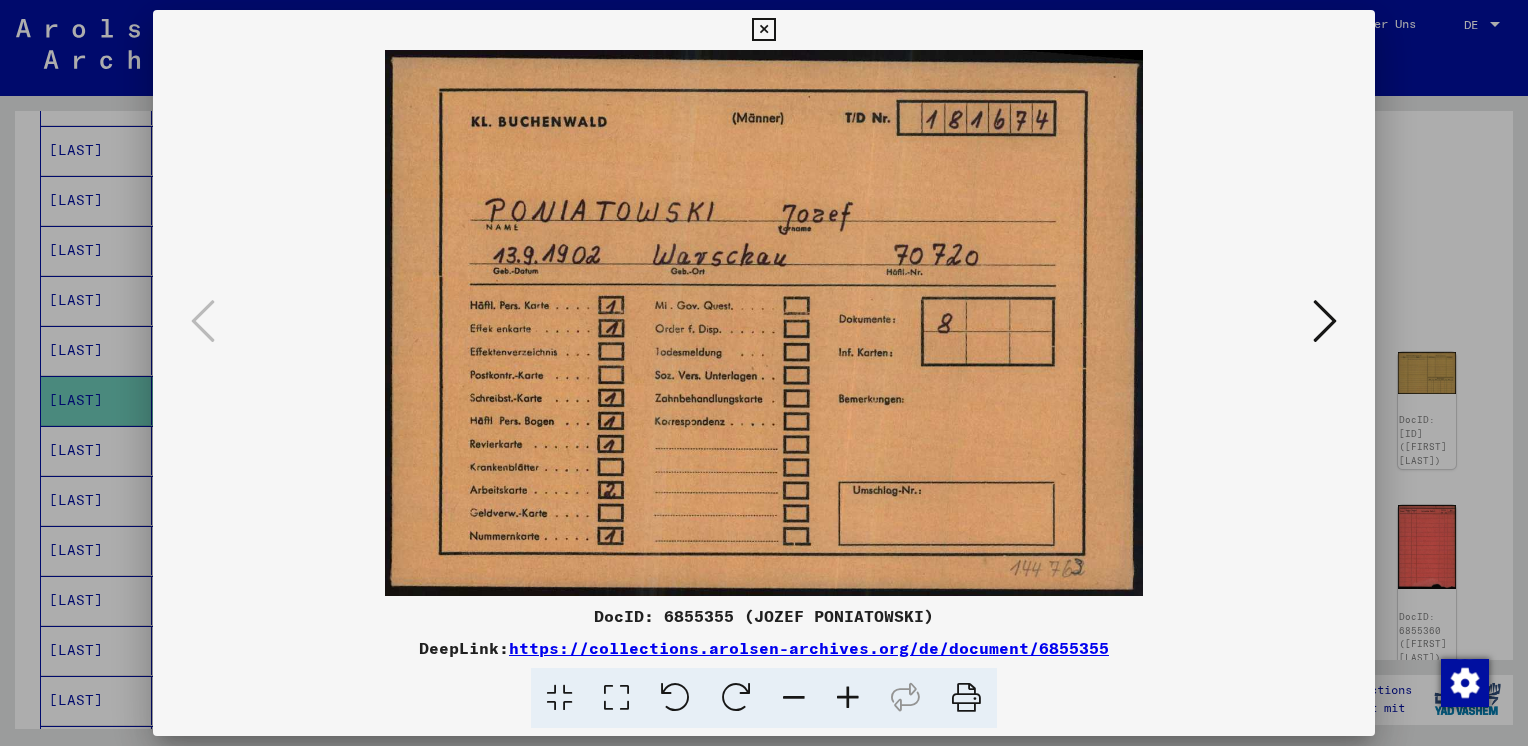click at bounding box center (1325, 321) 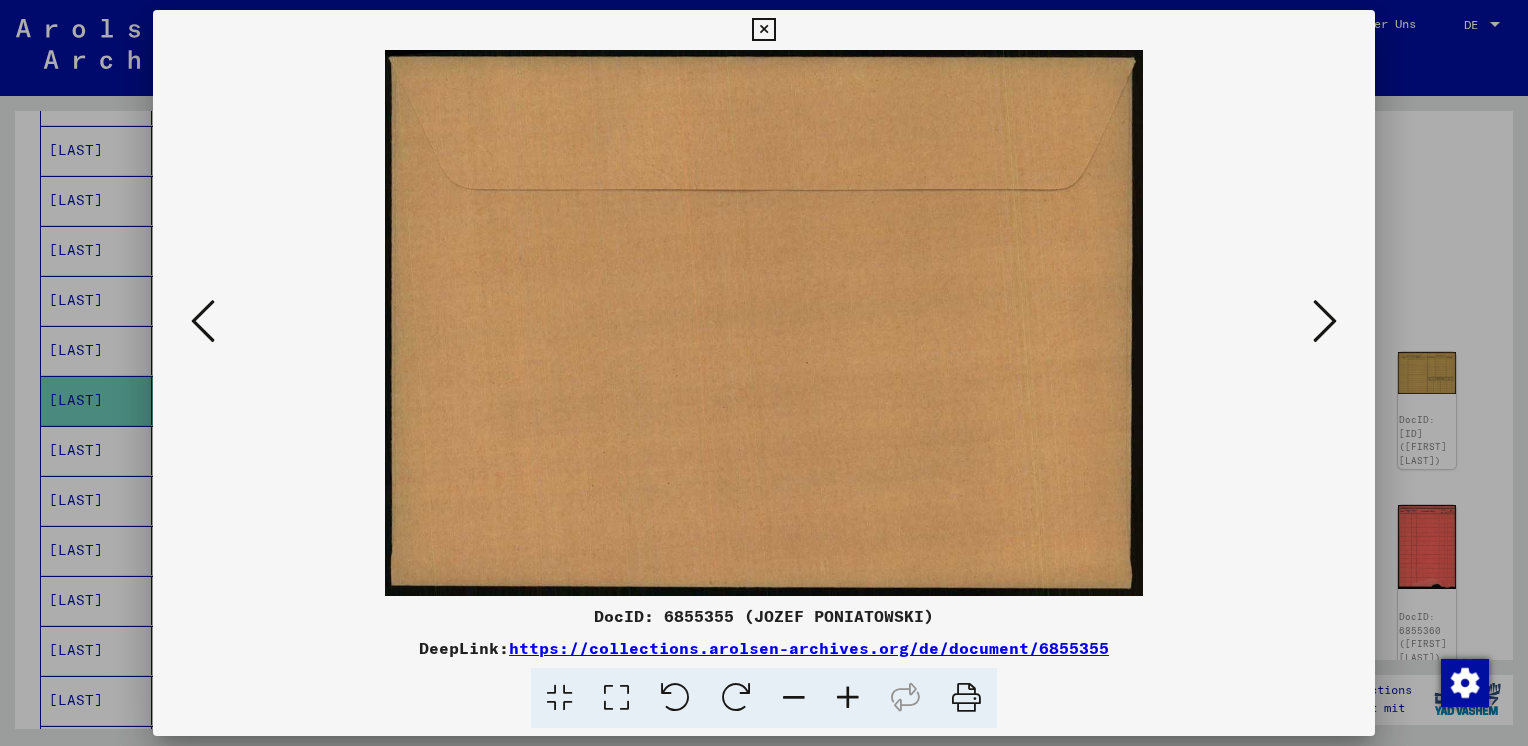 click at bounding box center (1325, 321) 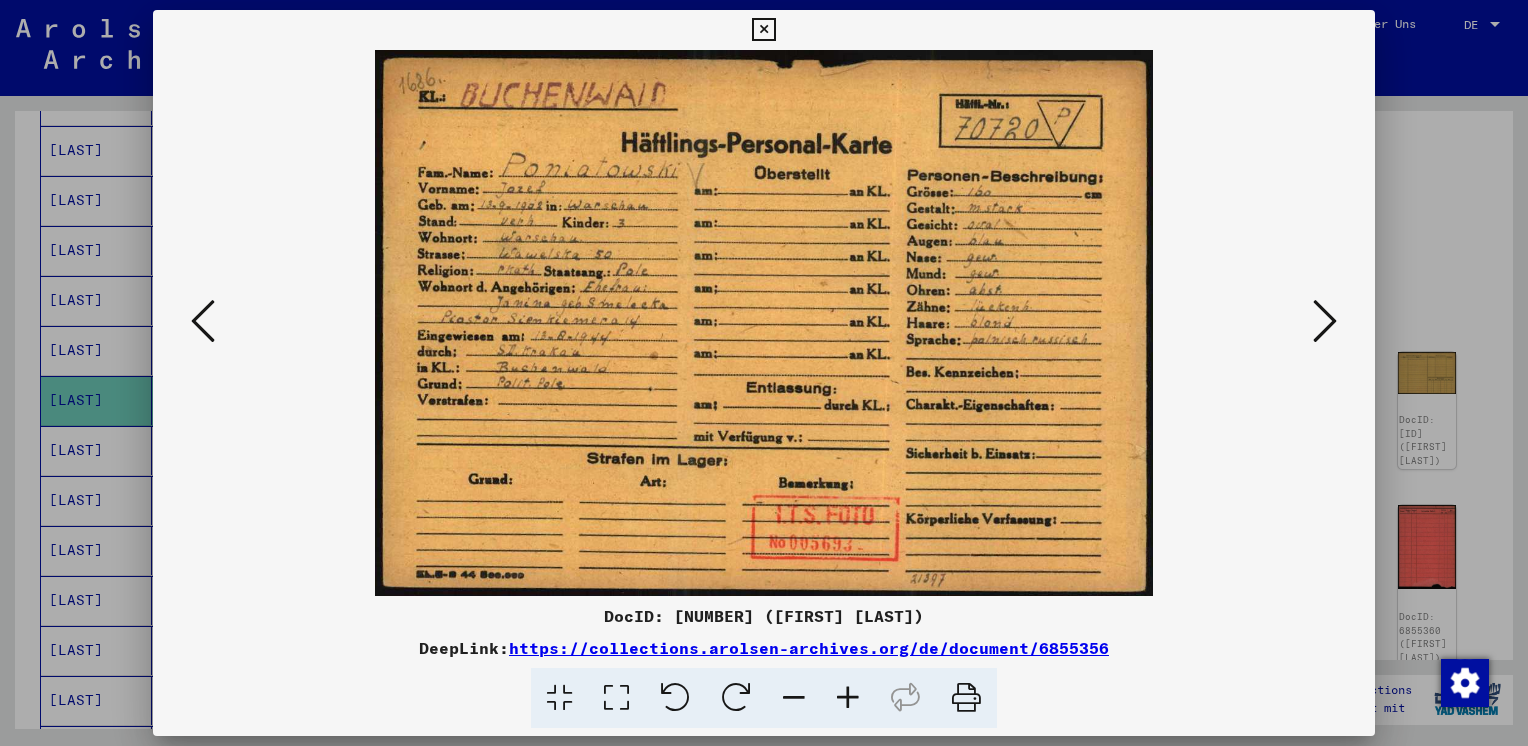click at bounding box center (1325, 321) 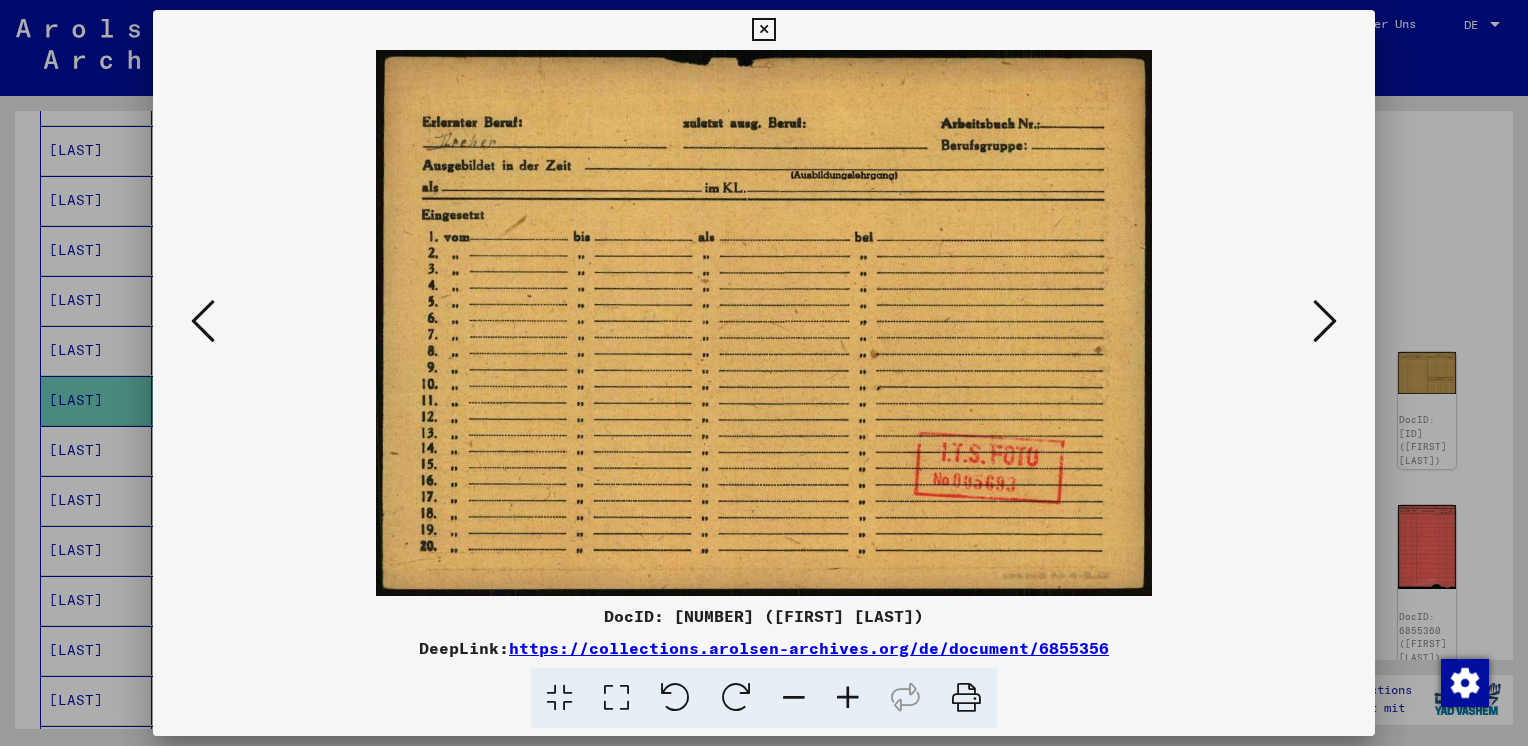 click at bounding box center (1325, 321) 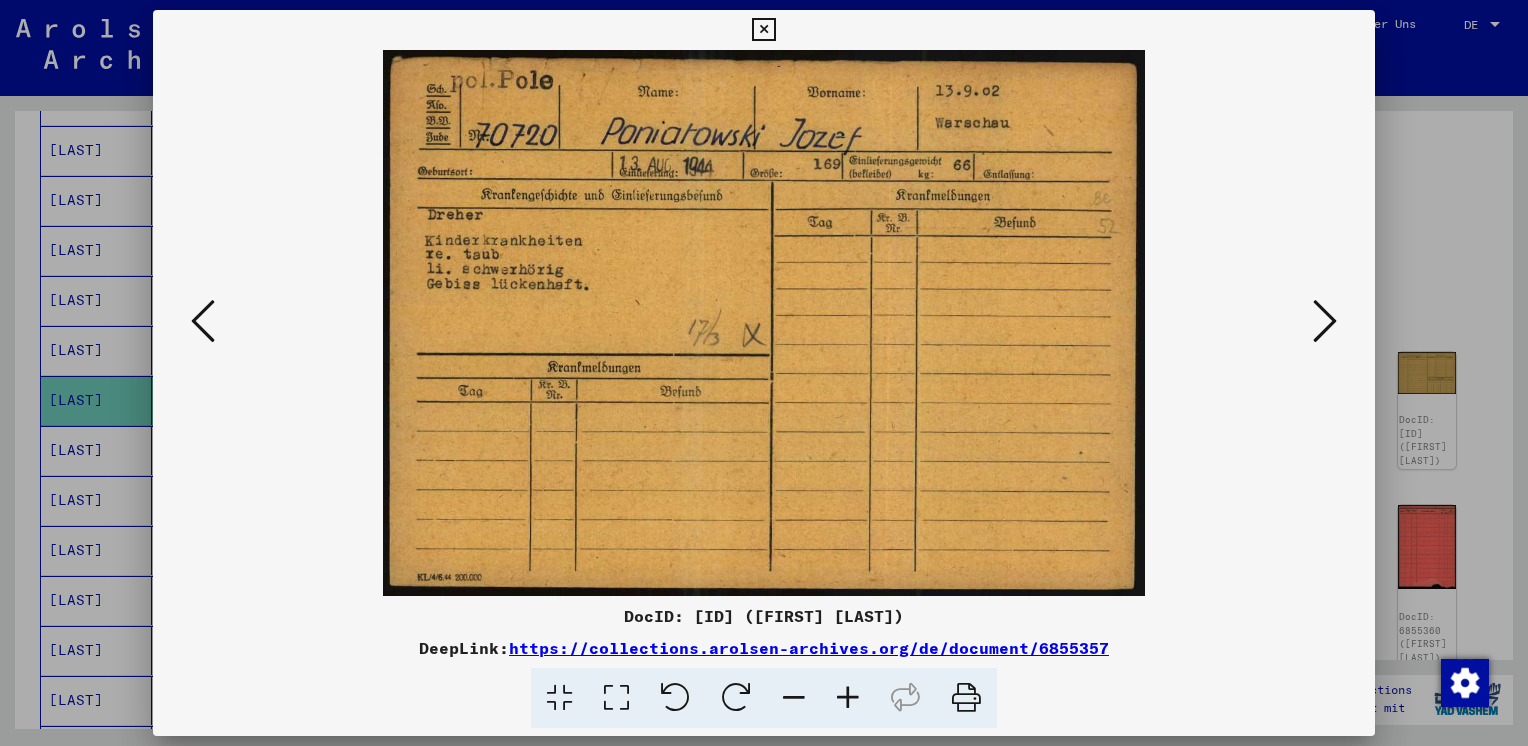click at bounding box center (1325, 321) 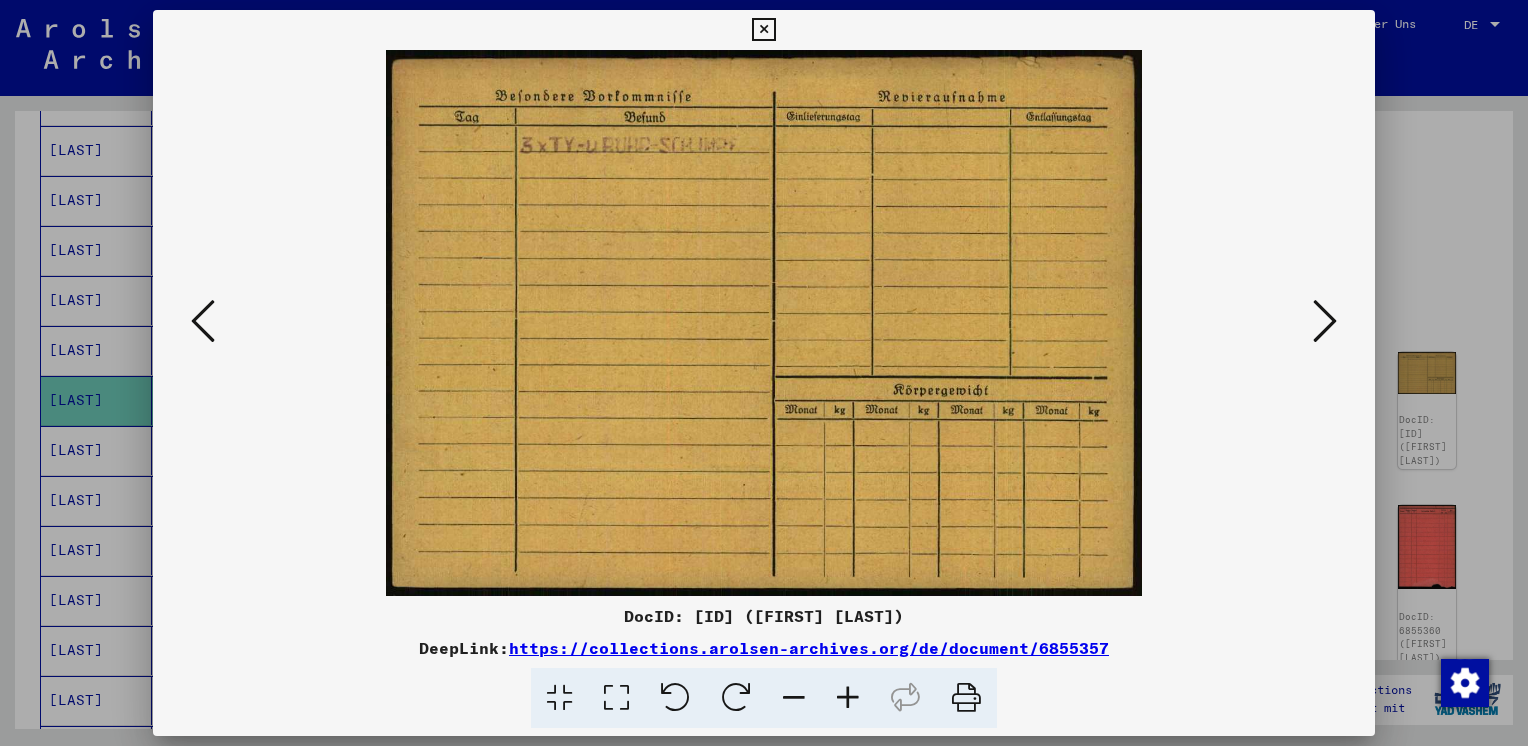 click at bounding box center (1325, 321) 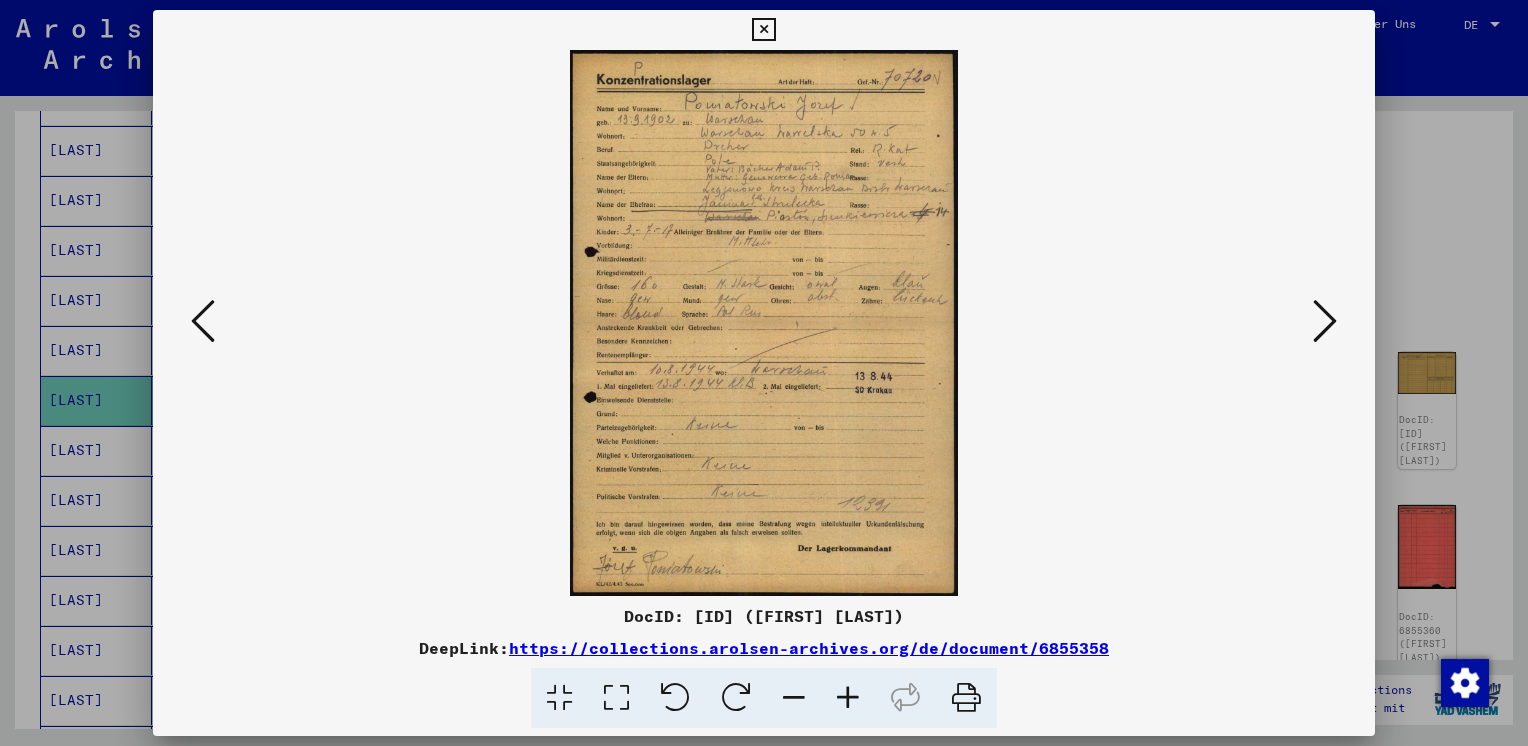 click at bounding box center (1325, 321) 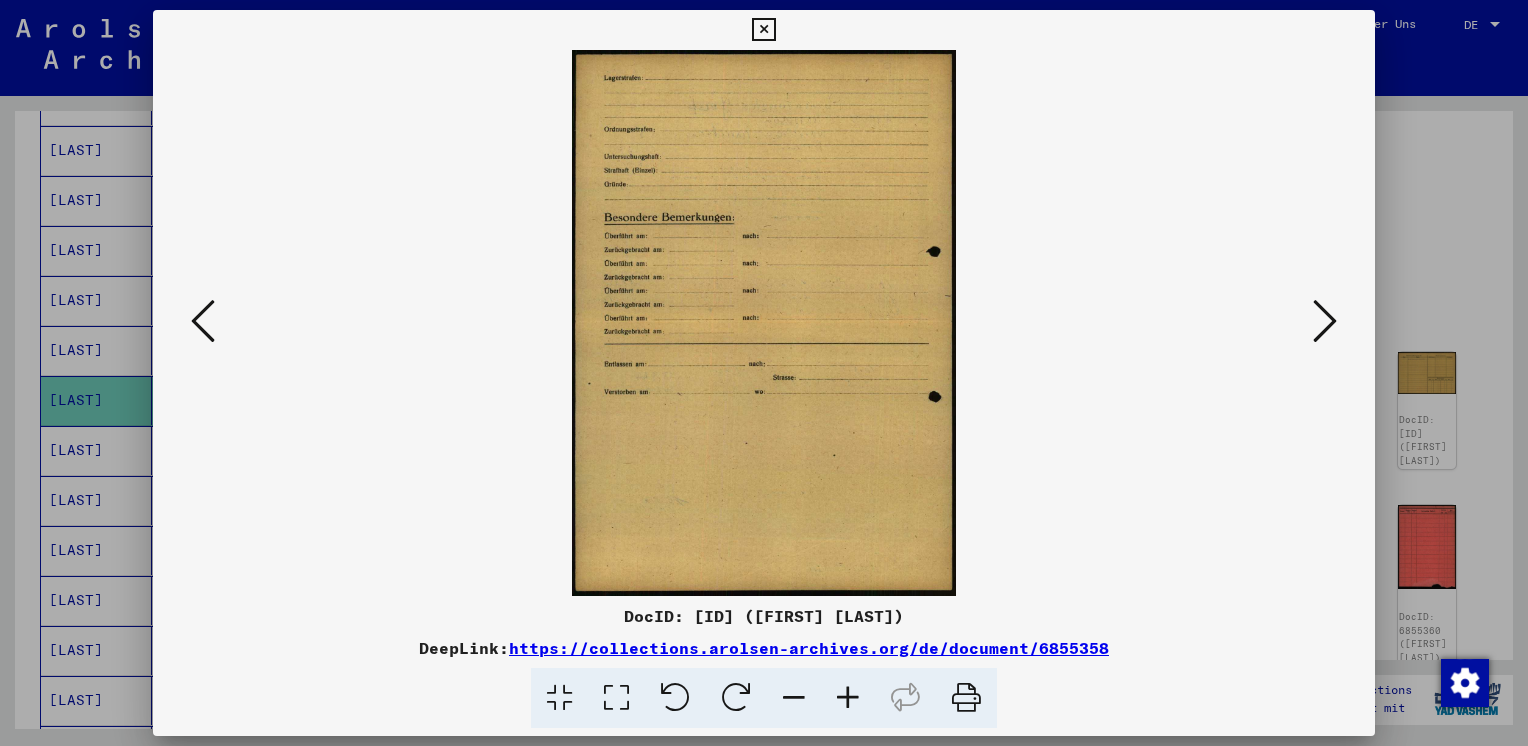 click at bounding box center [1325, 321] 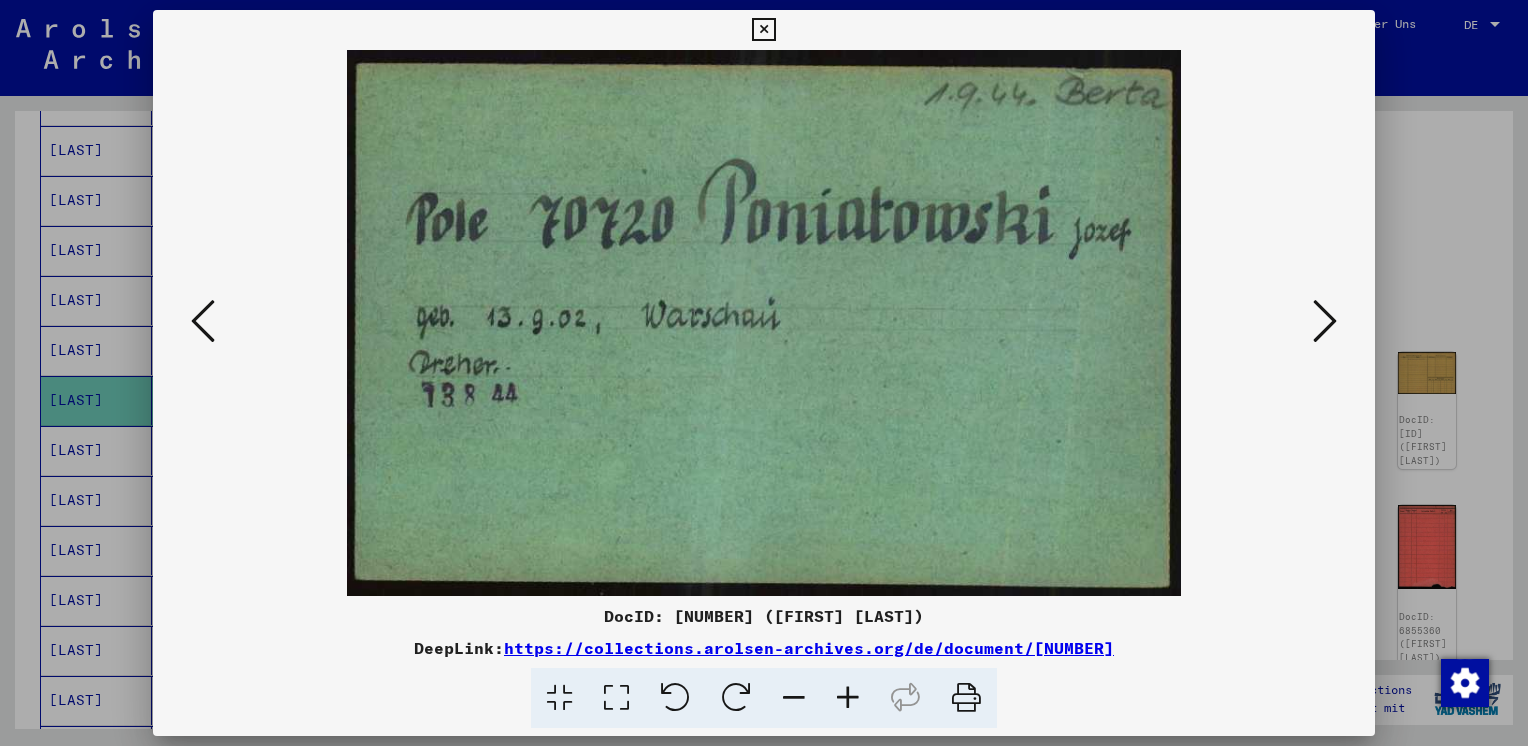 click at bounding box center (1325, 321) 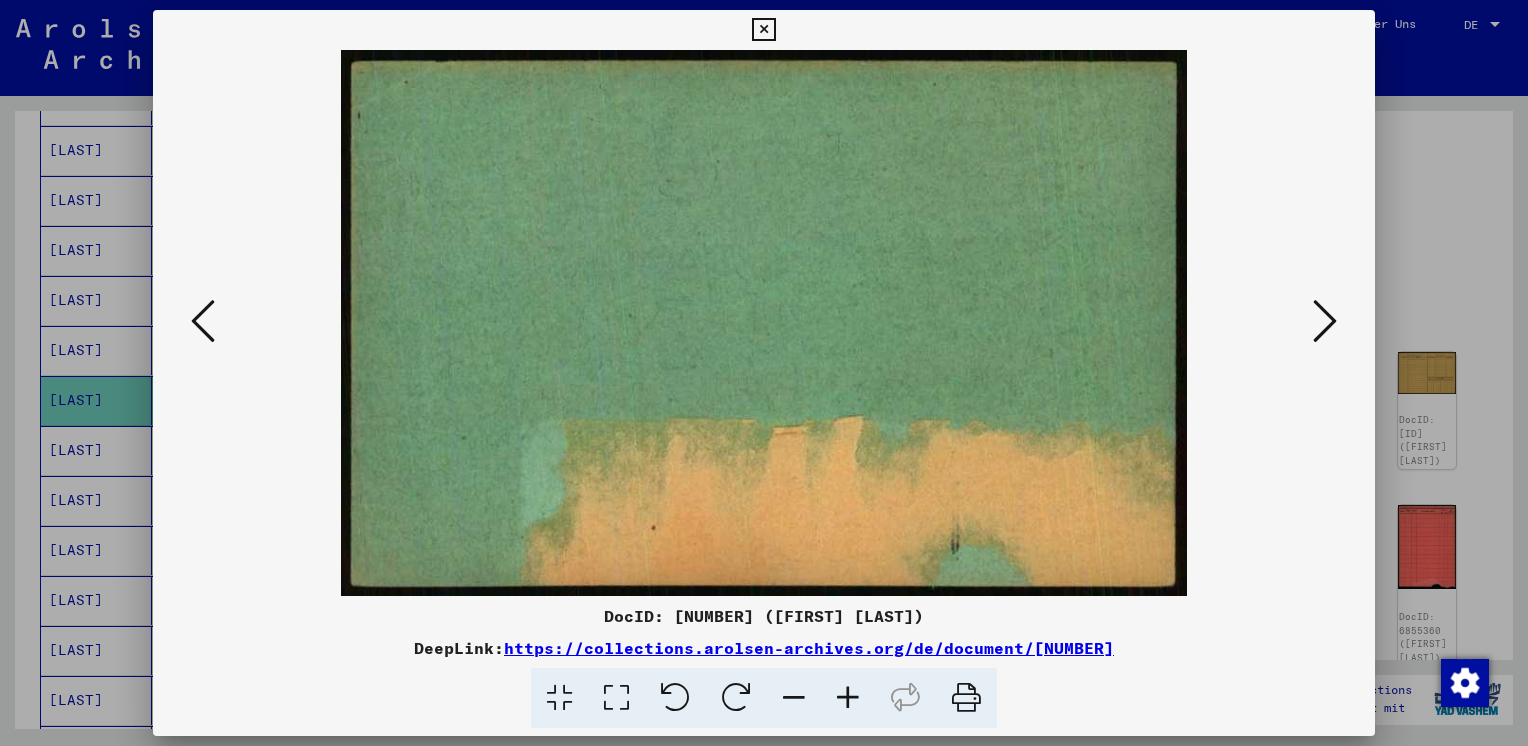 click at bounding box center (1325, 321) 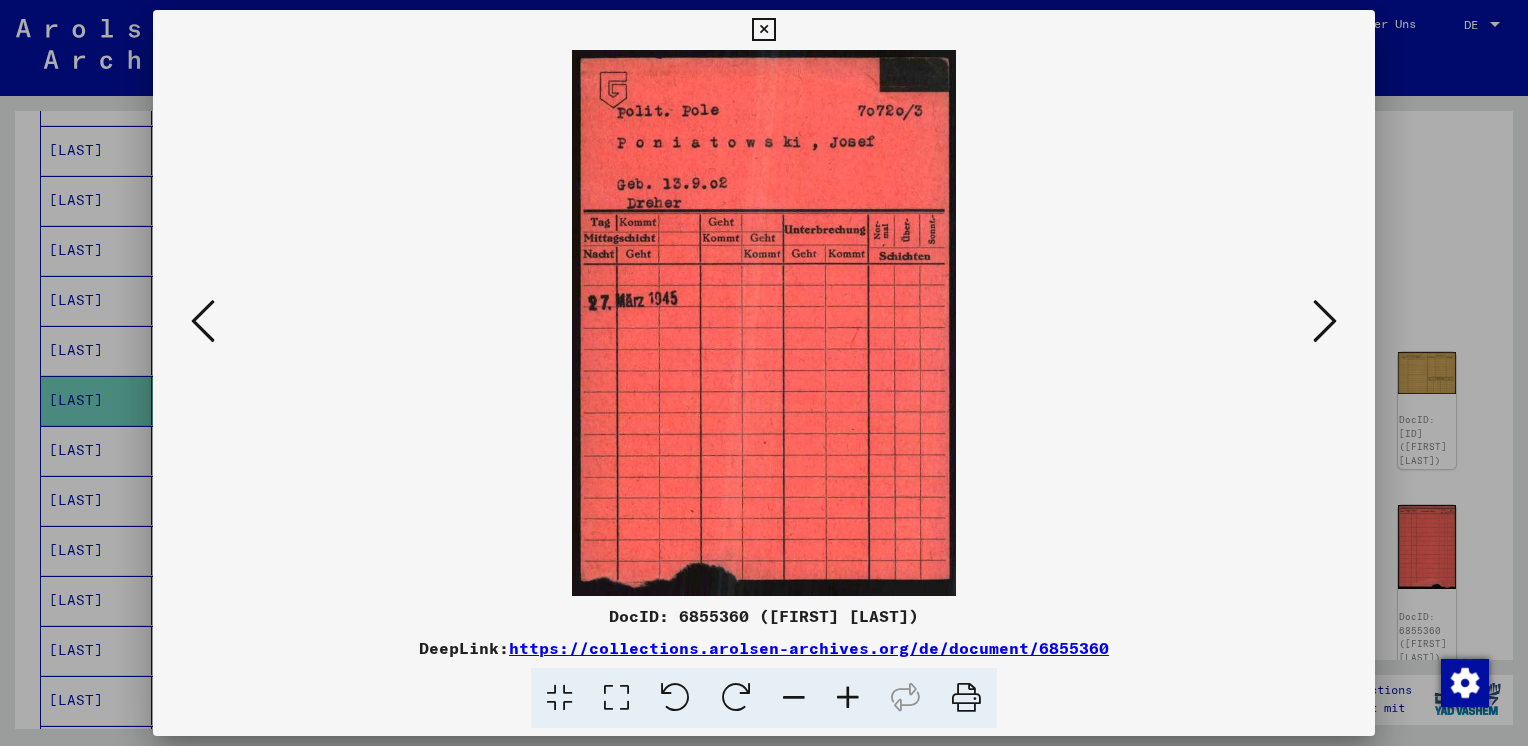 click at bounding box center (1325, 321) 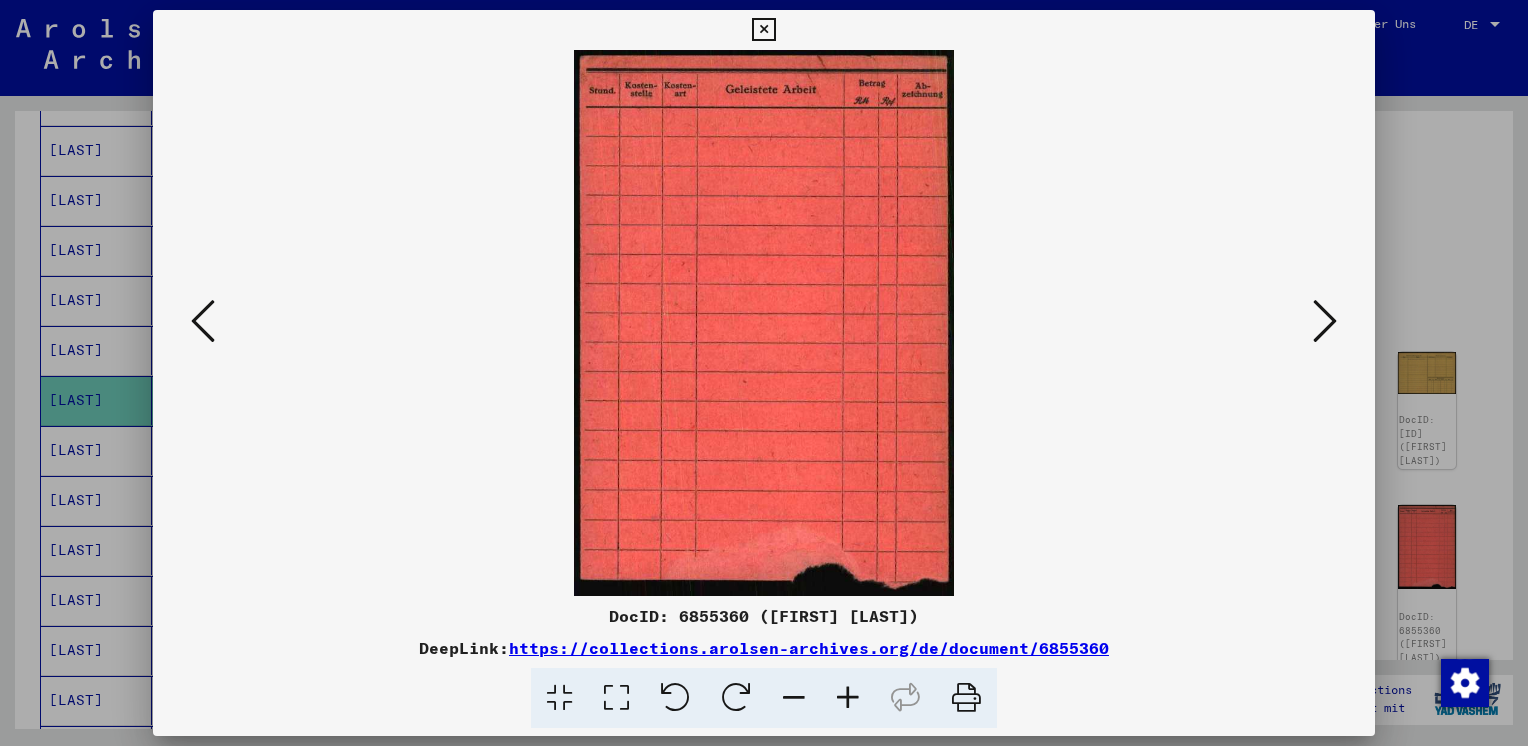 click at bounding box center [1325, 321] 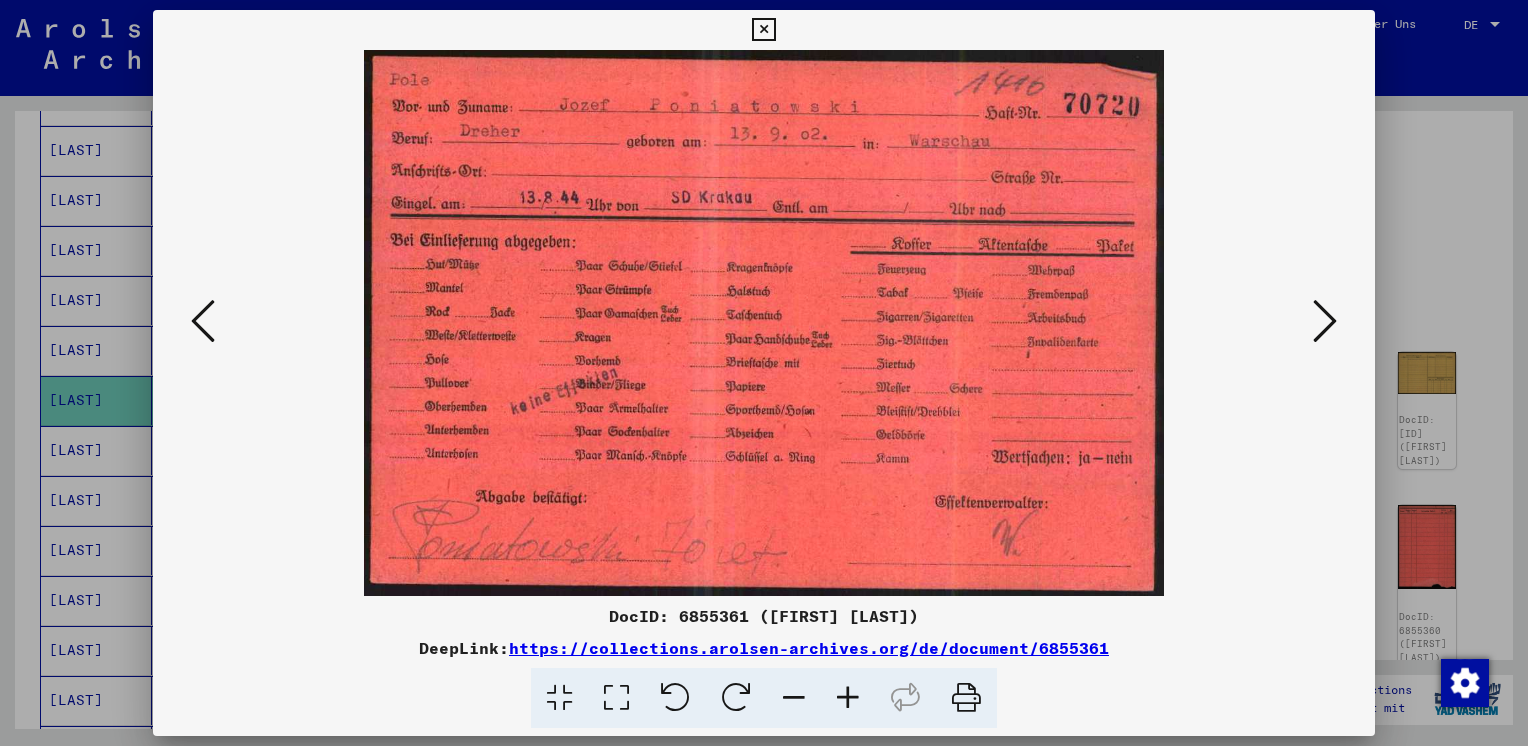 click at bounding box center (1325, 321) 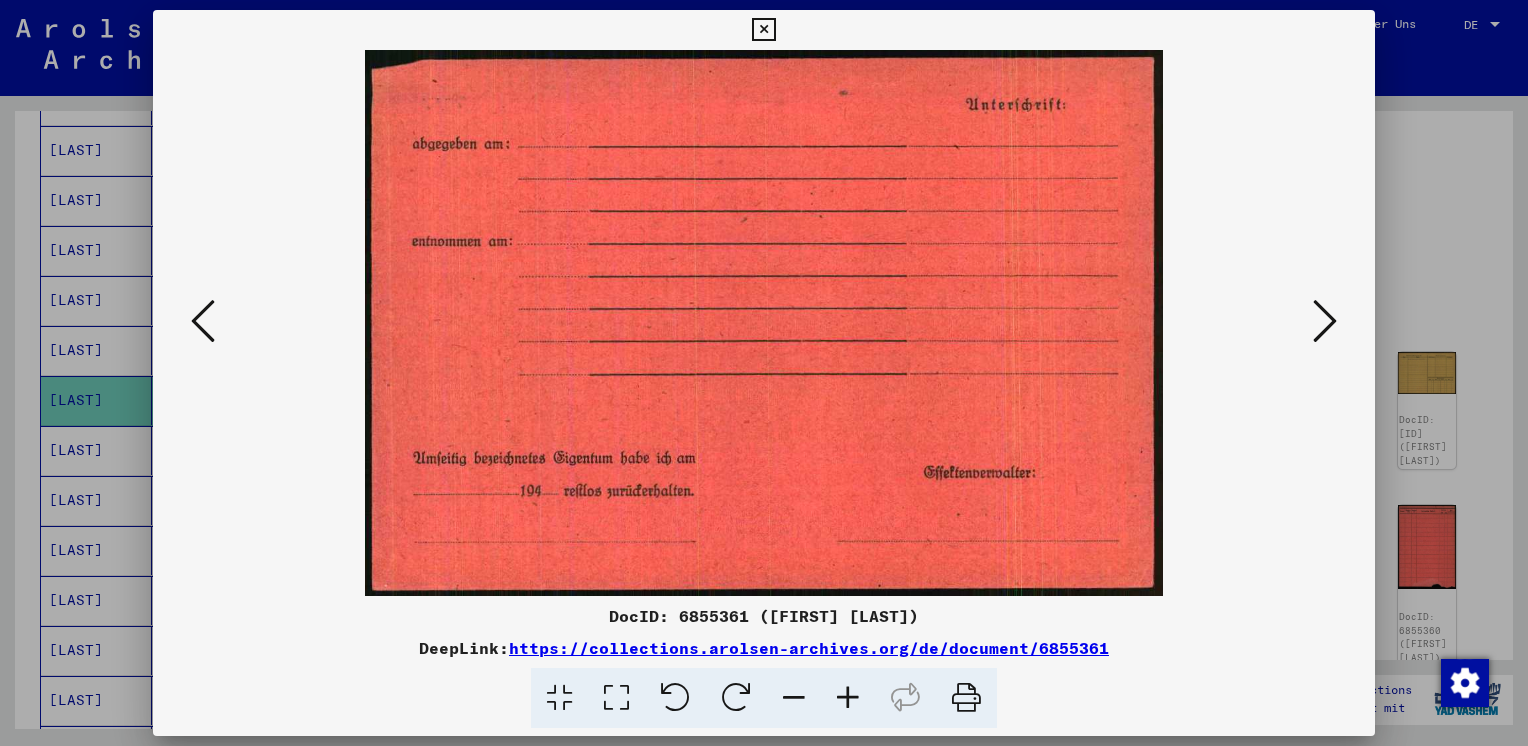 click at bounding box center (1325, 321) 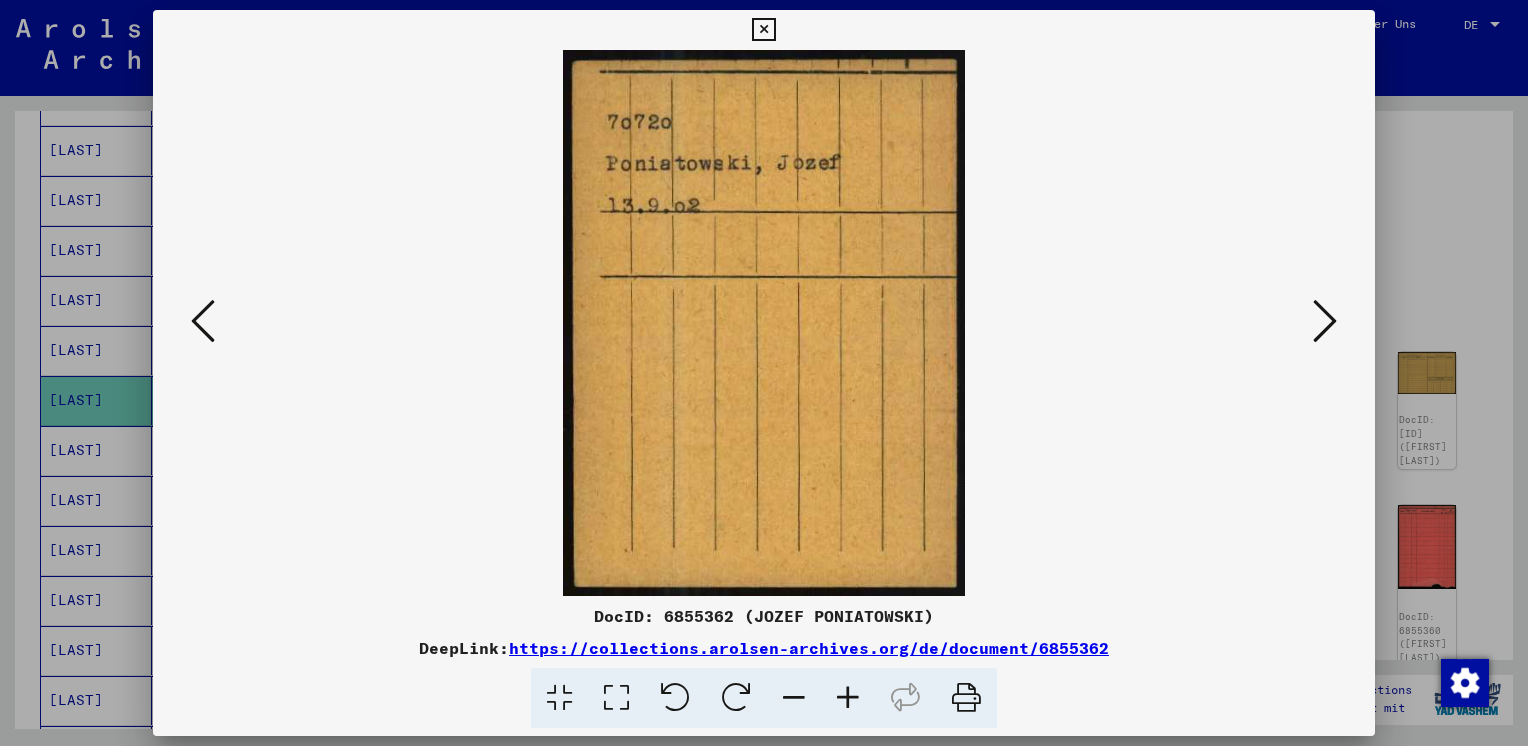click at bounding box center (1325, 321) 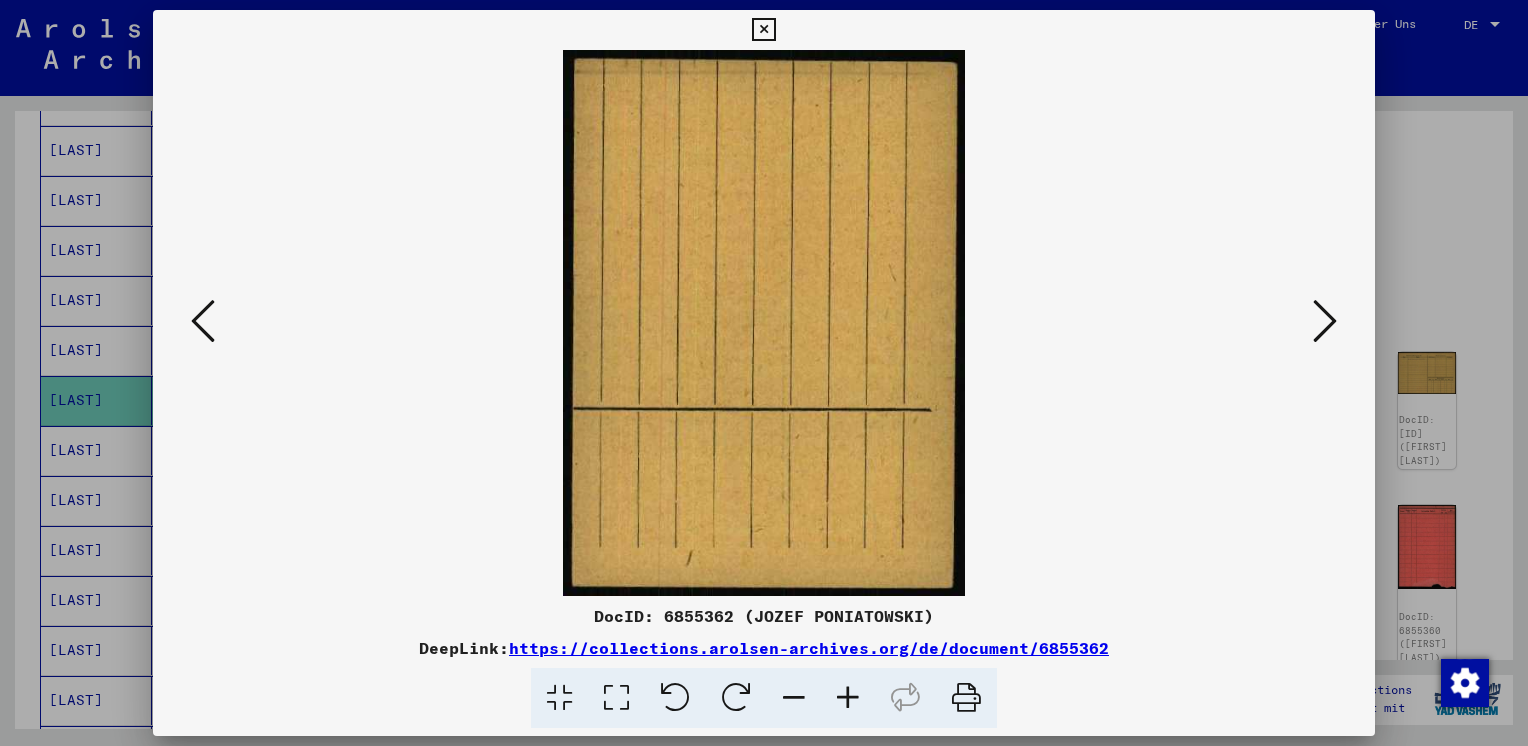 click at bounding box center (1325, 321) 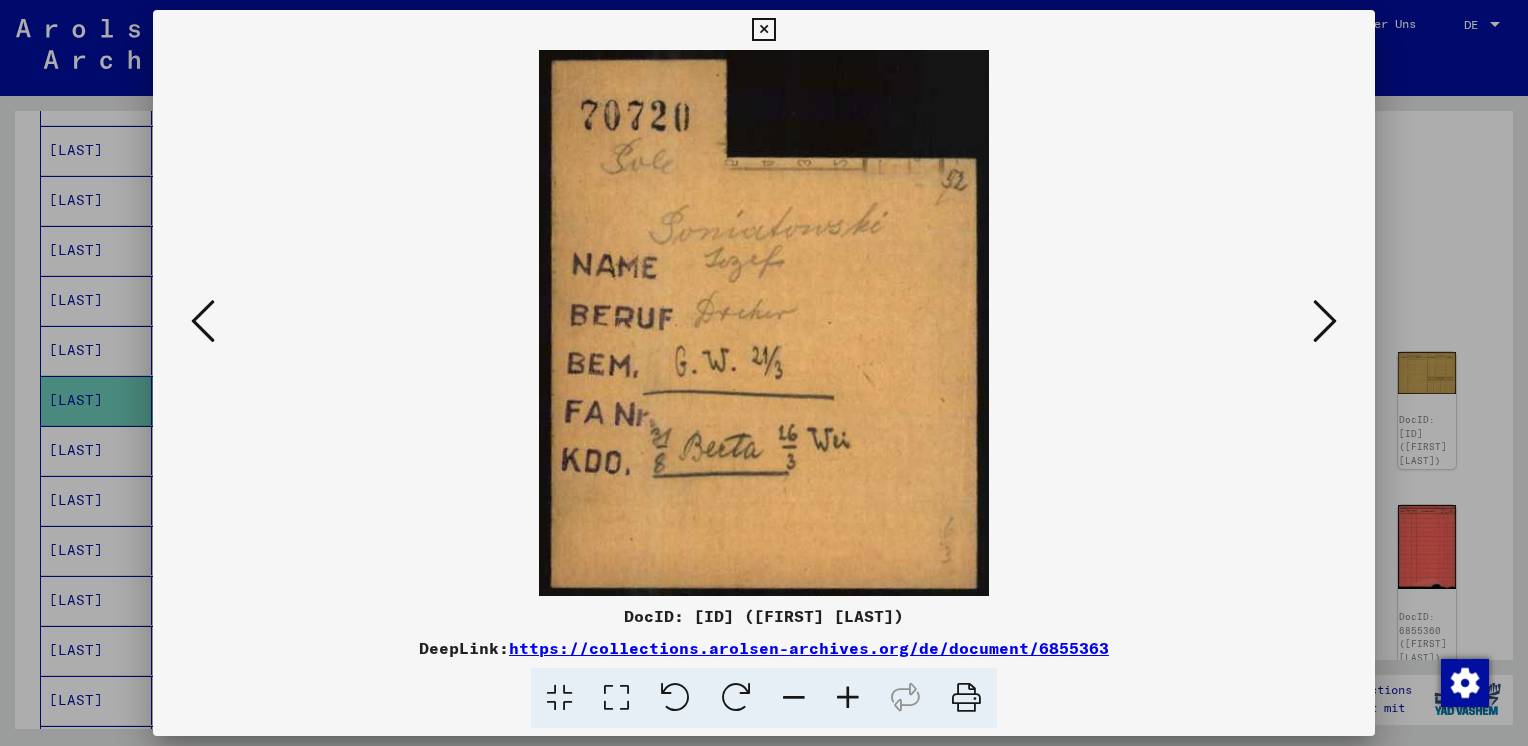 click at bounding box center (1325, 321) 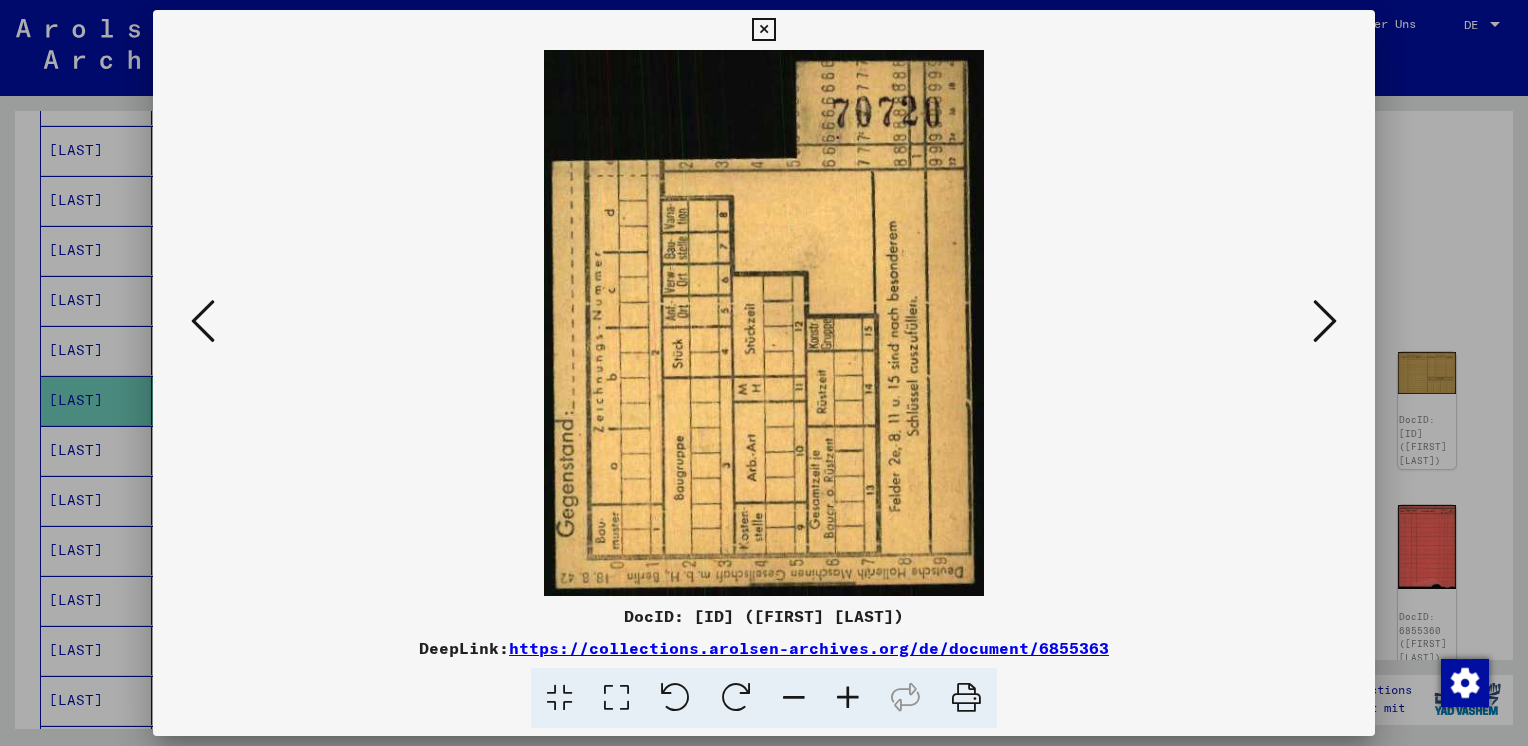 click at bounding box center [1325, 321] 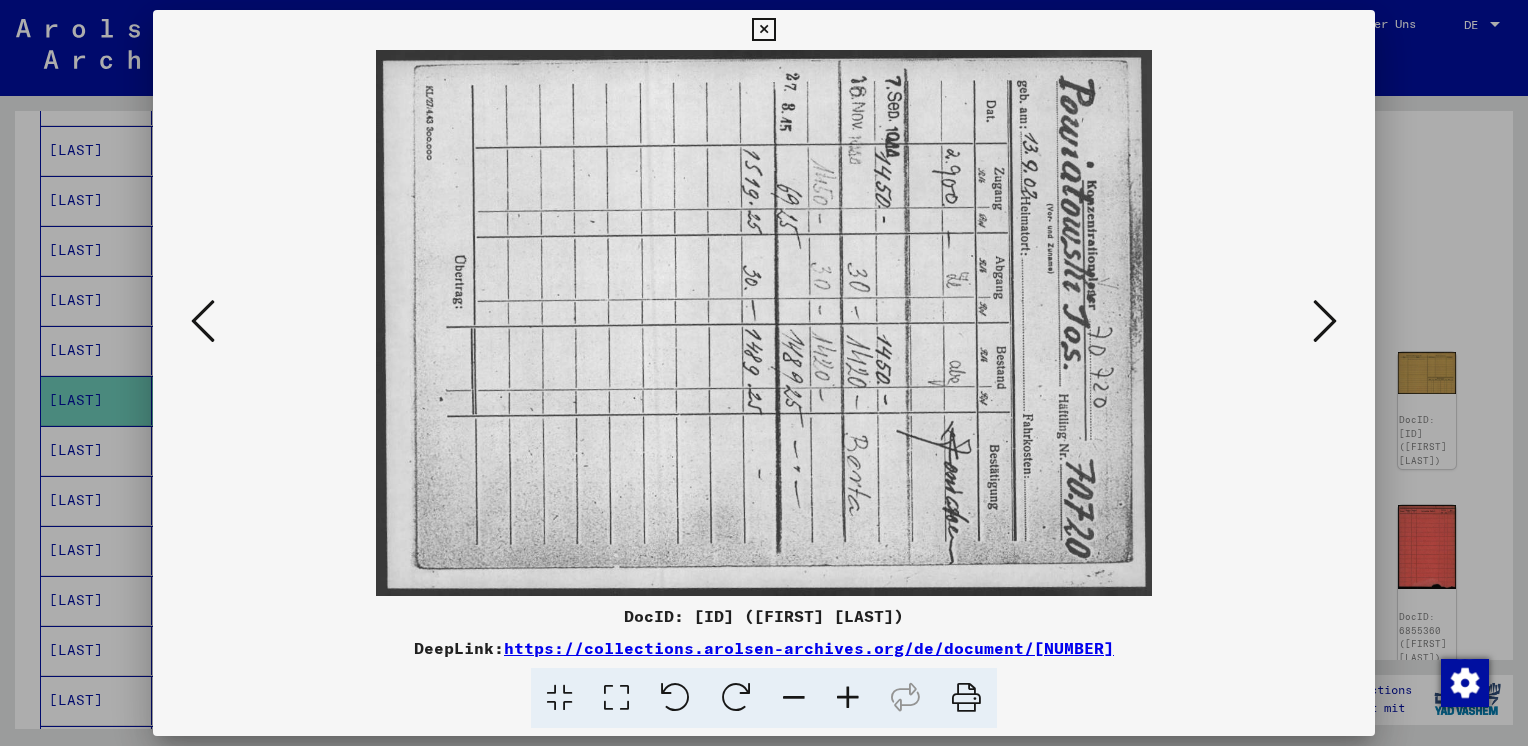 click at bounding box center (1325, 321) 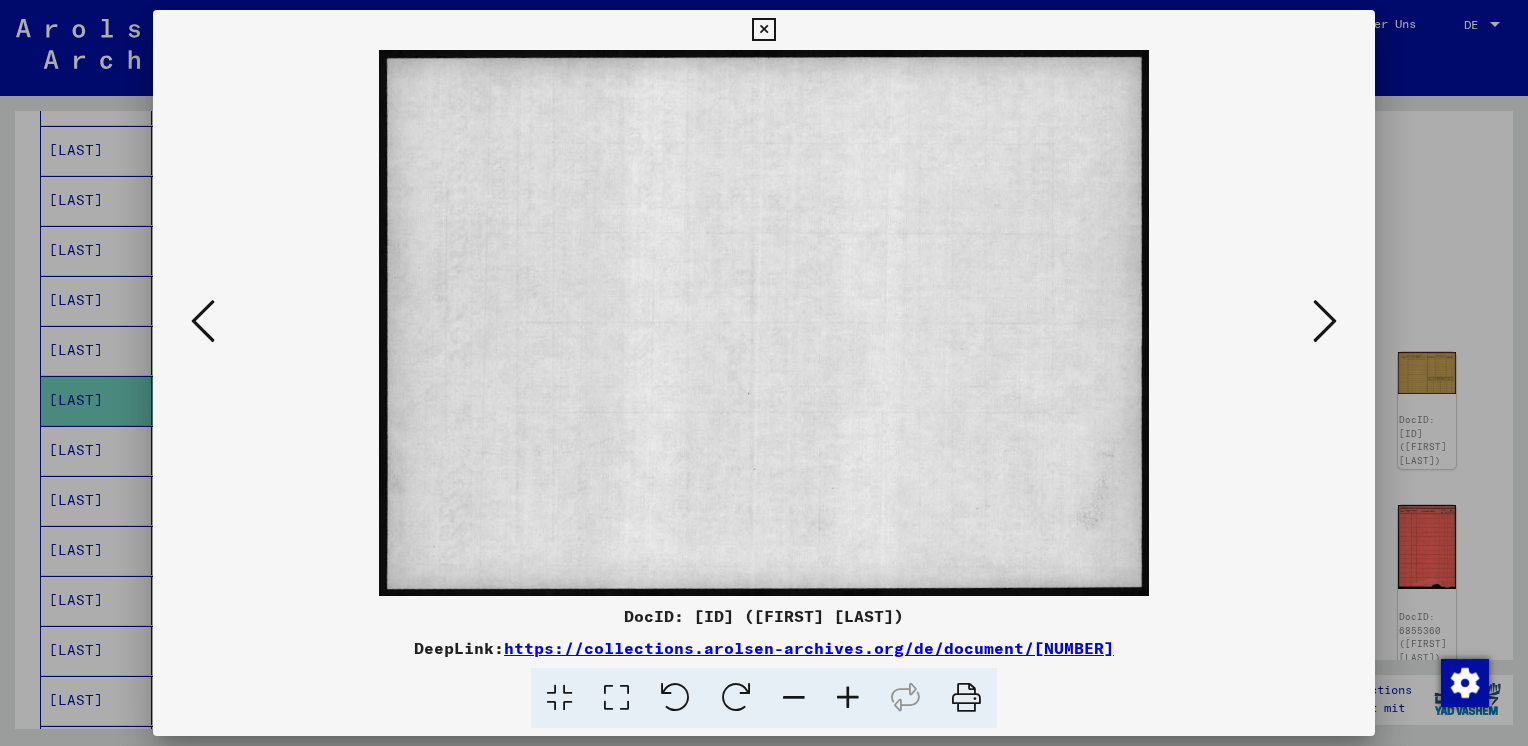 click at bounding box center [1325, 321] 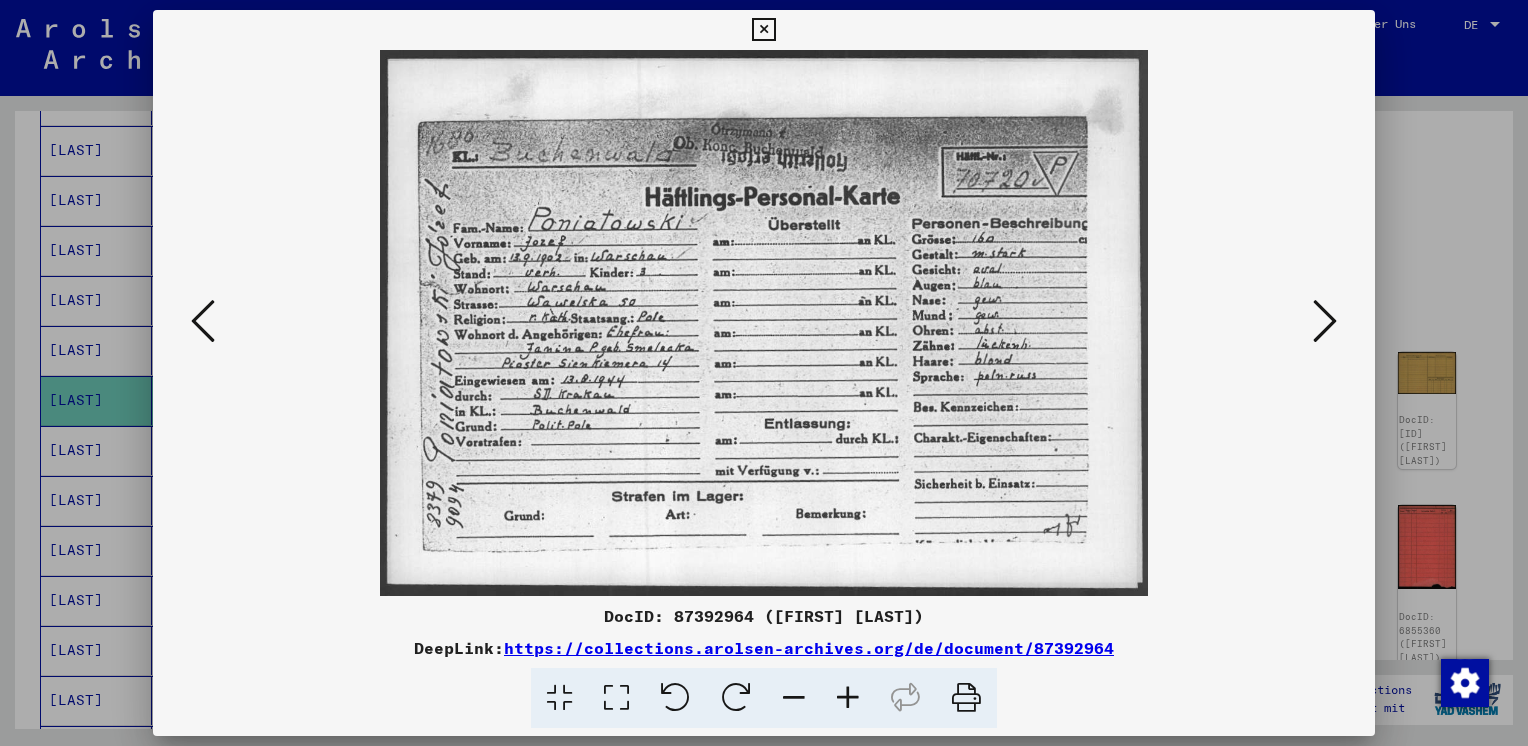 click at bounding box center [763, 30] 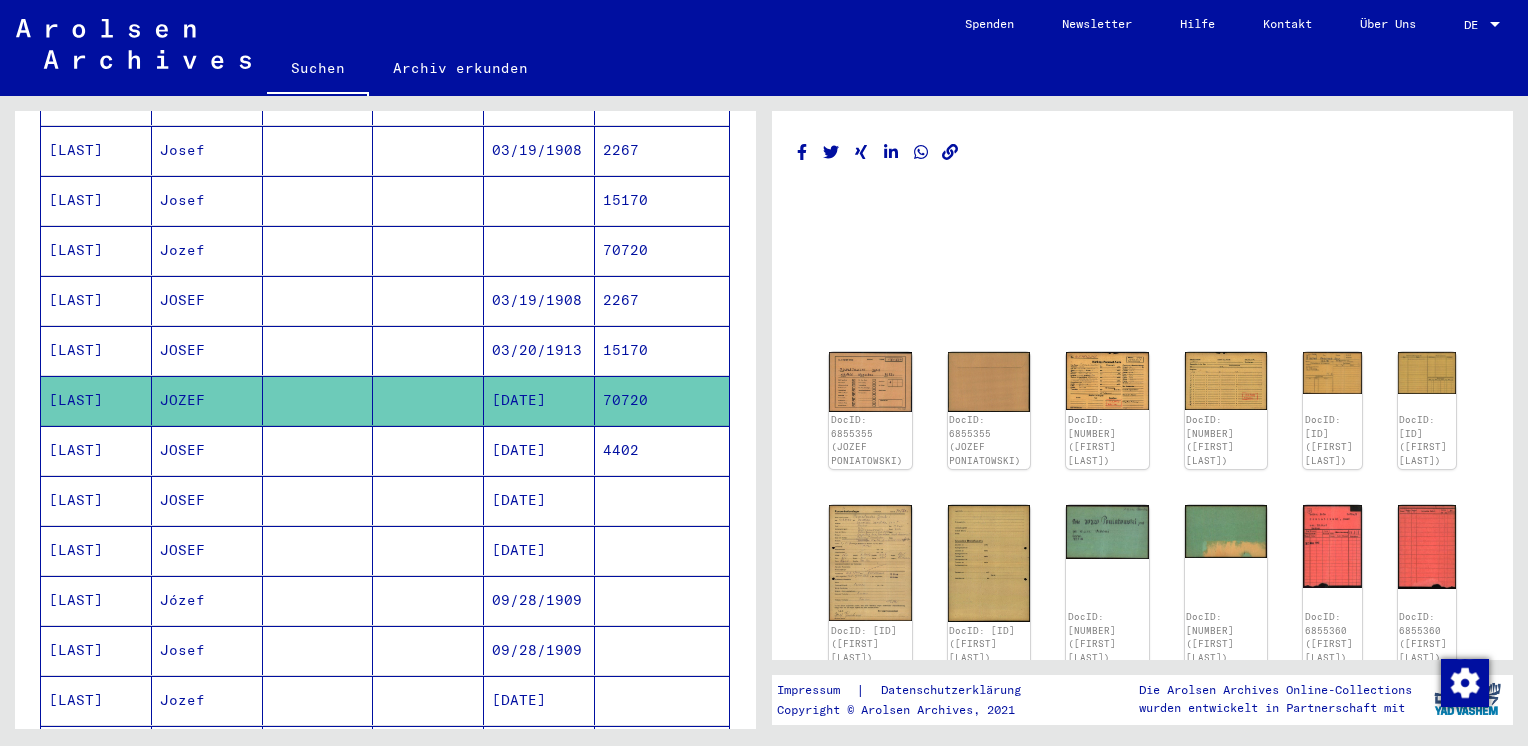 click on "[LAST]" at bounding box center [96, 500] 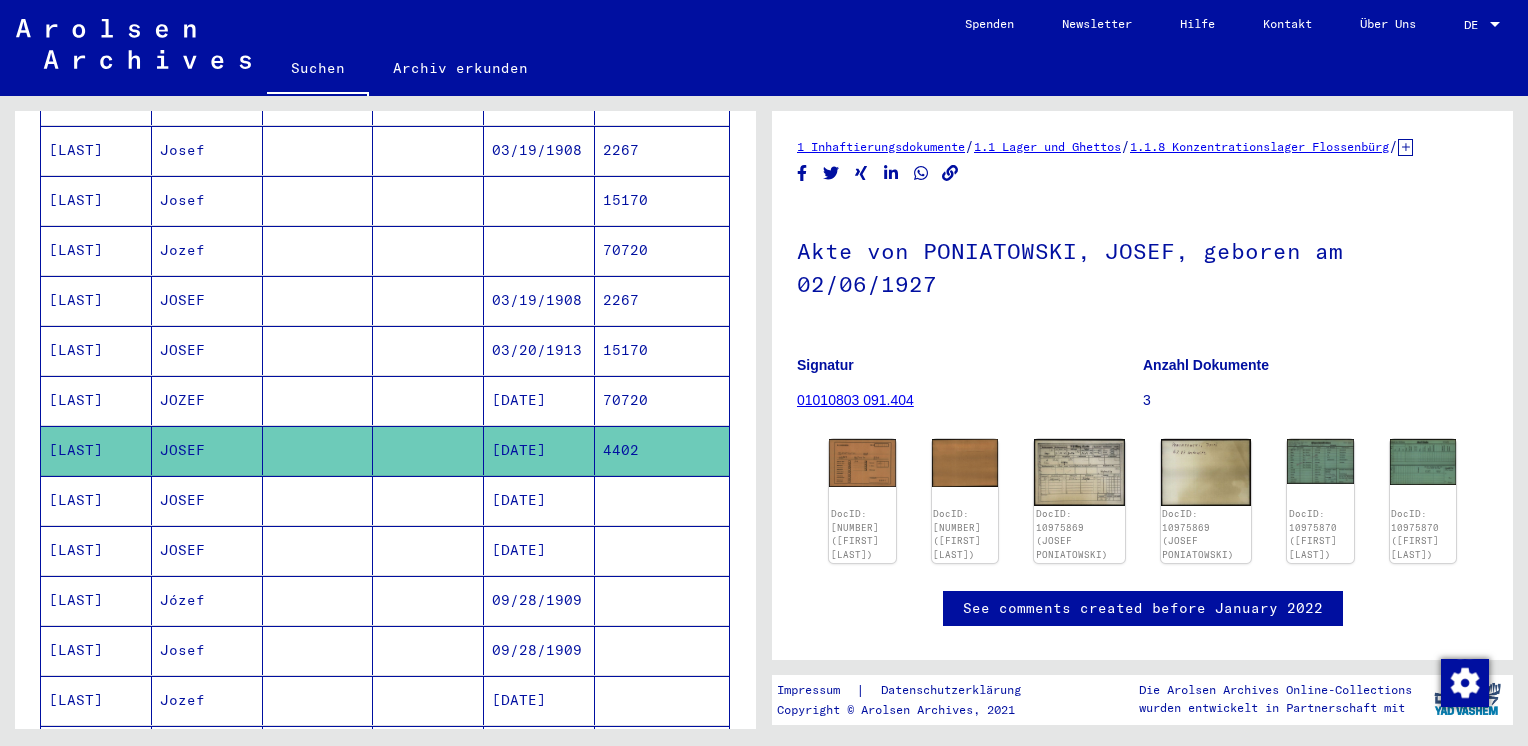 scroll, scrollTop: 0, scrollLeft: 0, axis: both 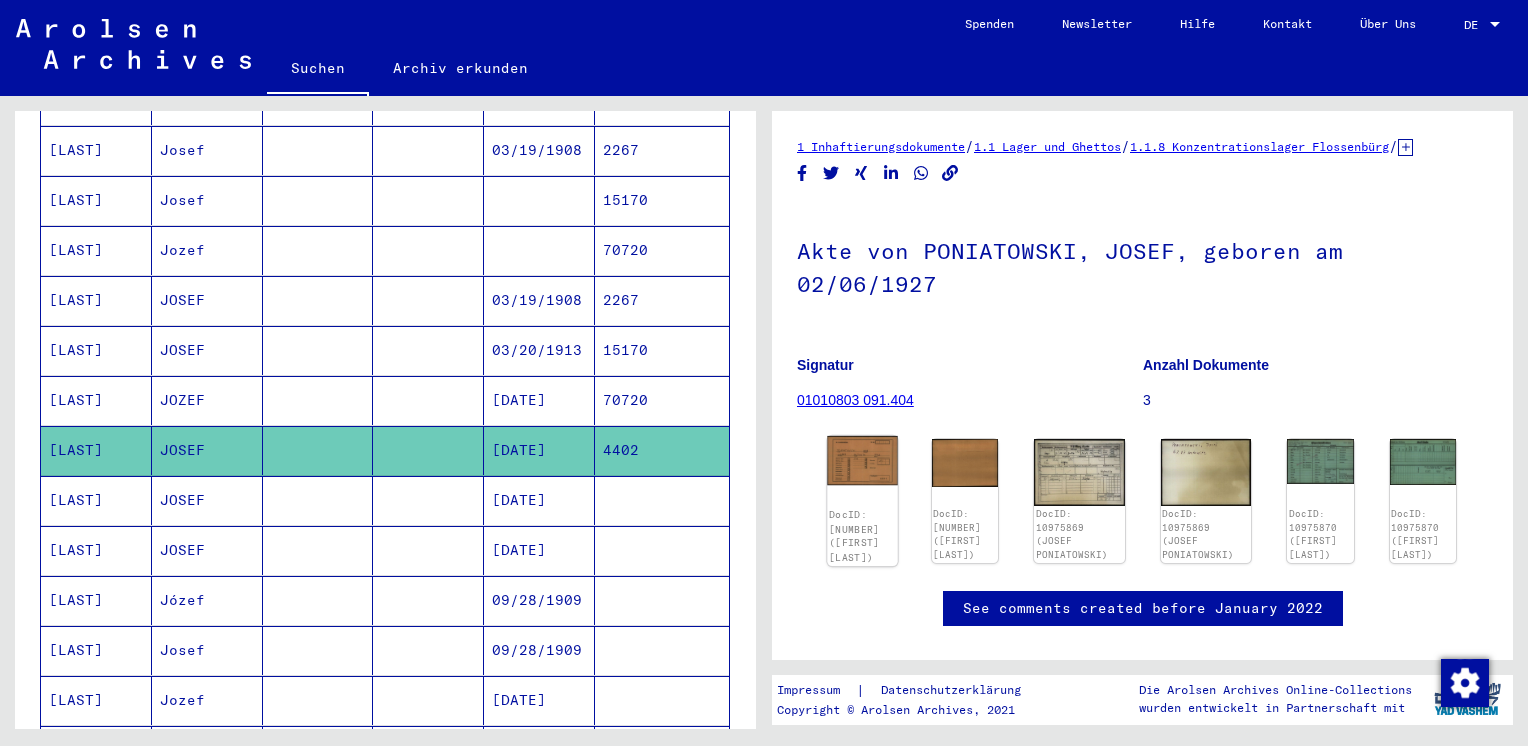 click 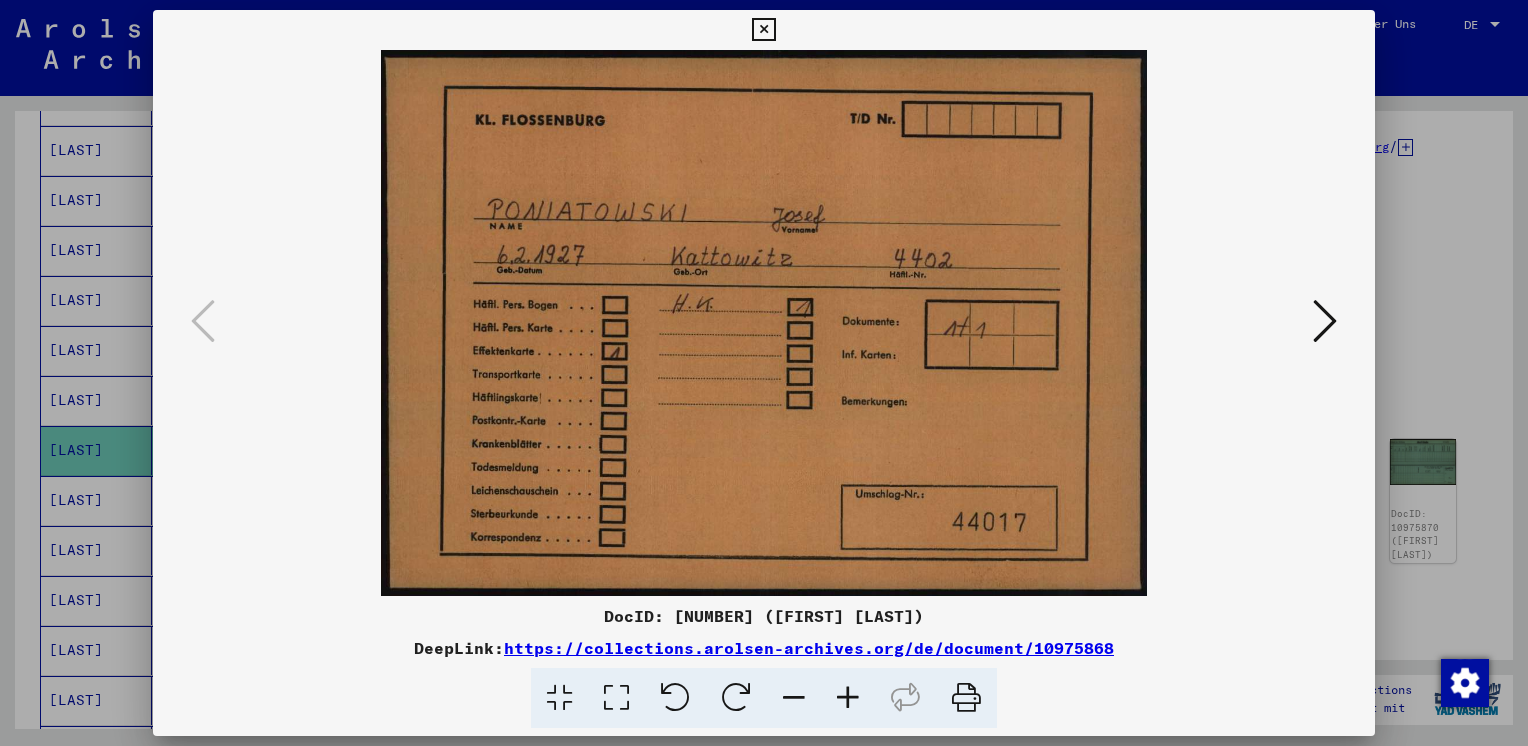 type 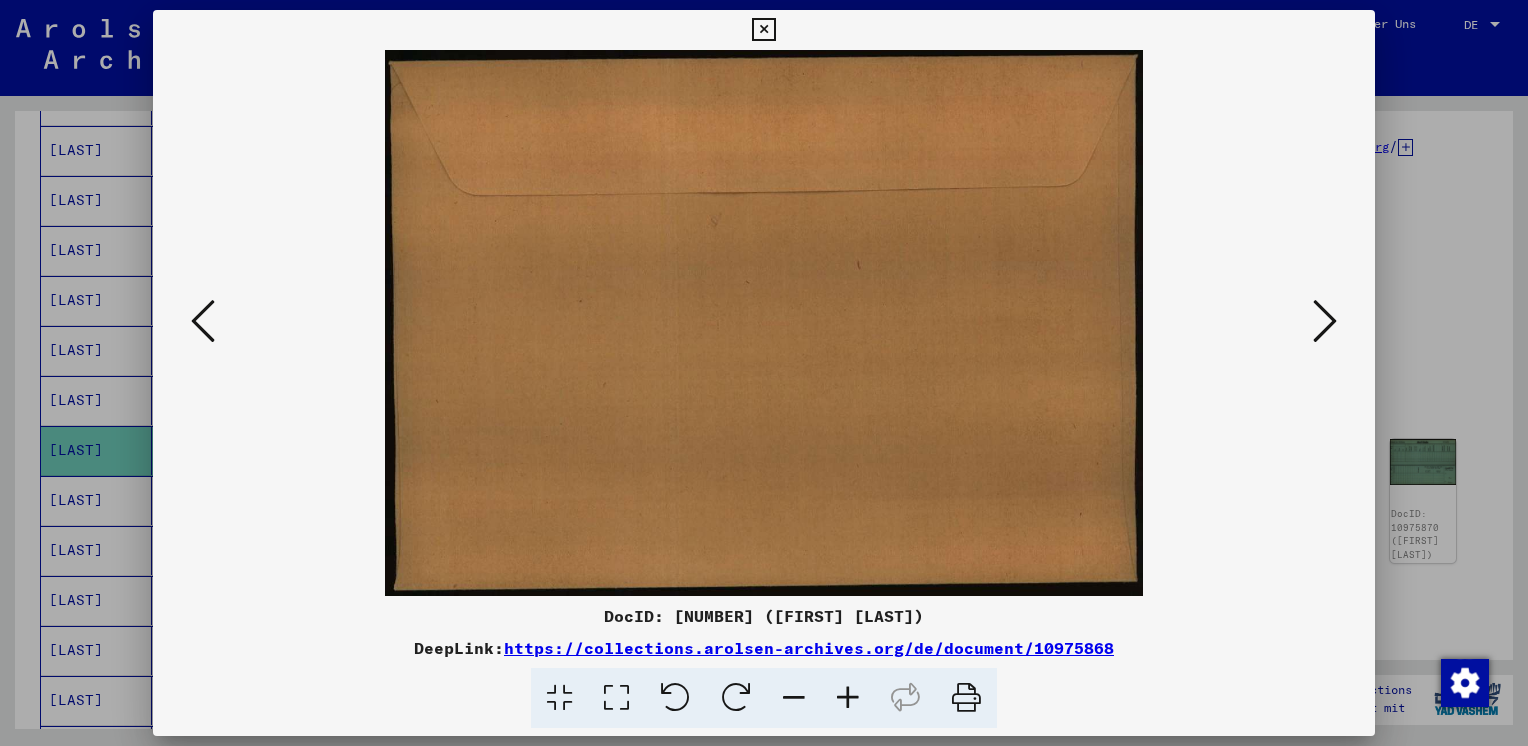 click at bounding box center [1325, 321] 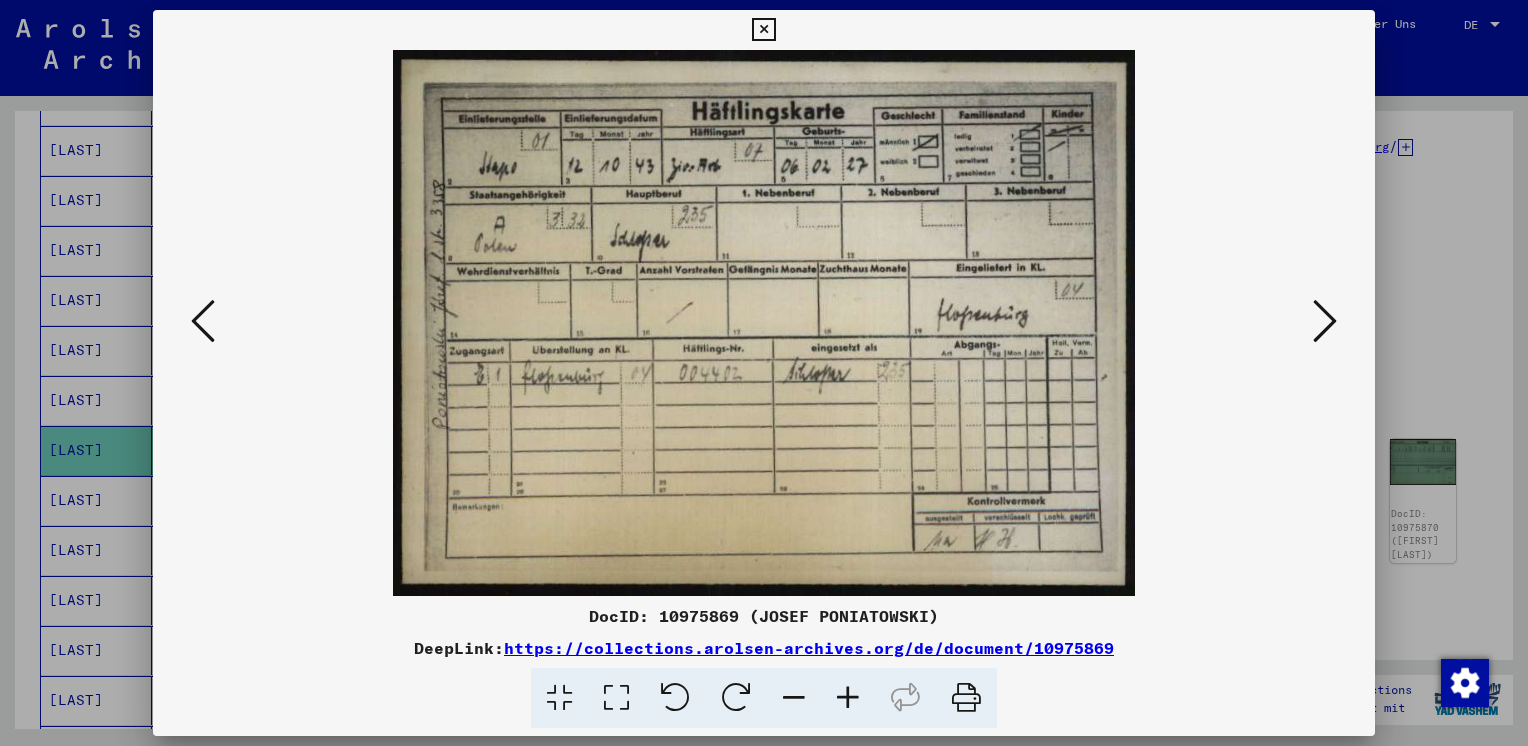 drag, startPoint x: 1316, startPoint y: 325, endPoint x: 1352, endPoint y: 266, distance: 69.115845 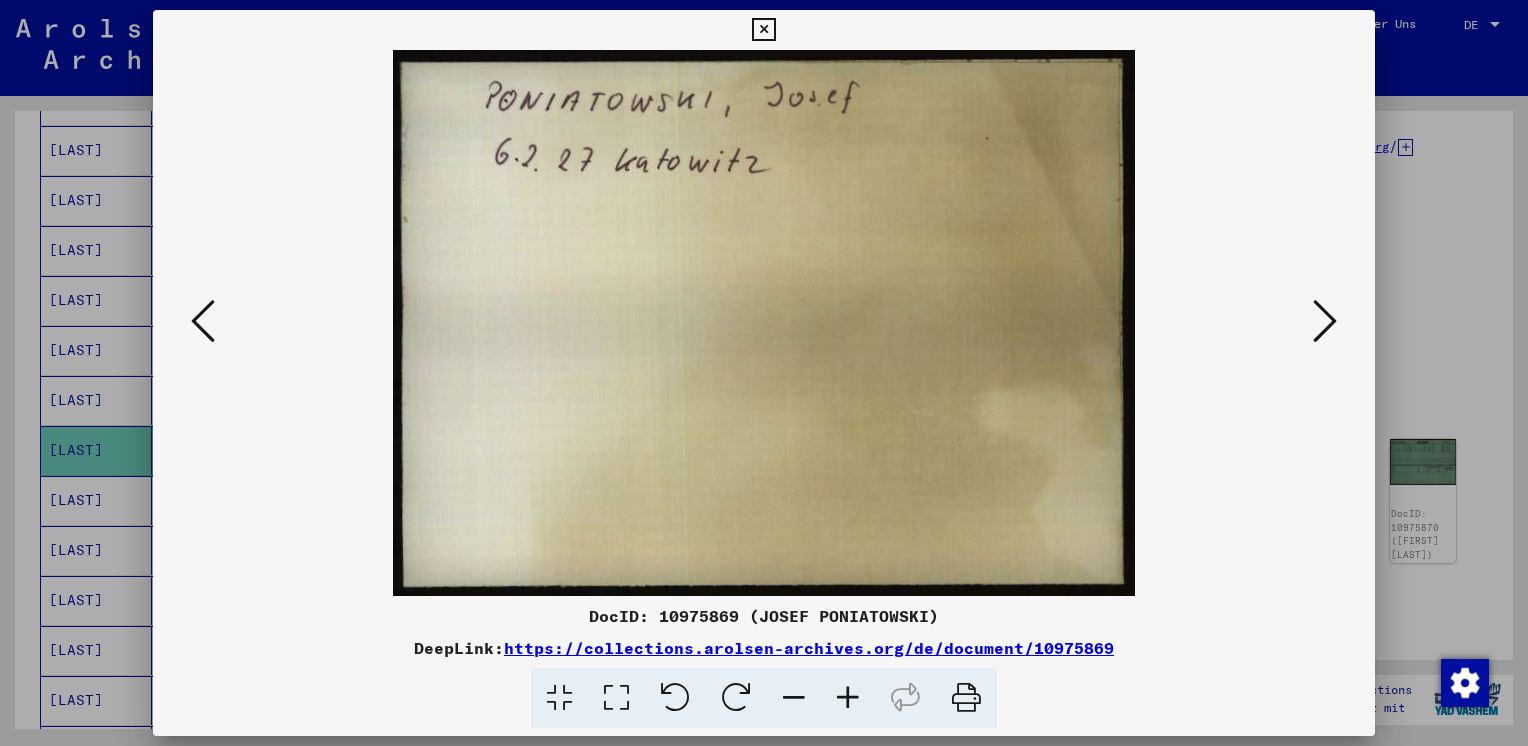 click at bounding box center [1325, 321] 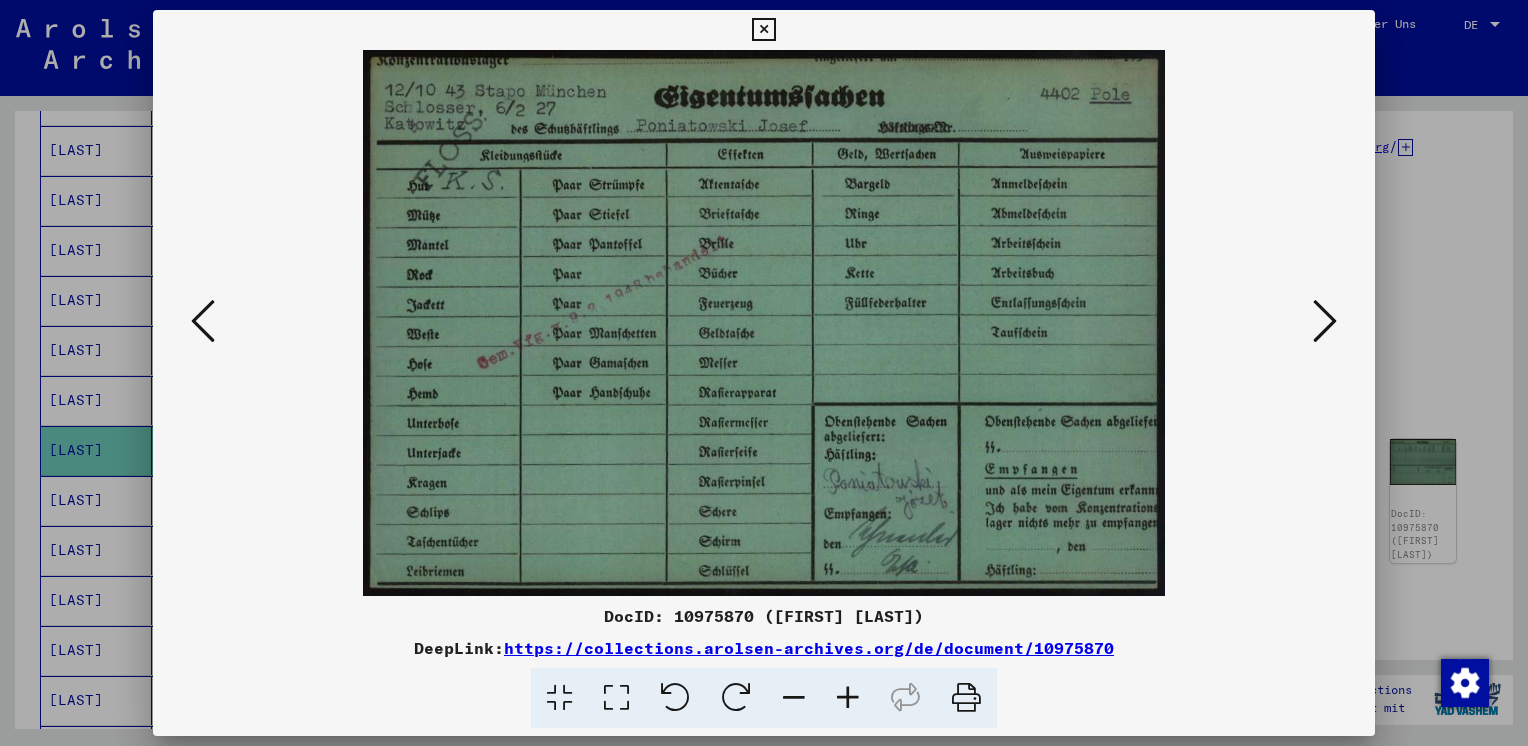 click at bounding box center [1325, 321] 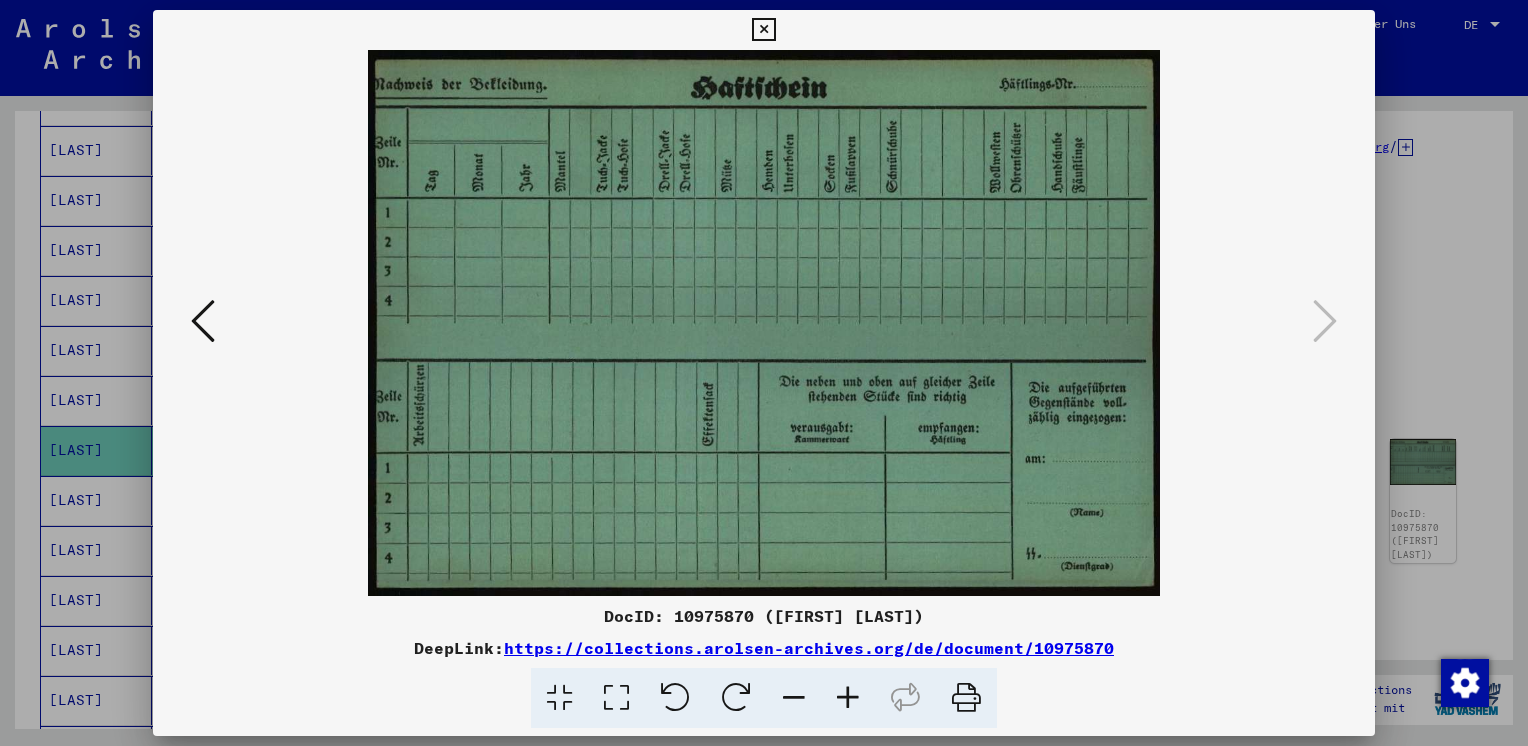 click at bounding box center [763, 30] 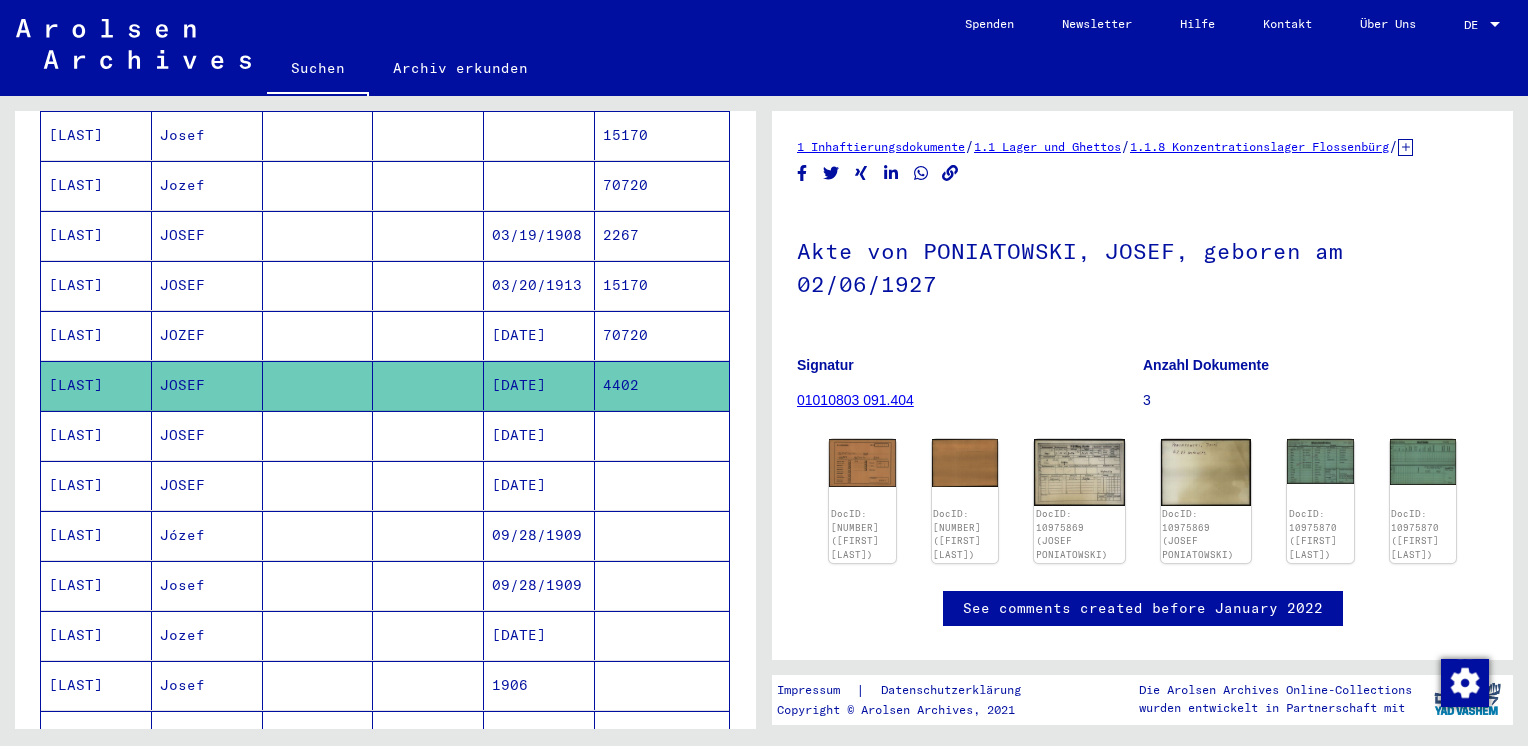 scroll, scrollTop: 500, scrollLeft: 0, axis: vertical 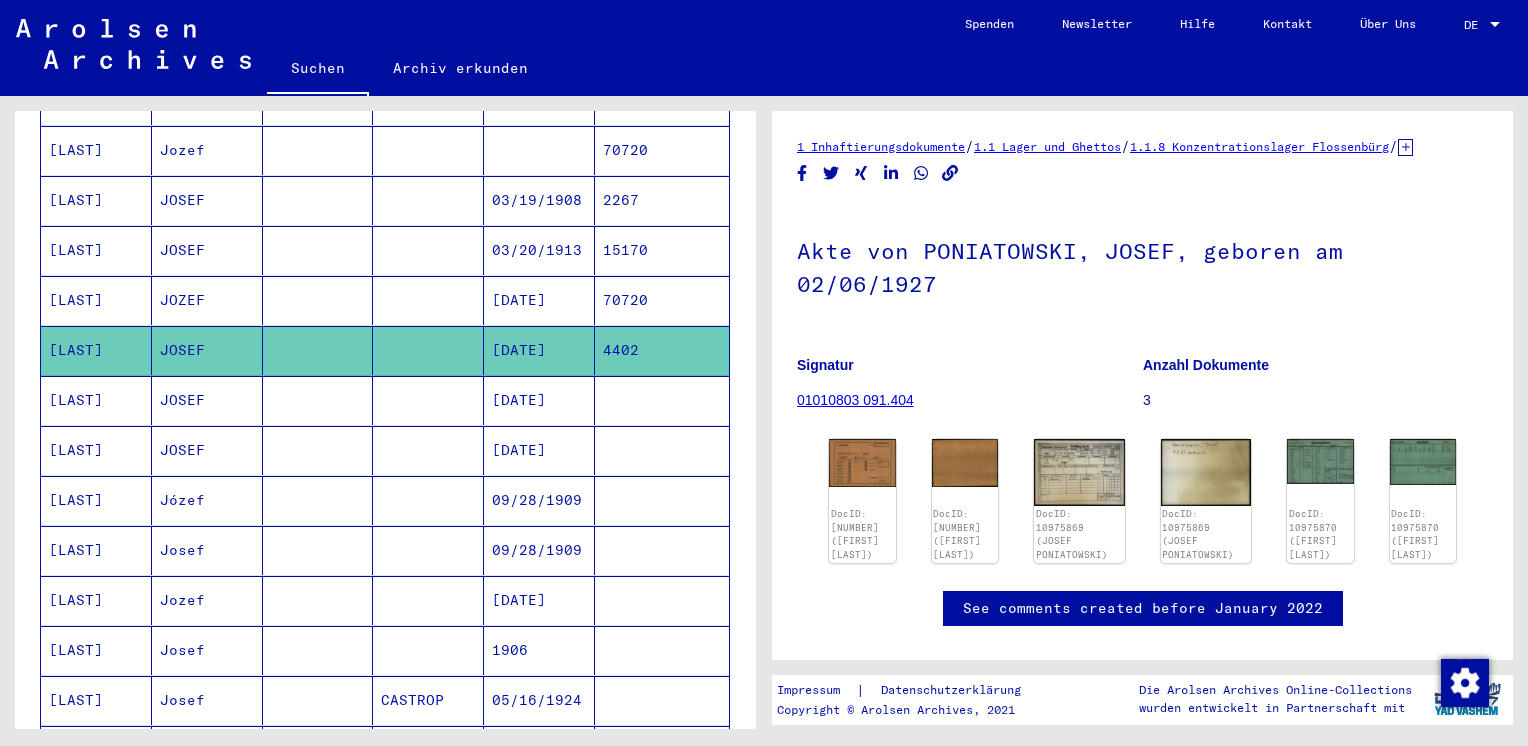 click on "[LAST]" at bounding box center [96, 450] 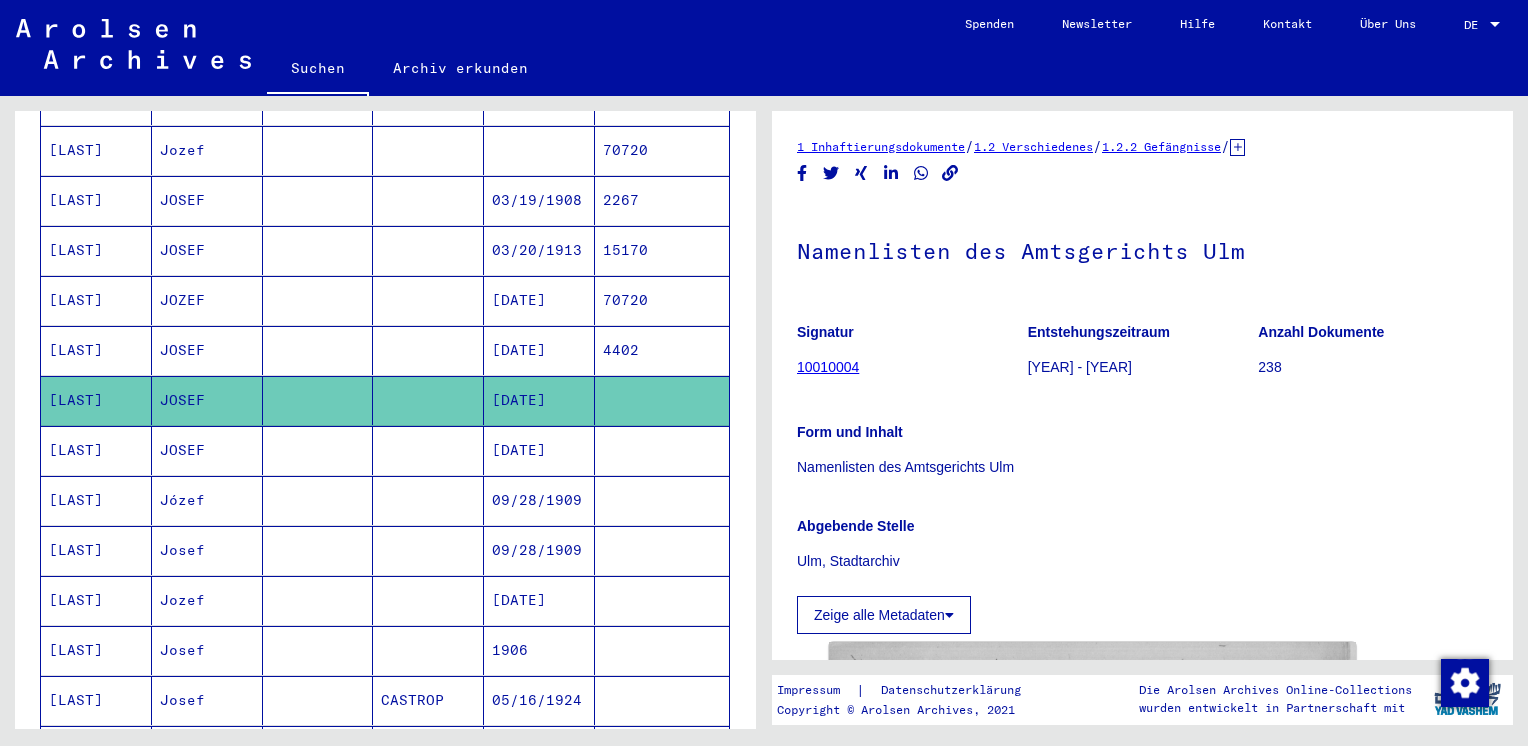 scroll, scrollTop: 0, scrollLeft: 0, axis: both 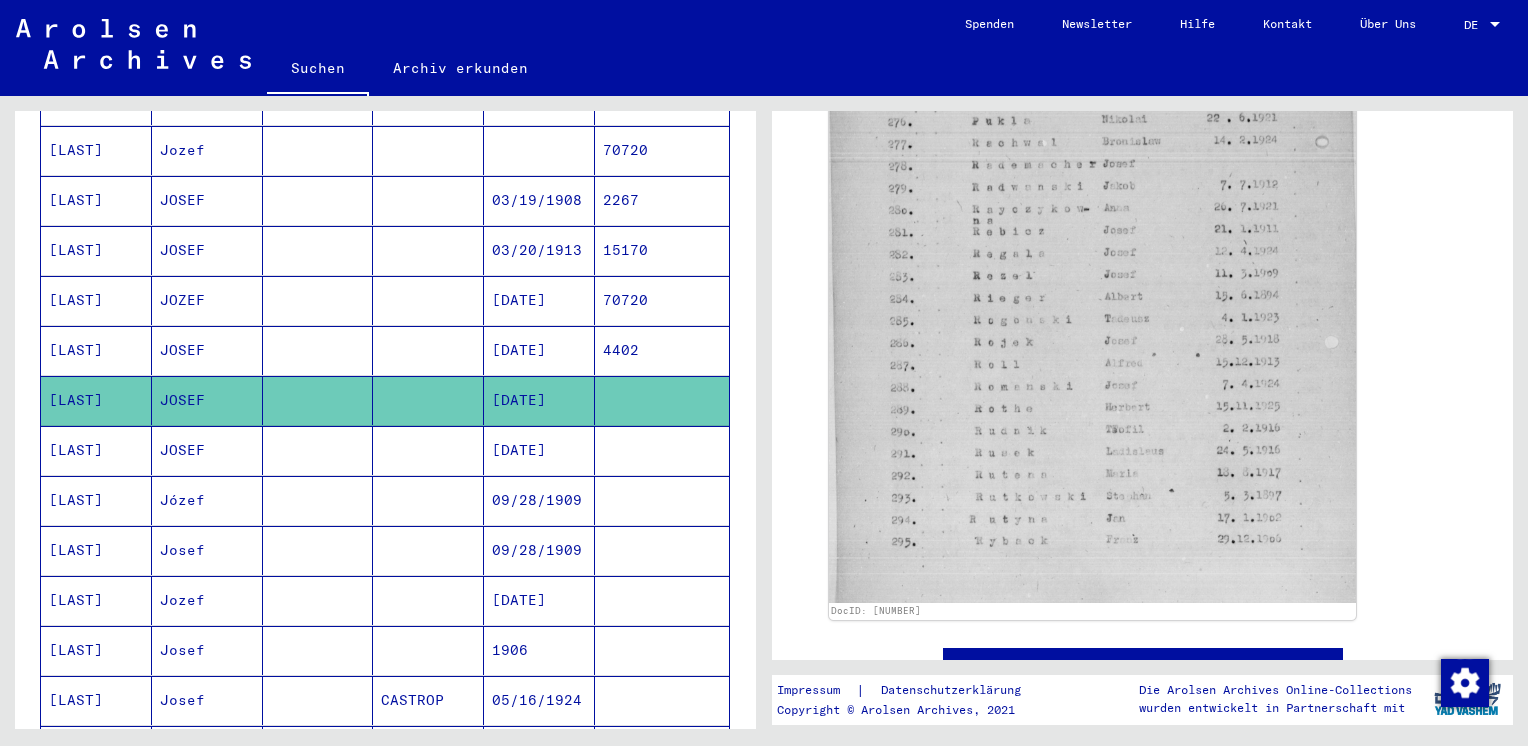 click on "[LAST]" at bounding box center [96, 500] 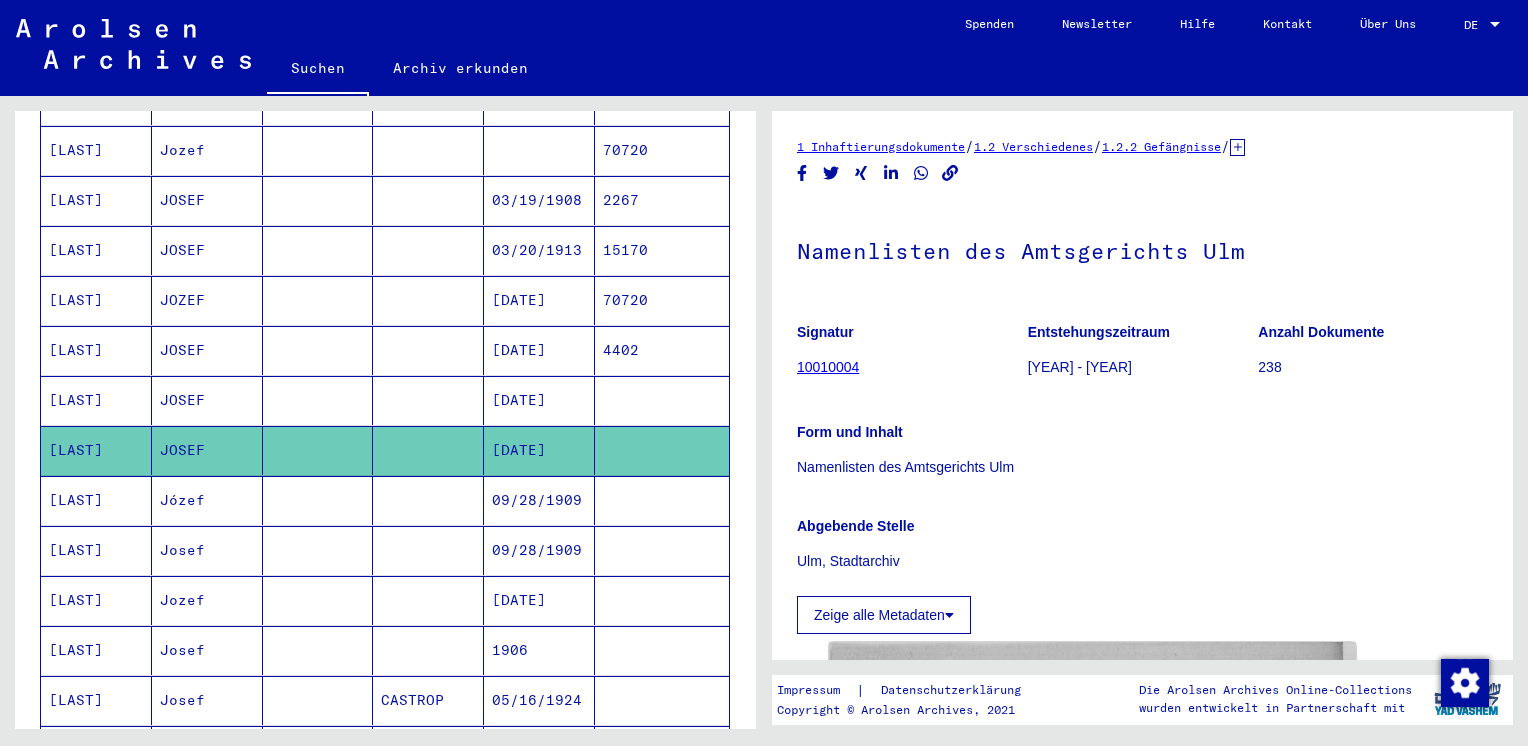 scroll, scrollTop: 0, scrollLeft: 0, axis: both 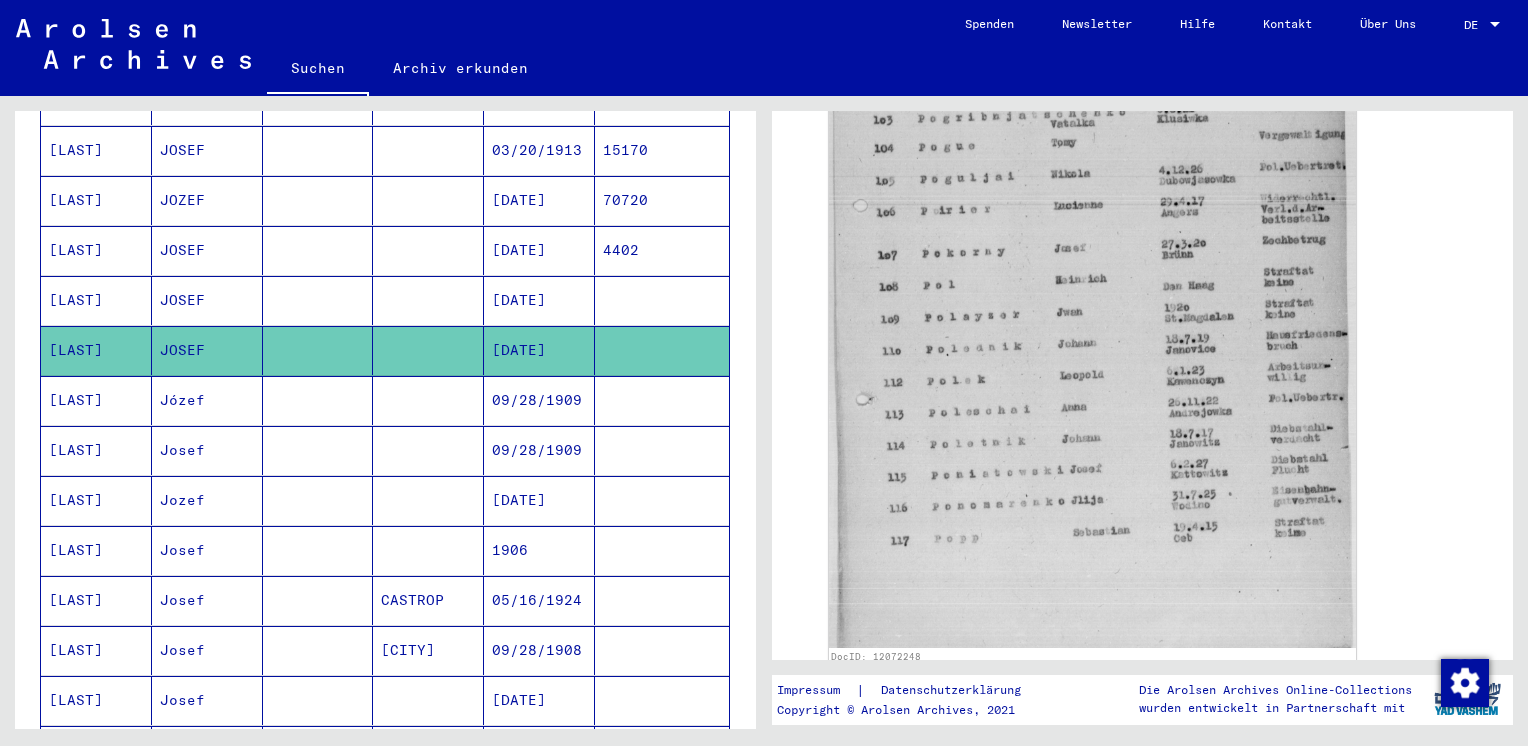 click on "[LAST]" at bounding box center (96, 450) 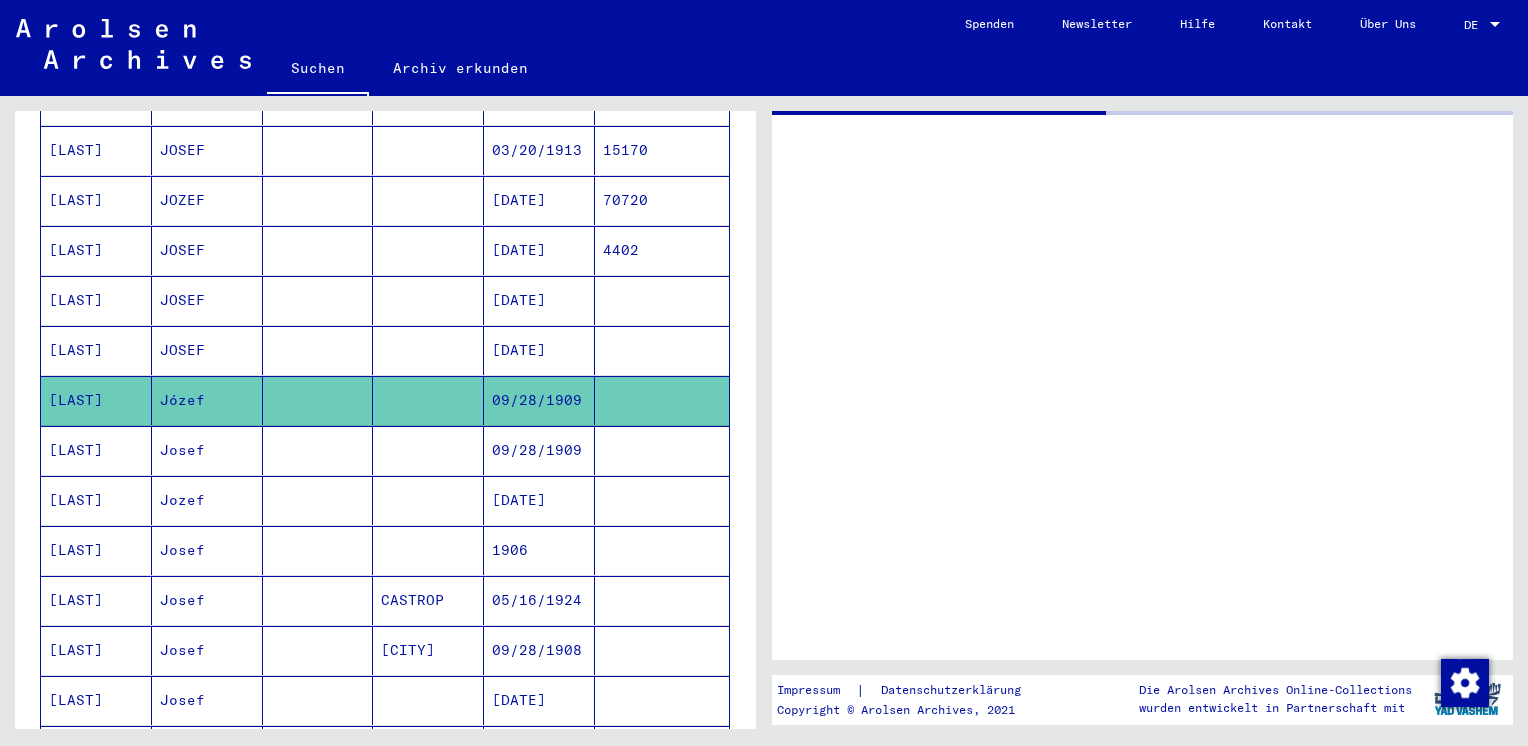 scroll, scrollTop: 0, scrollLeft: 0, axis: both 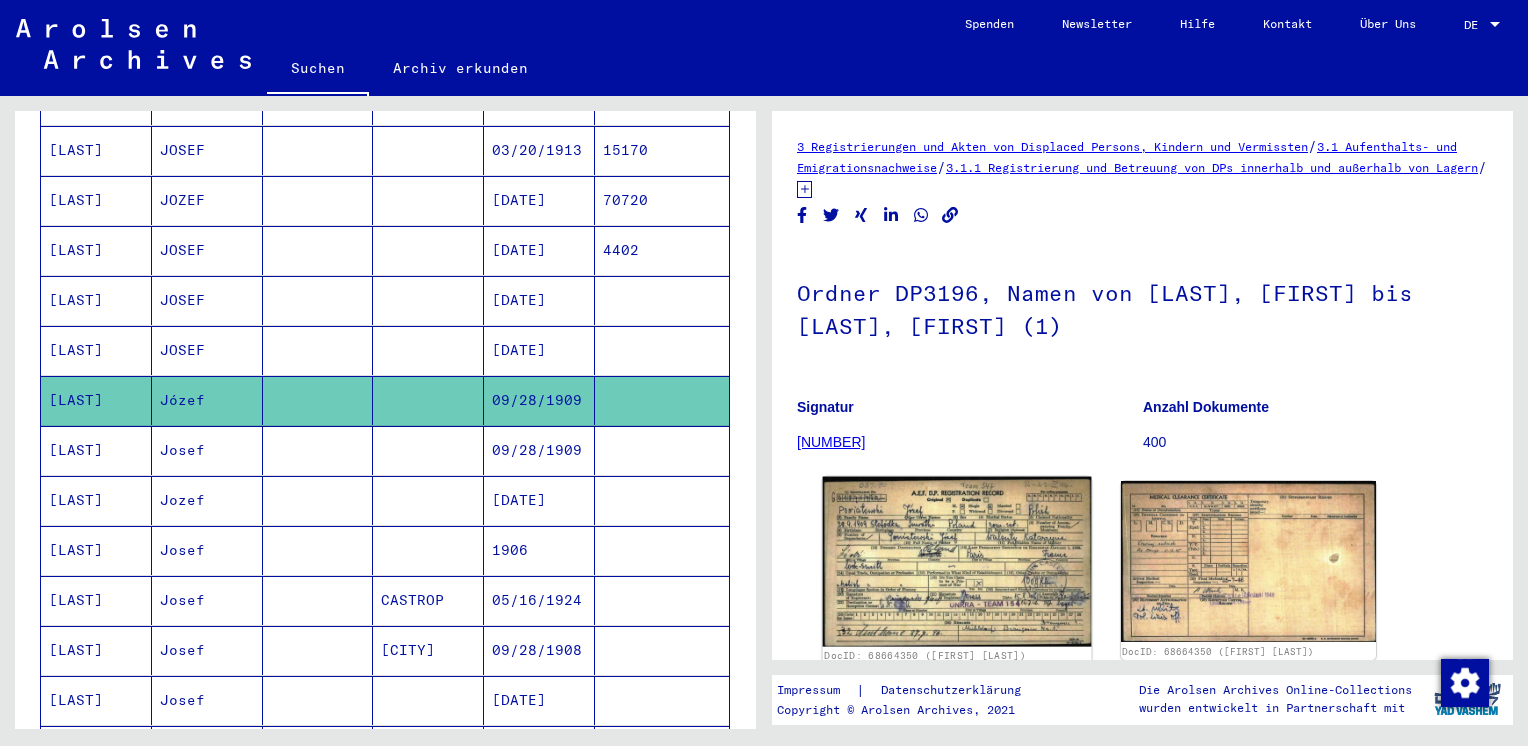 click 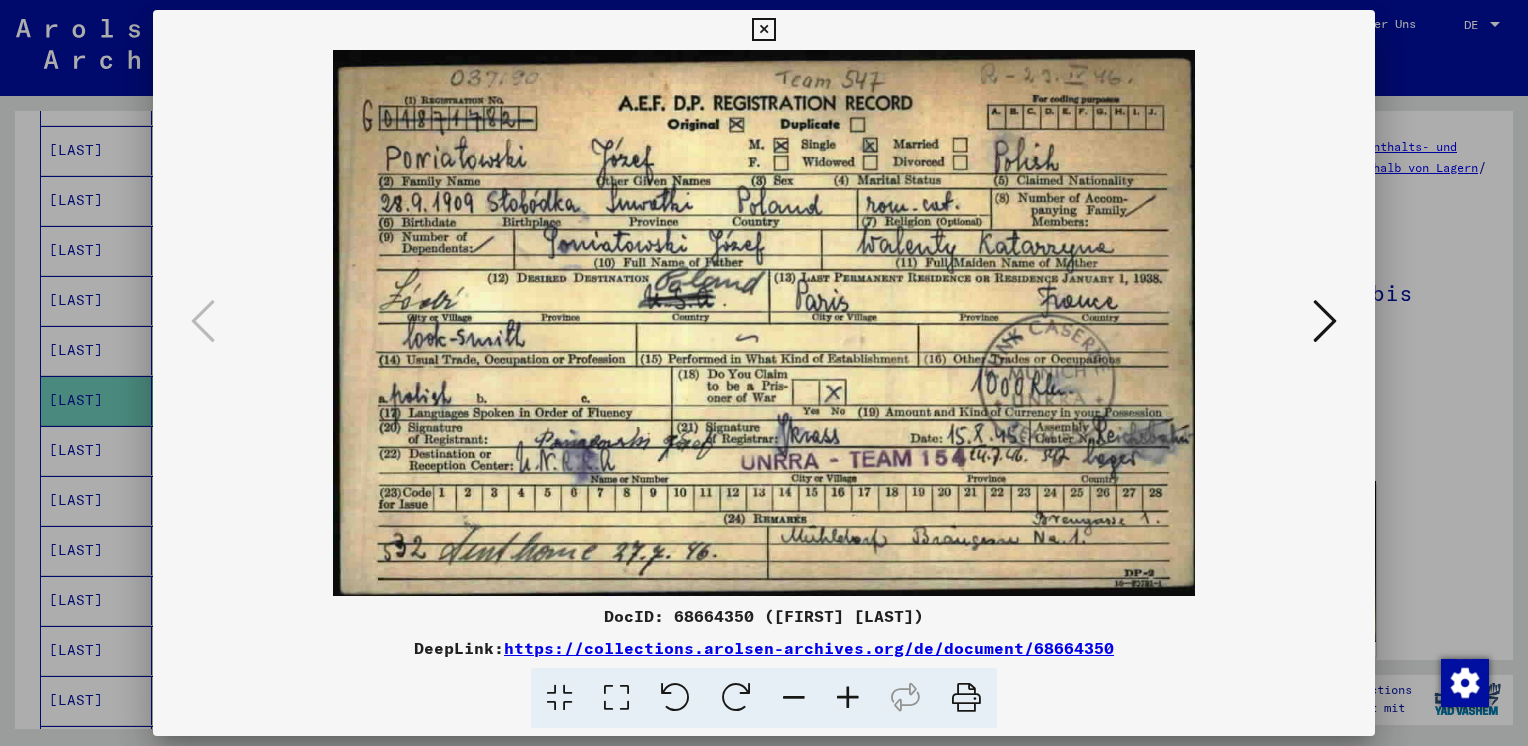 click at bounding box center [1325, 321] 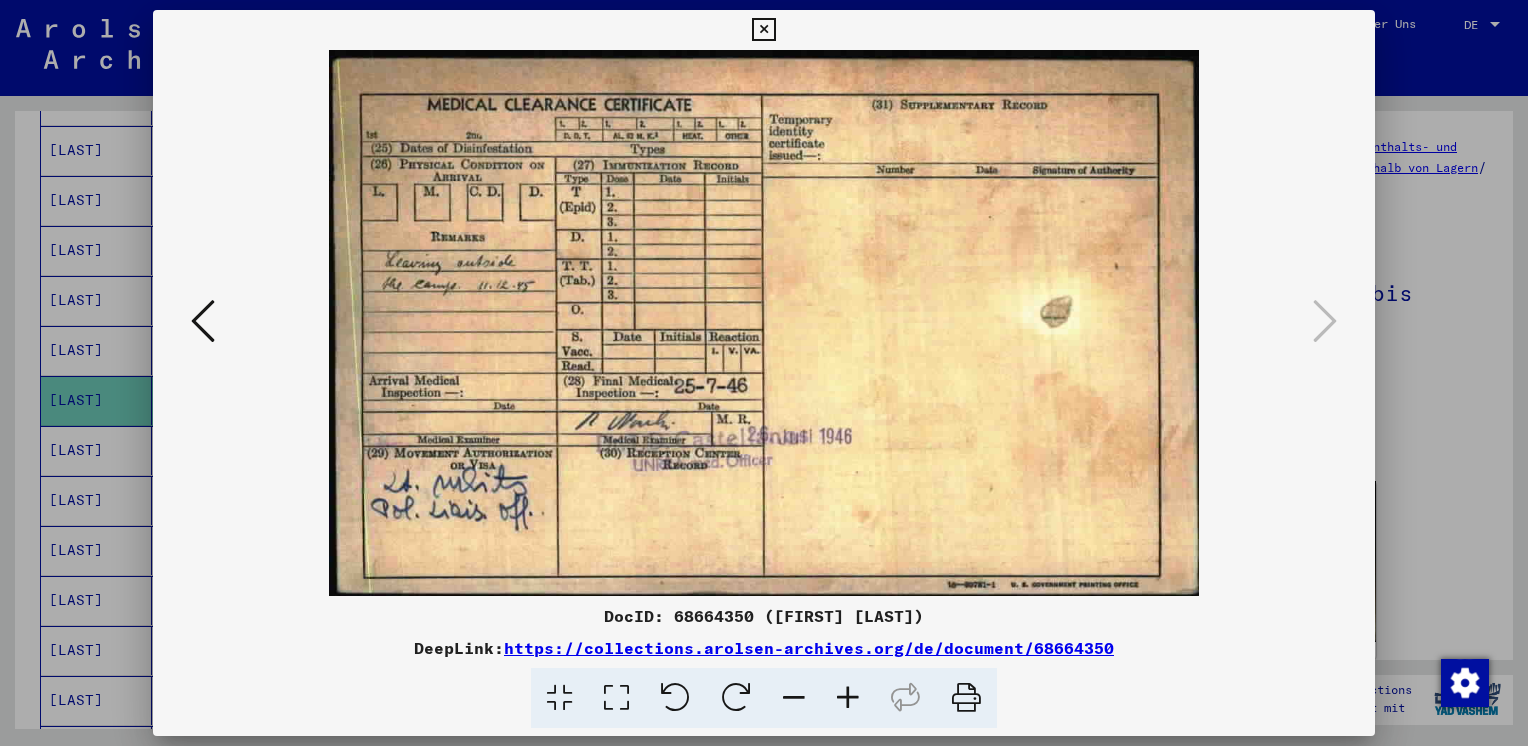 click at bounding box center (763, 30) 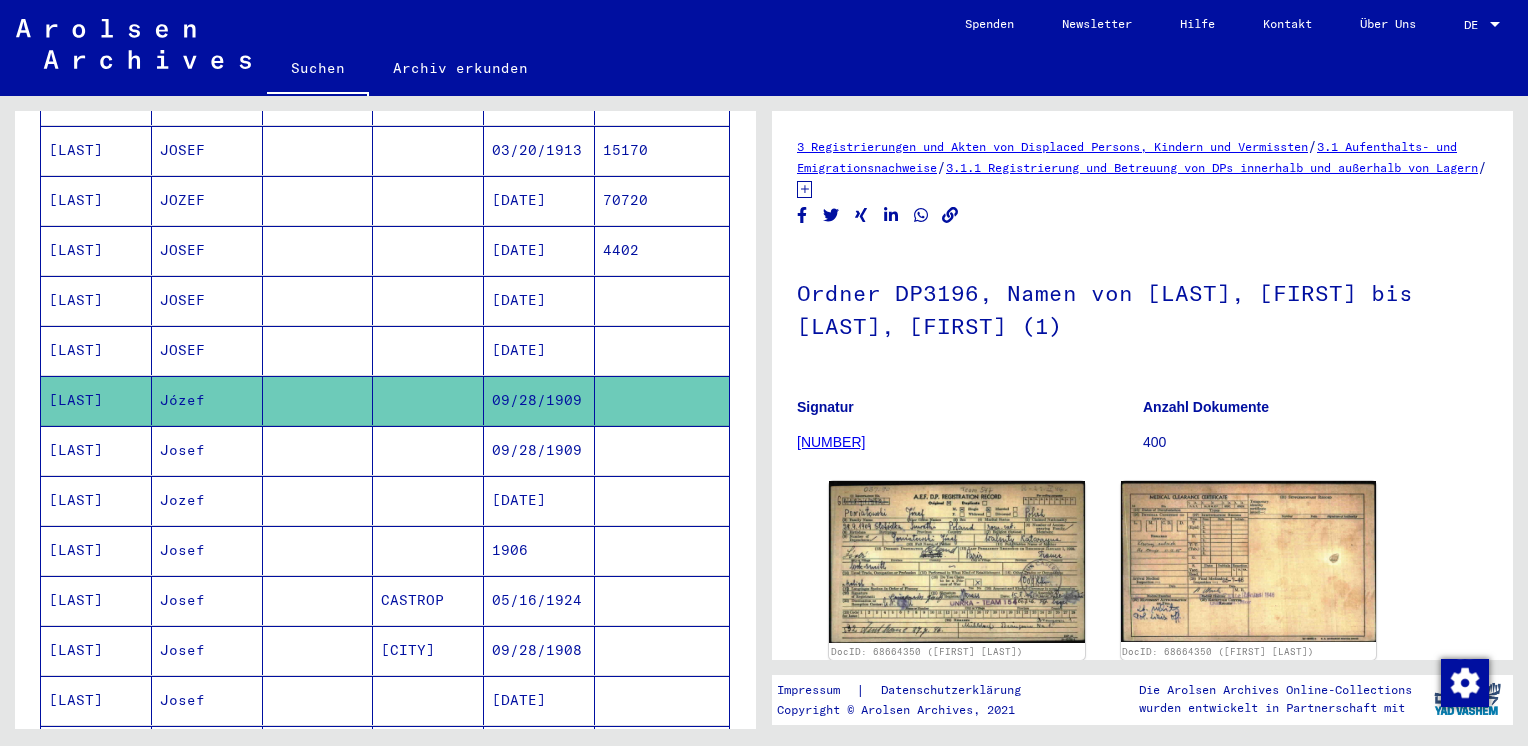 click on "[LAST]" at bounding box center [96, 500] 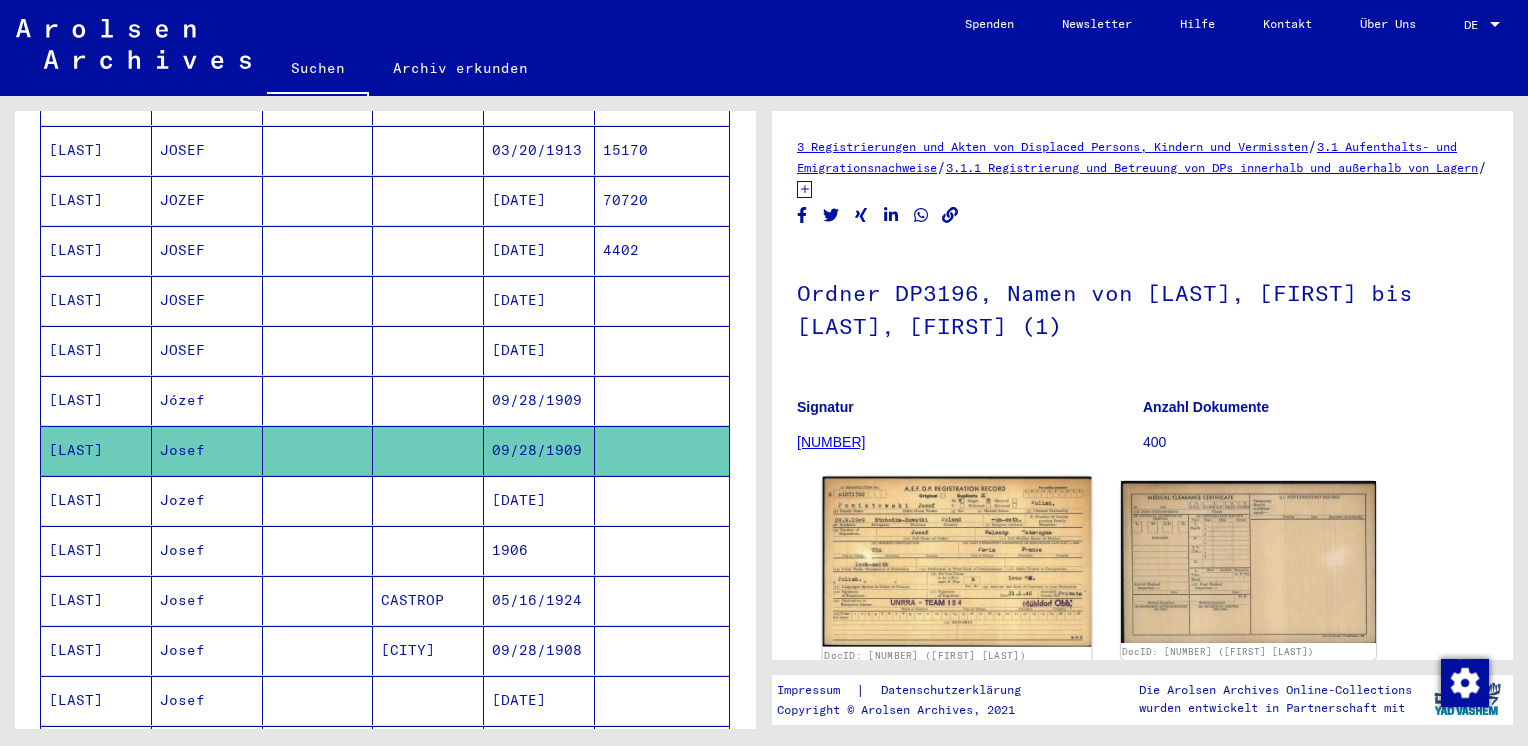 scroll, scrollTop: 0, scrollLeft: 0, axis: both 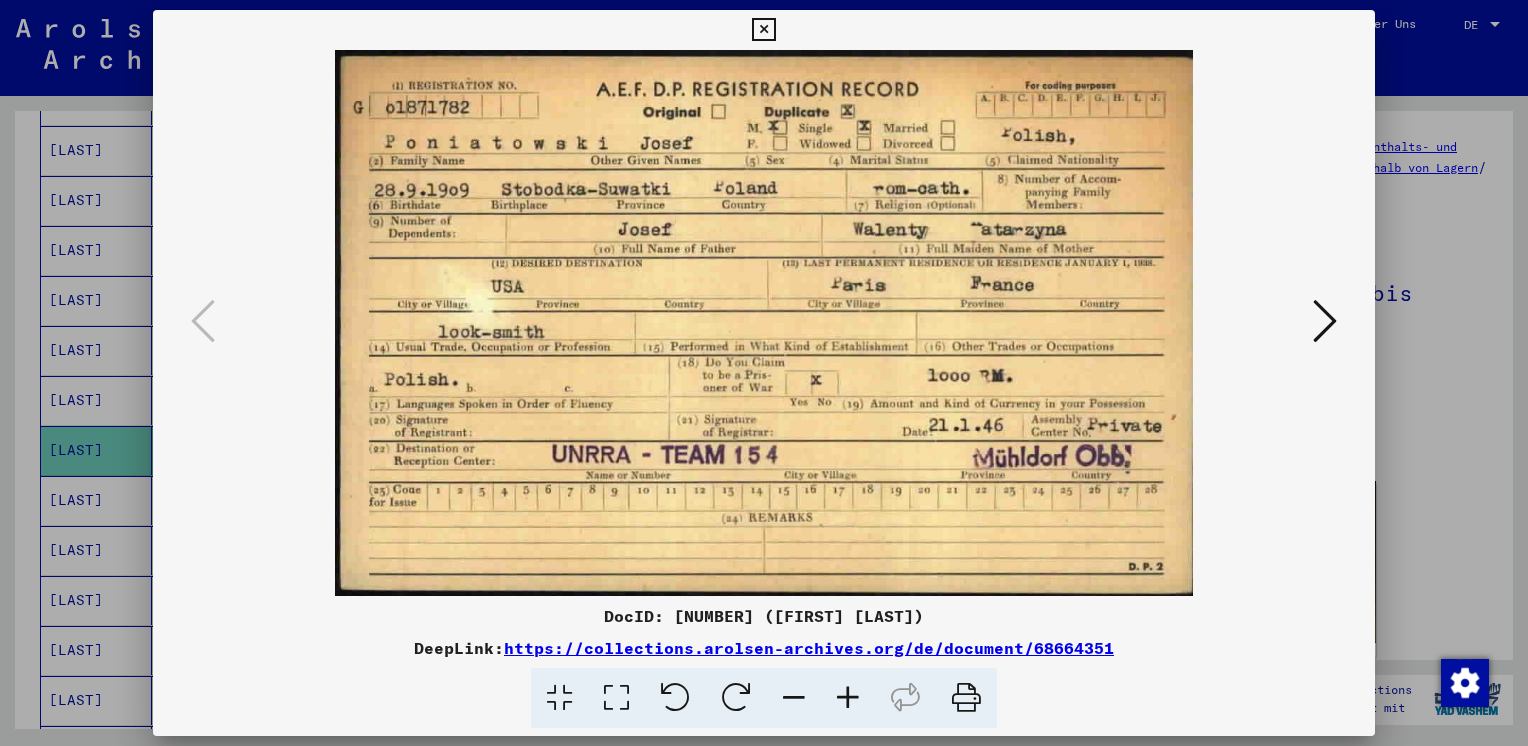 click at bounding box center (1325, 321) 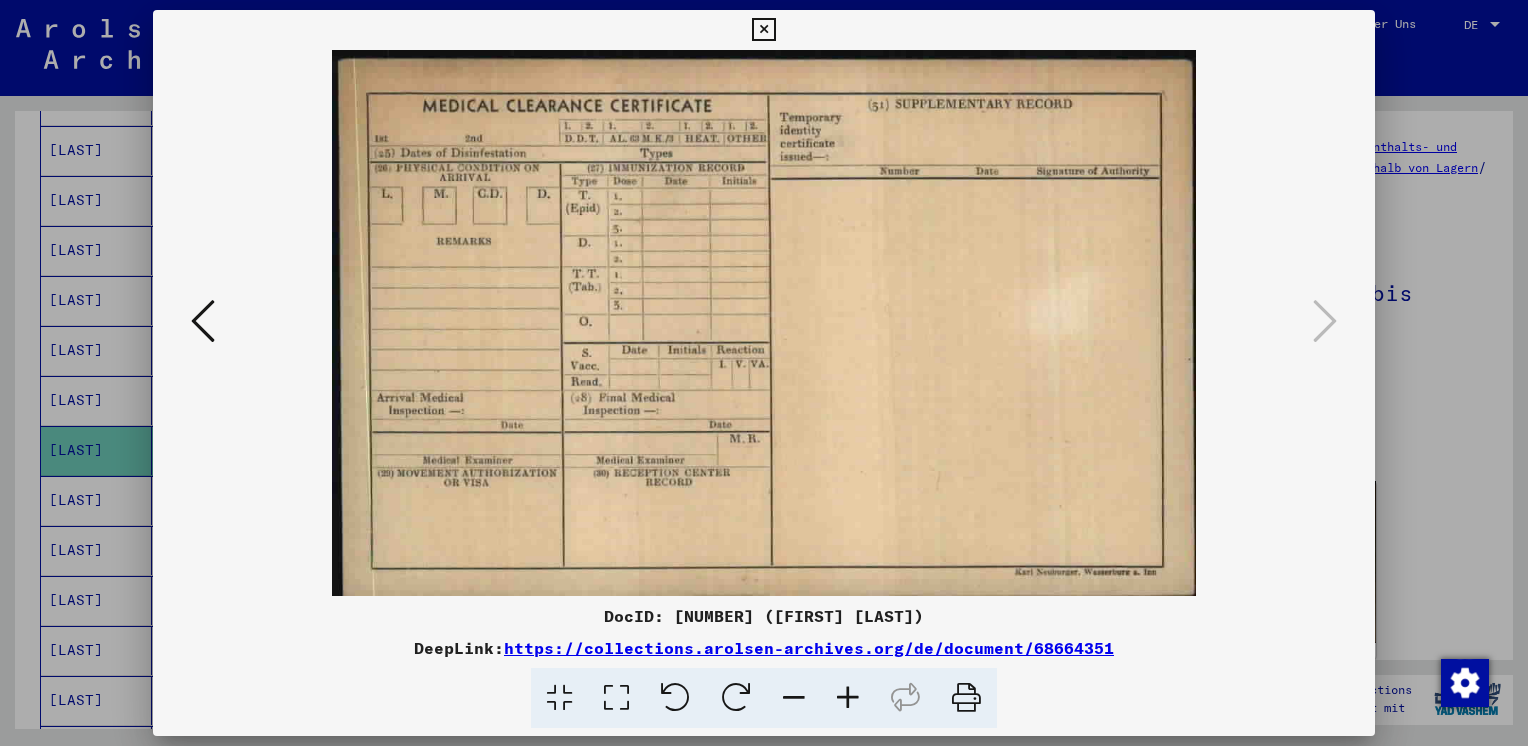 click at bounding box center [763, 30] 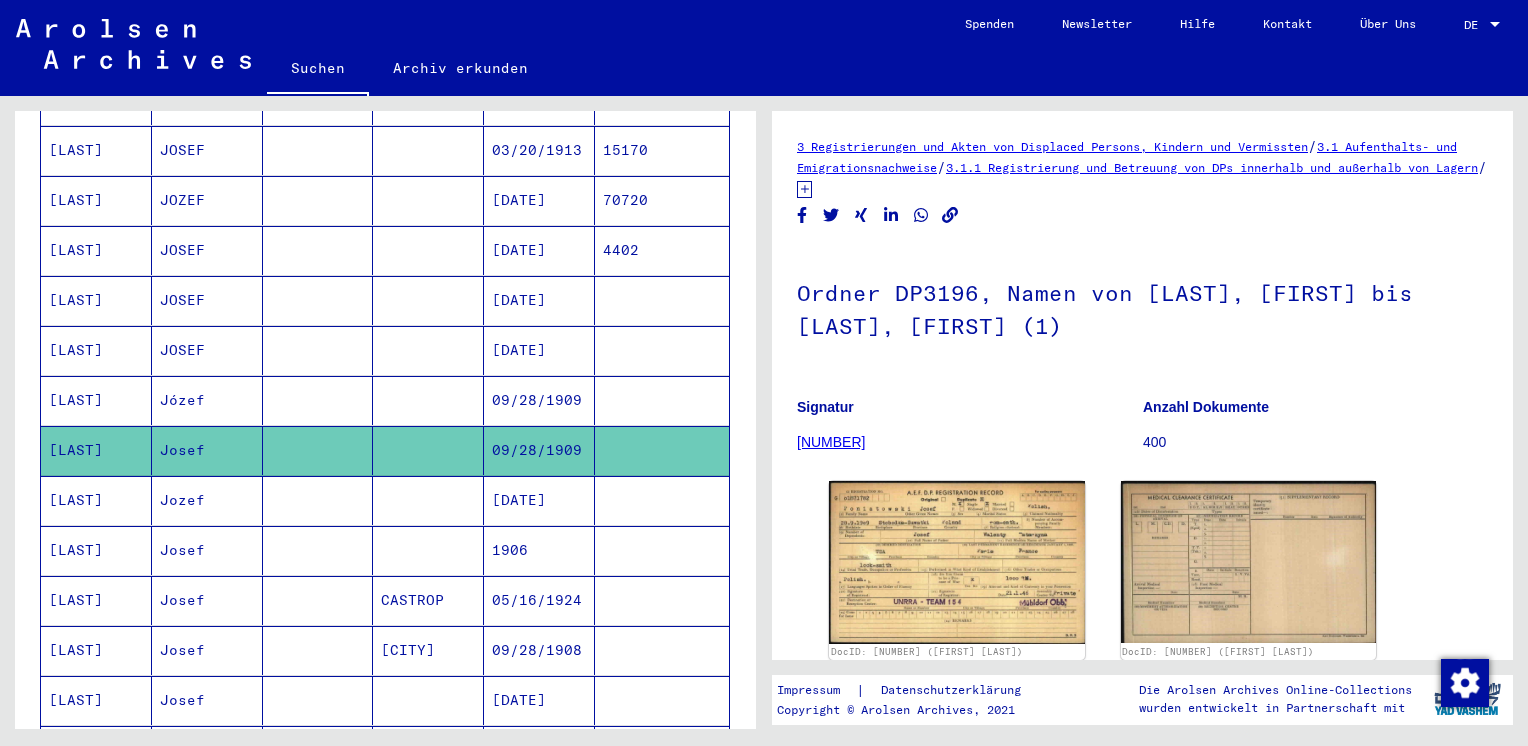 click on "[LAST]" at bounding box center (96, 550) 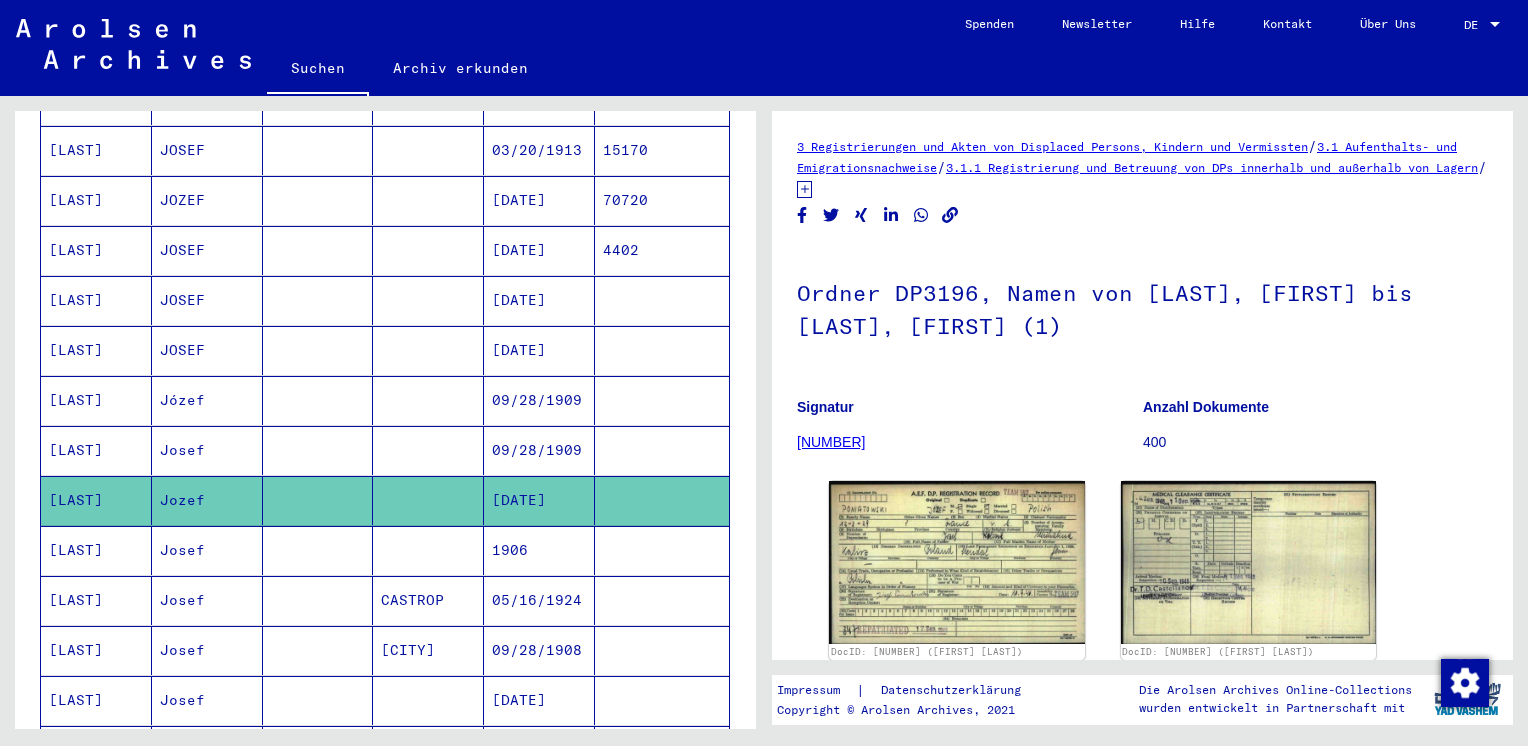 scroll, scrollTop: 0, scrollLeft: 0, axis: both 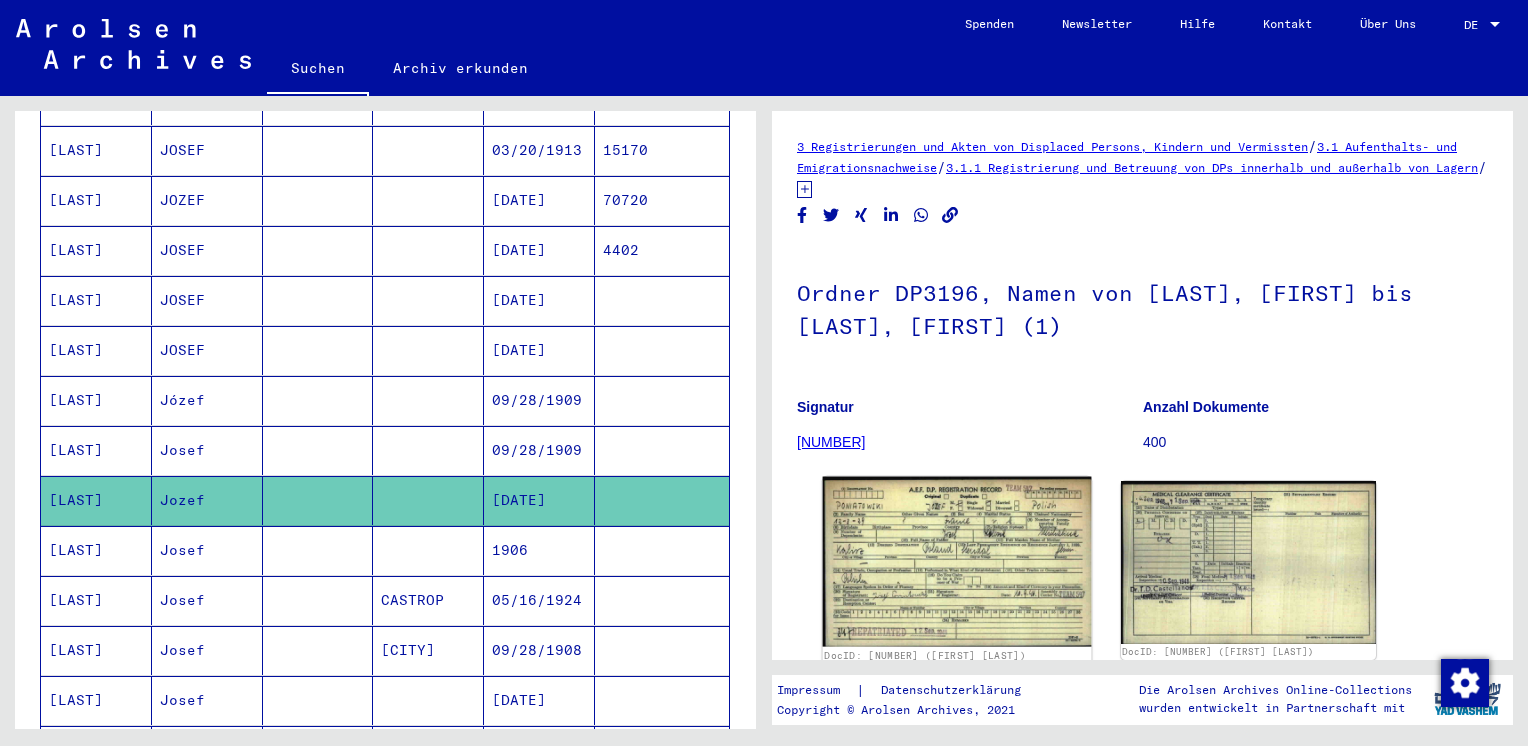 click 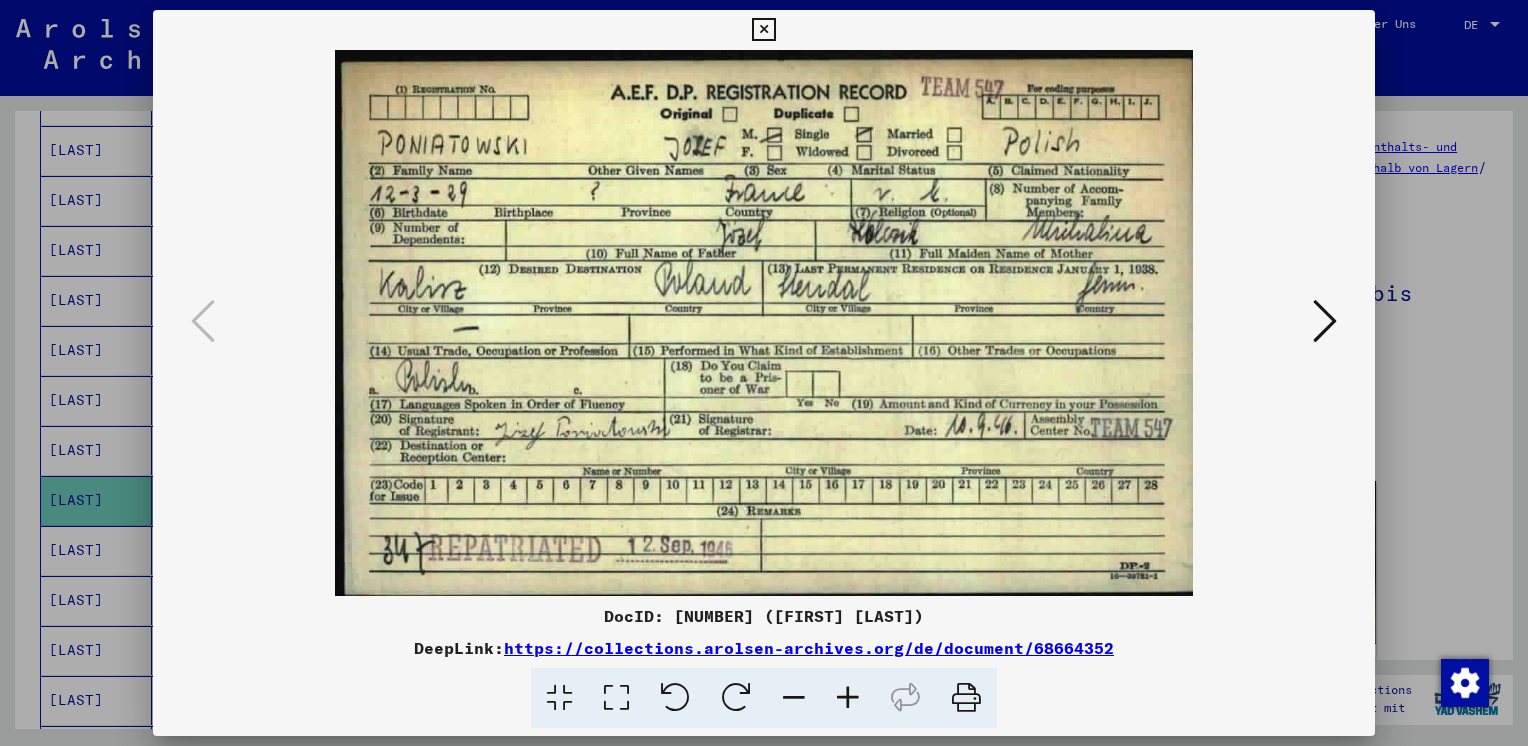 click at bounding box center [1325, 321] 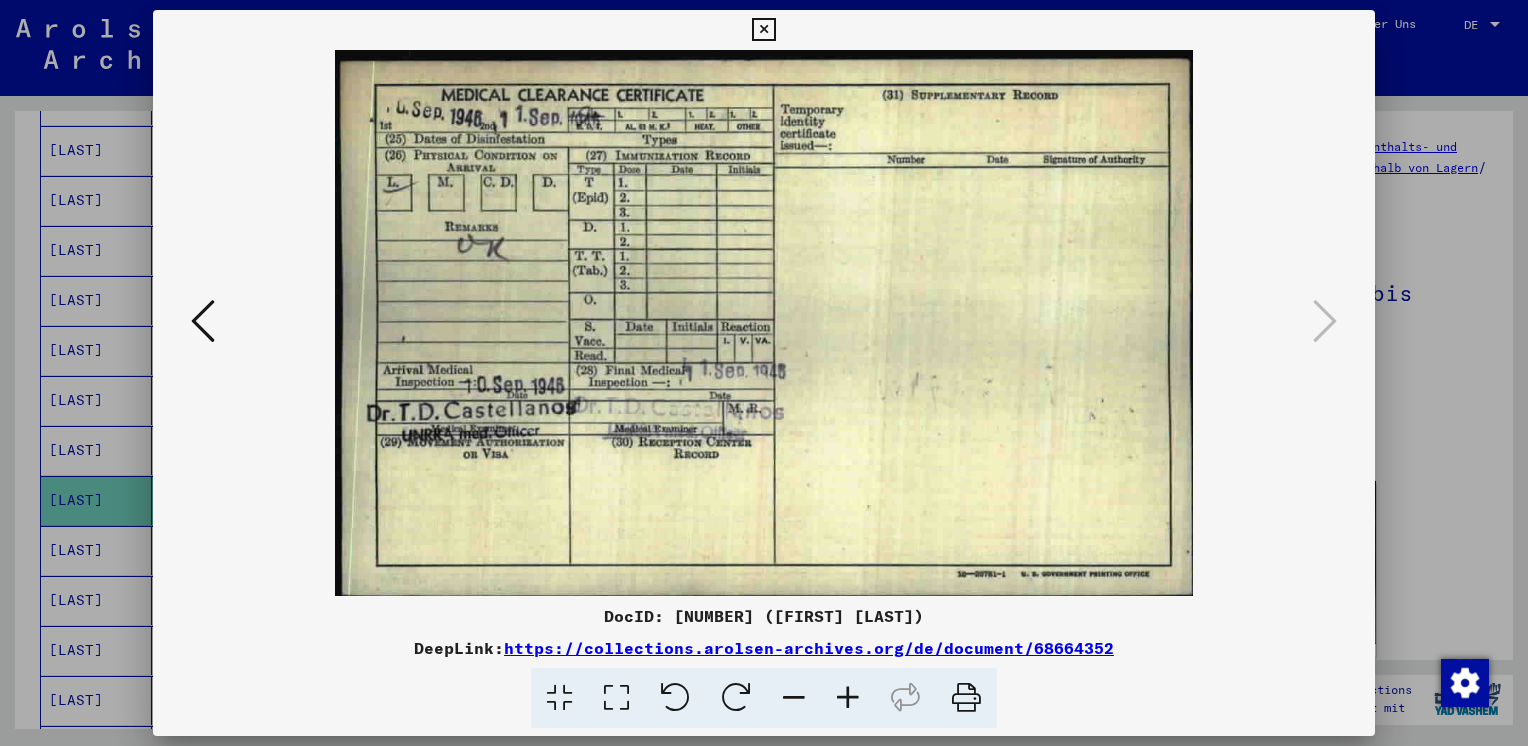 click at bounding box center [763, 30] 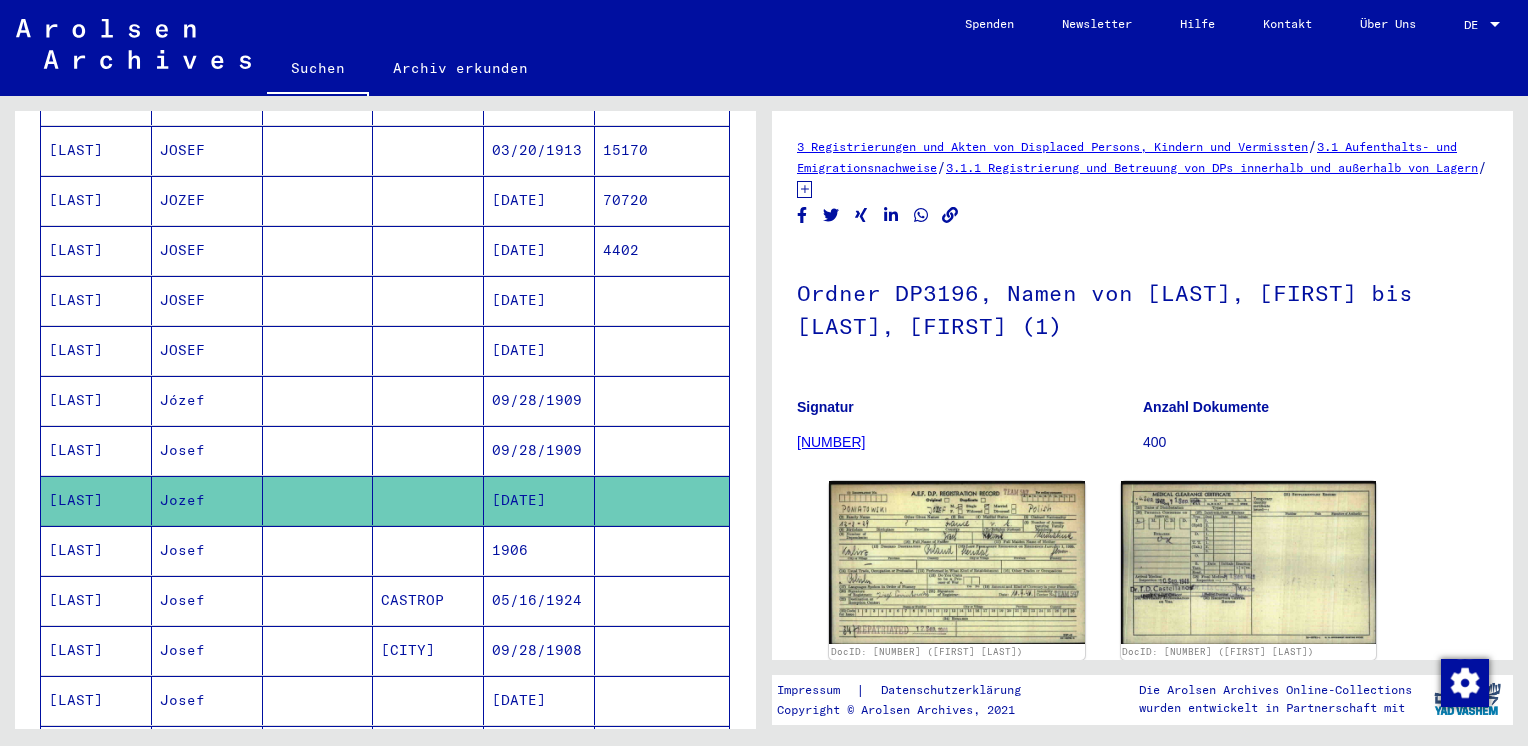 click on "[LAST]" at bounding box center (96, 600) 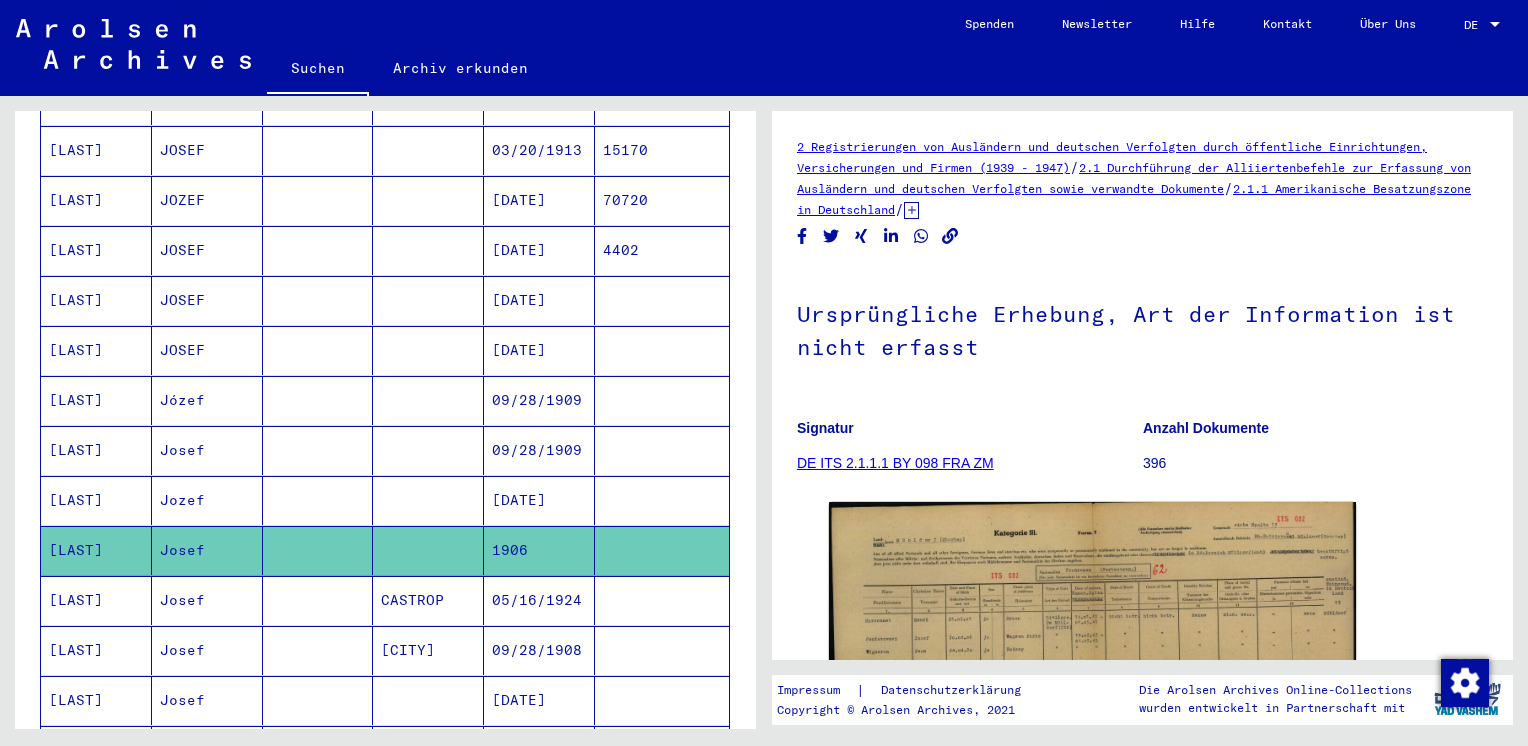 scroll, scrollTop: 0, scrollLeft: 0, axis: both 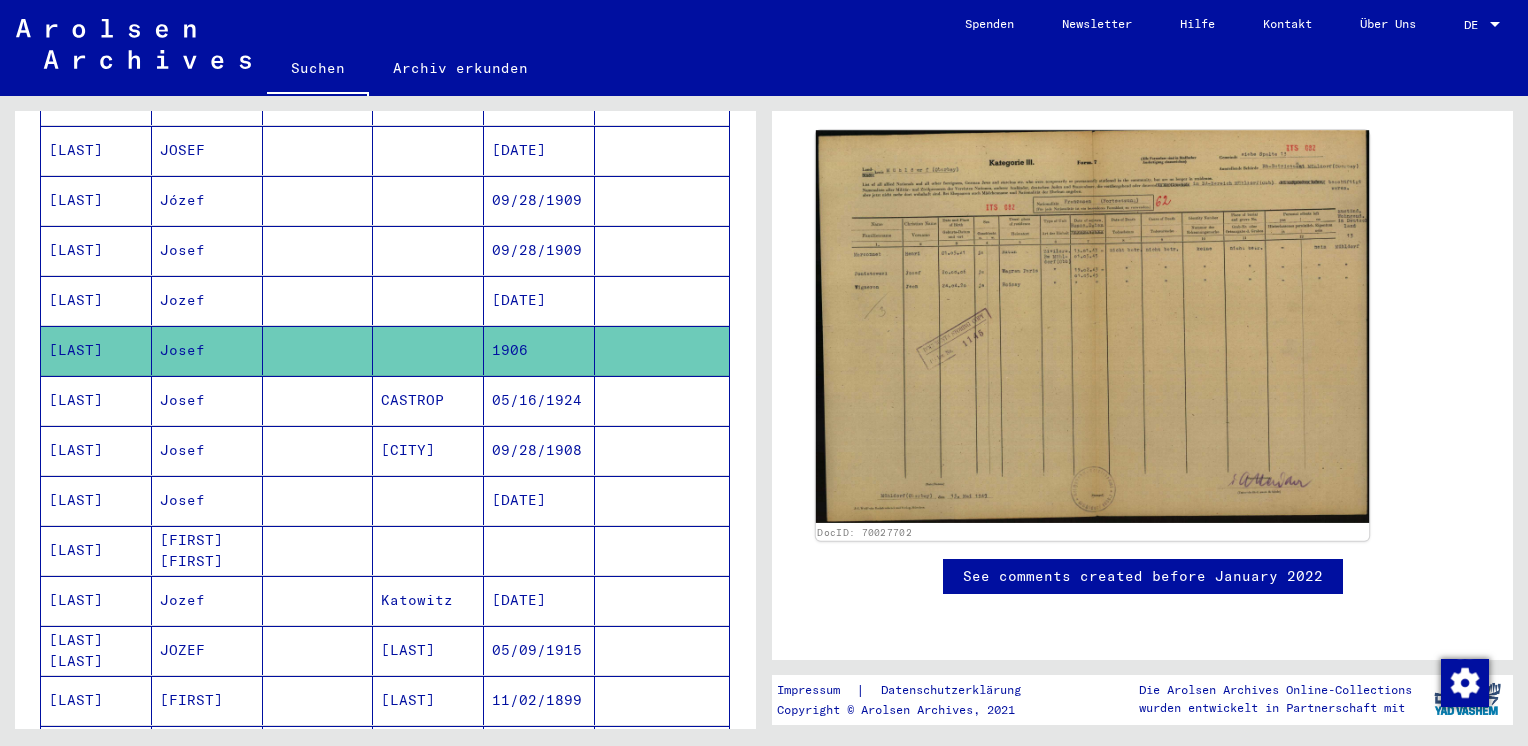 click 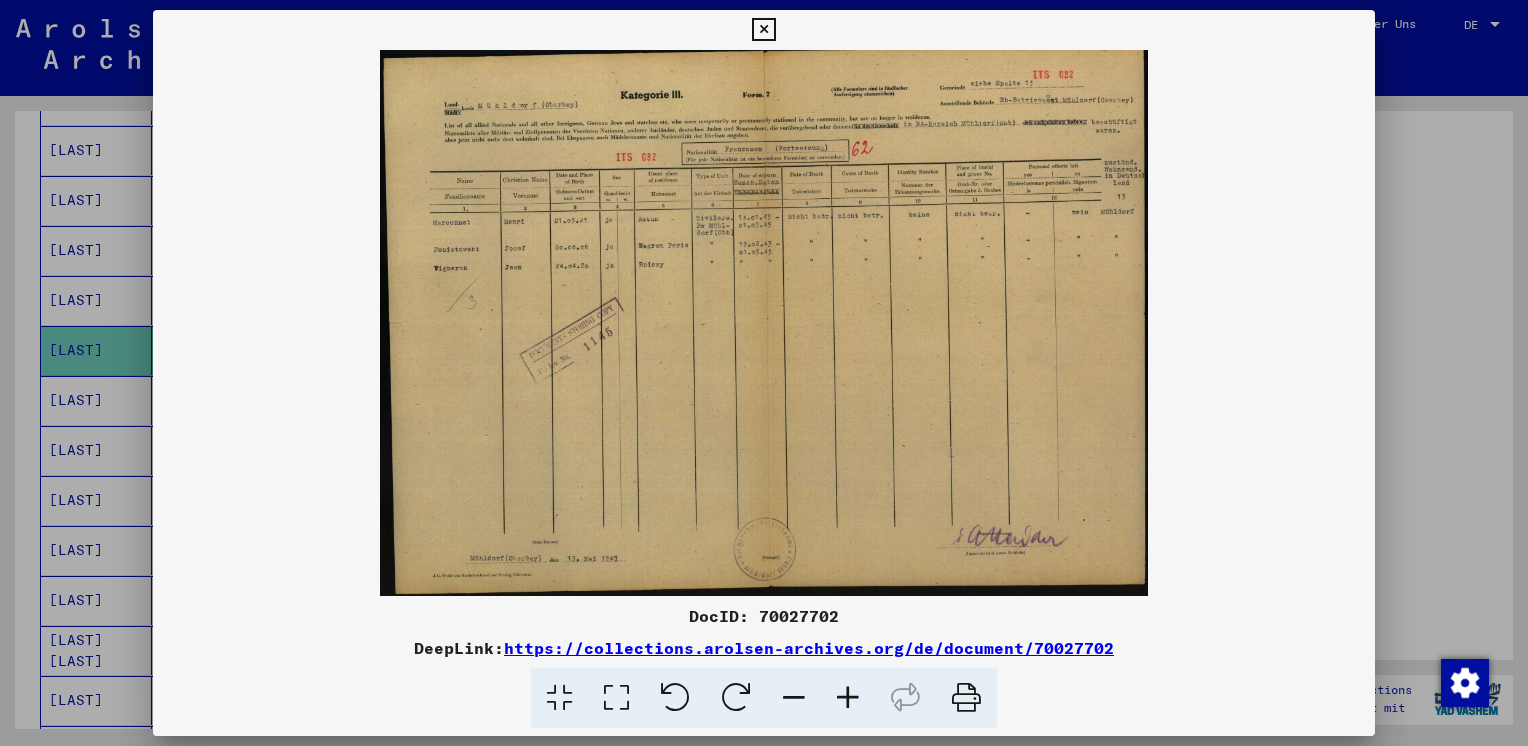 click at bounding box center [763, 30] 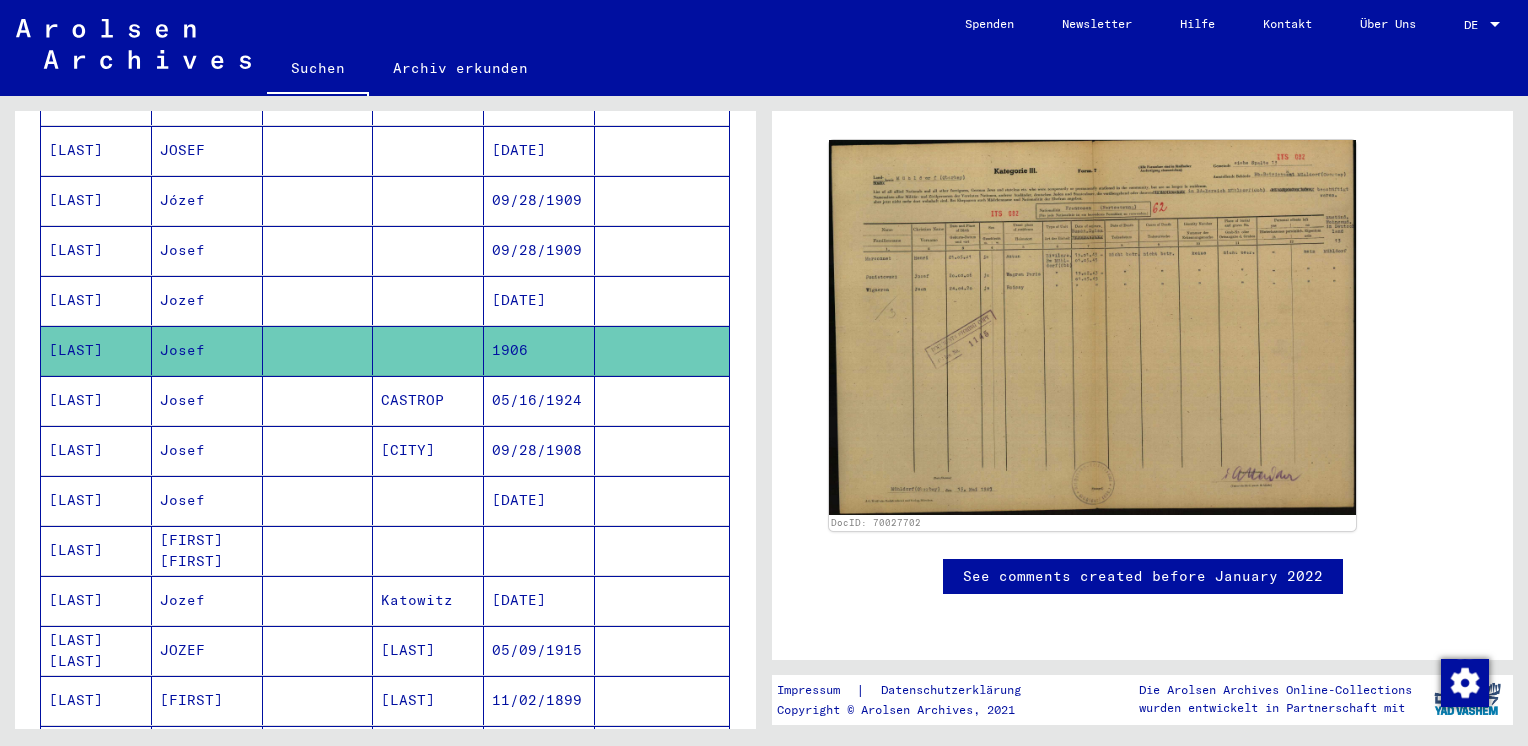 click on "[LAST]" at bounding box center (96, 450) 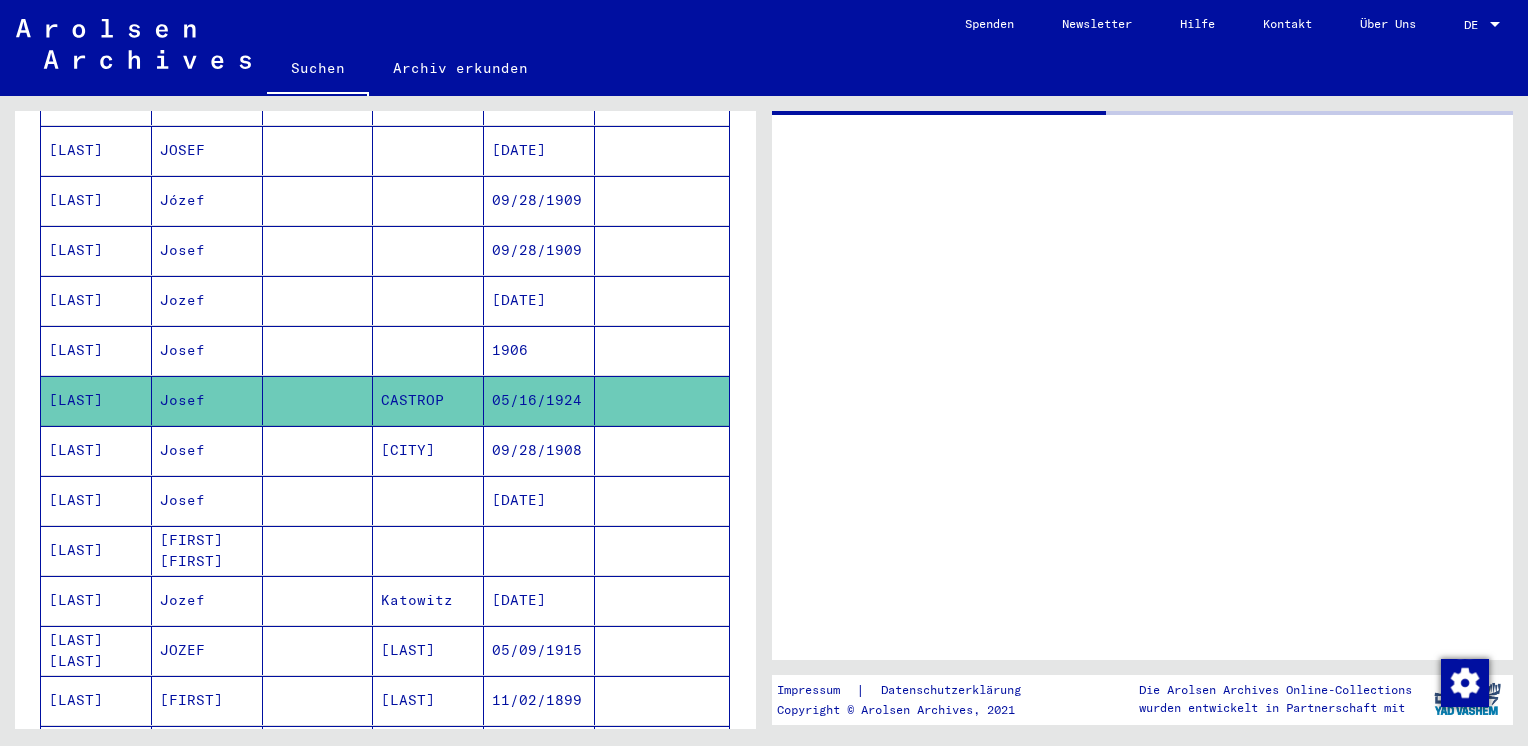 scroll, scrollTop: 0, scrollLeft: 0, axis: both 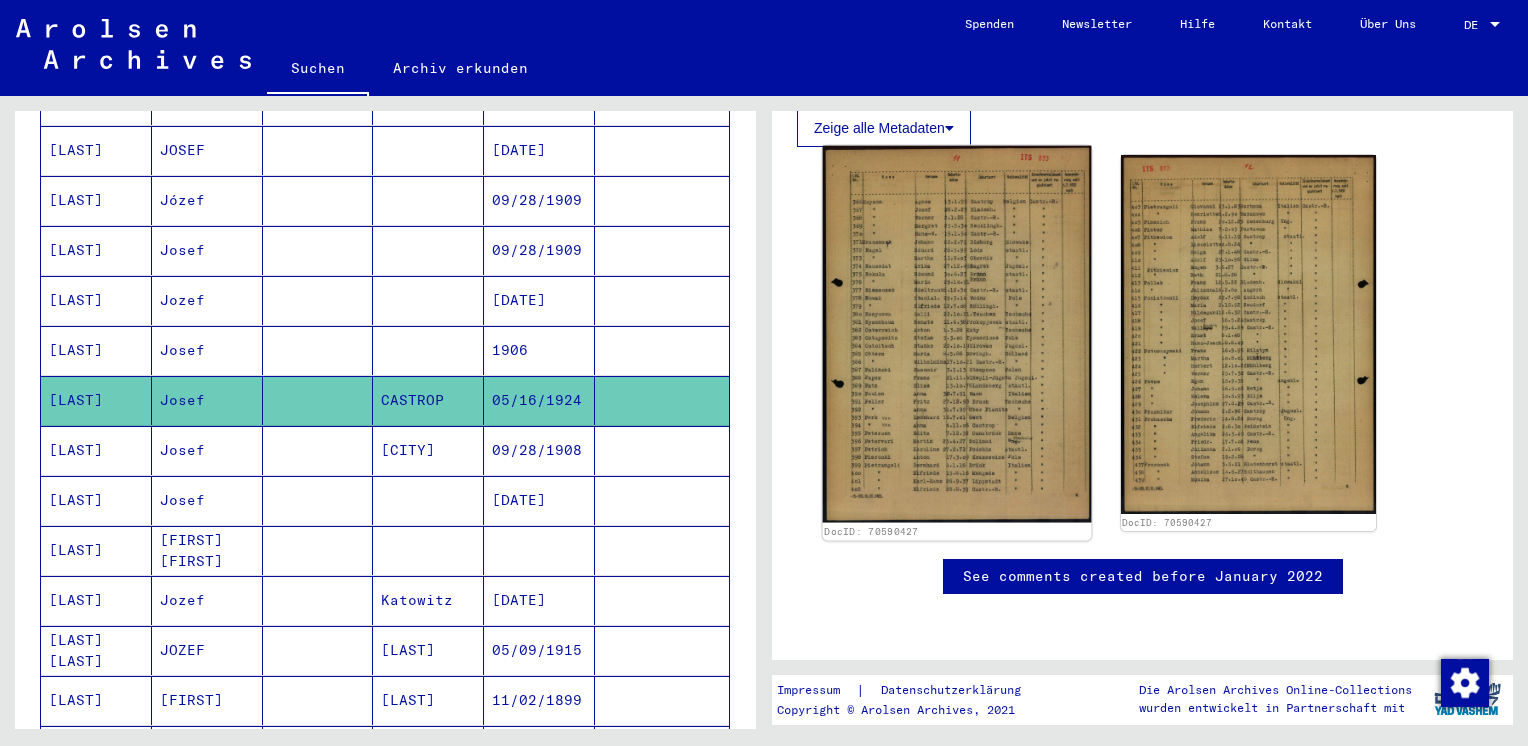 click 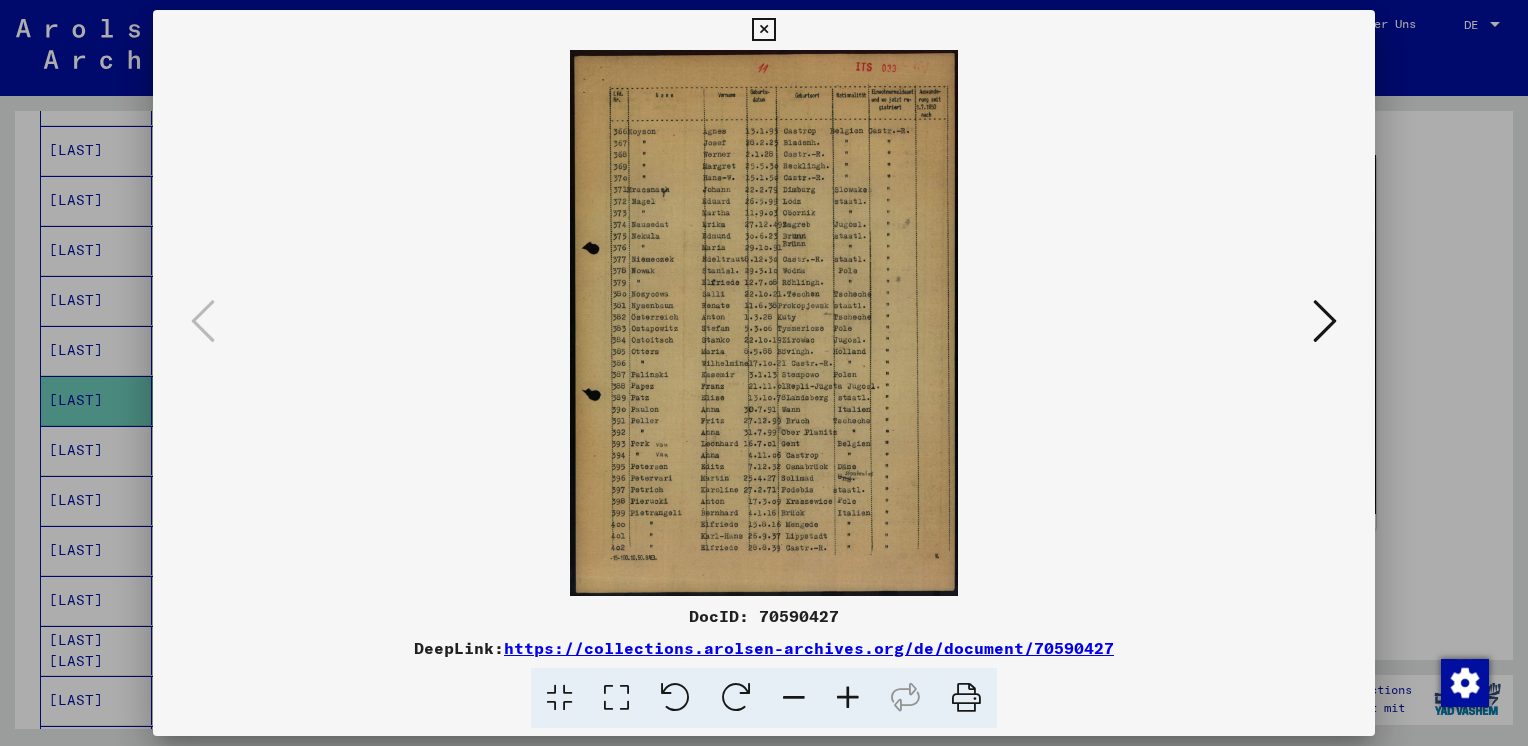 click at bounding box center [848, 698] 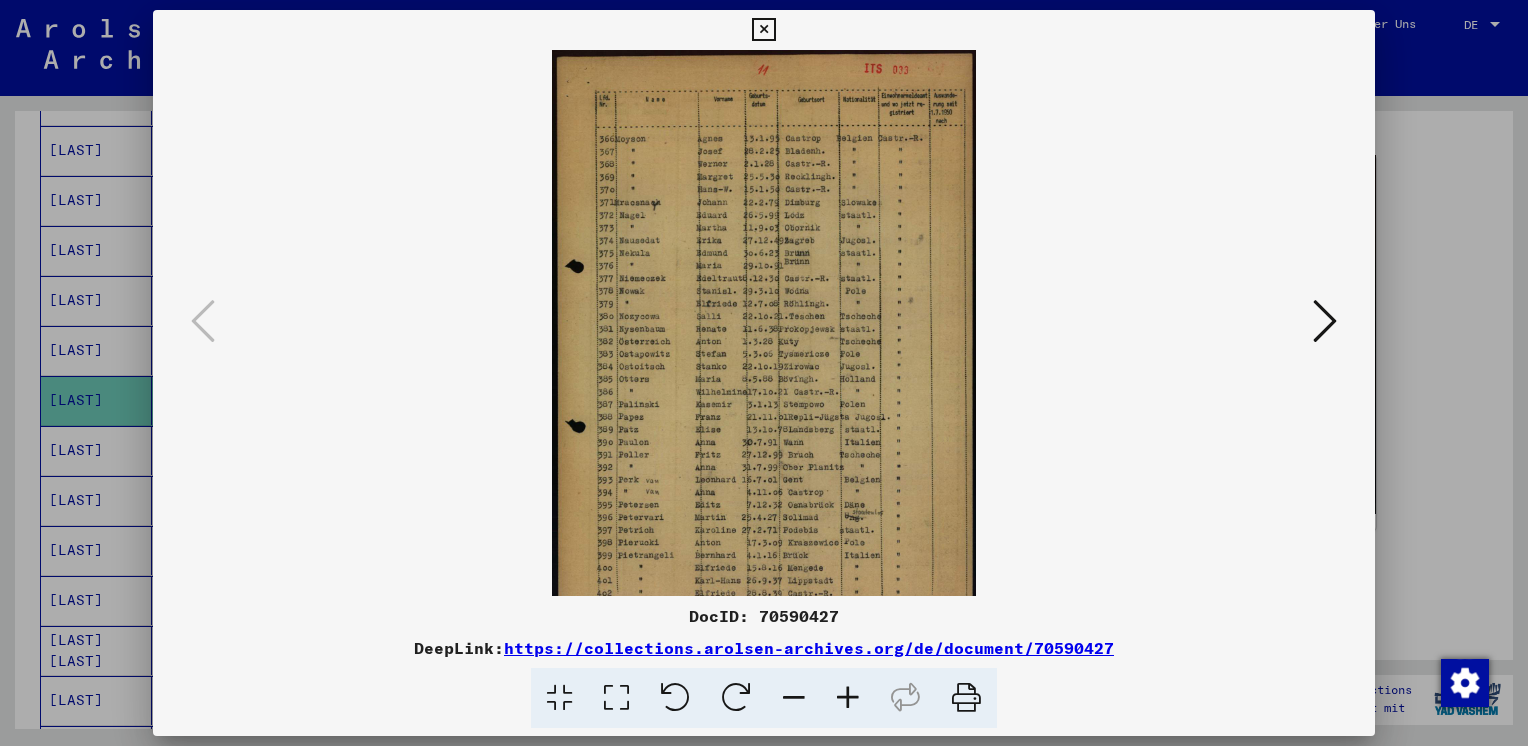 click at bounding box center (848, 698) 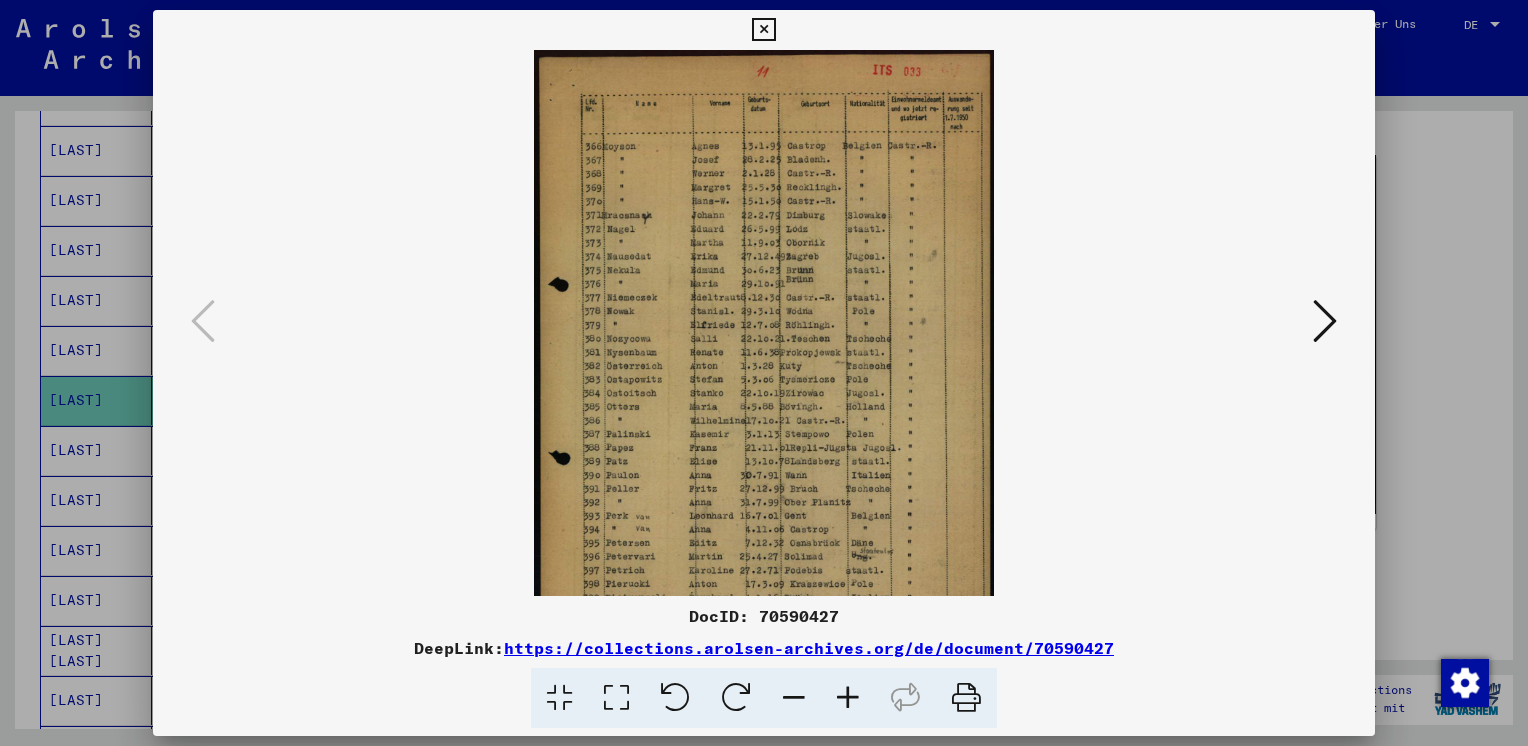 click at bounding box center (848, 698) 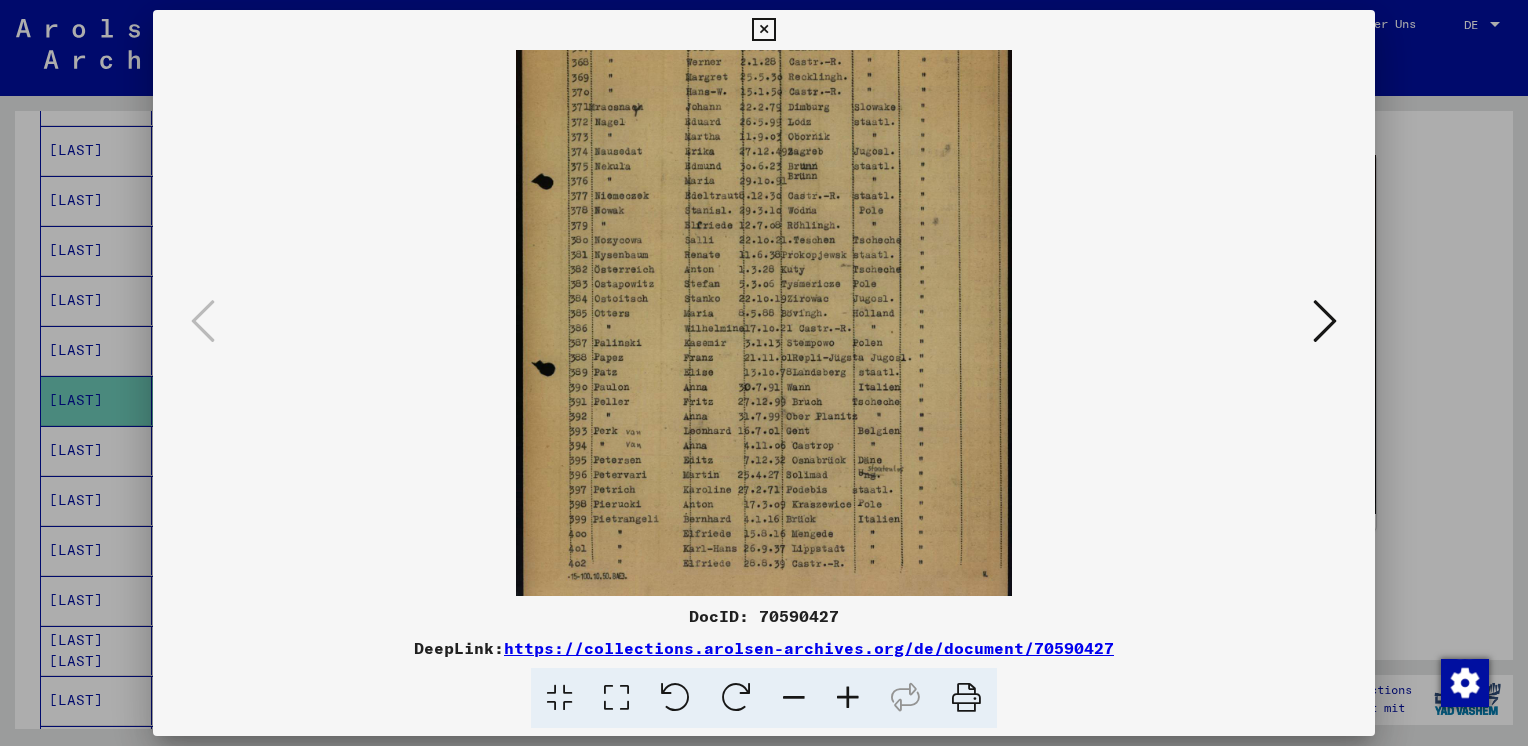 scroll, scrollTop: 132, scrollLeft: 0, axis: vertical 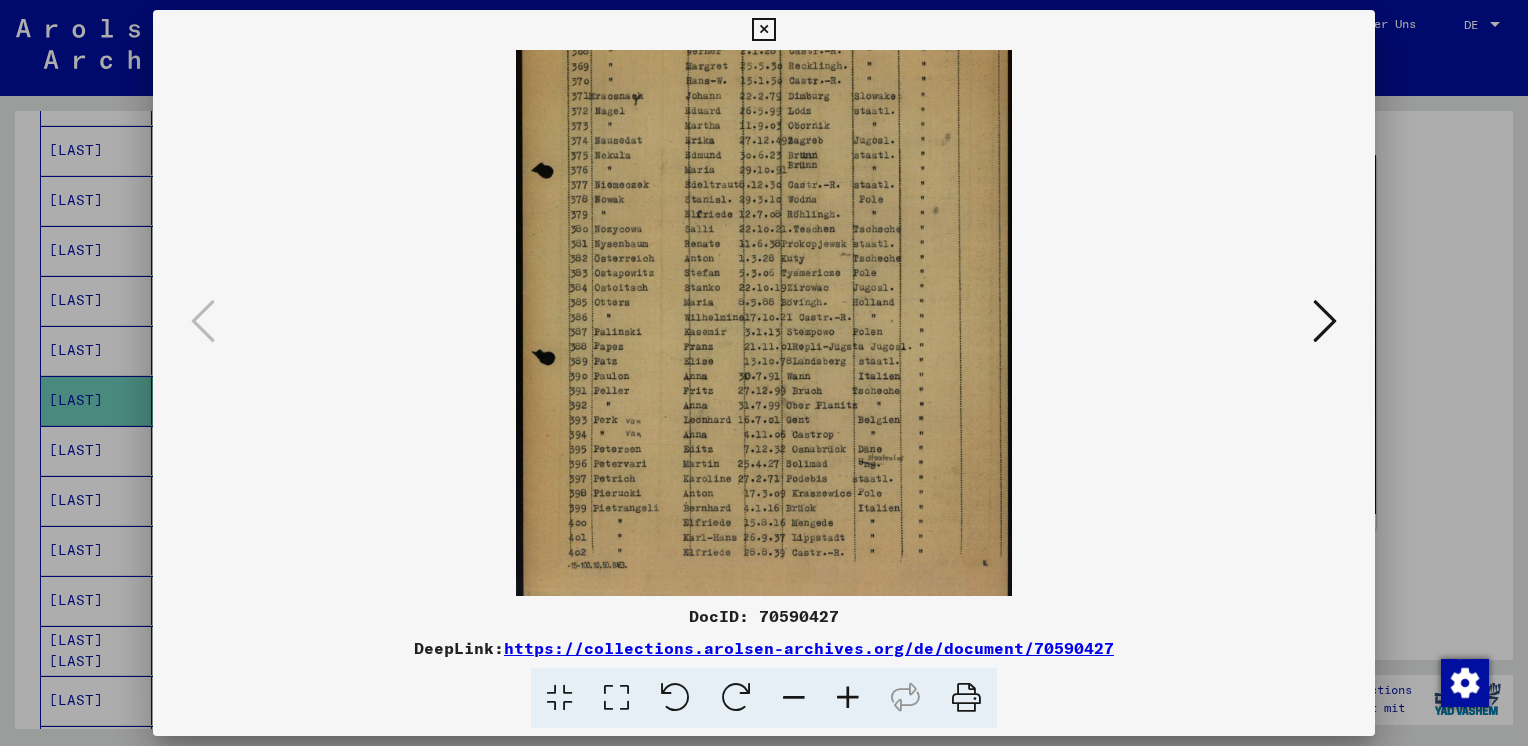 drag, startPoint x: 757, startPoint y: 498, endPoint x: 781, endPoint y: 370, distance: 130.23056 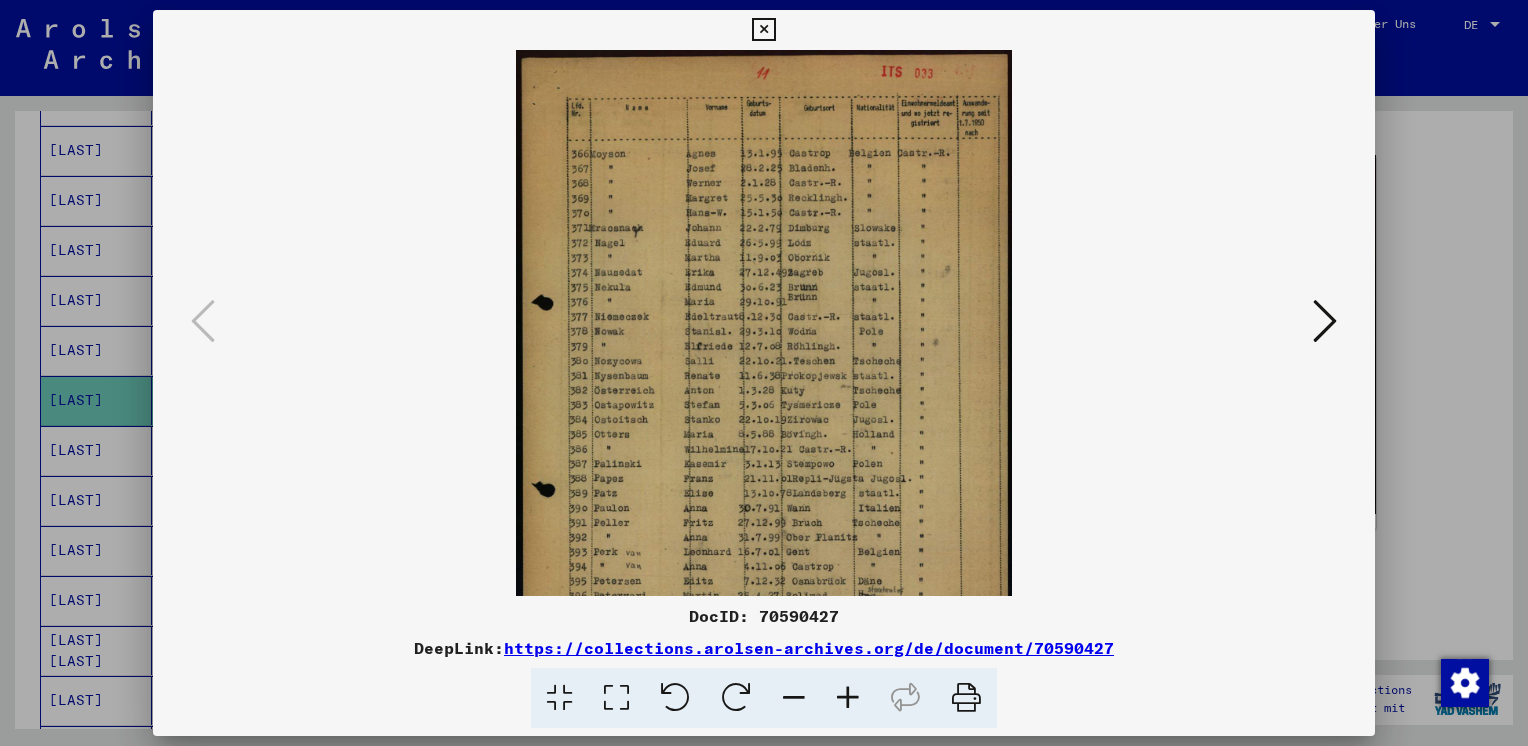 scroll, scrollTop: 8, scrollLeft: 0, axis: vertical 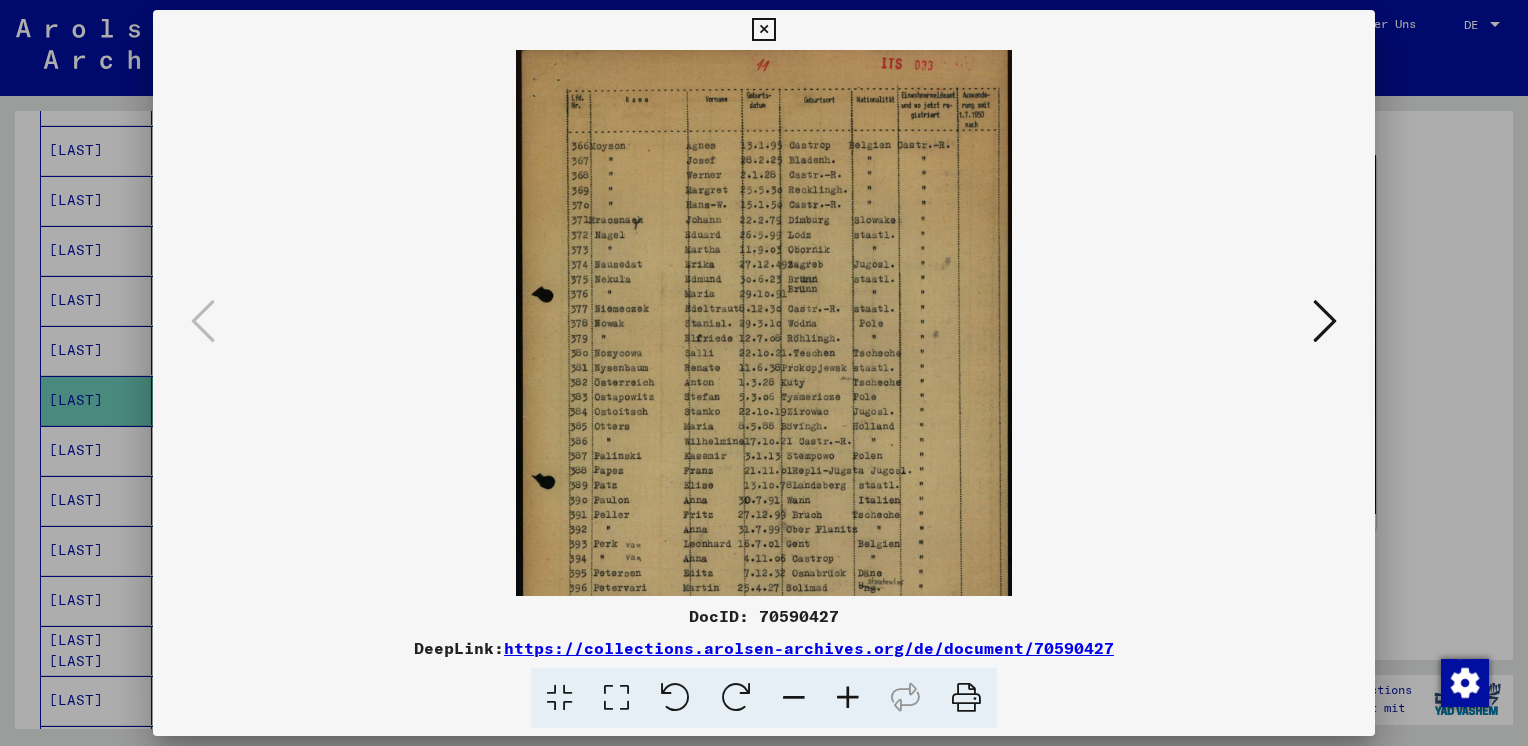 drag, startPoint x: 779, startPoint y: 373, endPoint x: 758, endPoint y: 510, distance: 138.60014 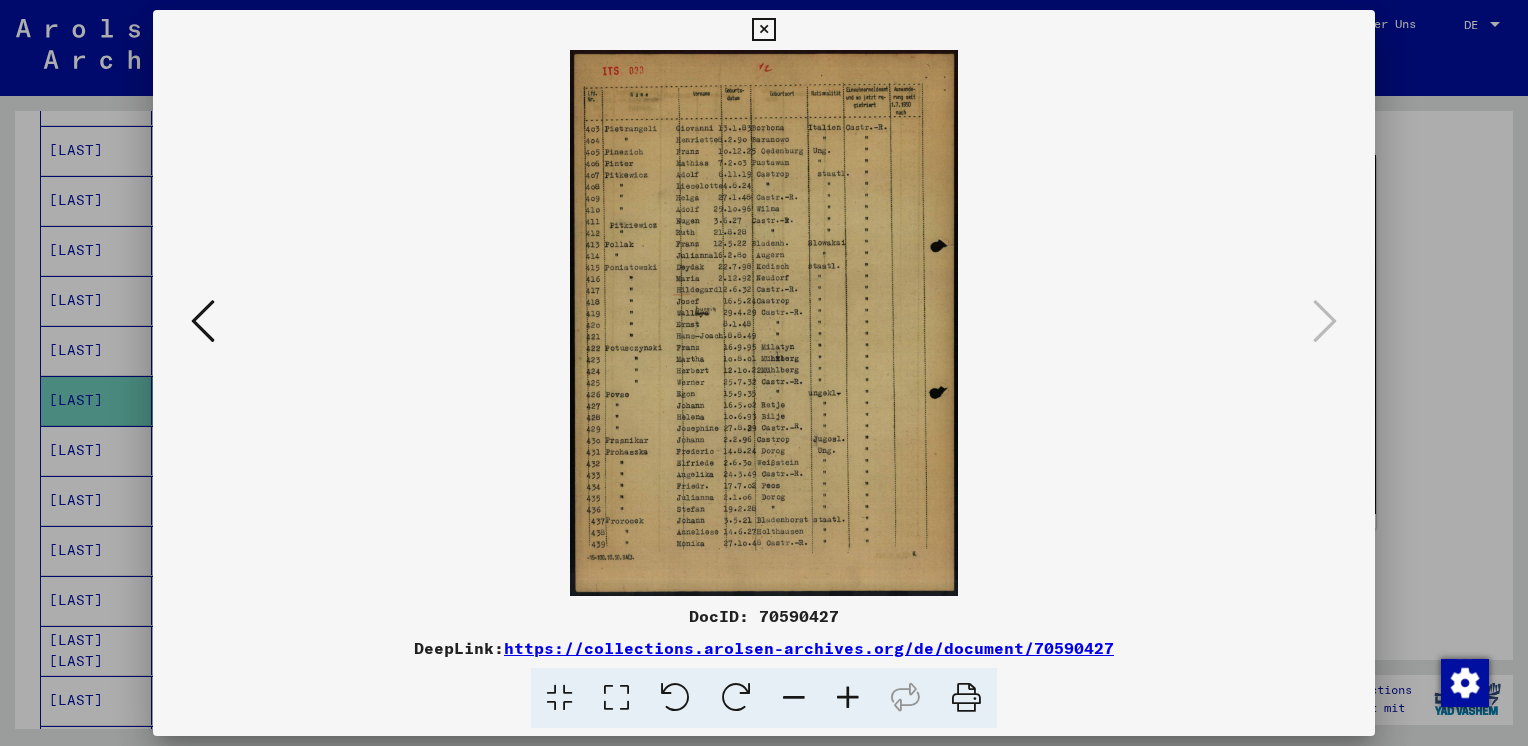 click at bounding box center (848, 698) 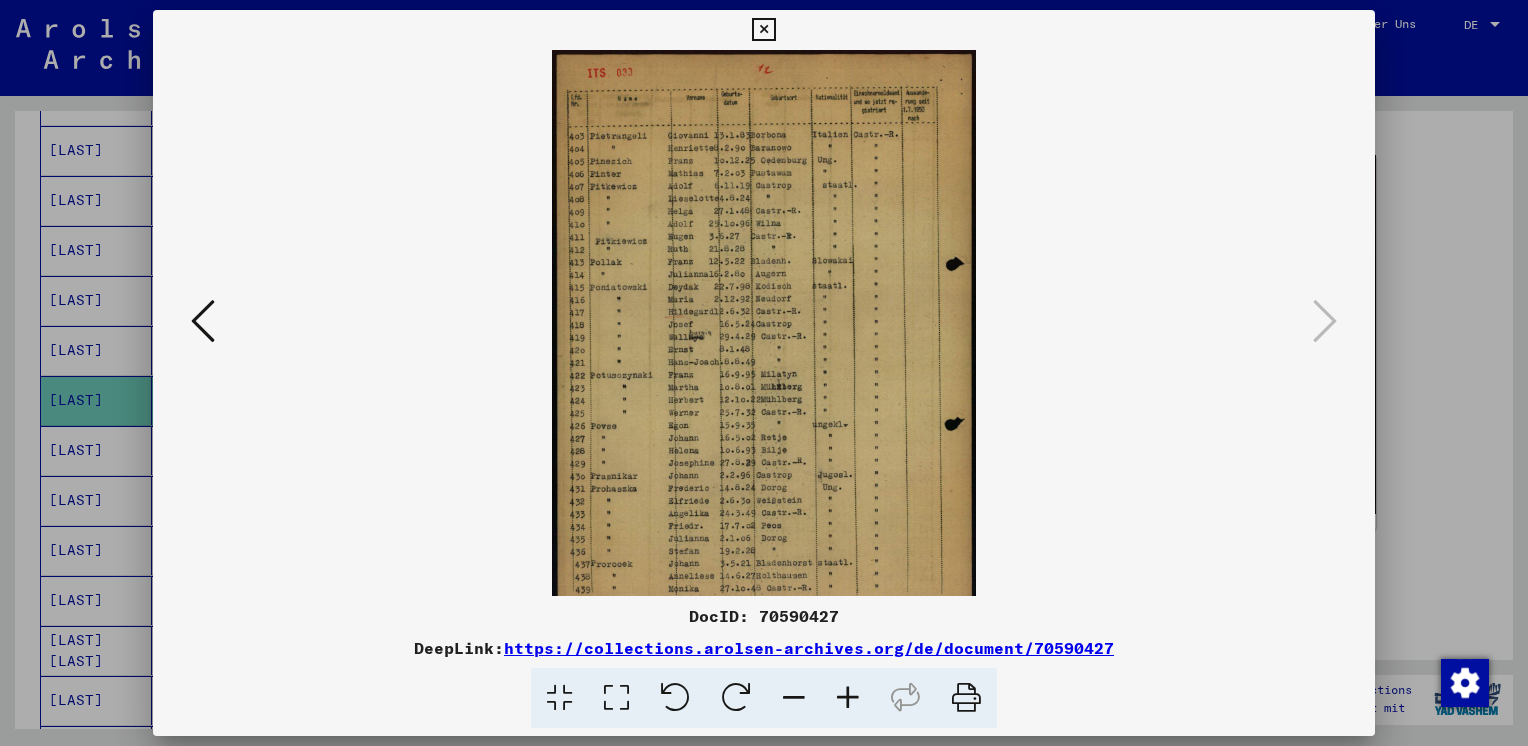 click at bounding box center (848, 698) 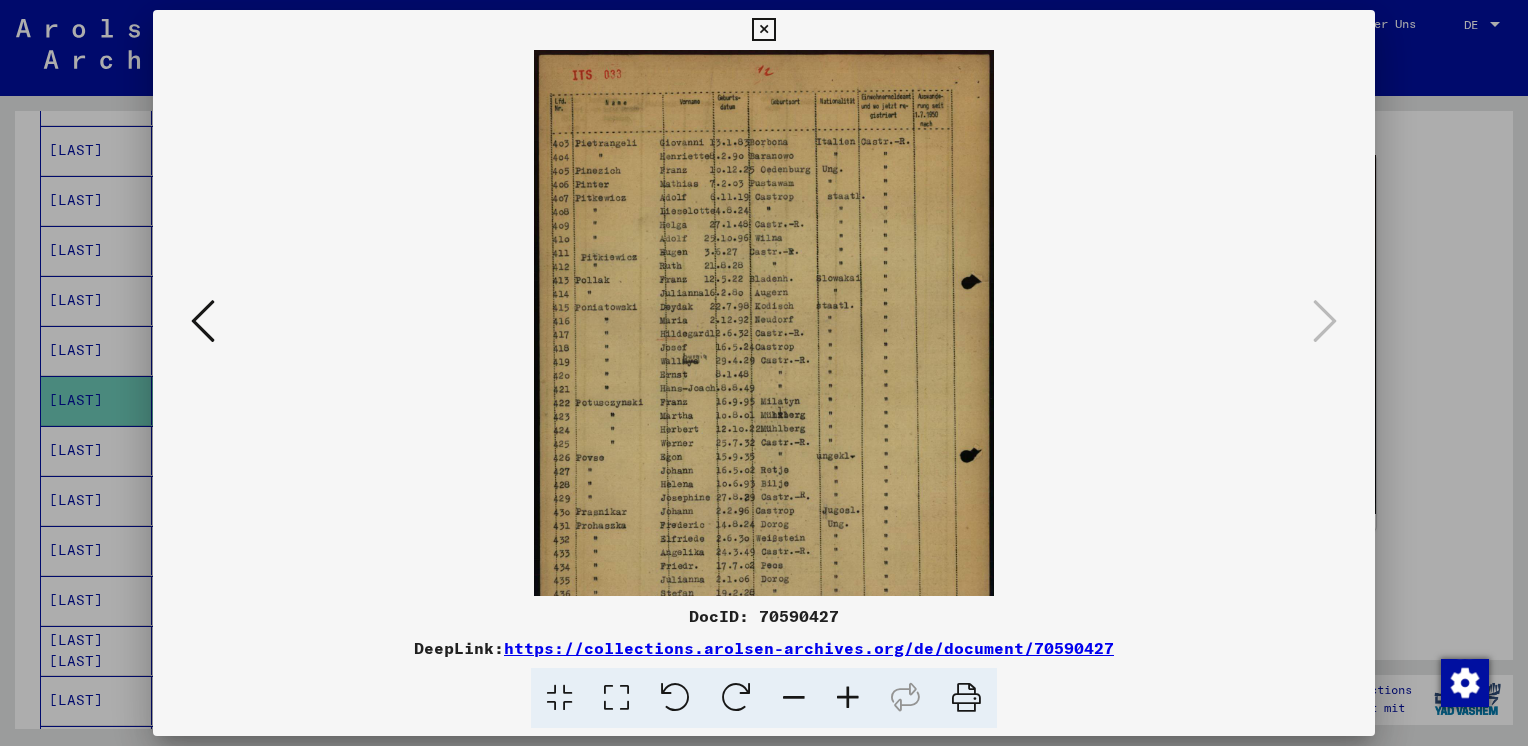 click at bounding box center [848, 698] 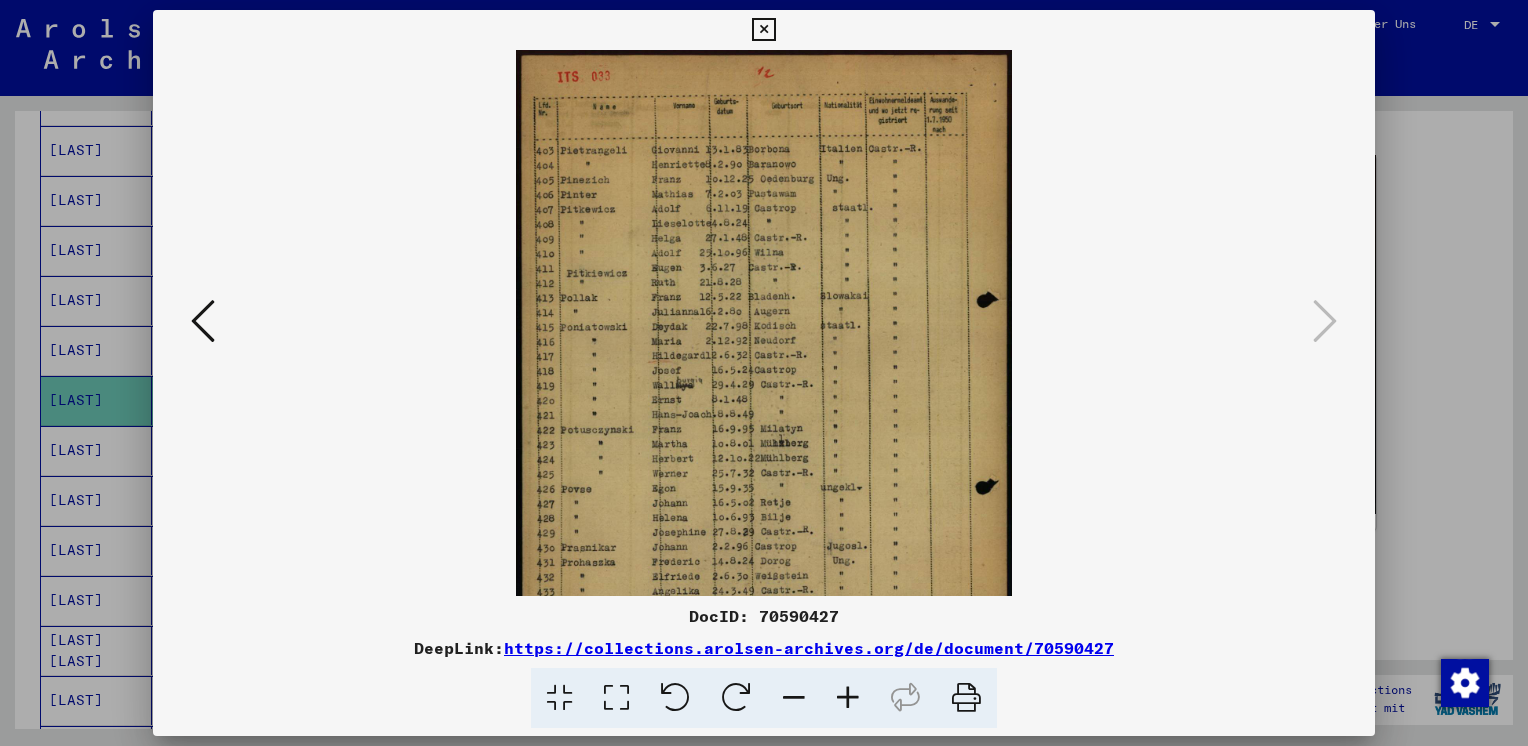 click at bounding box center [763, 30] 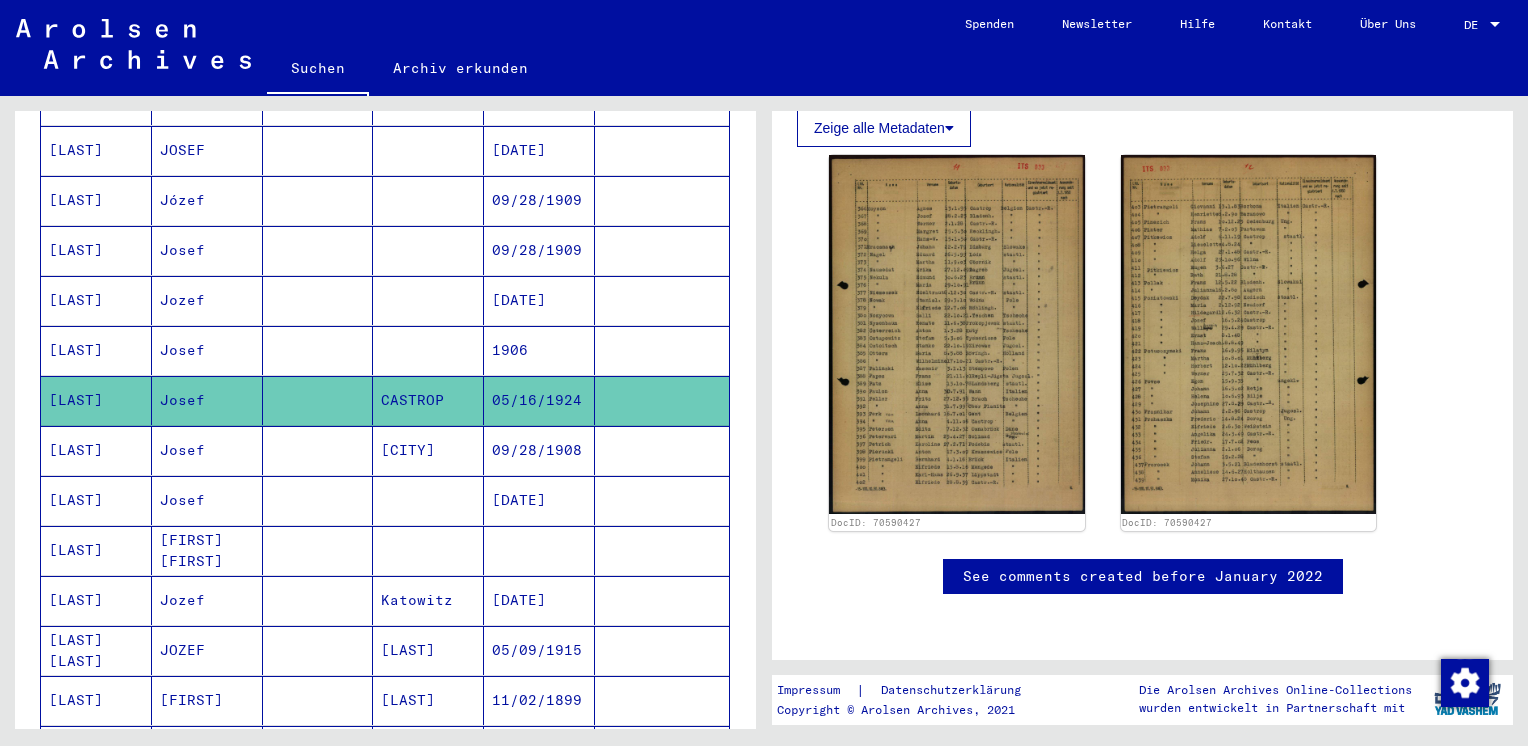 click on "[LAST]" at bounding box center (96, 500) 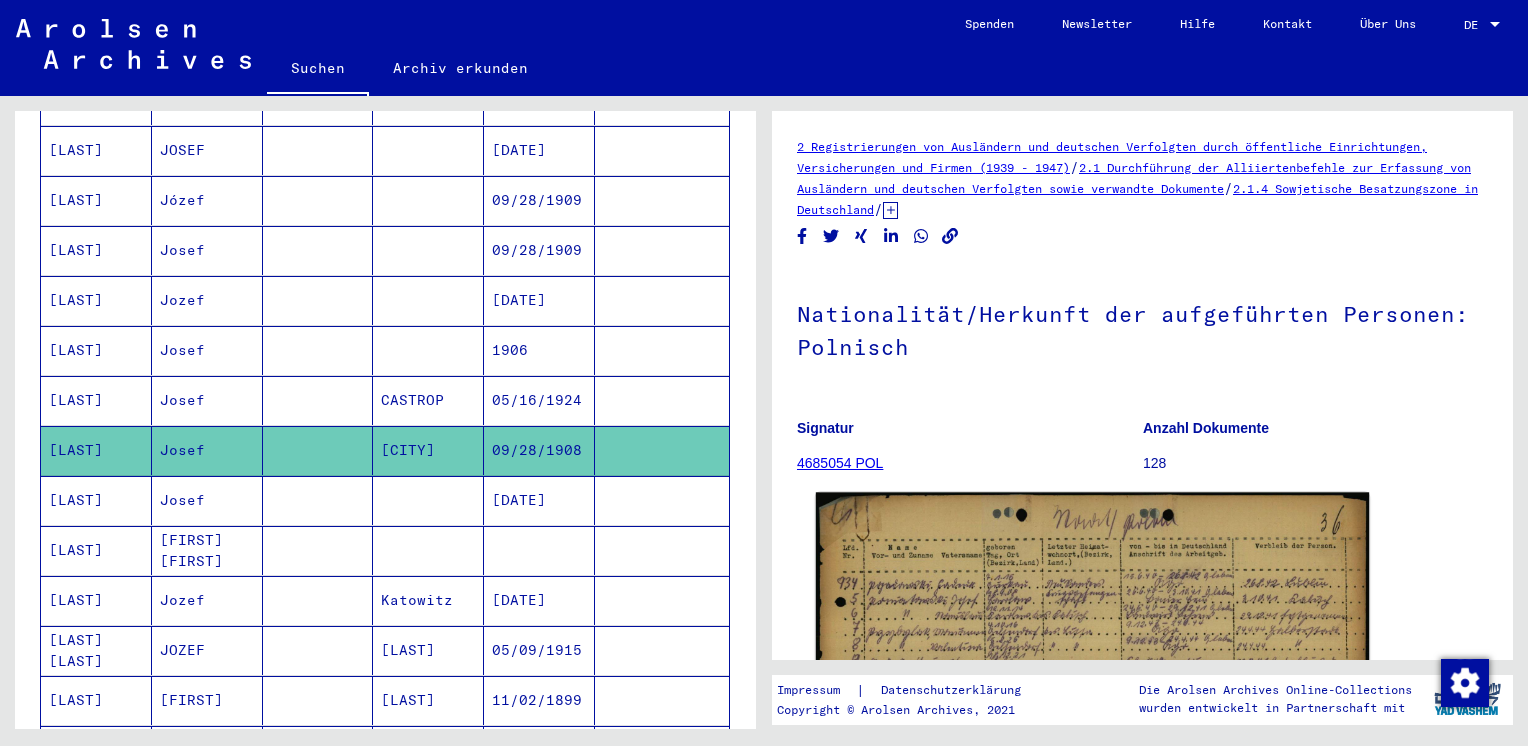 scroll, scrollTop: 0, scrollLeft: 0, axis: both 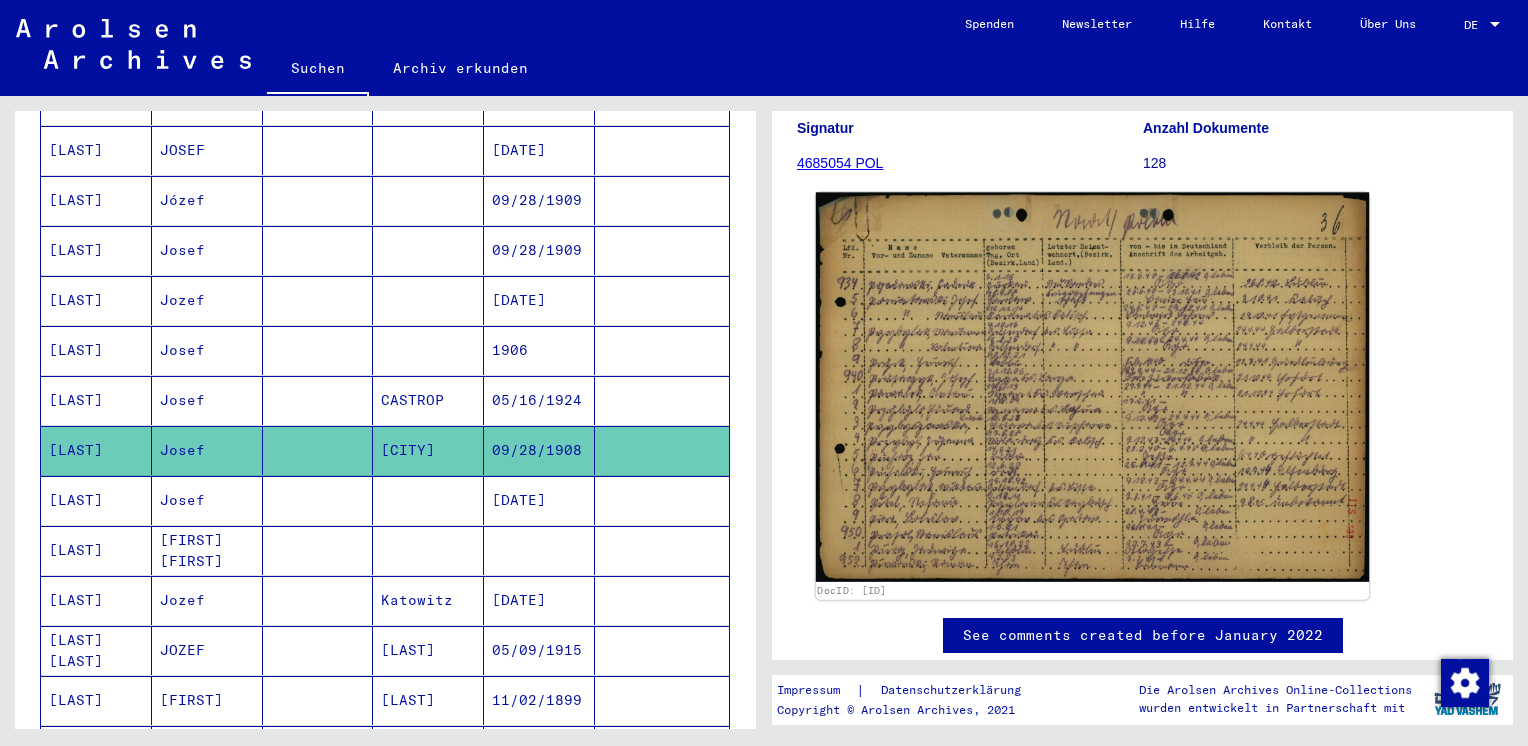 click 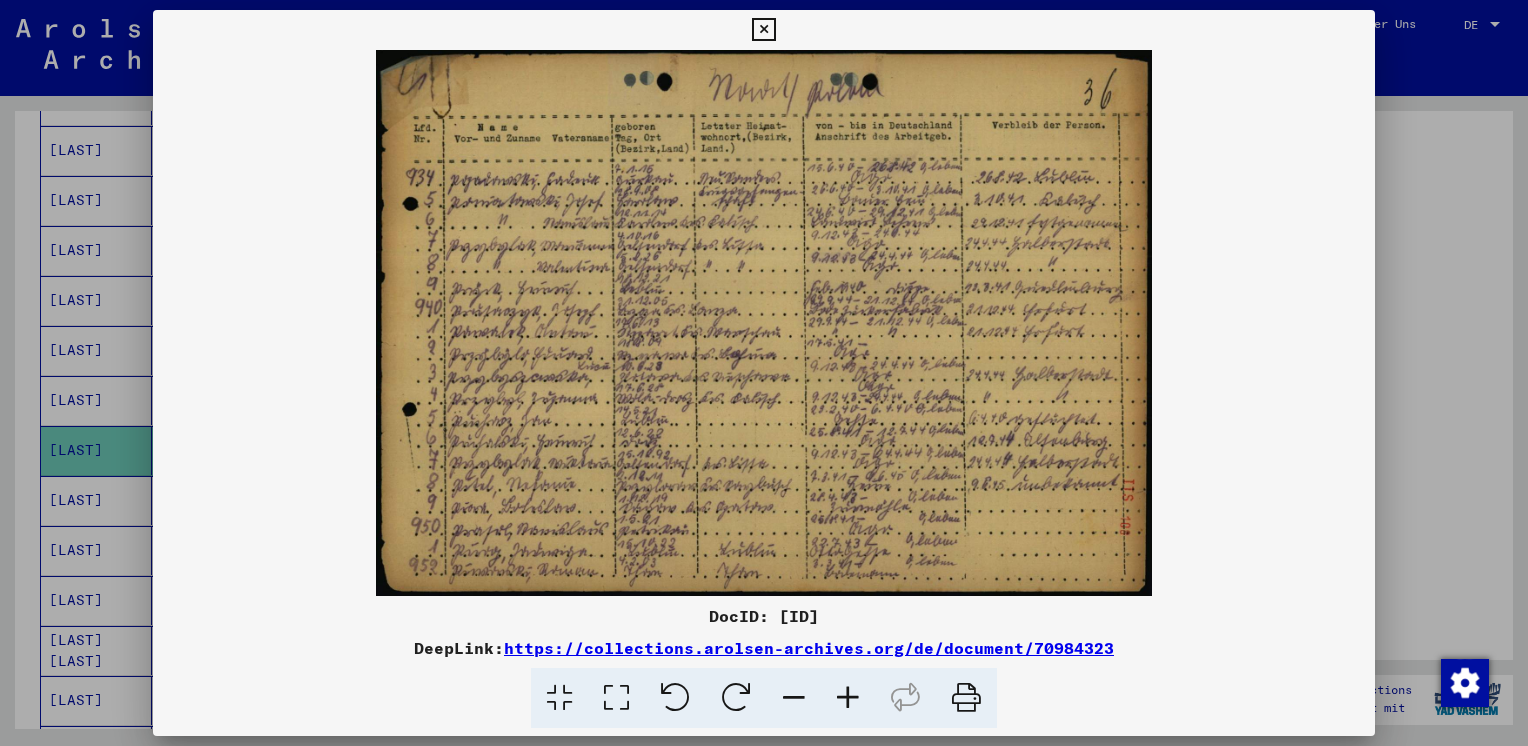 click at bounding box center [763, 30] 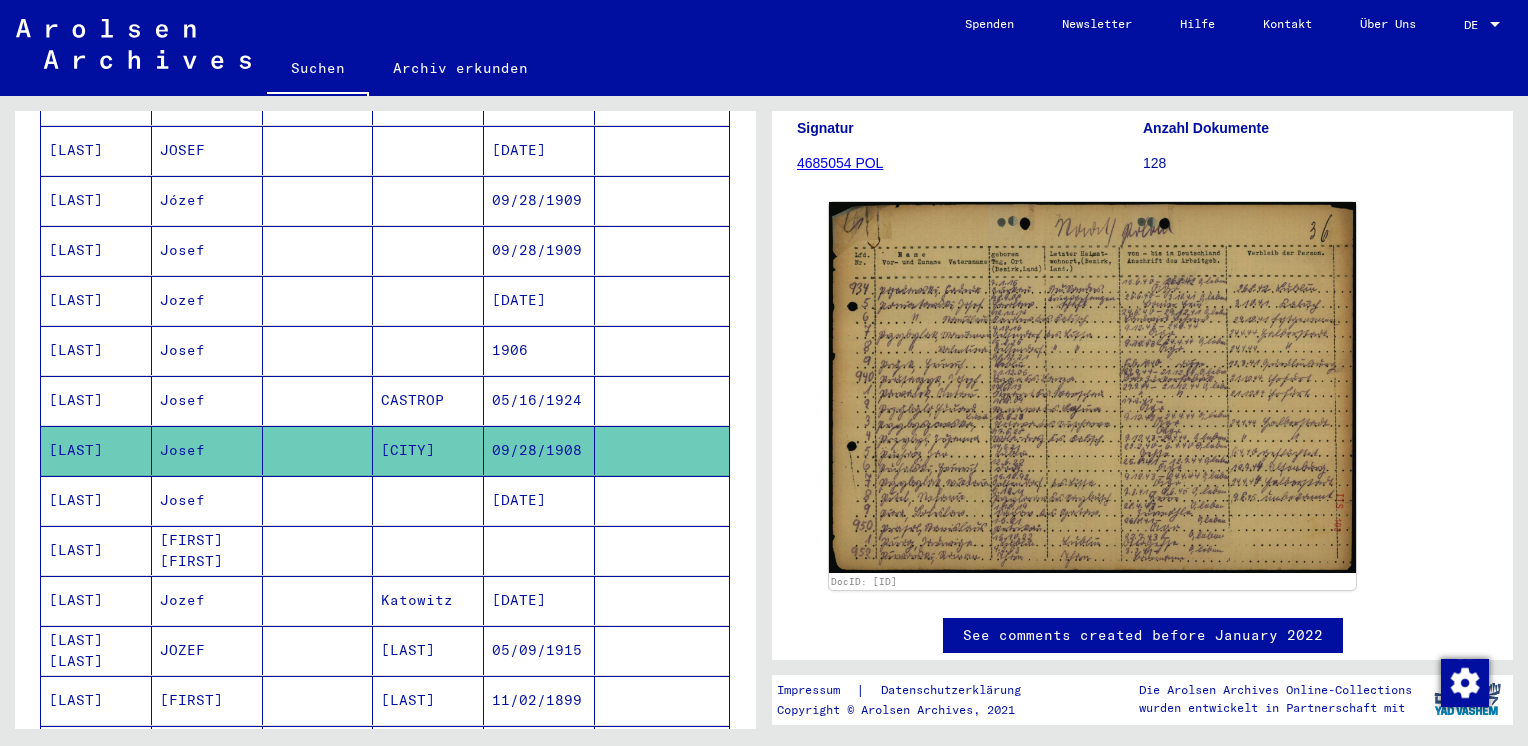 click on "[LAST]" at bounding box center (96, 550) 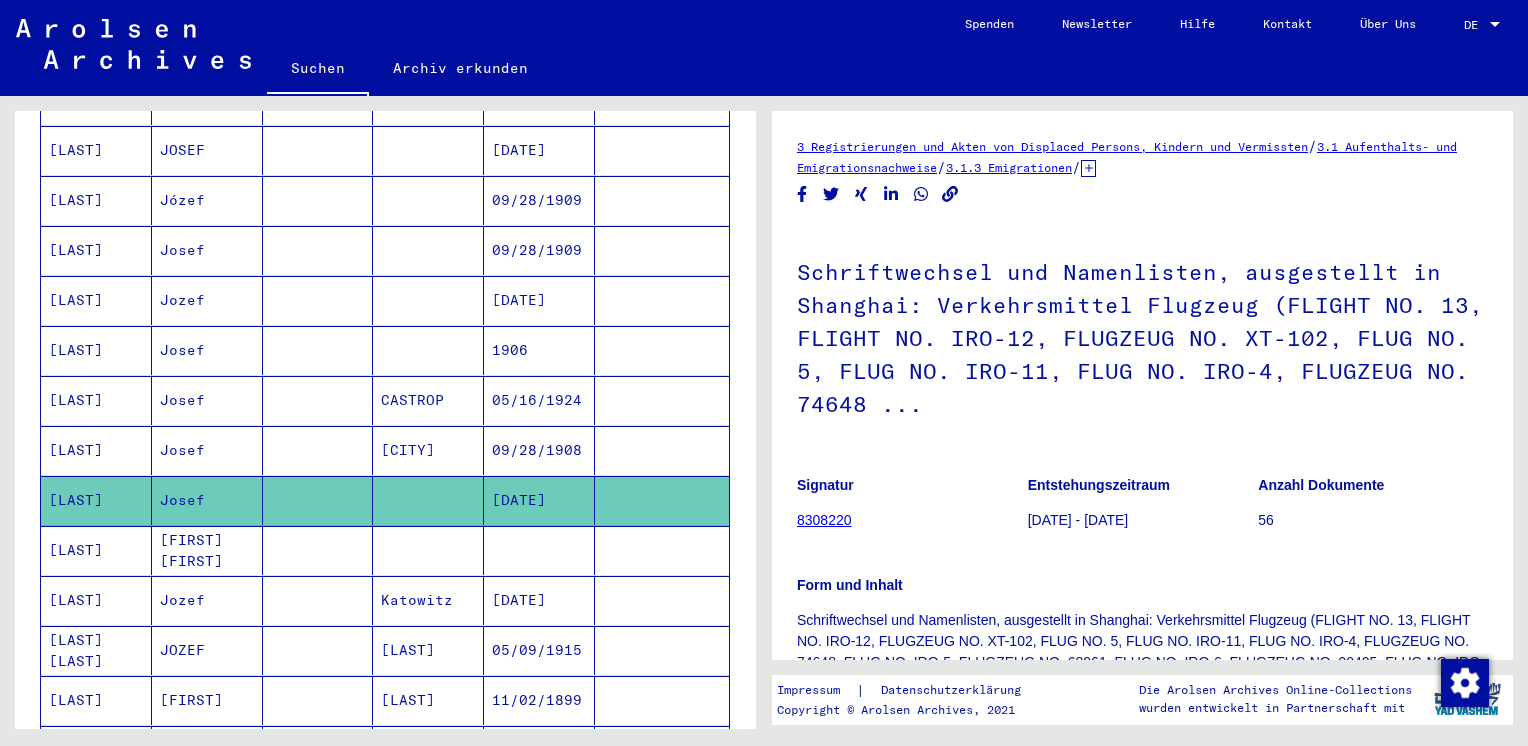 scroll, scrollTop: 0, scrollLeft: 0, axis: both 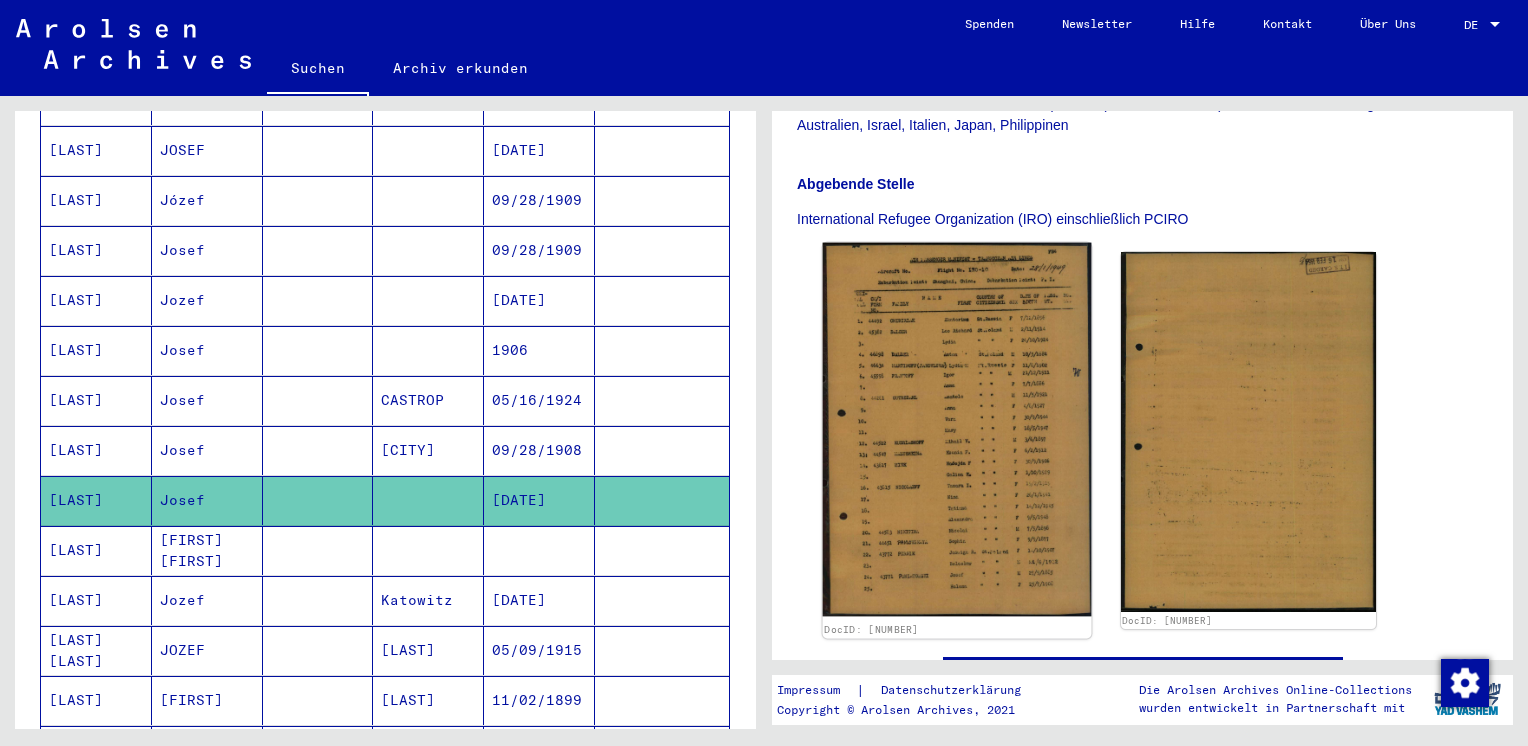 click 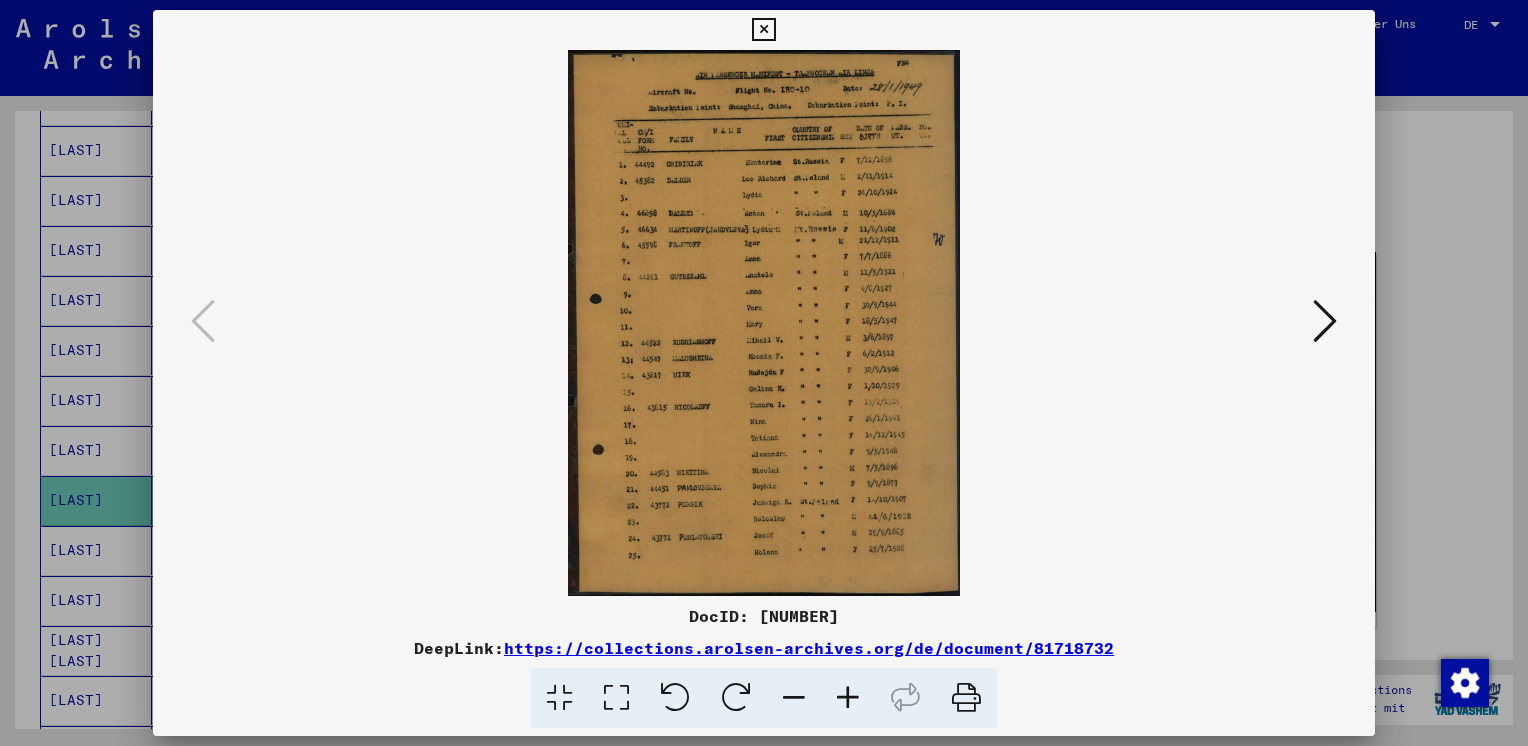 click at bounding box center (1325, 321) 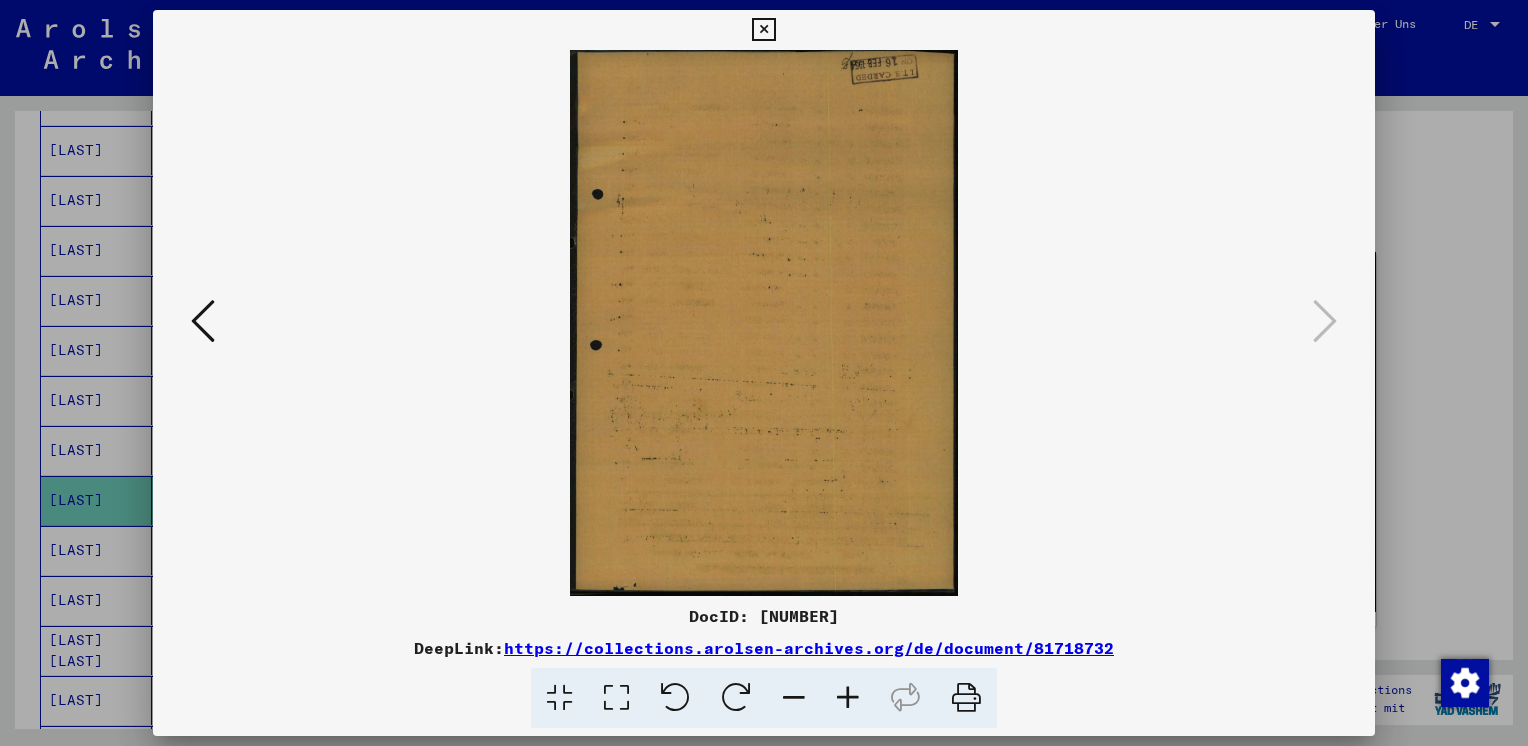 click at bounding box center (763, 30) 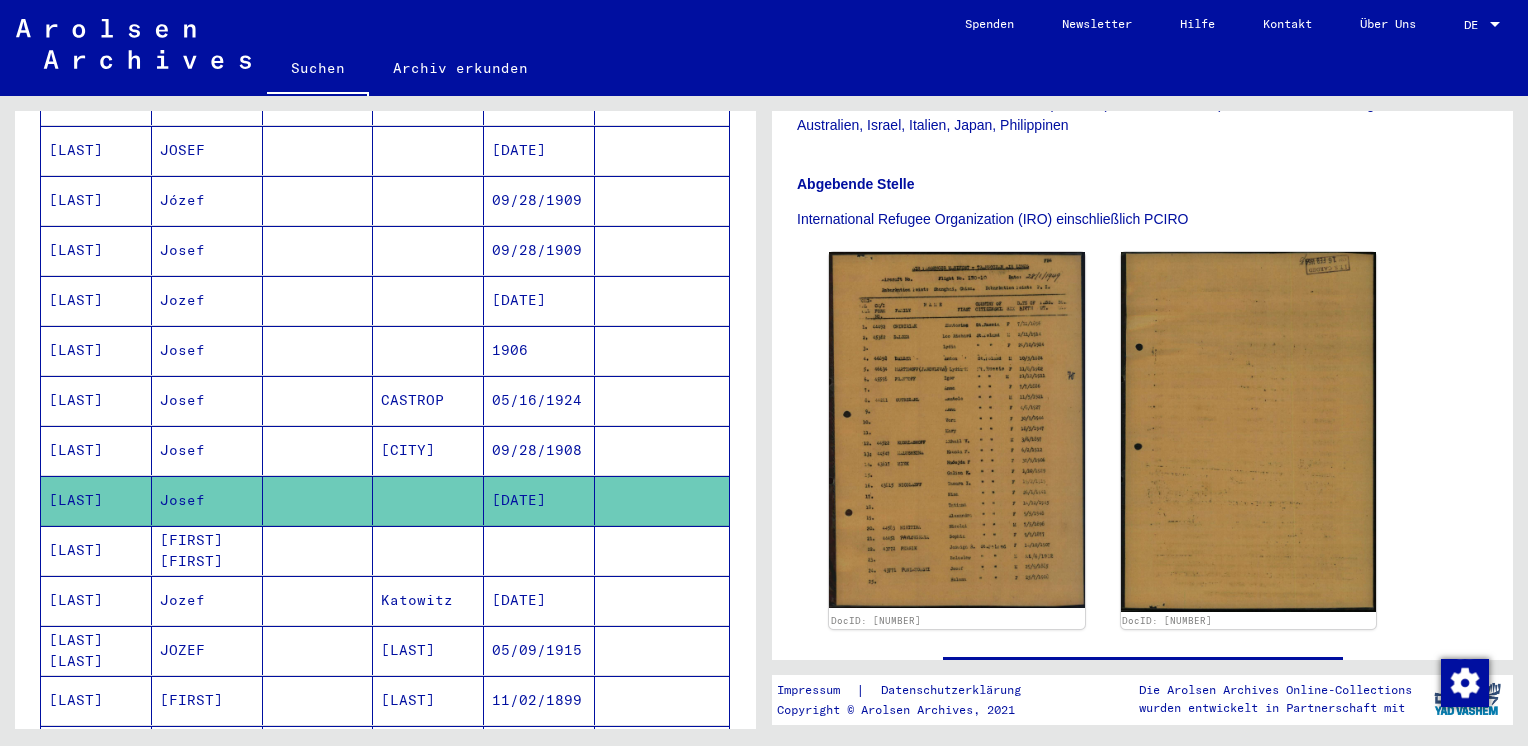 click on "[LAST]" at bounding box center [96, 600] 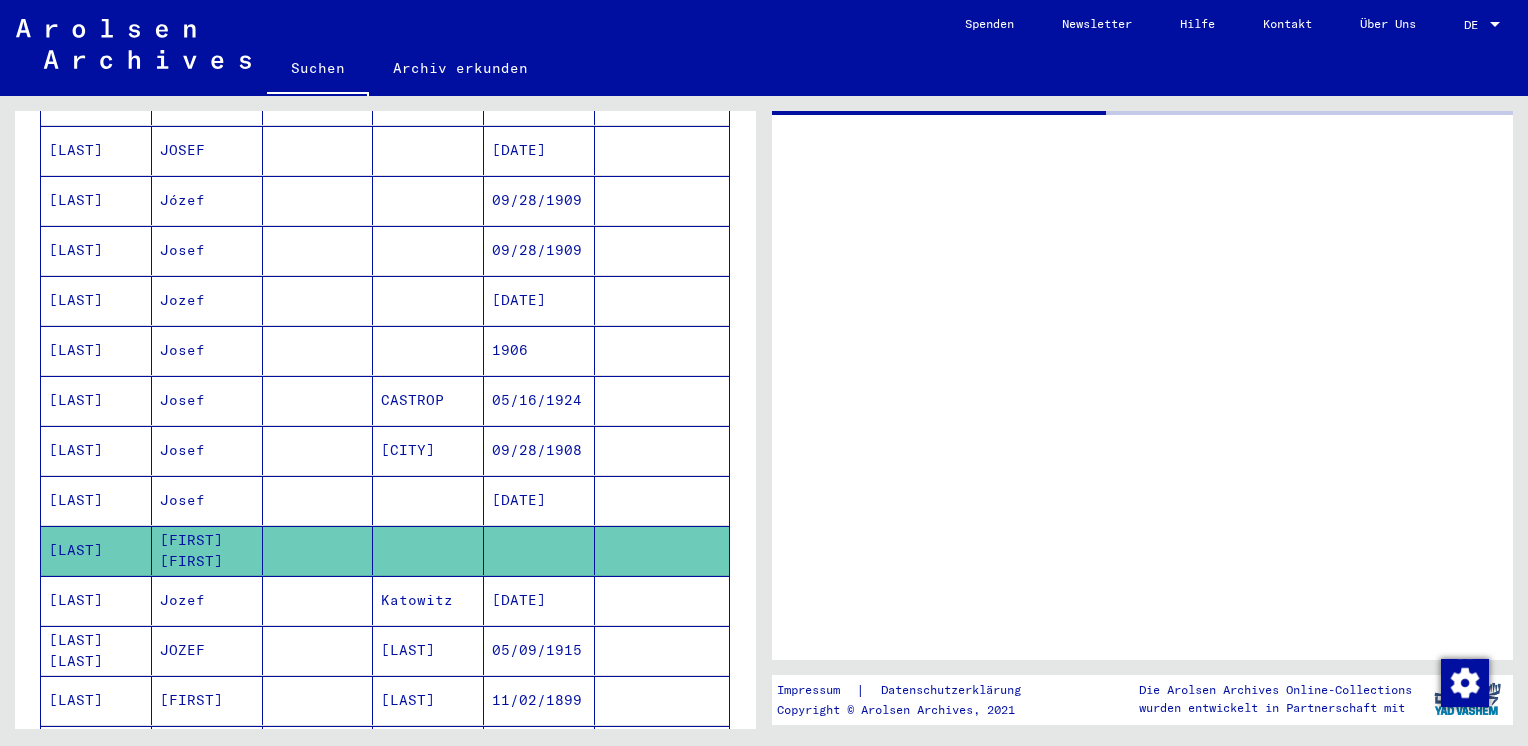 scroll, scrollTop: 0, scrollLeft: 0, axis: both 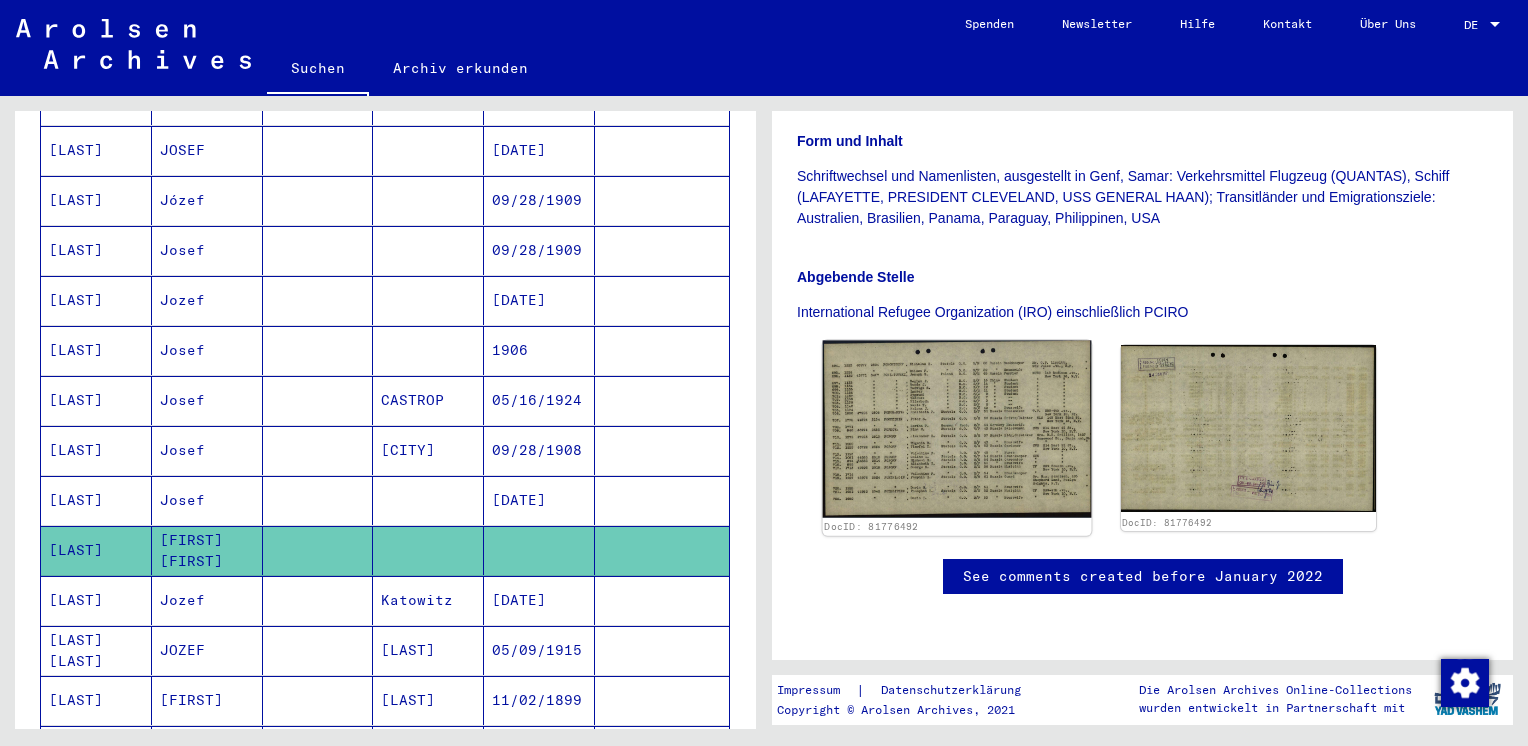click 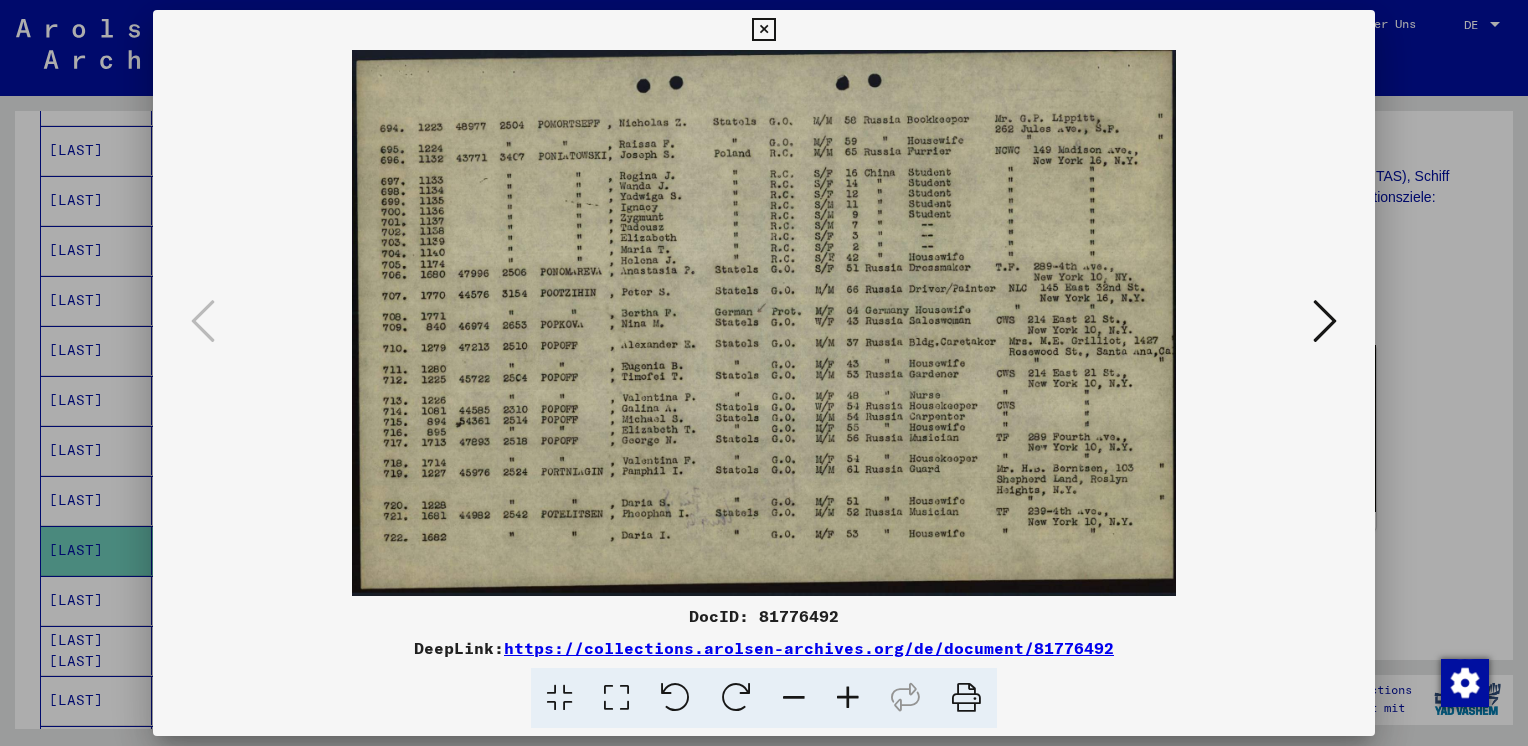 click at bounding box center [1325, 321] 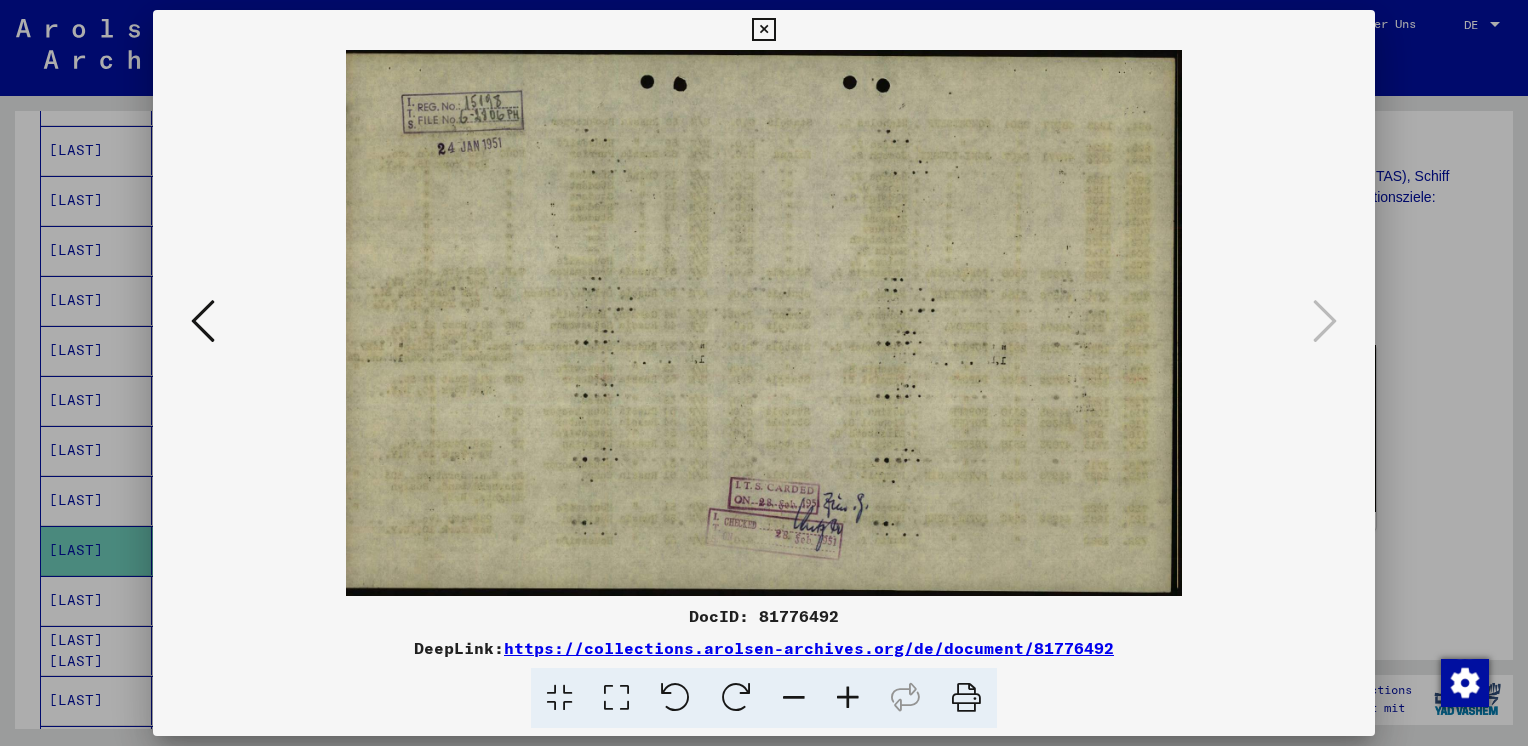 click at bounding box center [763, 30] 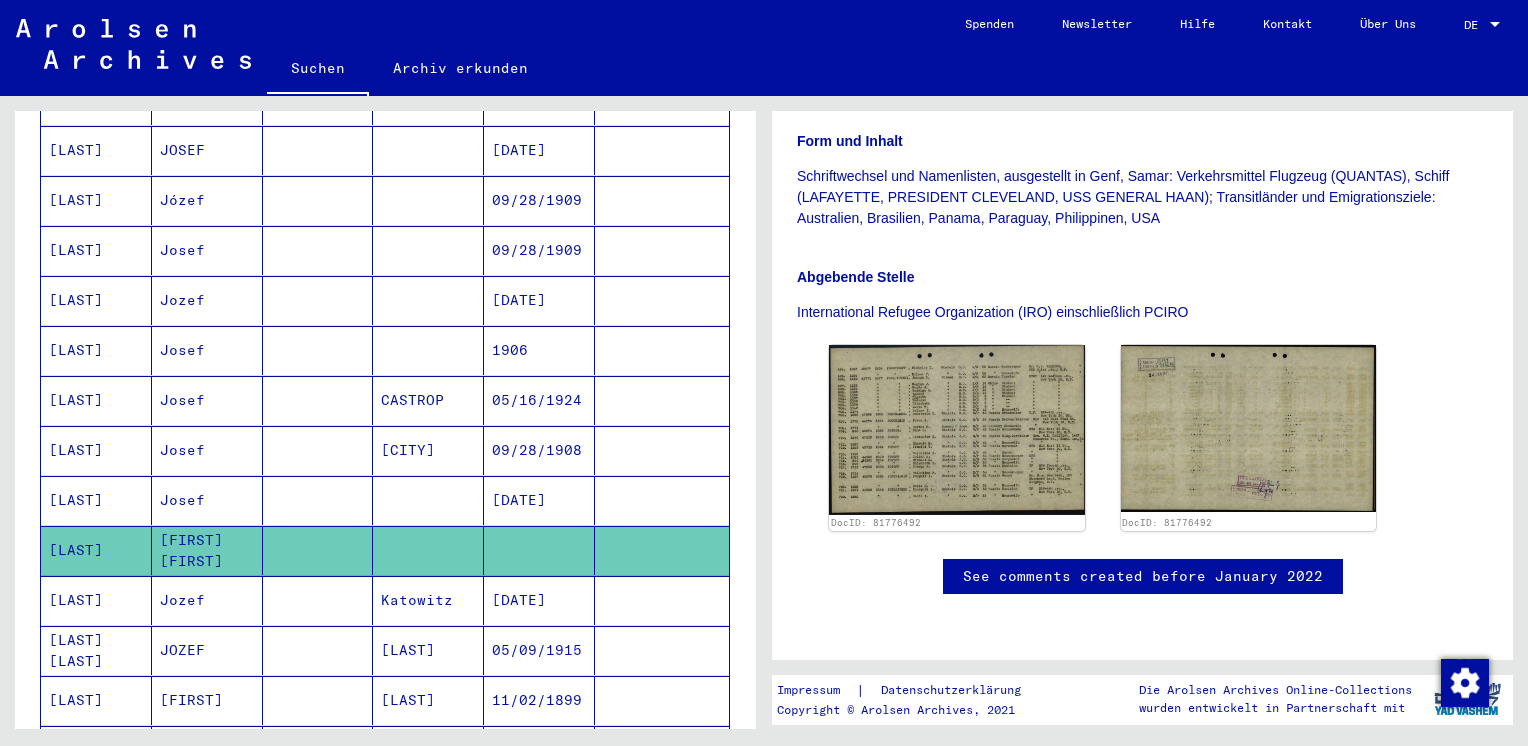 click on "[LAST]" at bounding box center (96, 650) 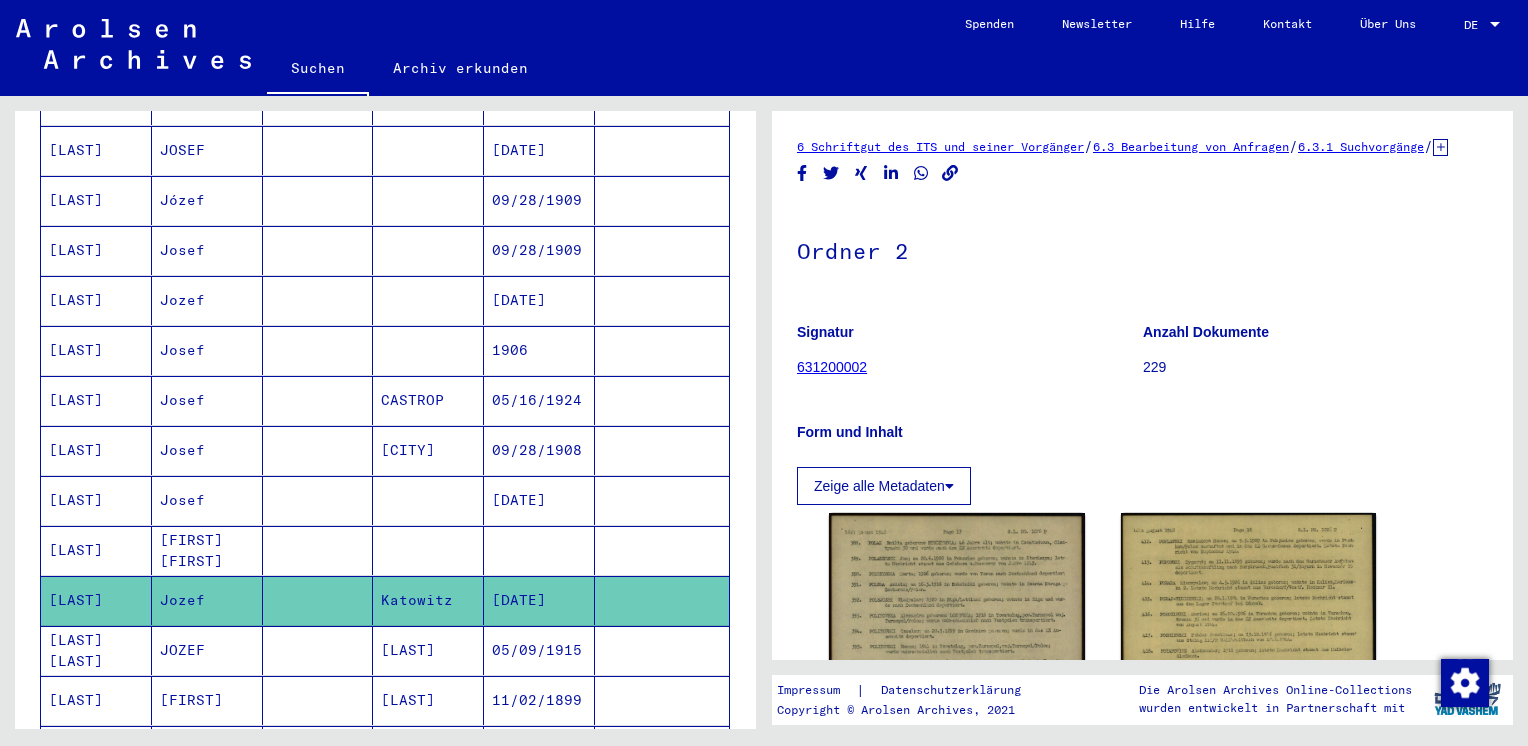 scroll, scrollTop: 0, scrollLeft: 0, axis: both 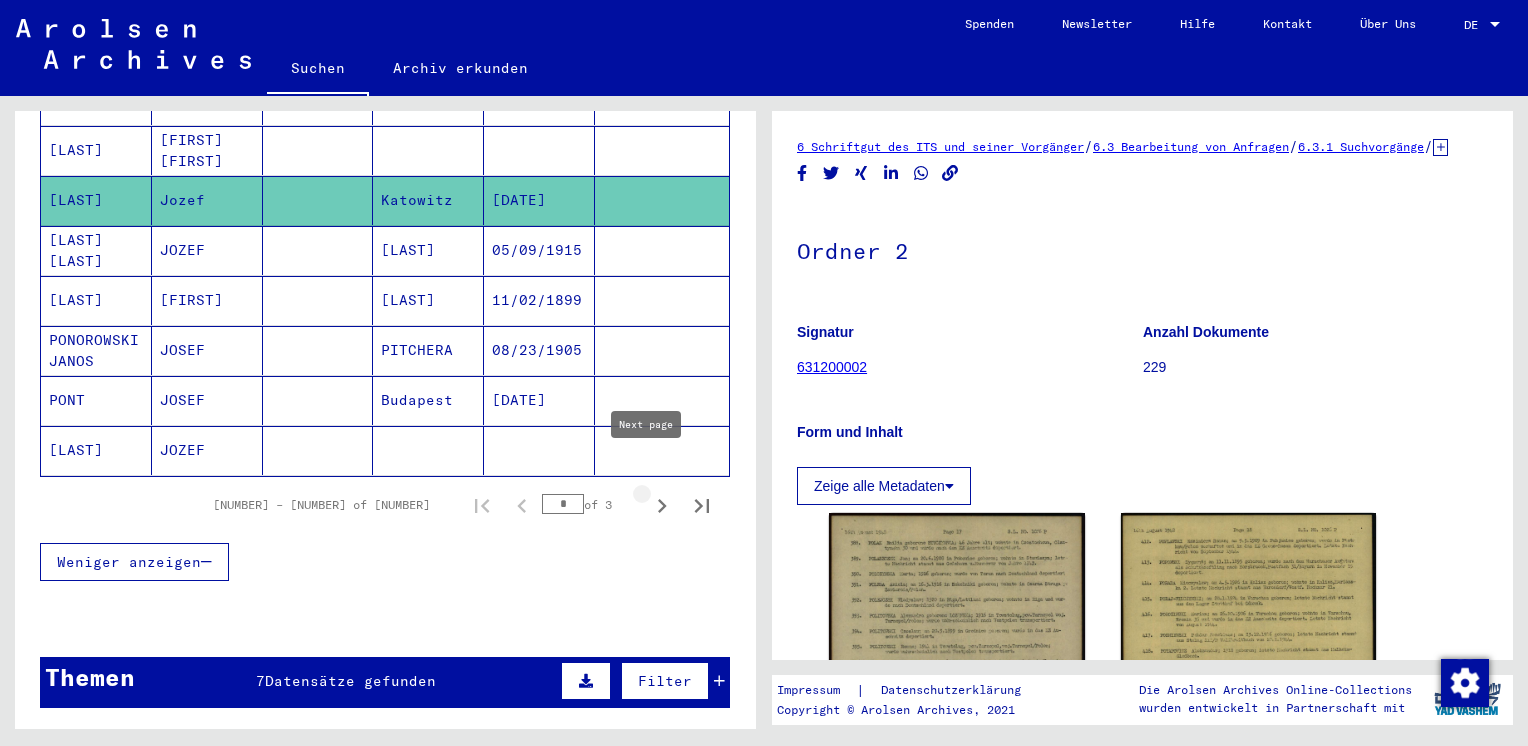 click 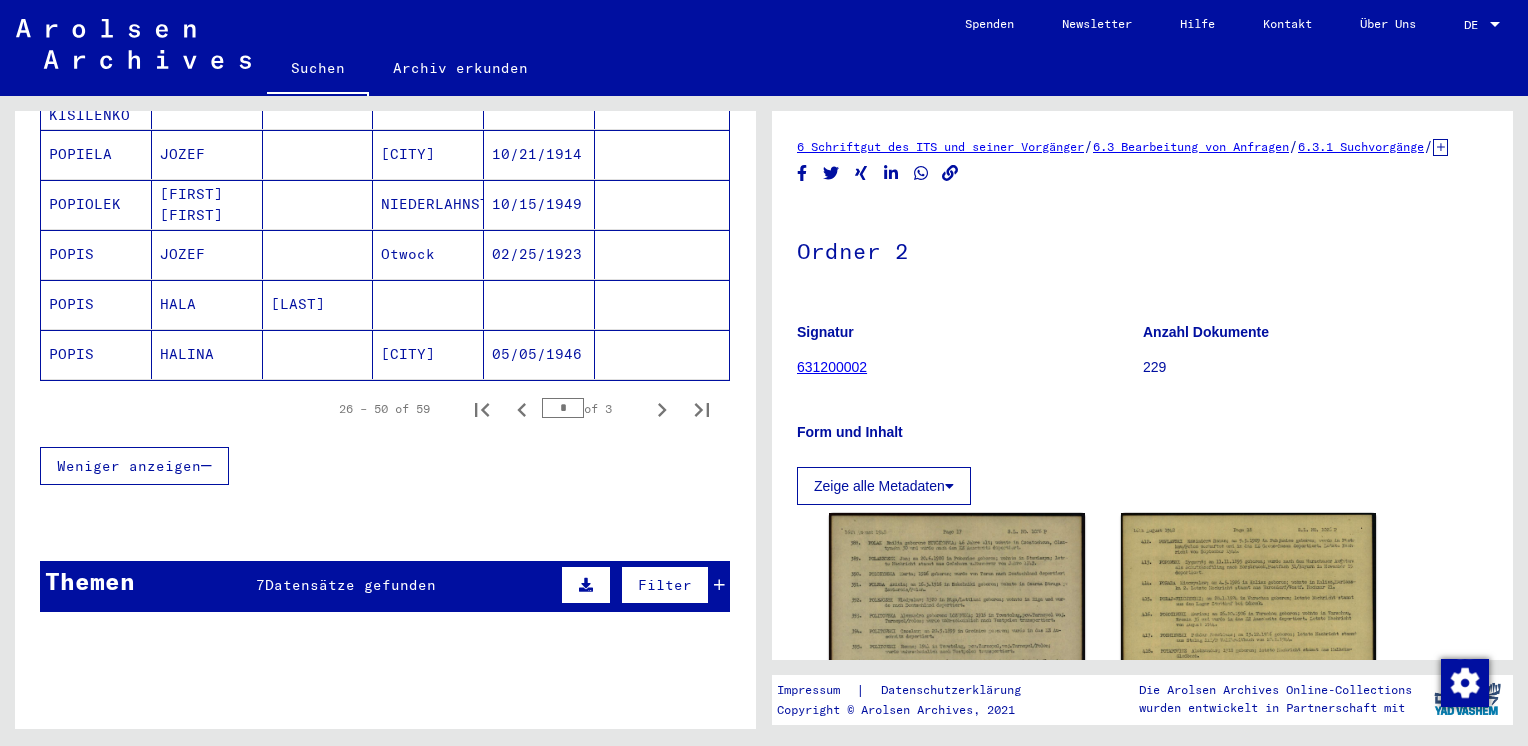 scroll, scrollTop: 1300, scrollLeft: 0, axis: vertical 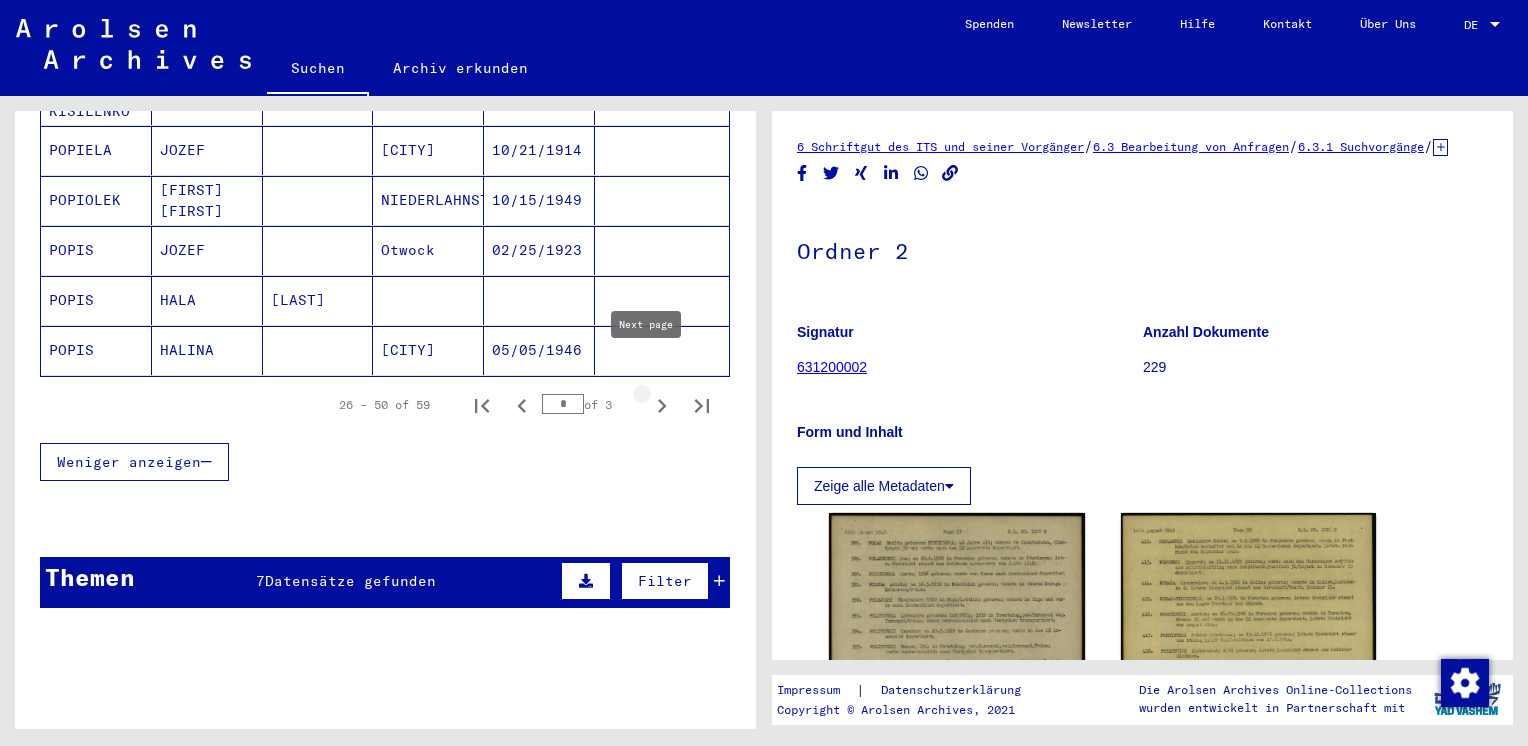 click 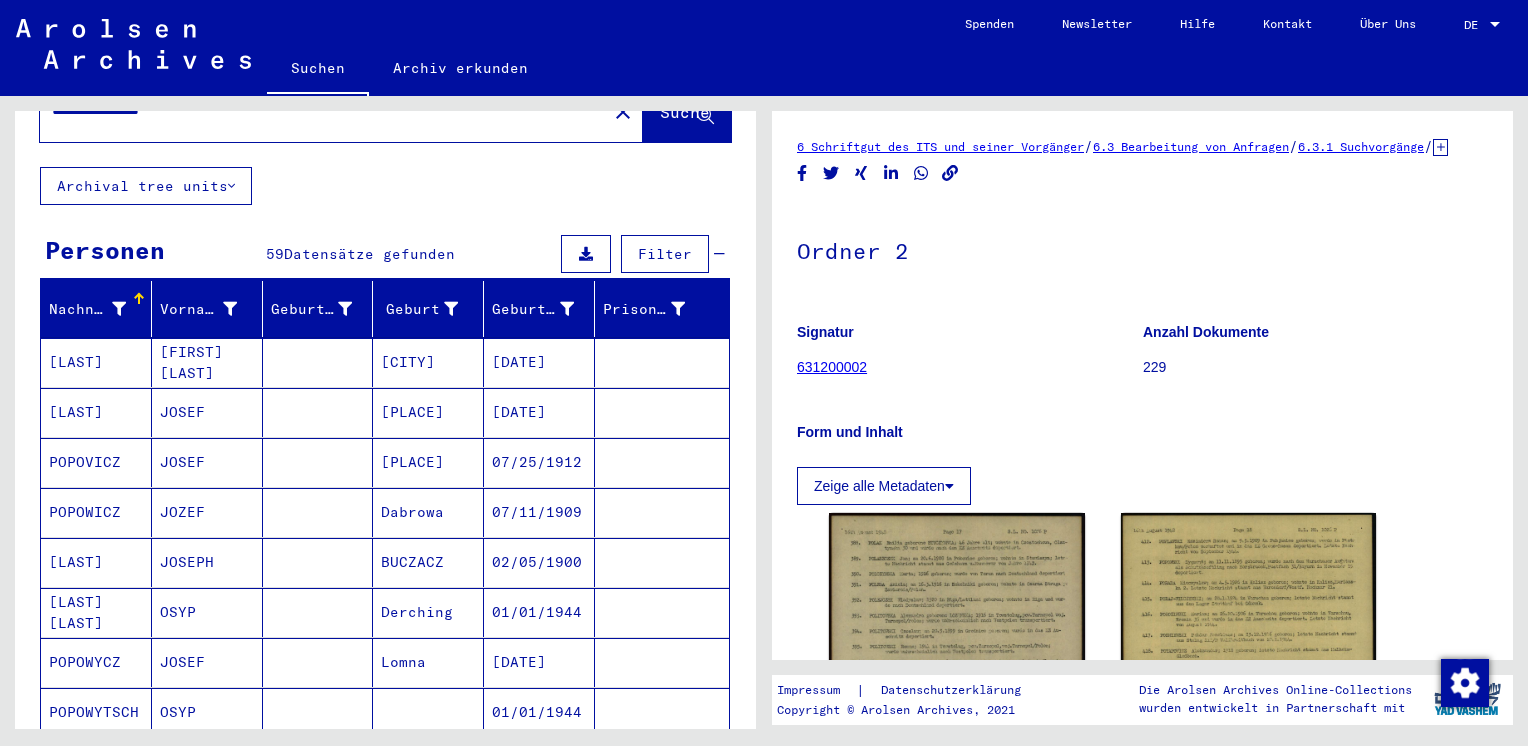 scroll, scrollTop: 0, scrollLeft: 0, axis: both 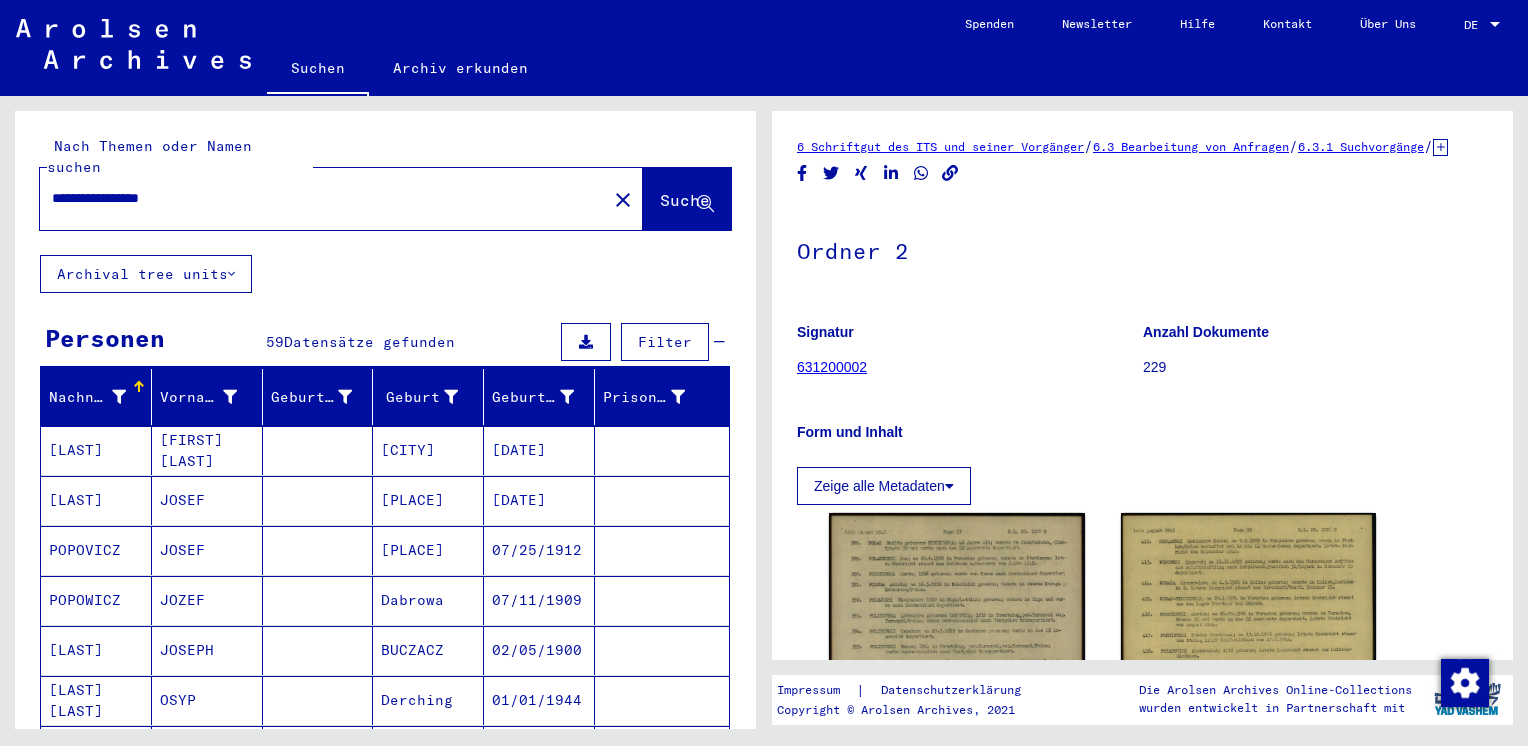 drag, startPoint x: 224, startPoint y: 181, endPoint x: -4, endPoint y: 179, distance: 228.00877 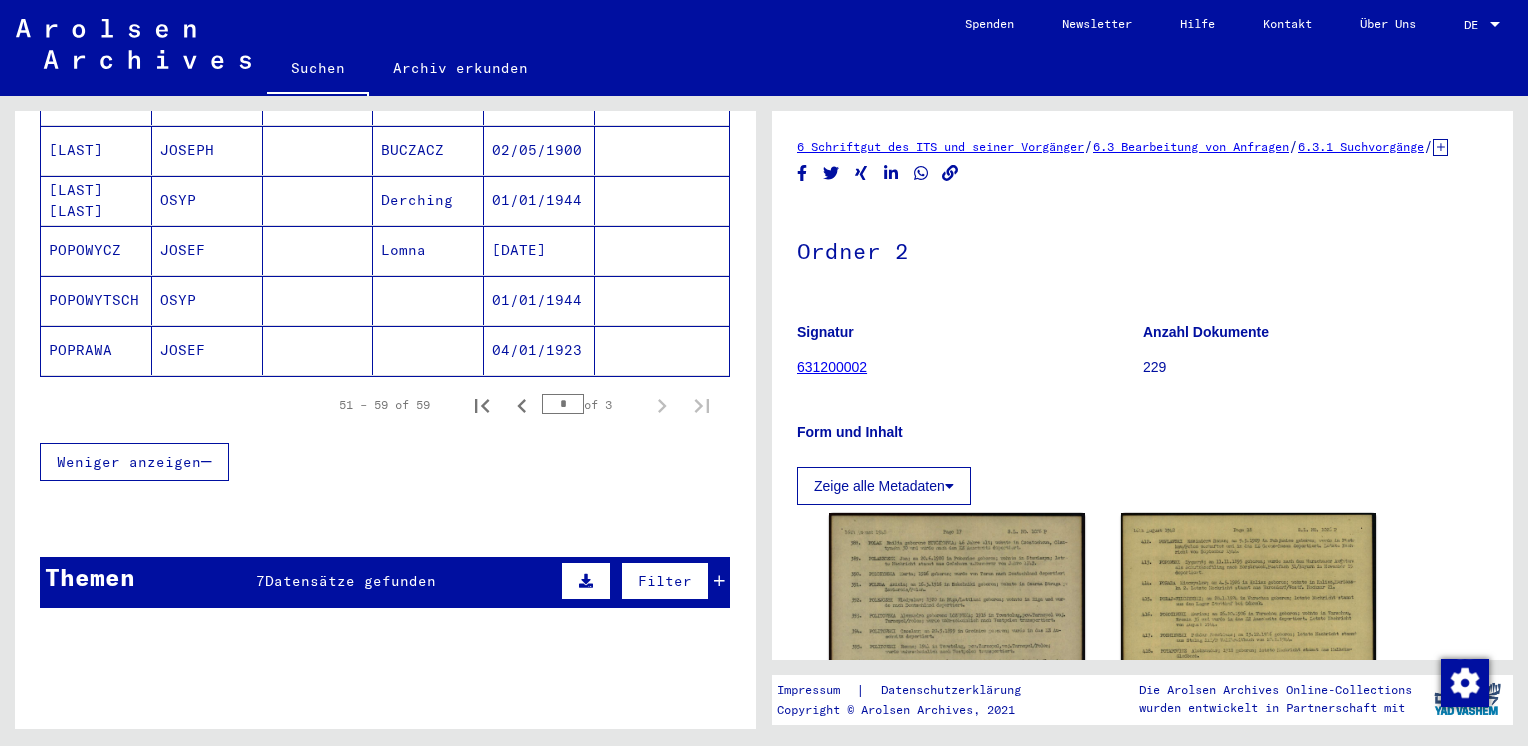 scroll, scrollTop: 600, scrollLeft: 0, axis: vertical 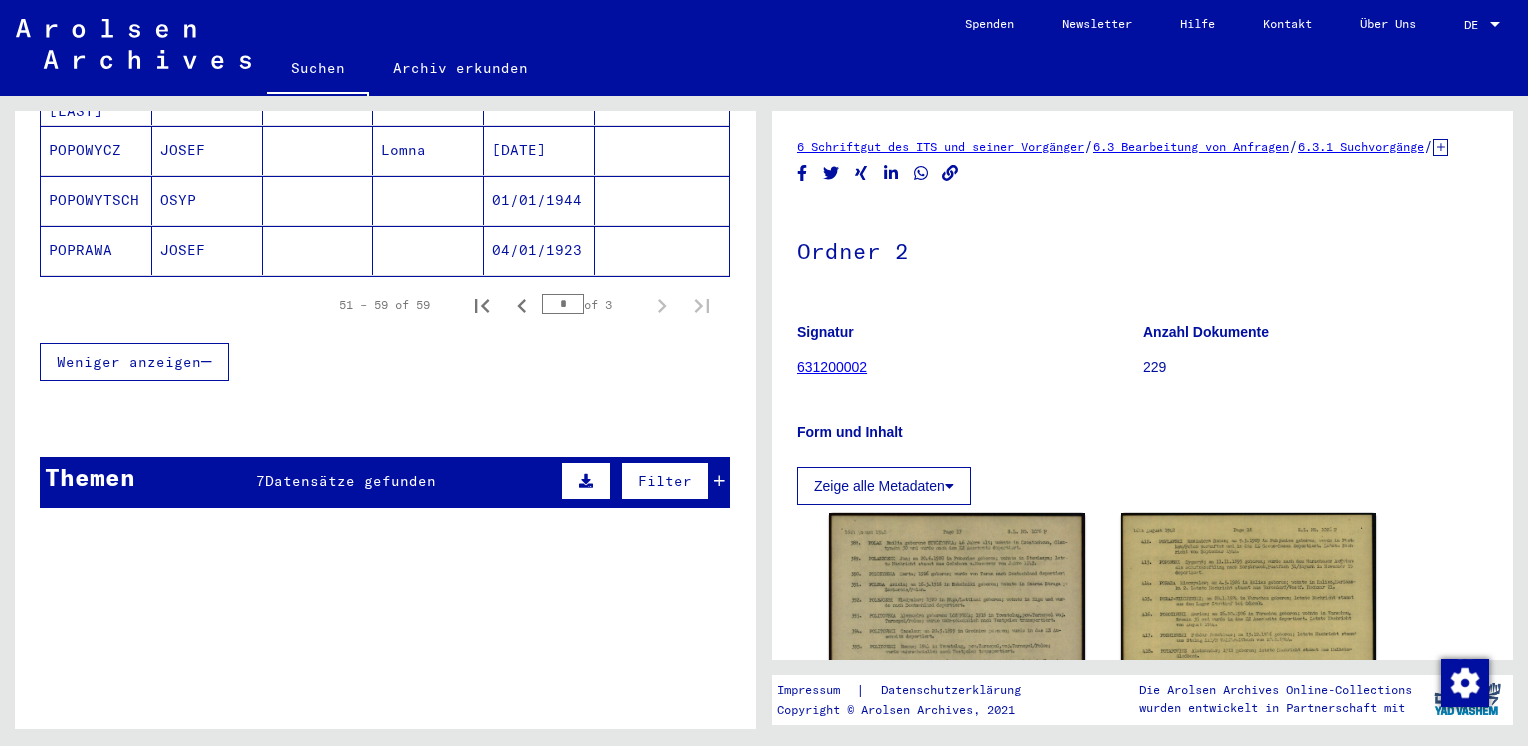 click at bounding box center (719, 481) 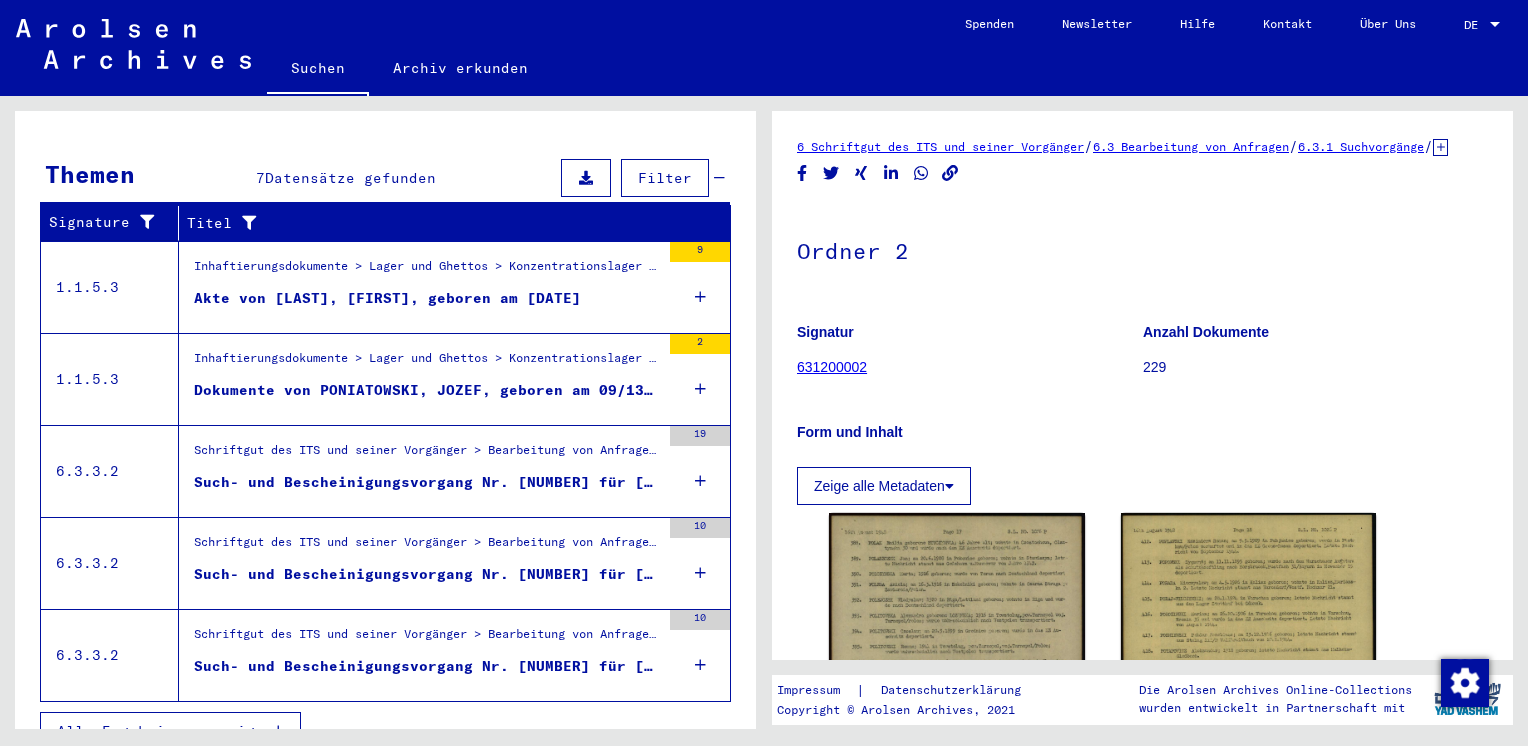 scroll, scrollTop: 904, scrollLeft: 0, axis: vertical 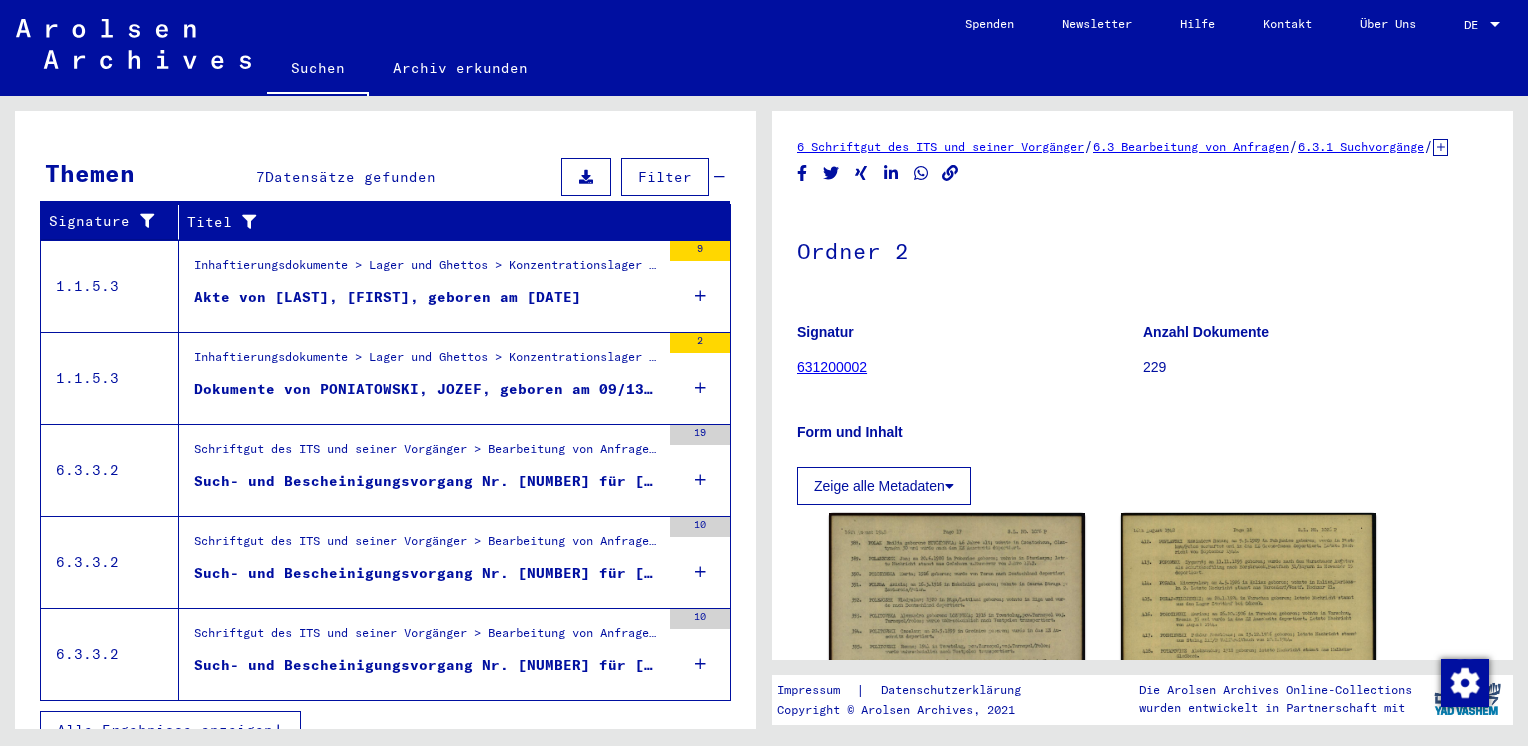 click at bounding box center [278, 730] 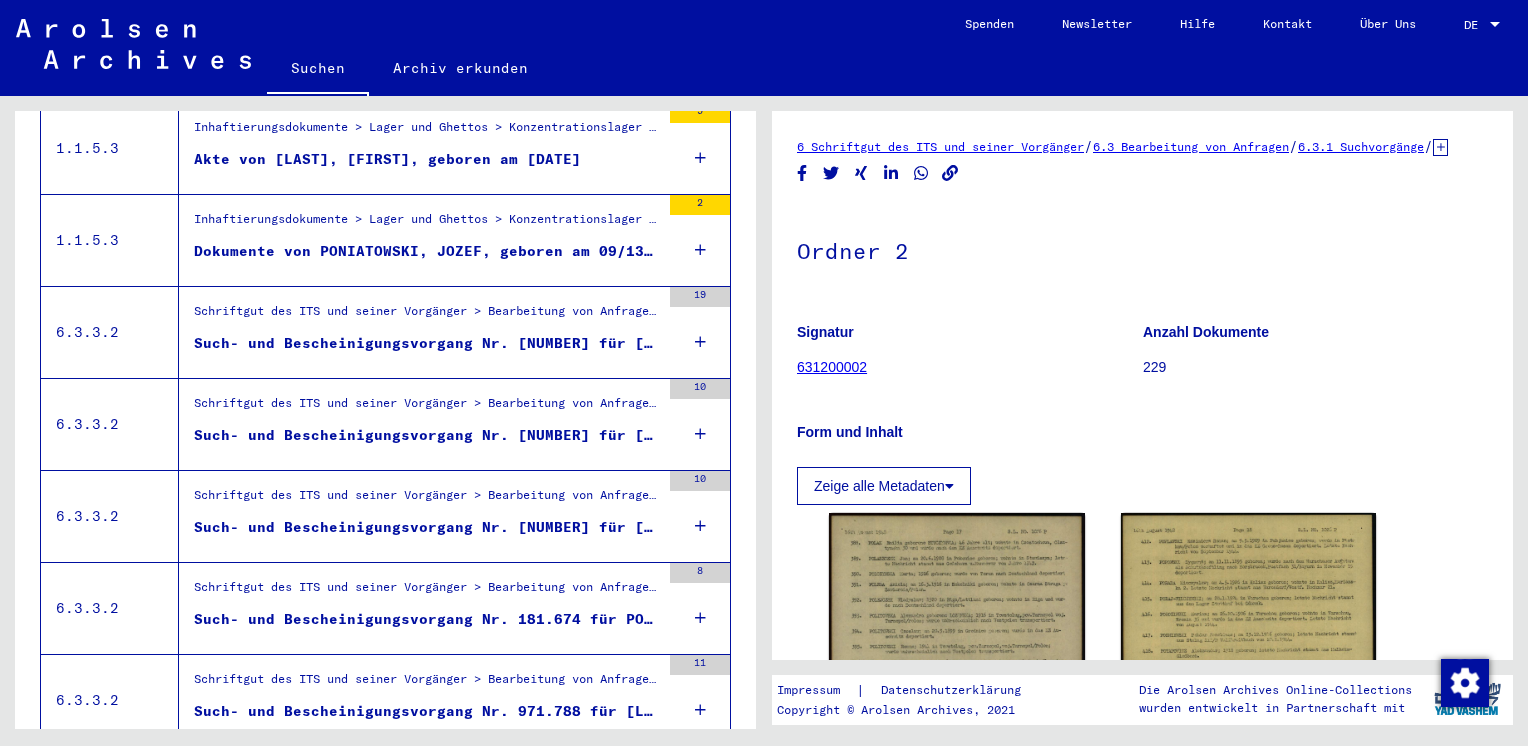 scroll, scrollTop: 0, scrollLeft: 0, axis: both 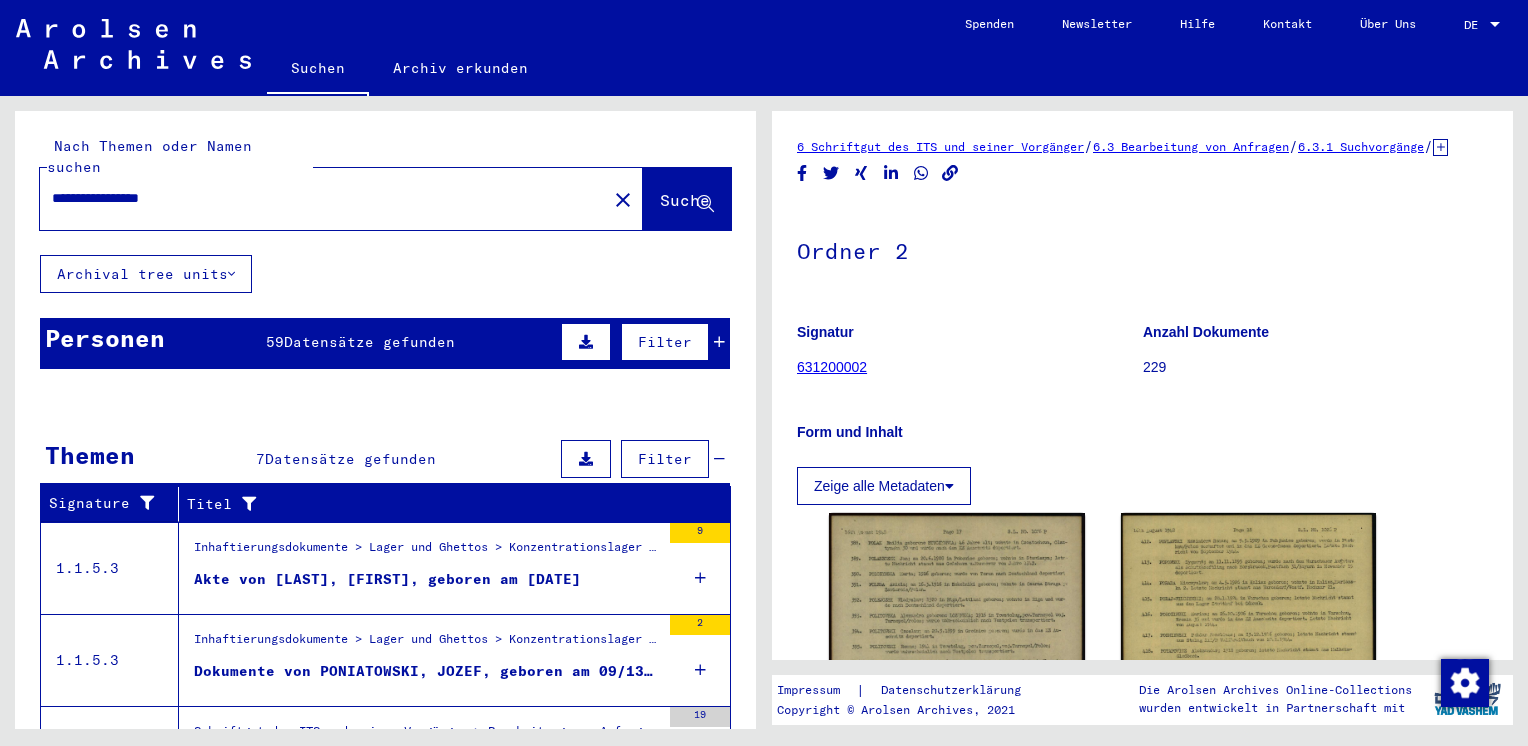 click on "Archival tree units" 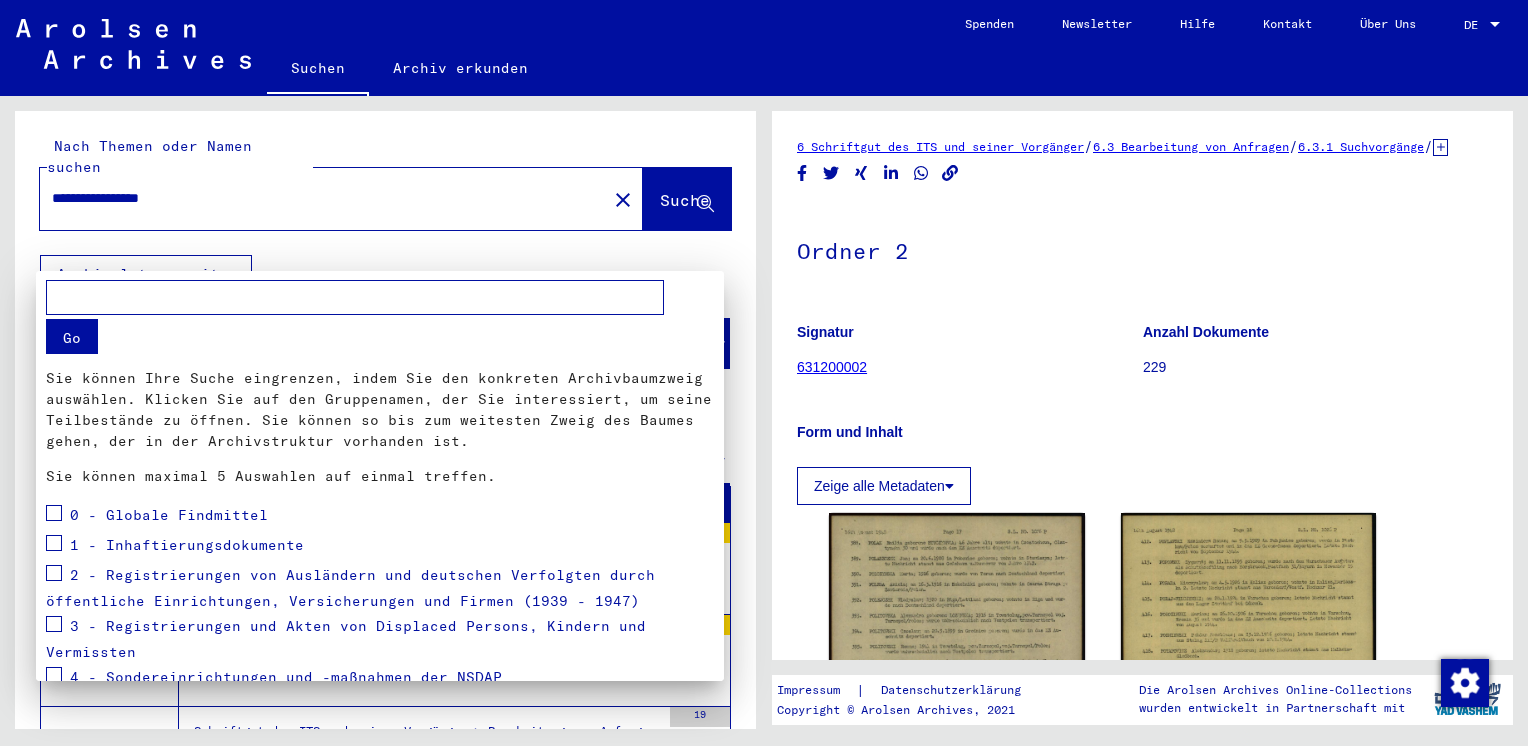 click at bounding box center [764, 373] 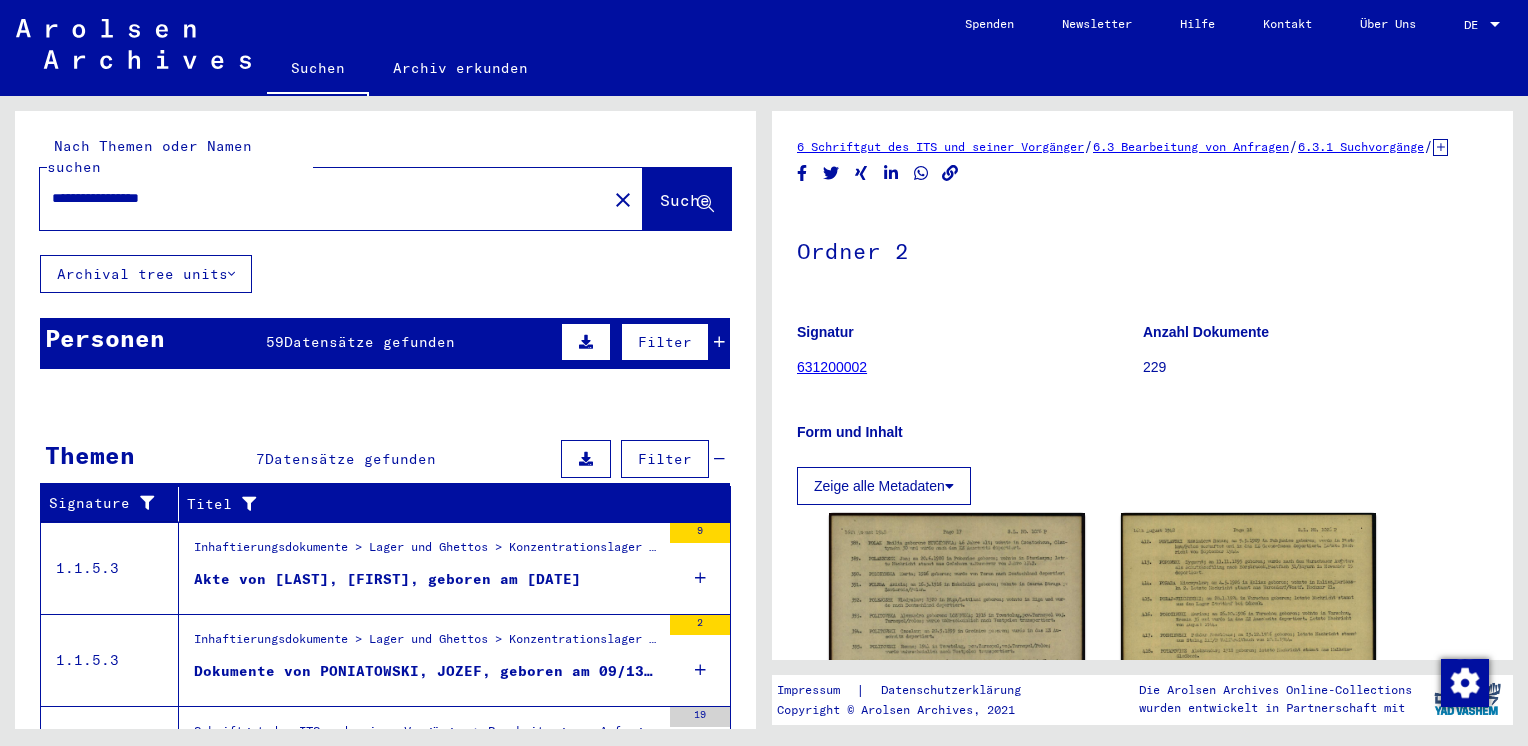 drag, startPoint x: 229, startPoint y: 173, endPoint x: -4, endPoint y: 173, distance: 233 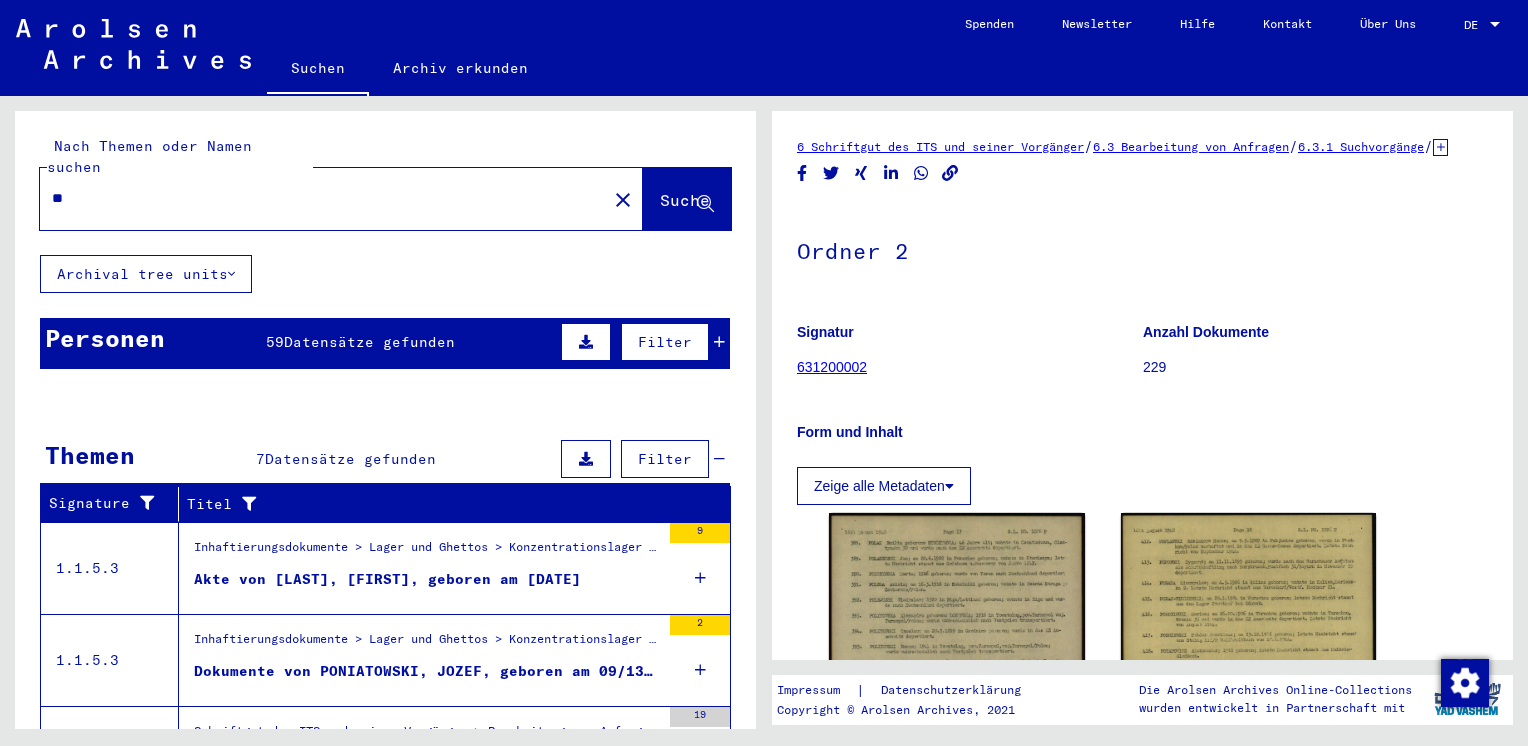 type on "*" 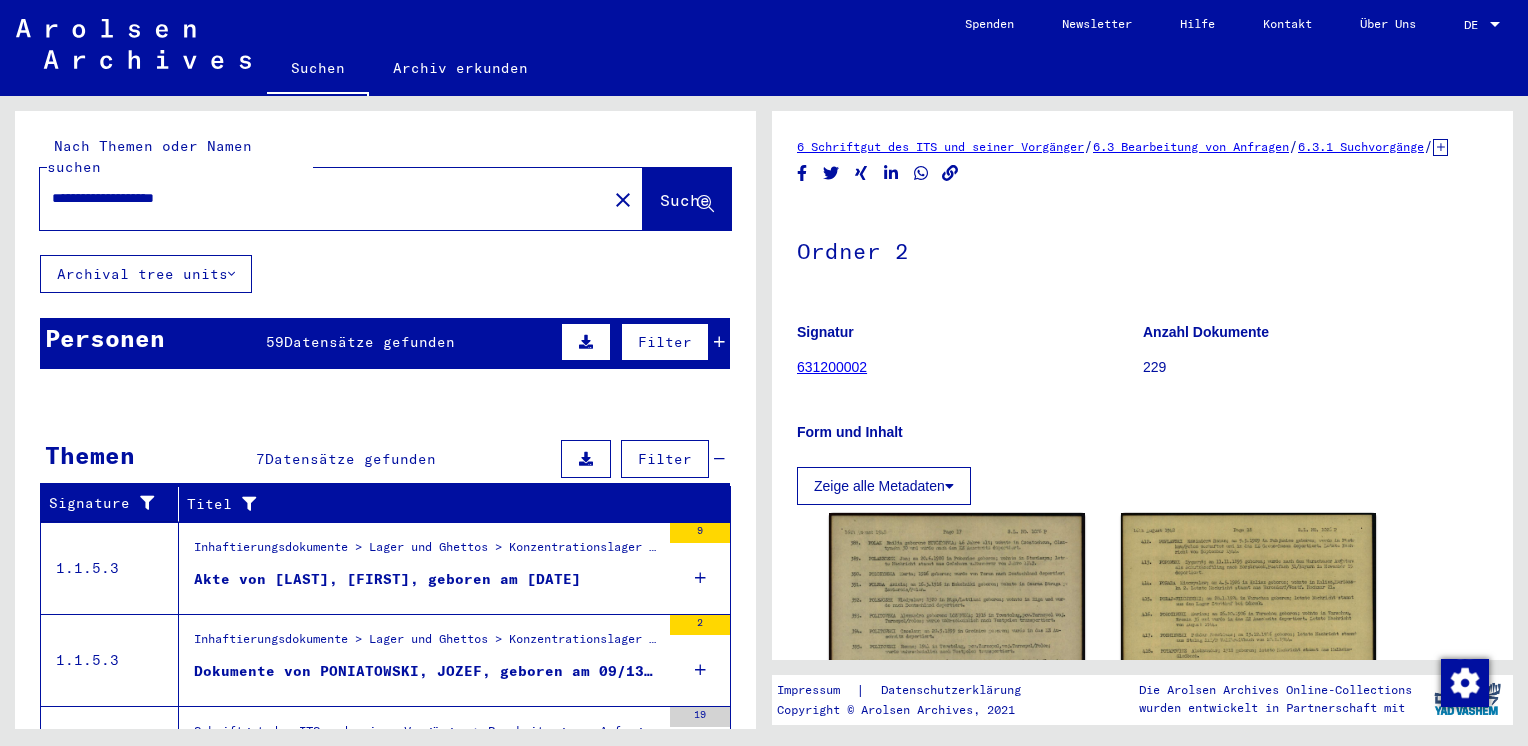 type on "**********" 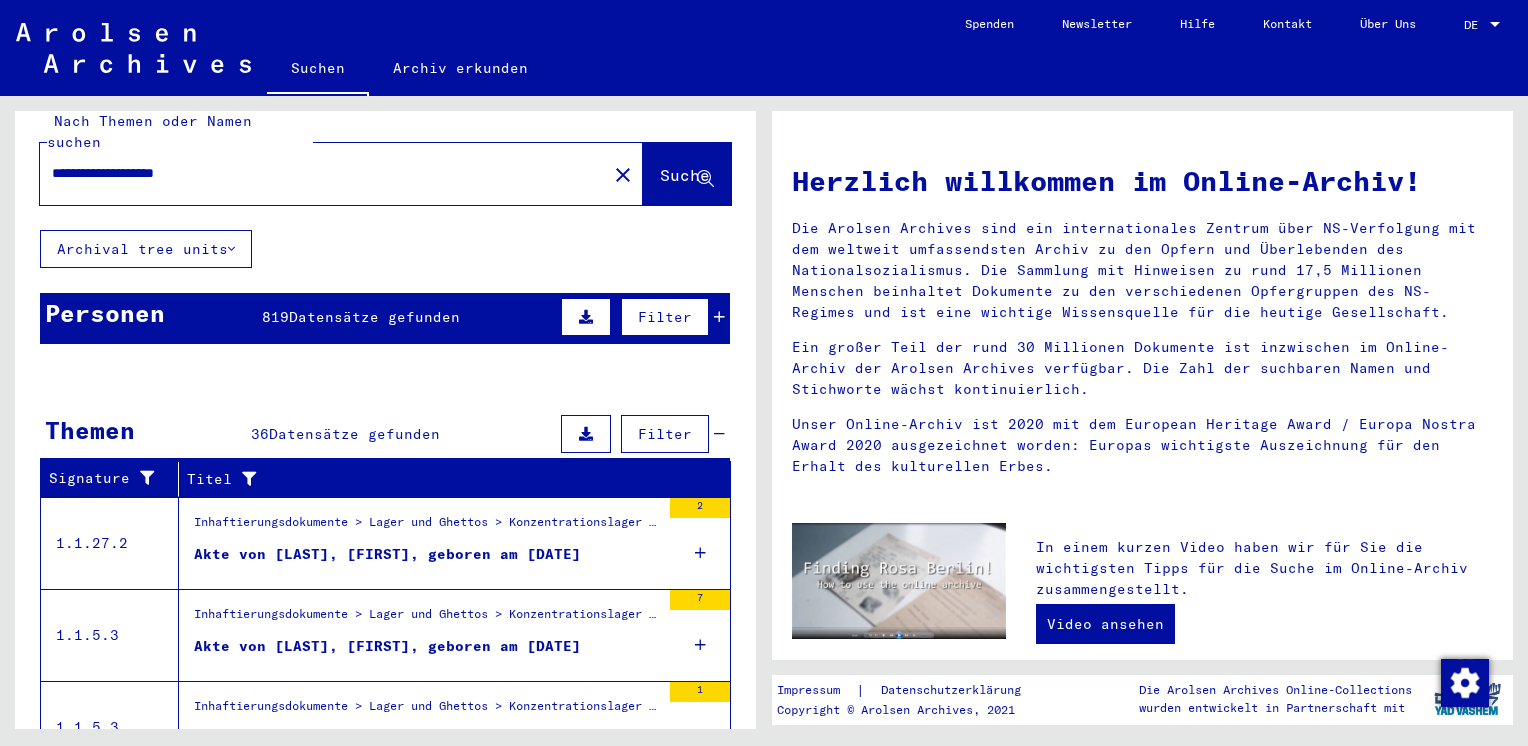 scroll, scrollTop: 0, scrollLeft: 0, axis: both 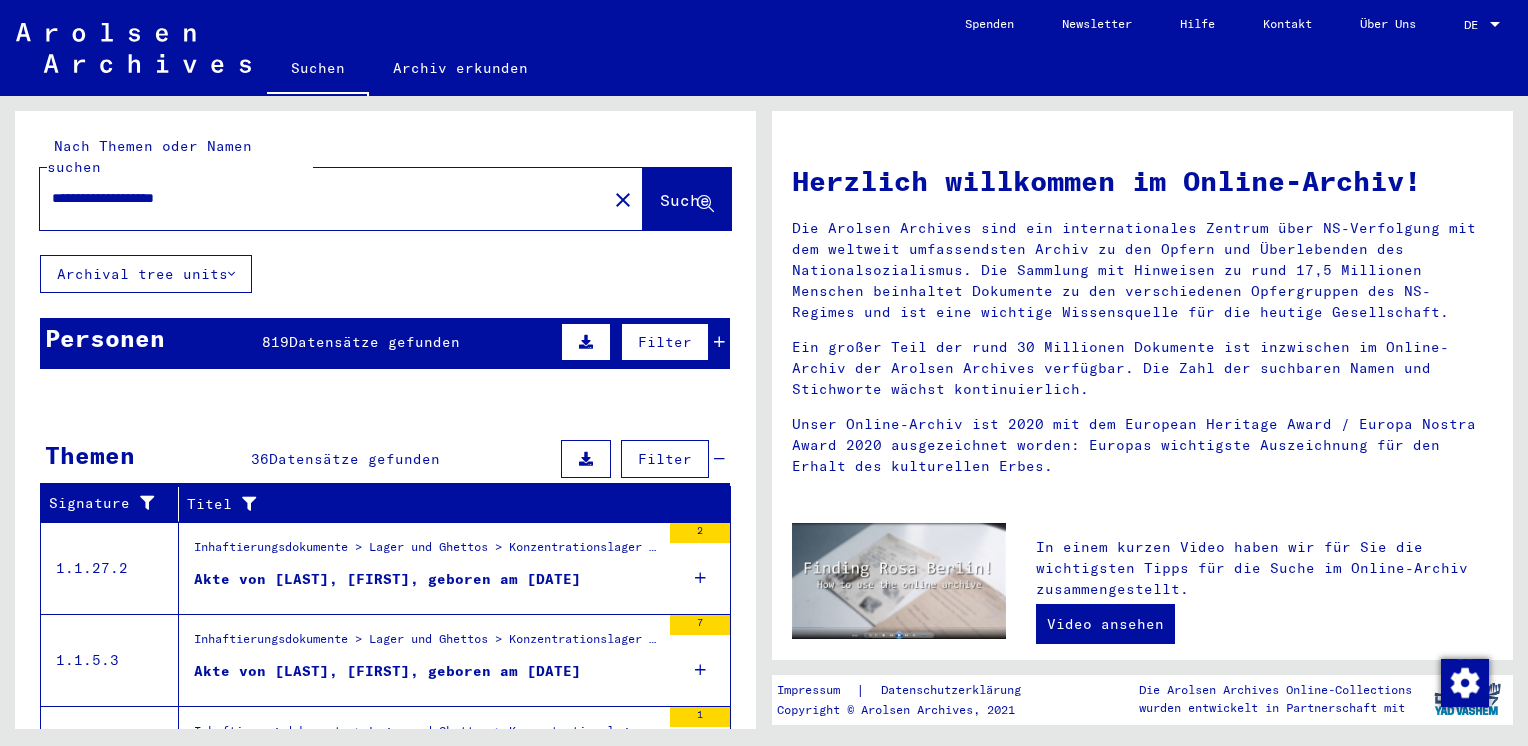 click on "Personen [NUMBER] Datensätze gefunden Filter" at bounding box center [385, 343] 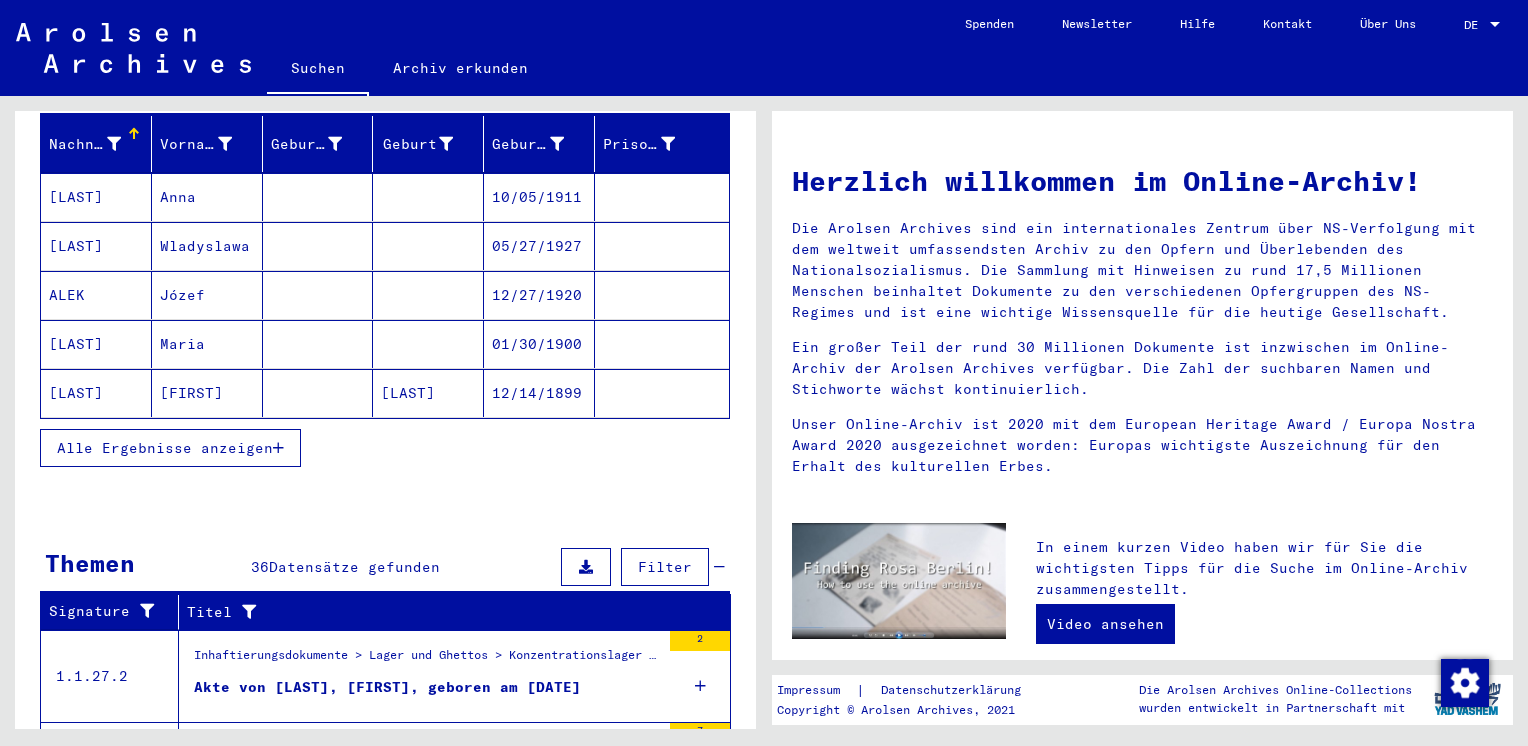 scroll, scrollTop: 300, scrollLeft: 0, axis: vertical 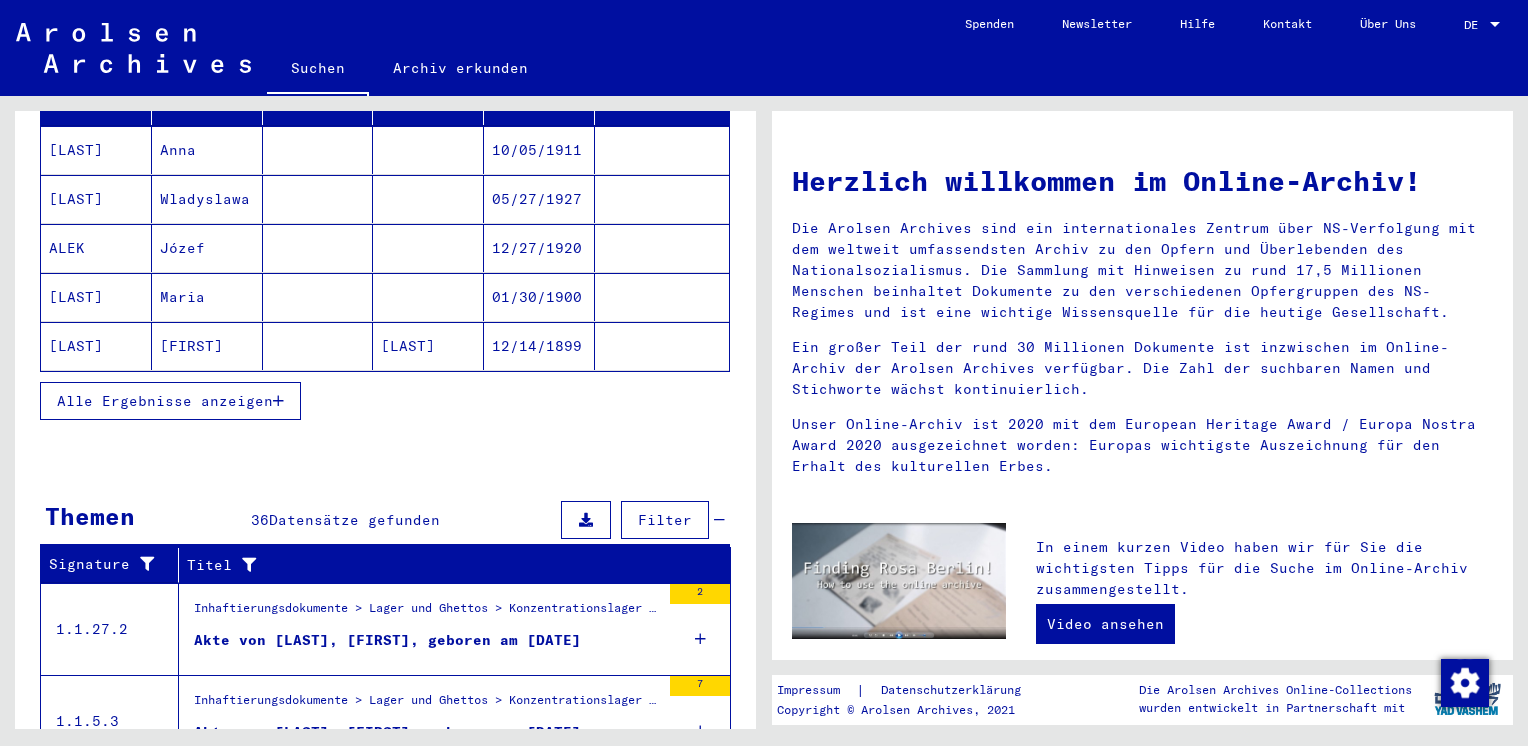 click at bounding box center [278, 401] 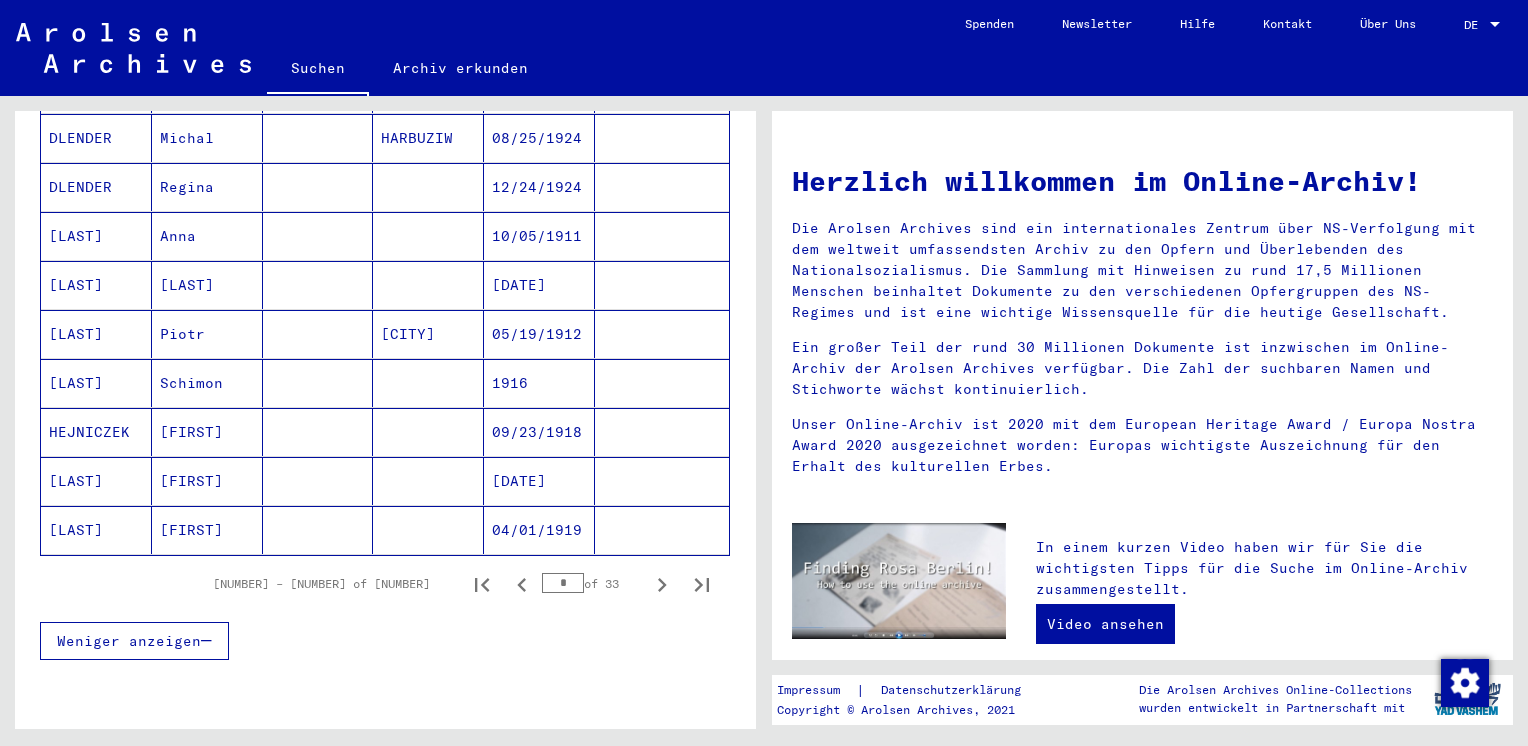 scroll, scrollTop: 1100, scrollLeft: 0, axis: vertical 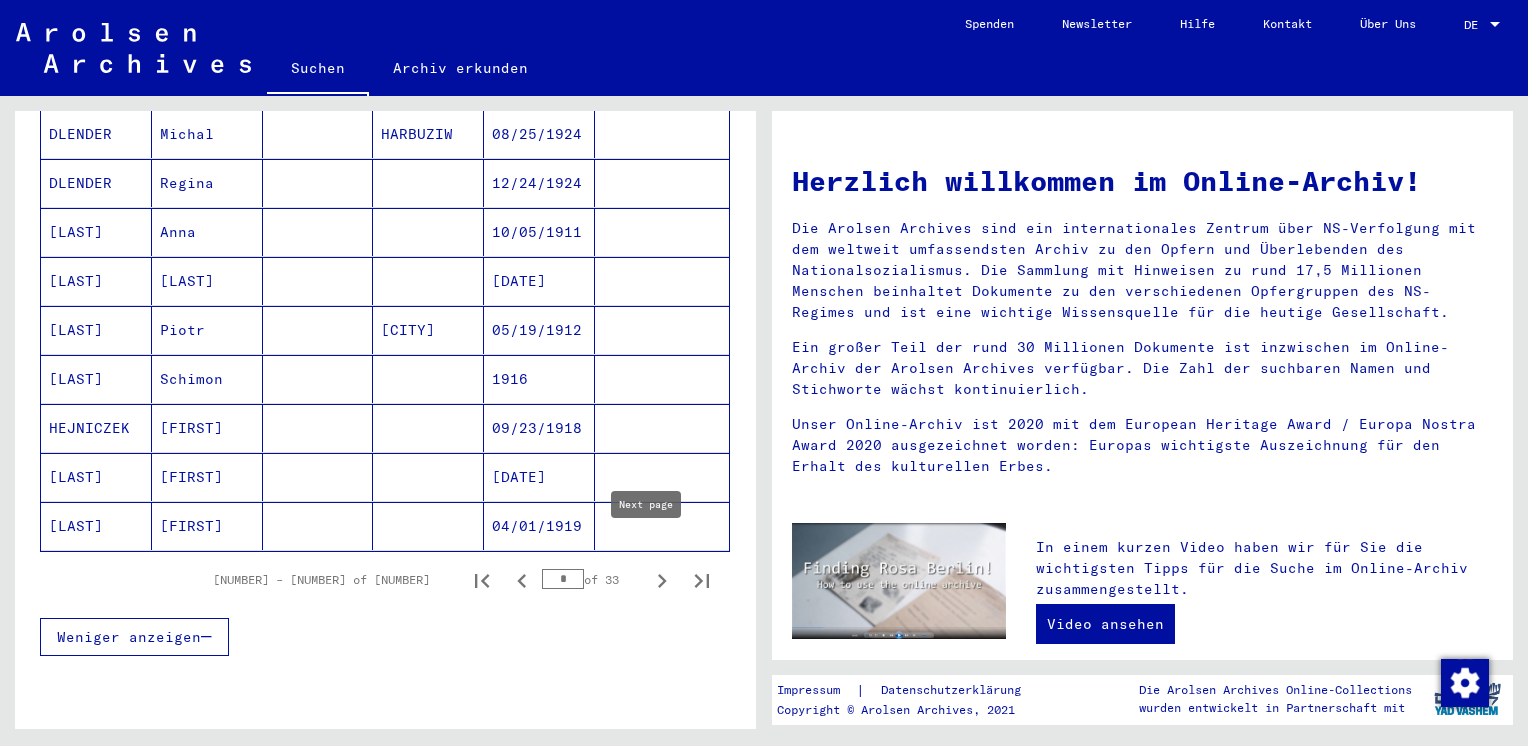 click 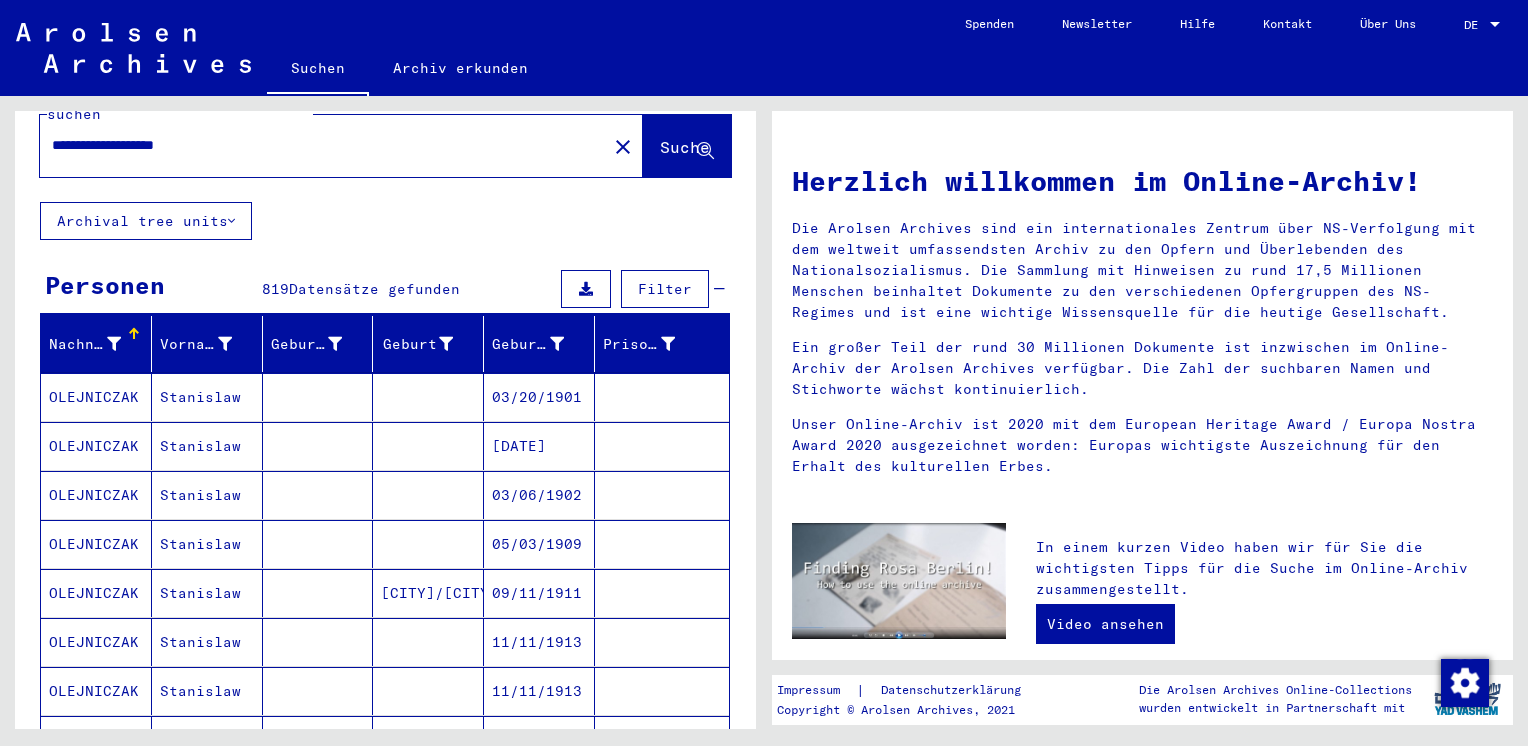 scroll, scrollTop: 100, scrollLeft: 0, axis: vertical 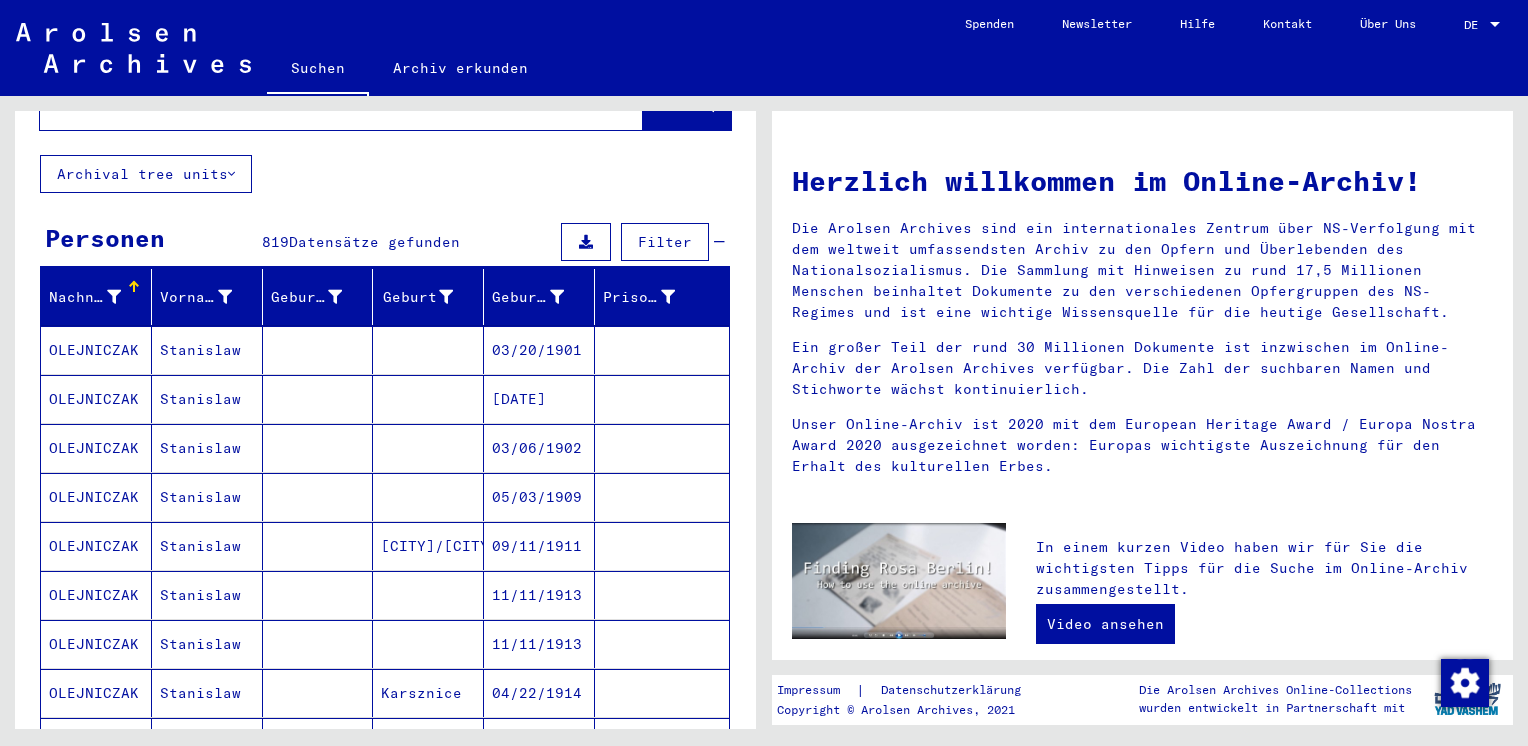 click on "OLEJNICZAK" at bounding box center [96, 399] 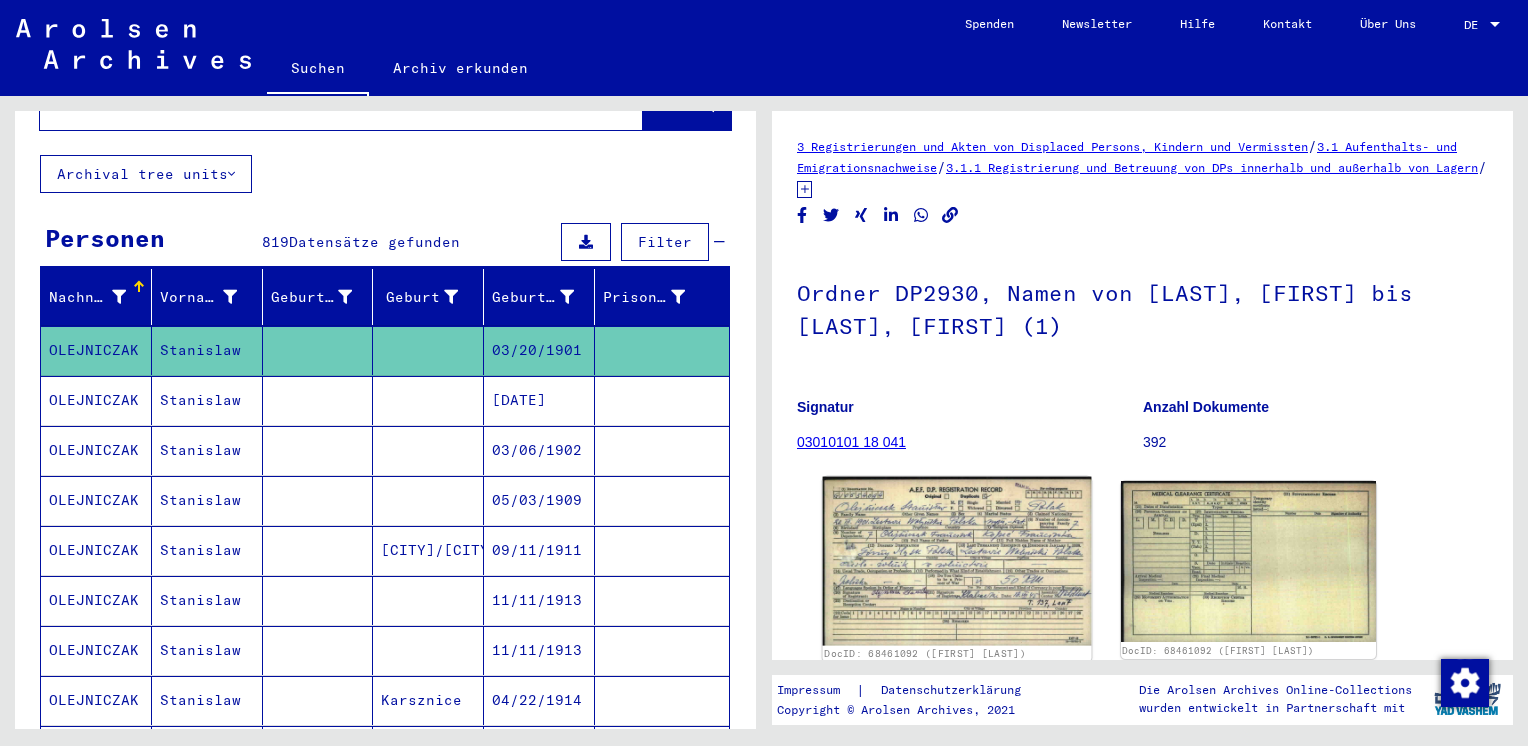 scroll, scrollTop: 0, scrollLeft: 0, axis: both 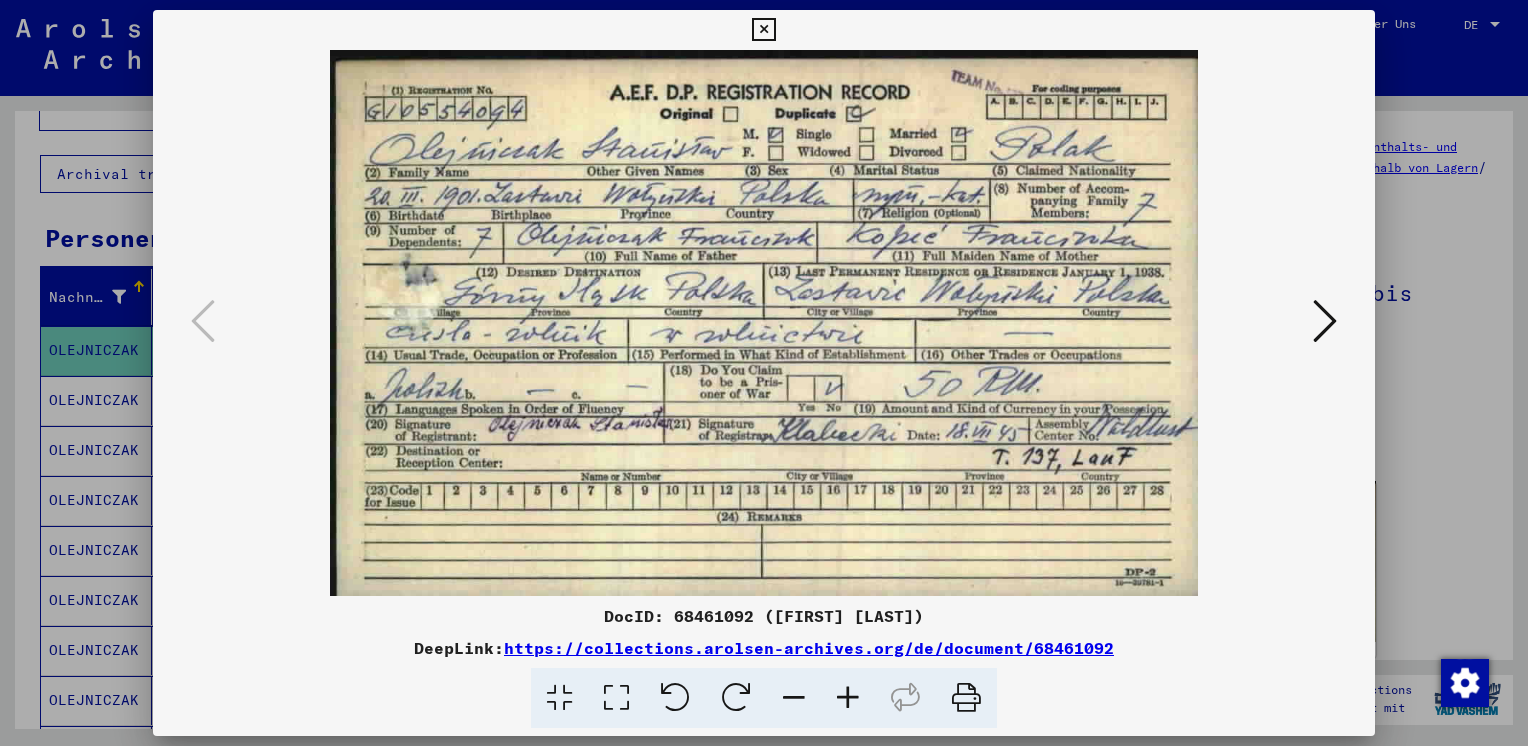 click at bounding box center (1325, 321) 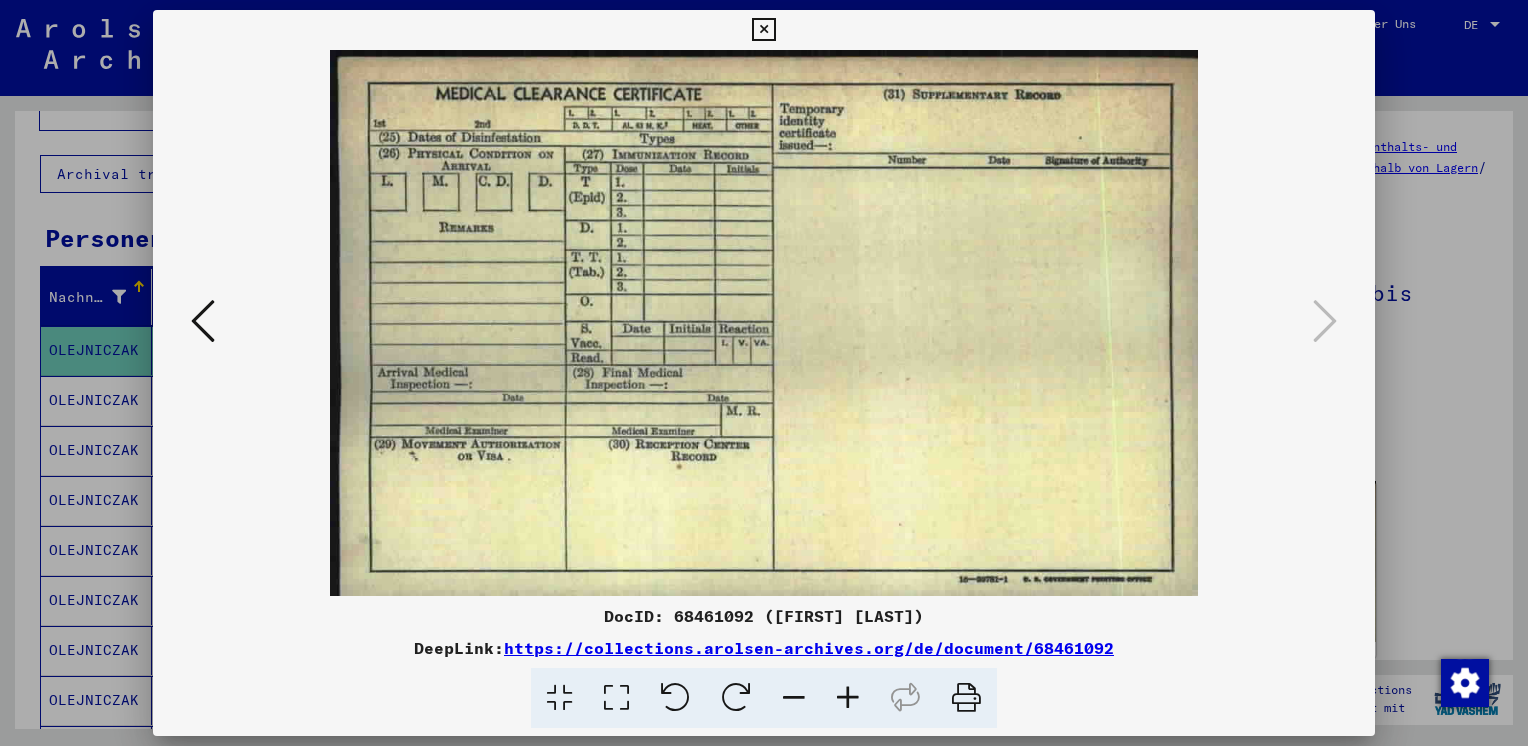 click at bounding box center (763, 30) 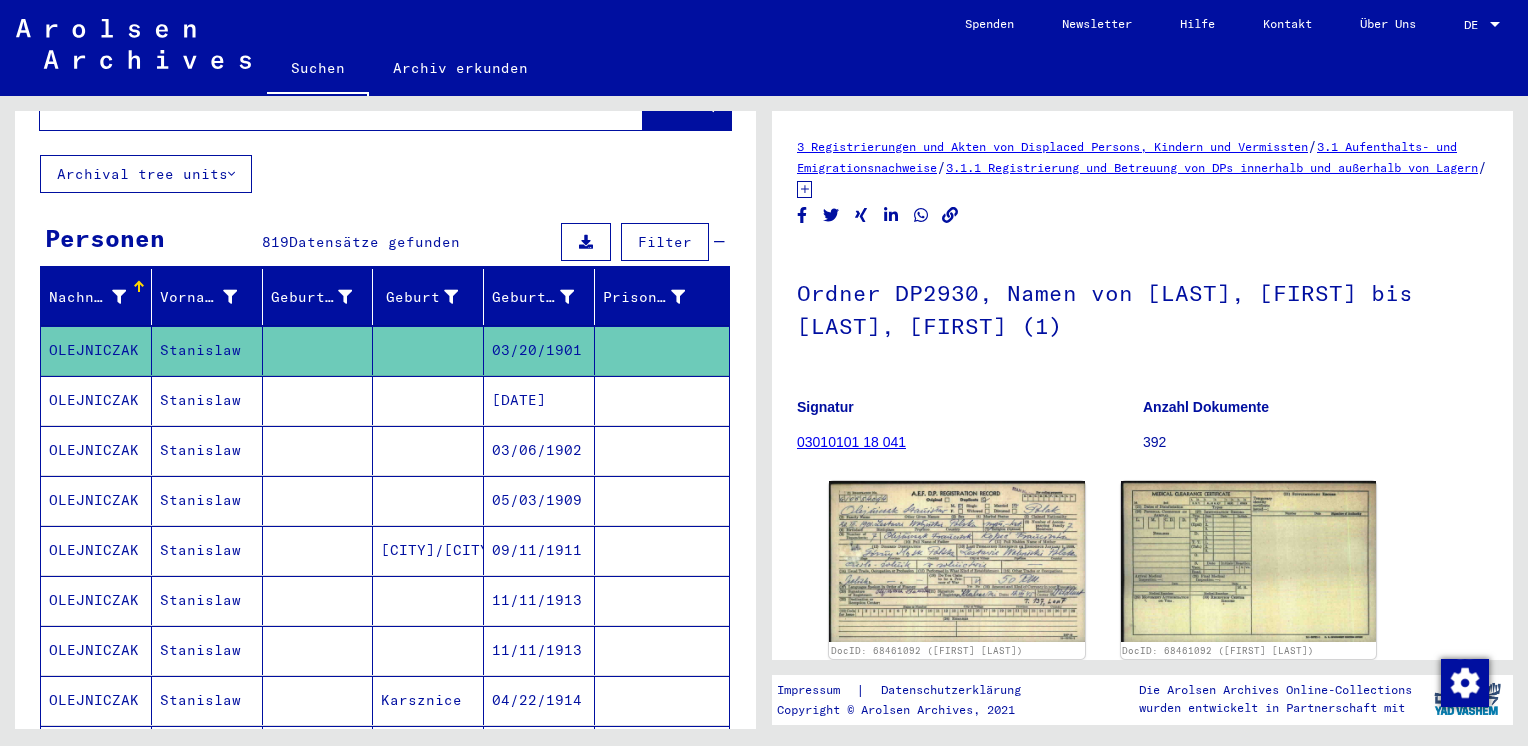 click on "OLEJNICZAK" at bounding box center [96, 450] 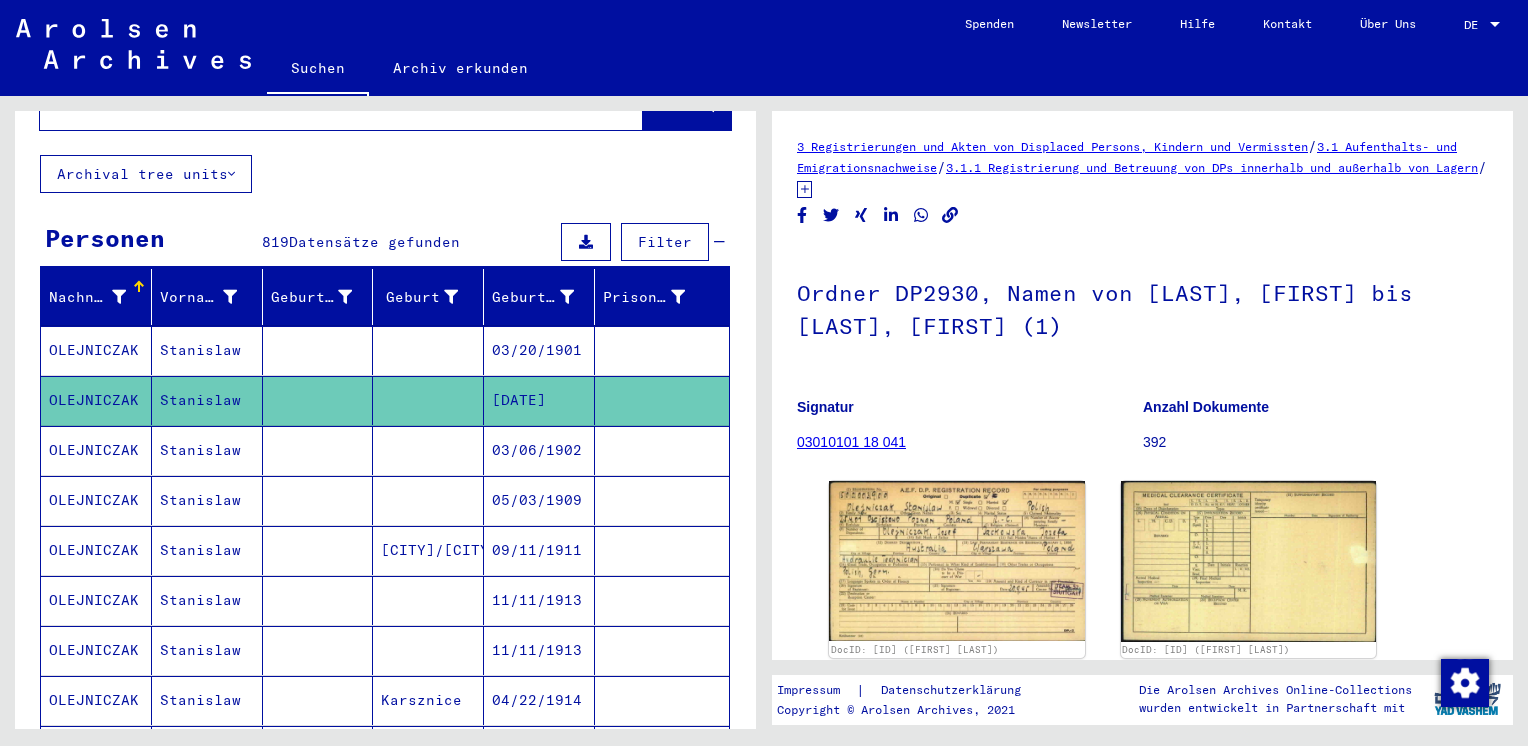 scroll, scrollTop: 0, scrollLeft: 0, axis: both 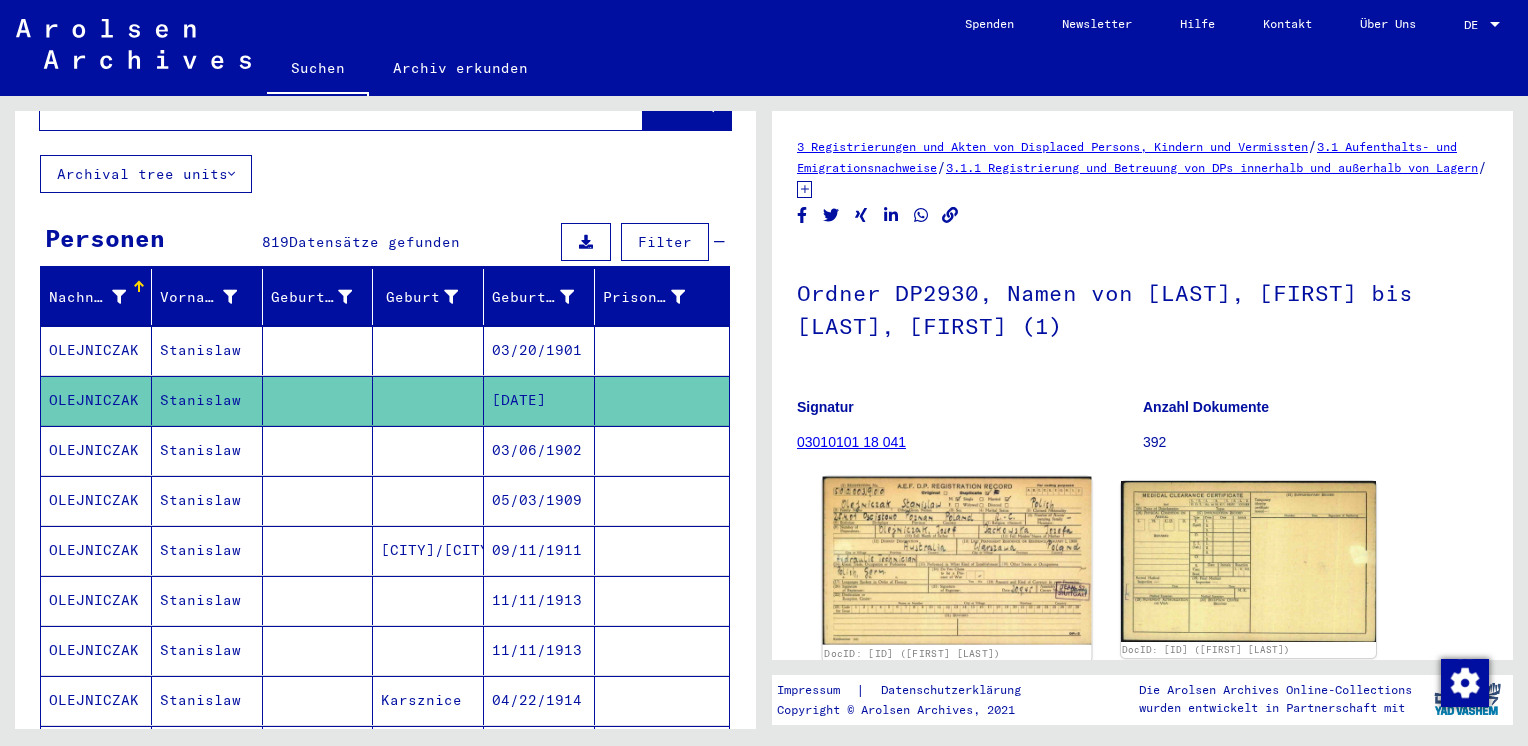 click 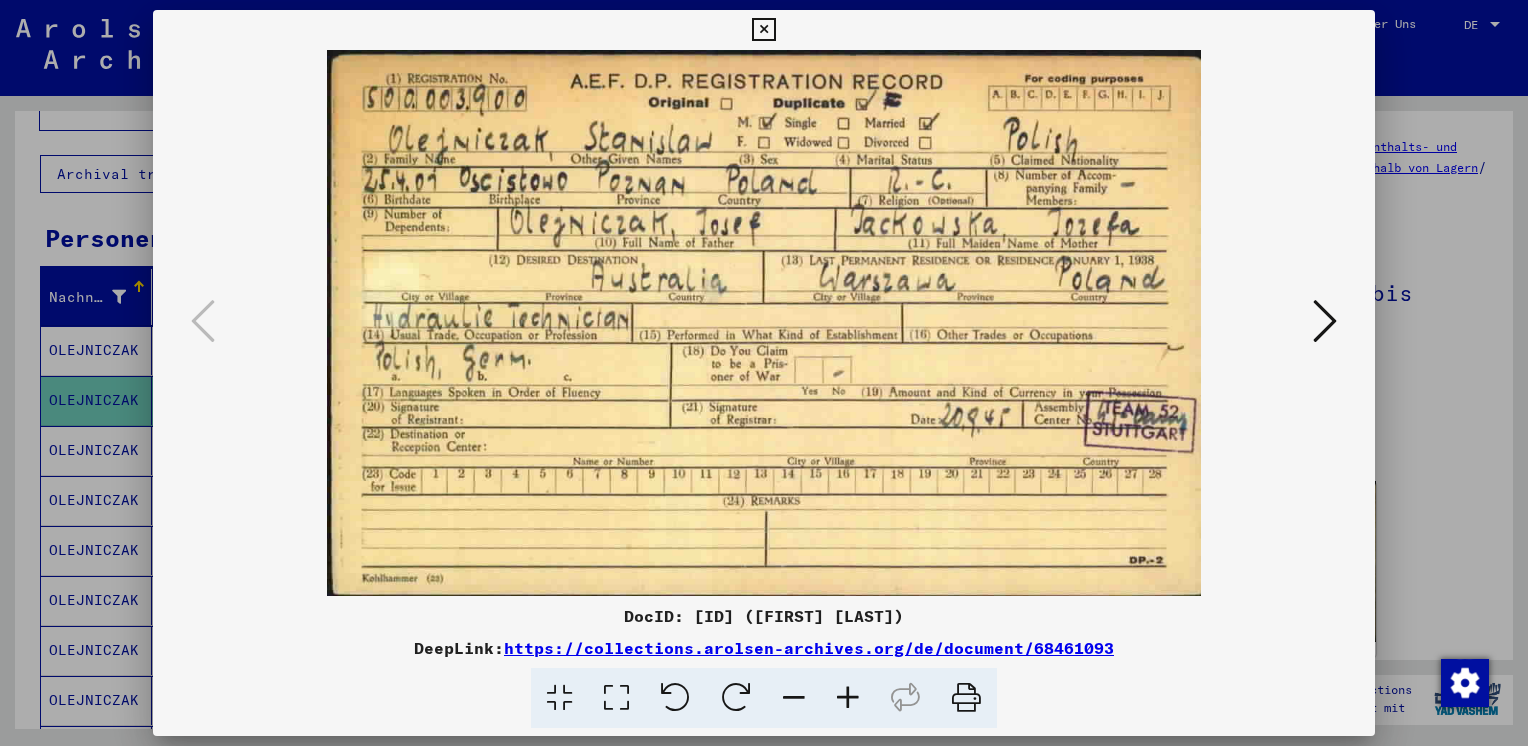 click at bounding box center [1325, 322] 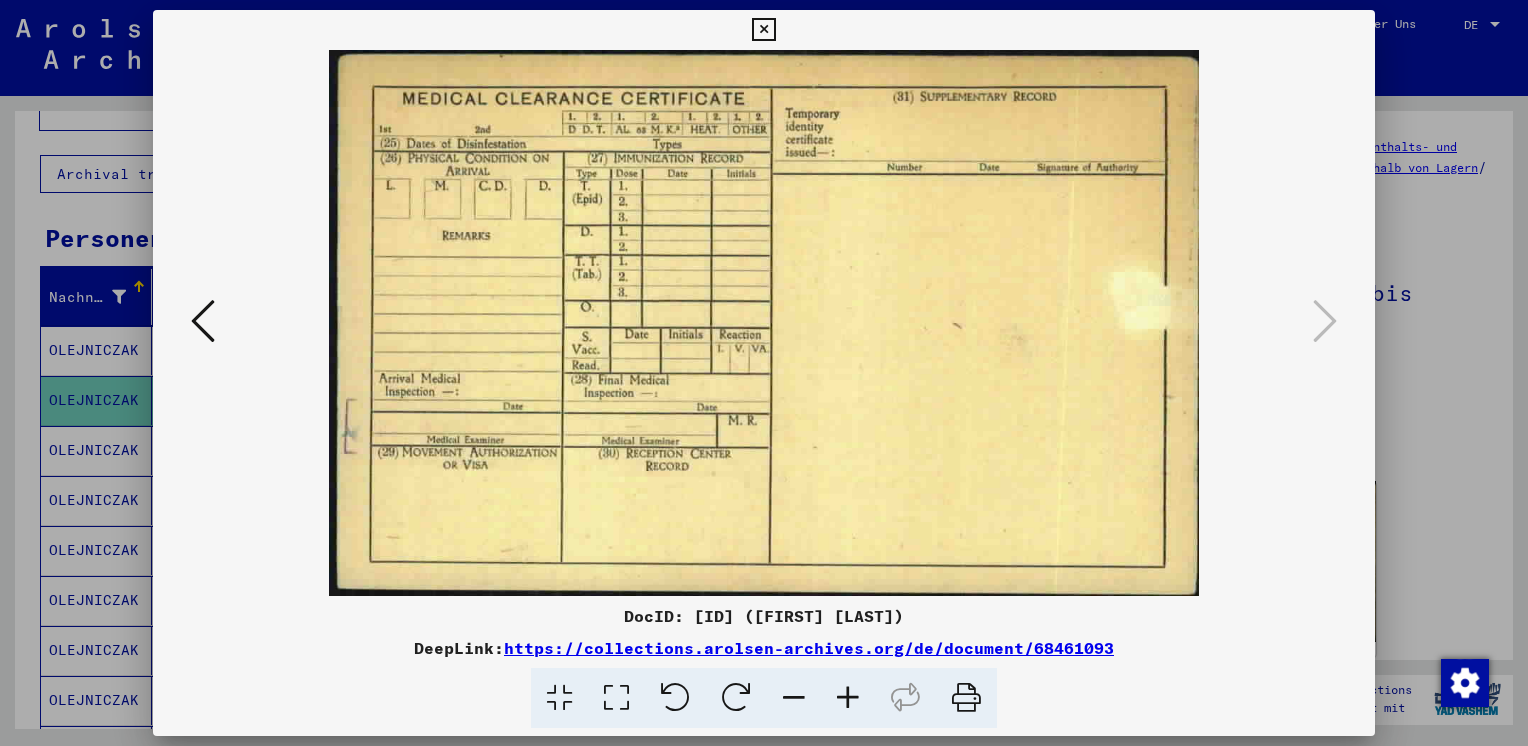 click at bounding box center (763, 30) 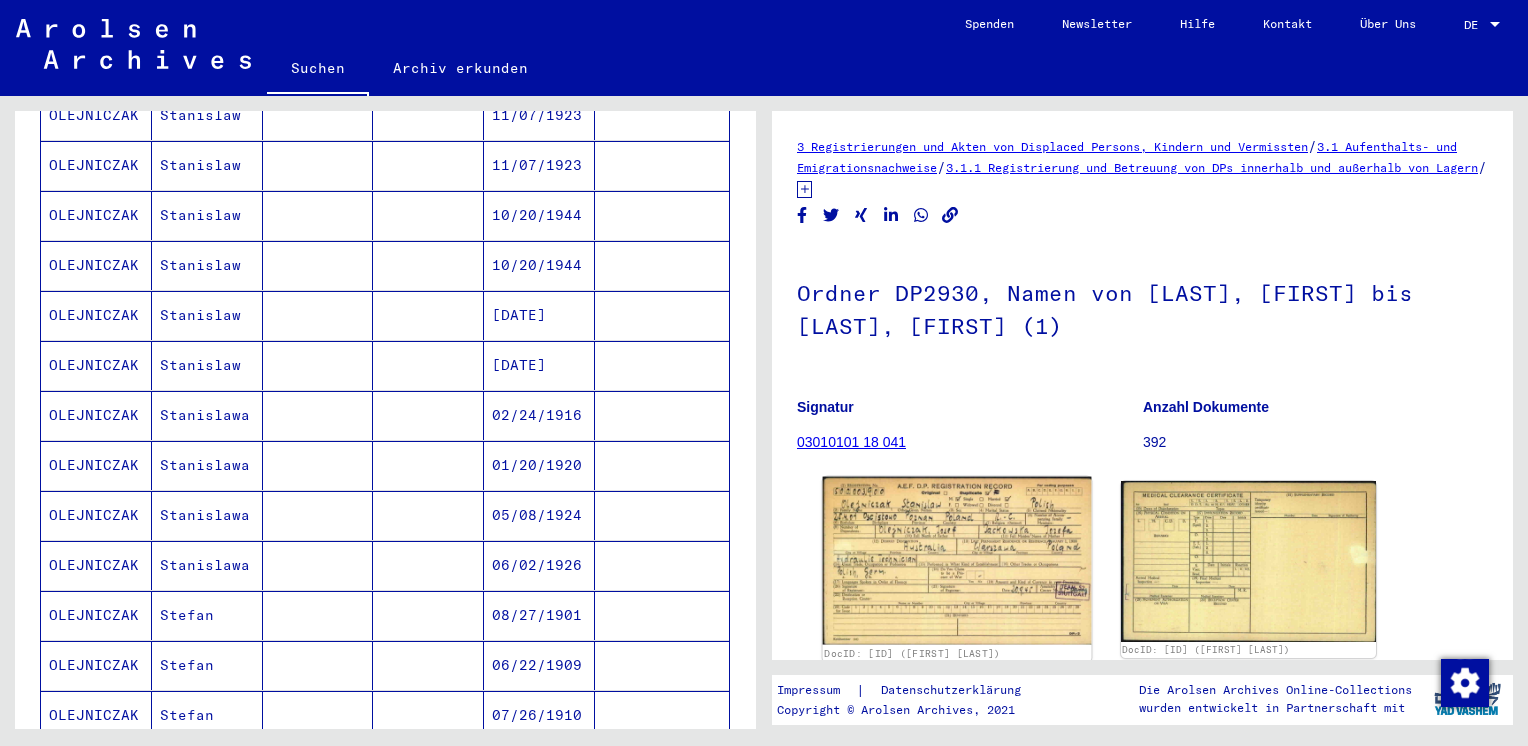 scroll, scrollTop: 900, scrollLeft: 0, axis: vertical 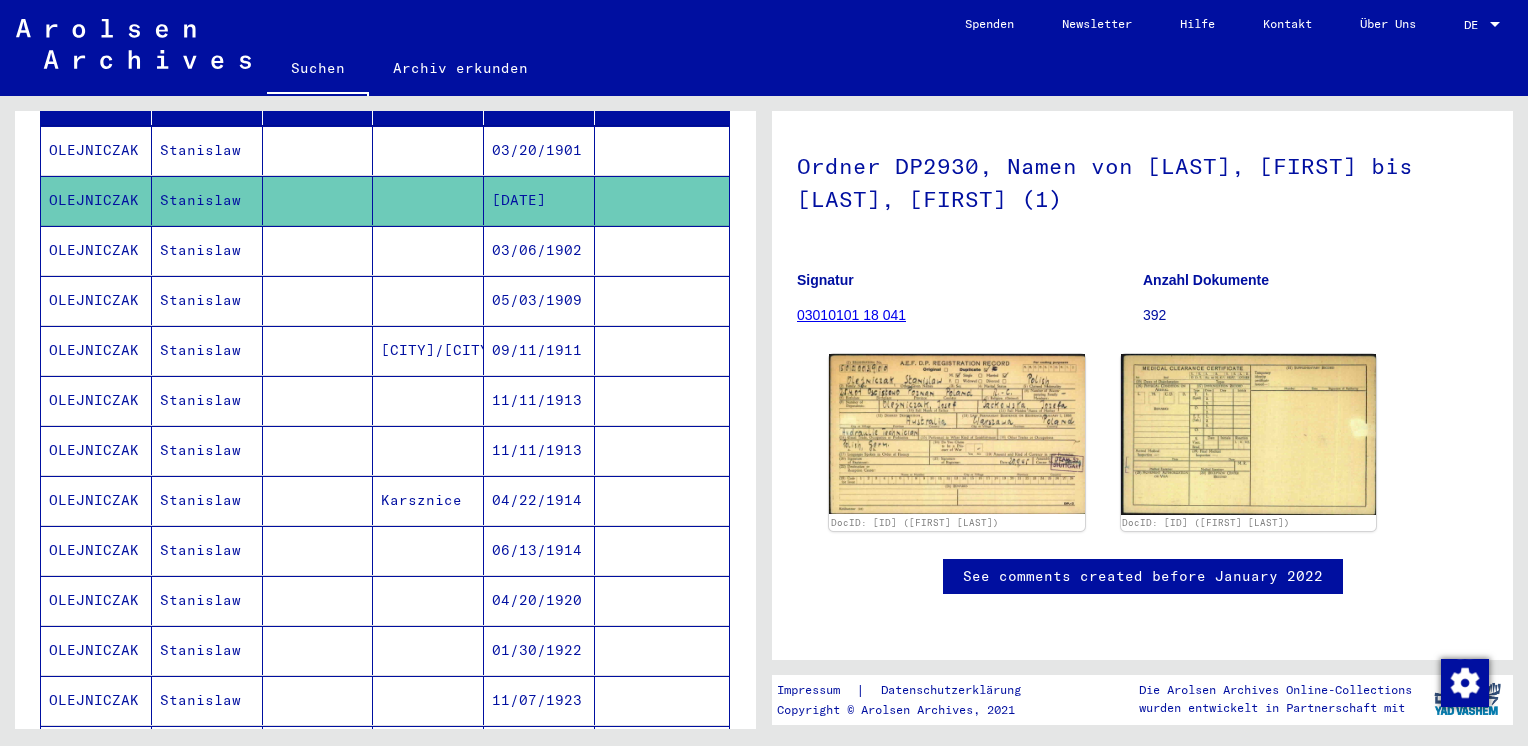 click on "OLEJNICZAK" at bounding box center (96, 300) 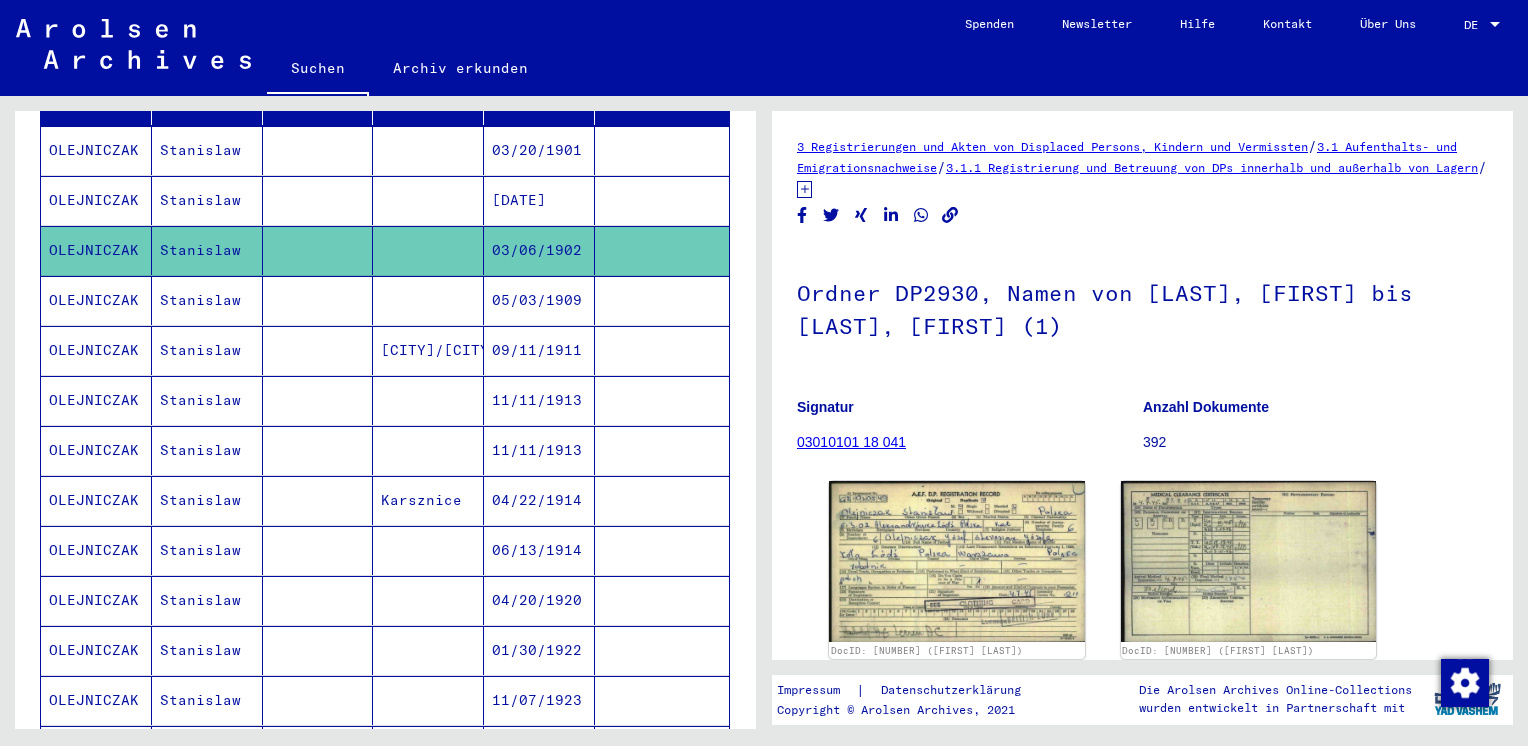 scroll, scrollTop: 0, scrollLeft: 0, axis: both 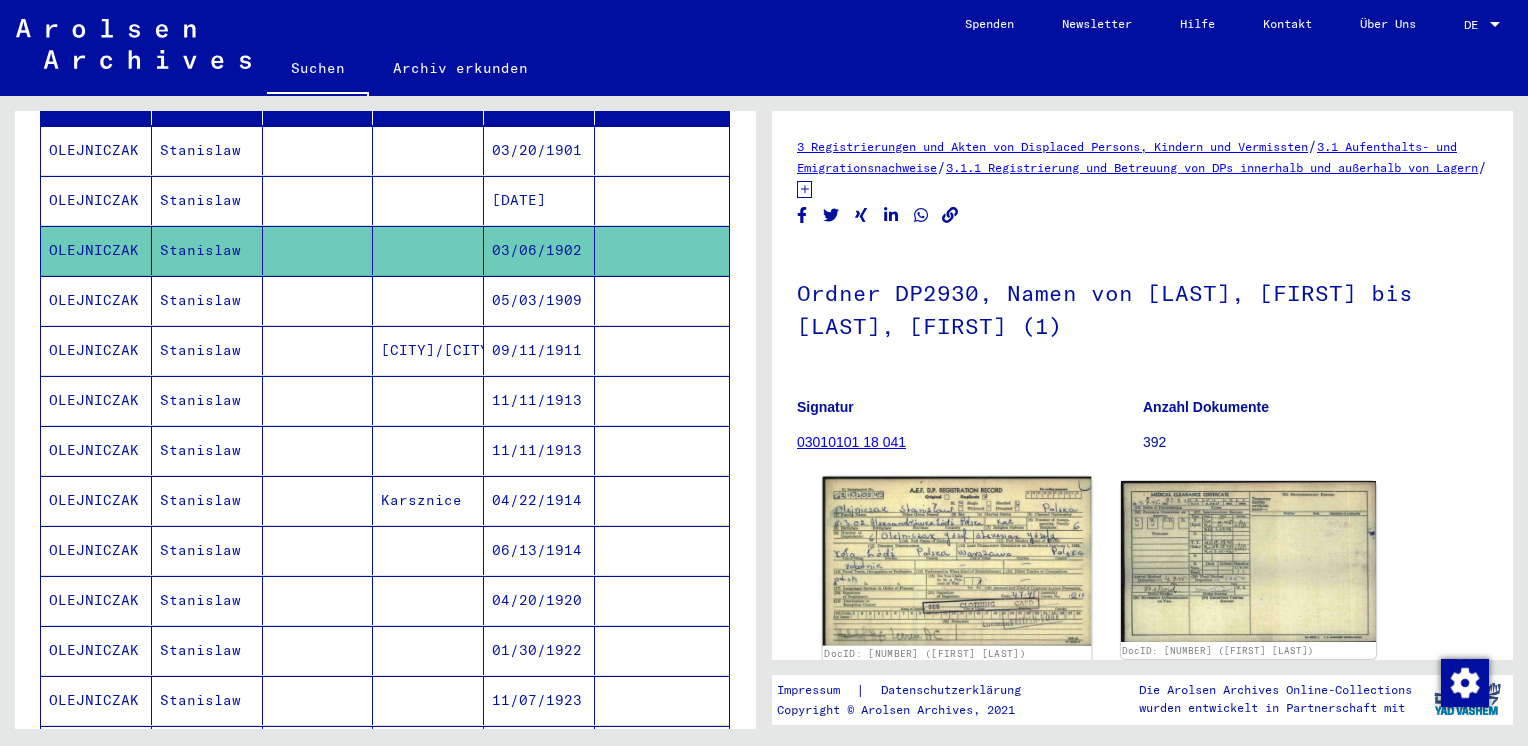 click 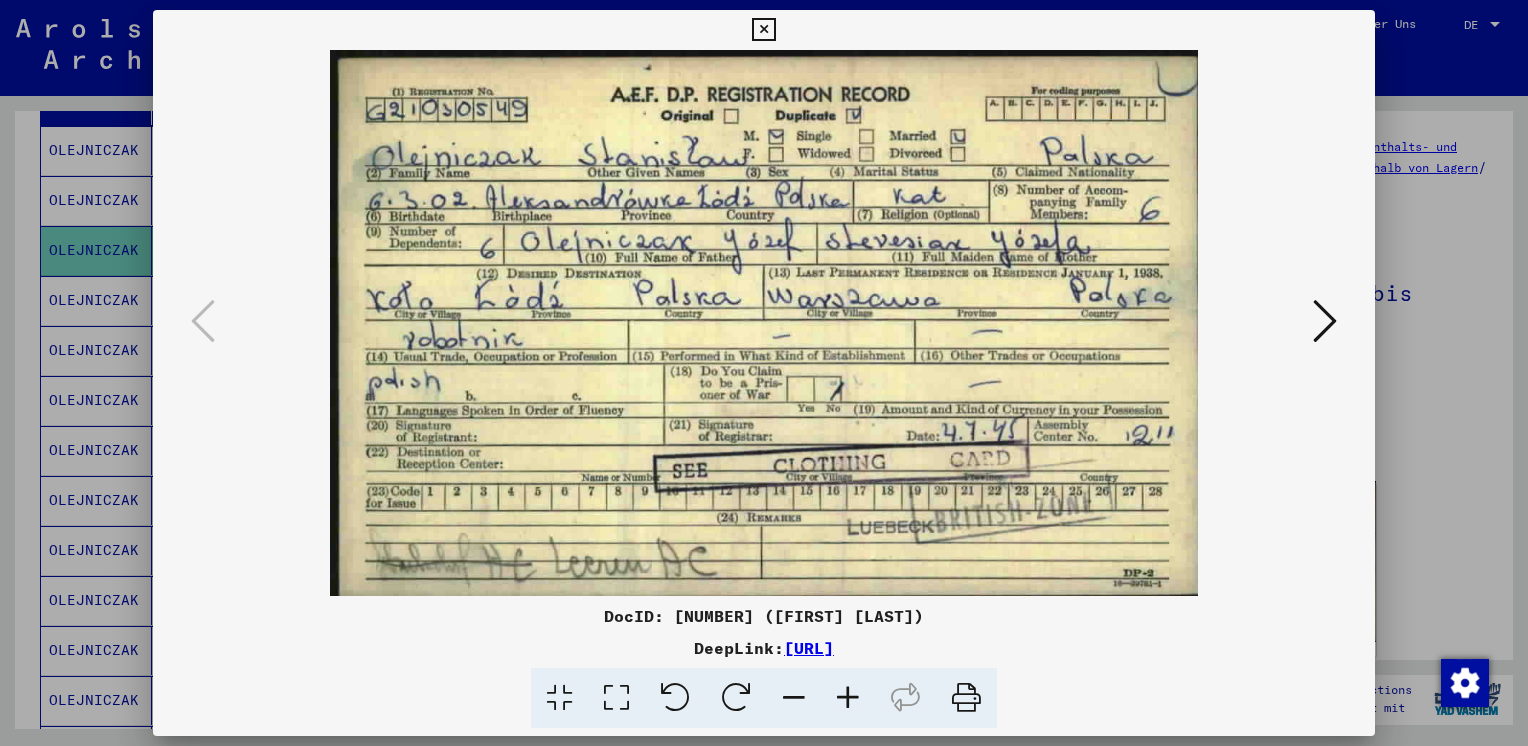 click at bounding box center (1325, 321) 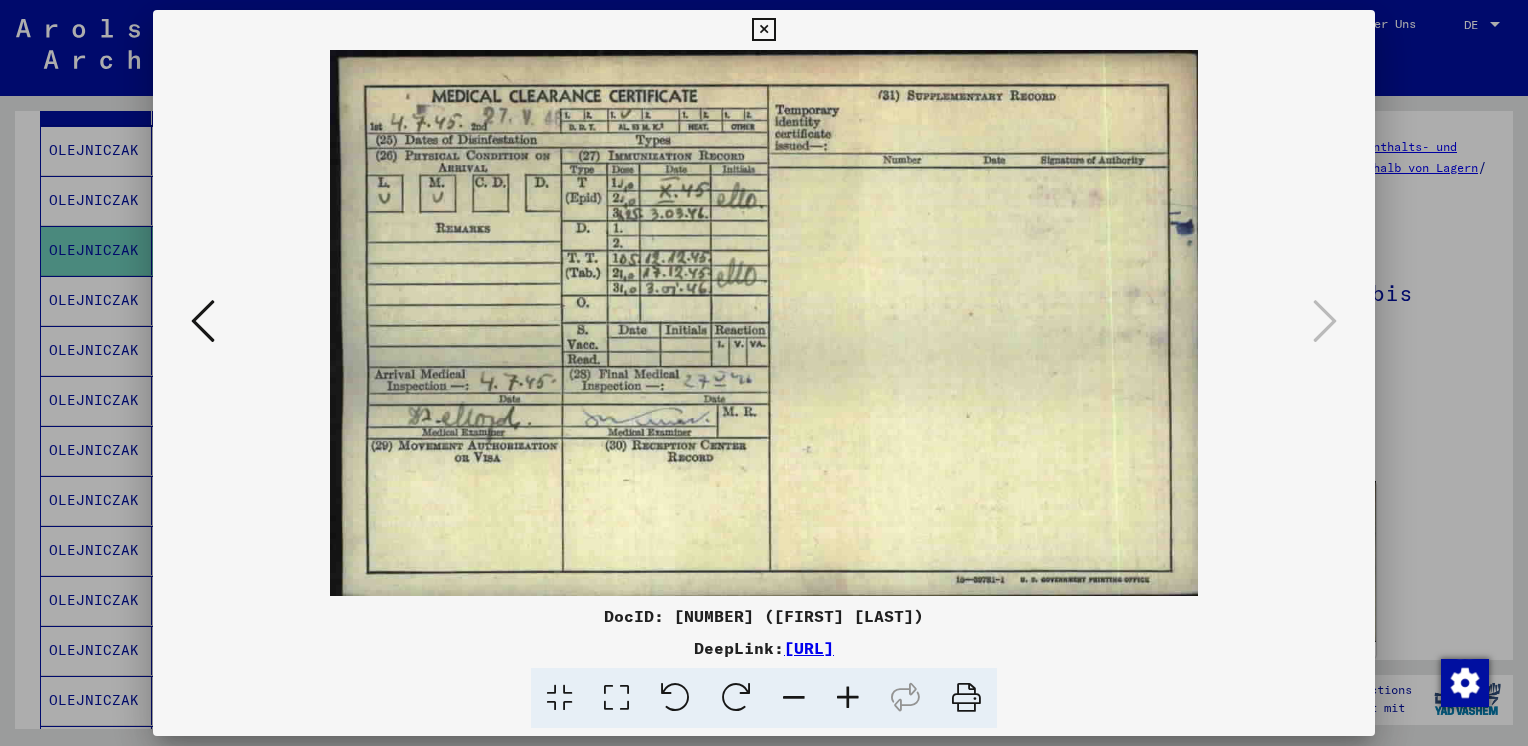 click at bounding box center (203, 321) 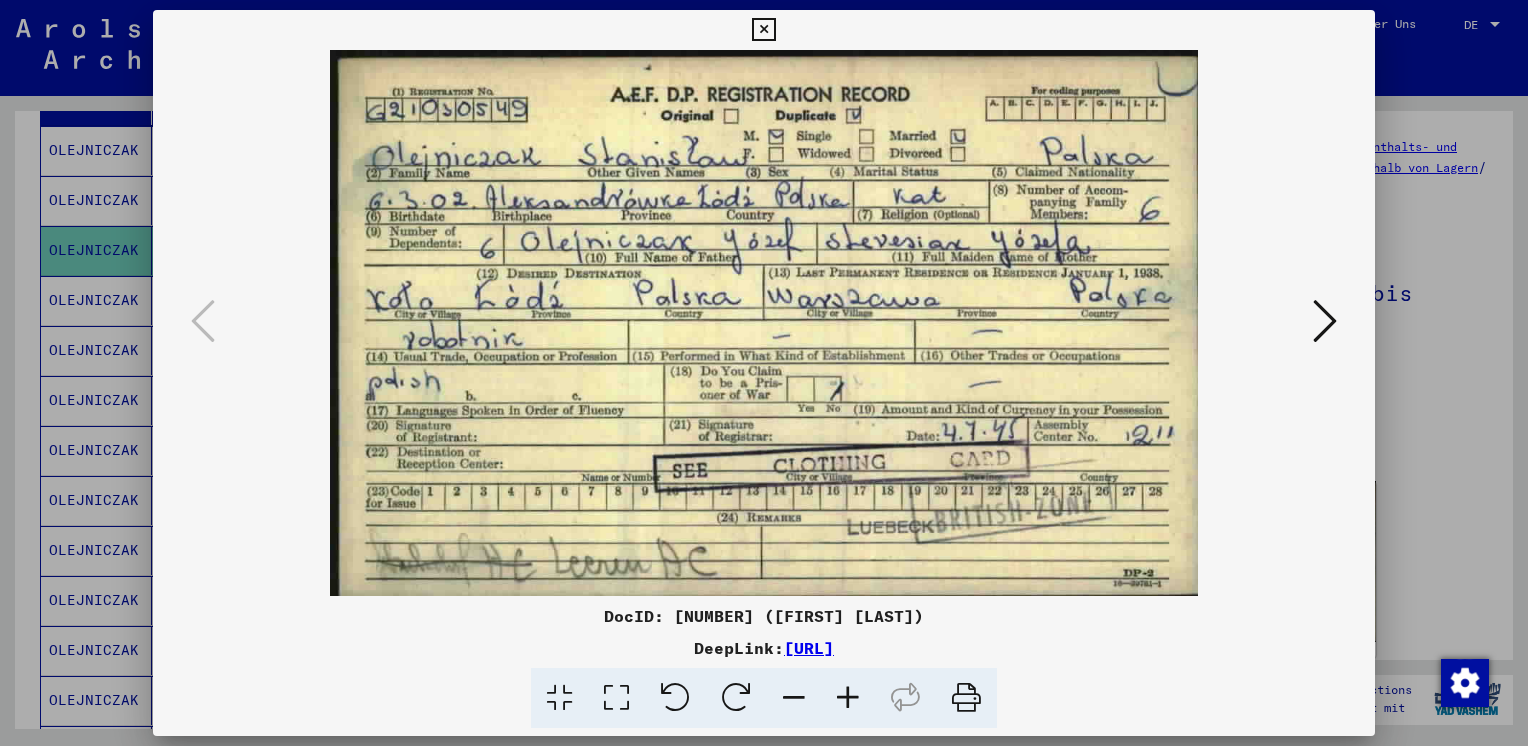 click at bounding box center [763, 30] 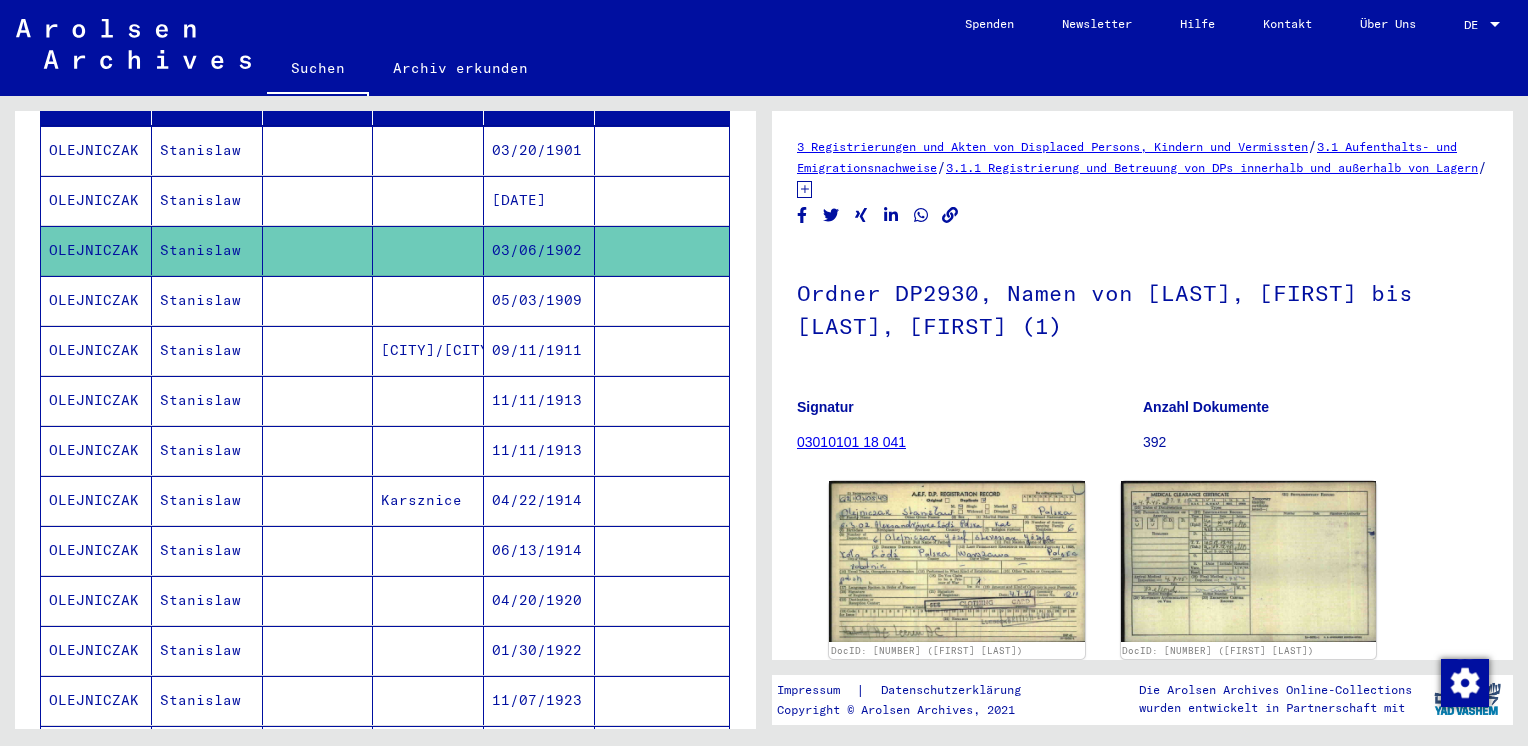 scroll, scrollTop: 0, scrollLeft: 0, axis: both 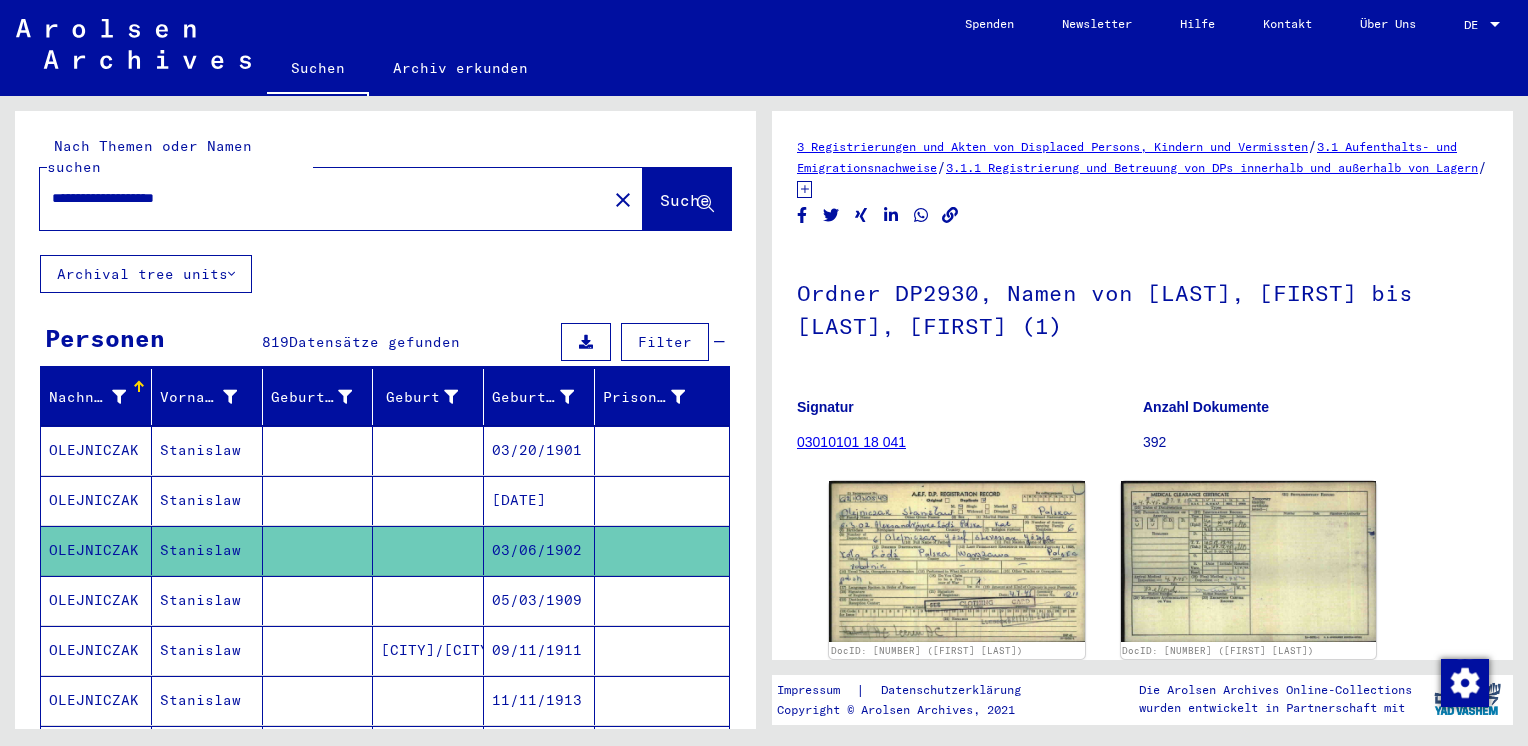 drag, startPoint x: 247, startPoint y: 175, endPoint x: 180, endPoint y: 177, distance: 67.02985 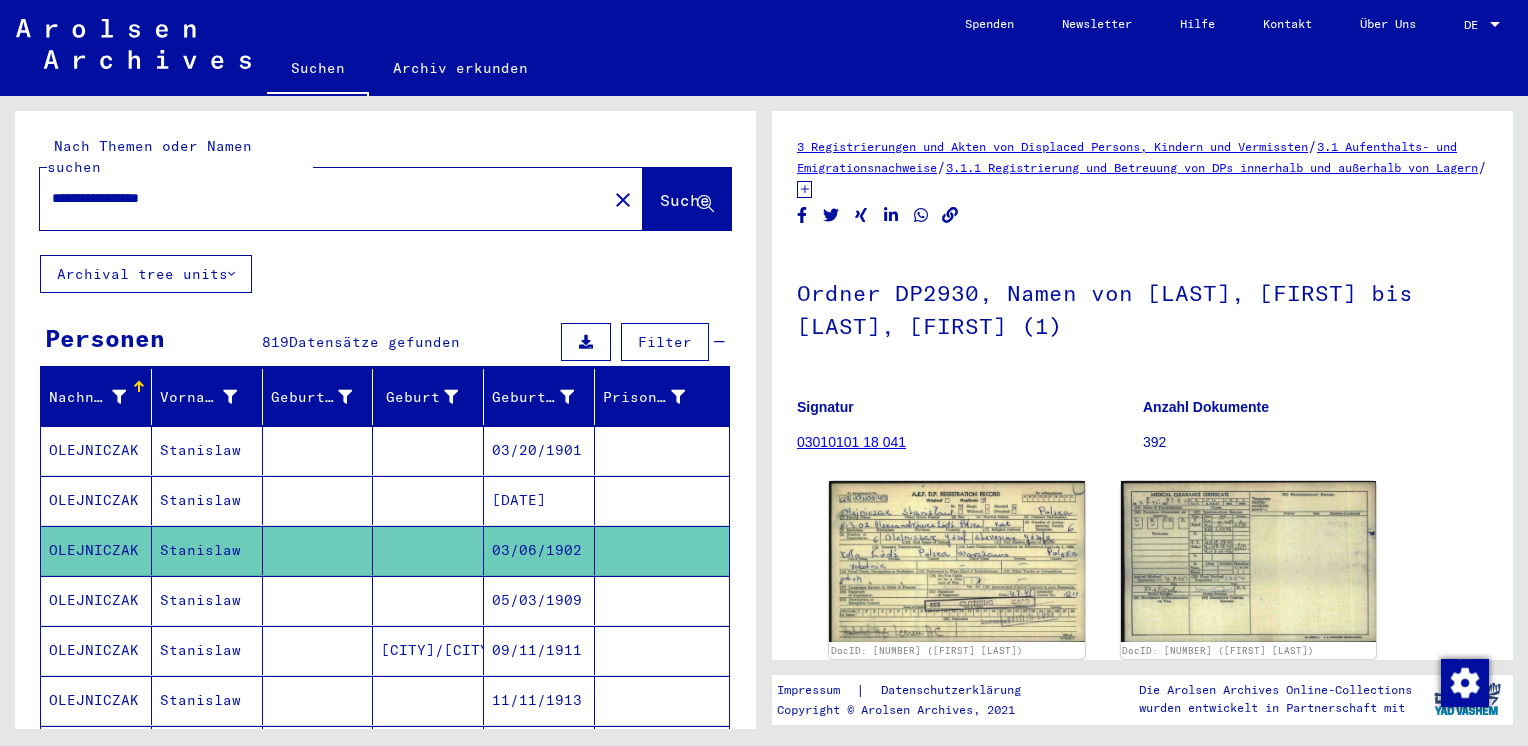 type on "**********" 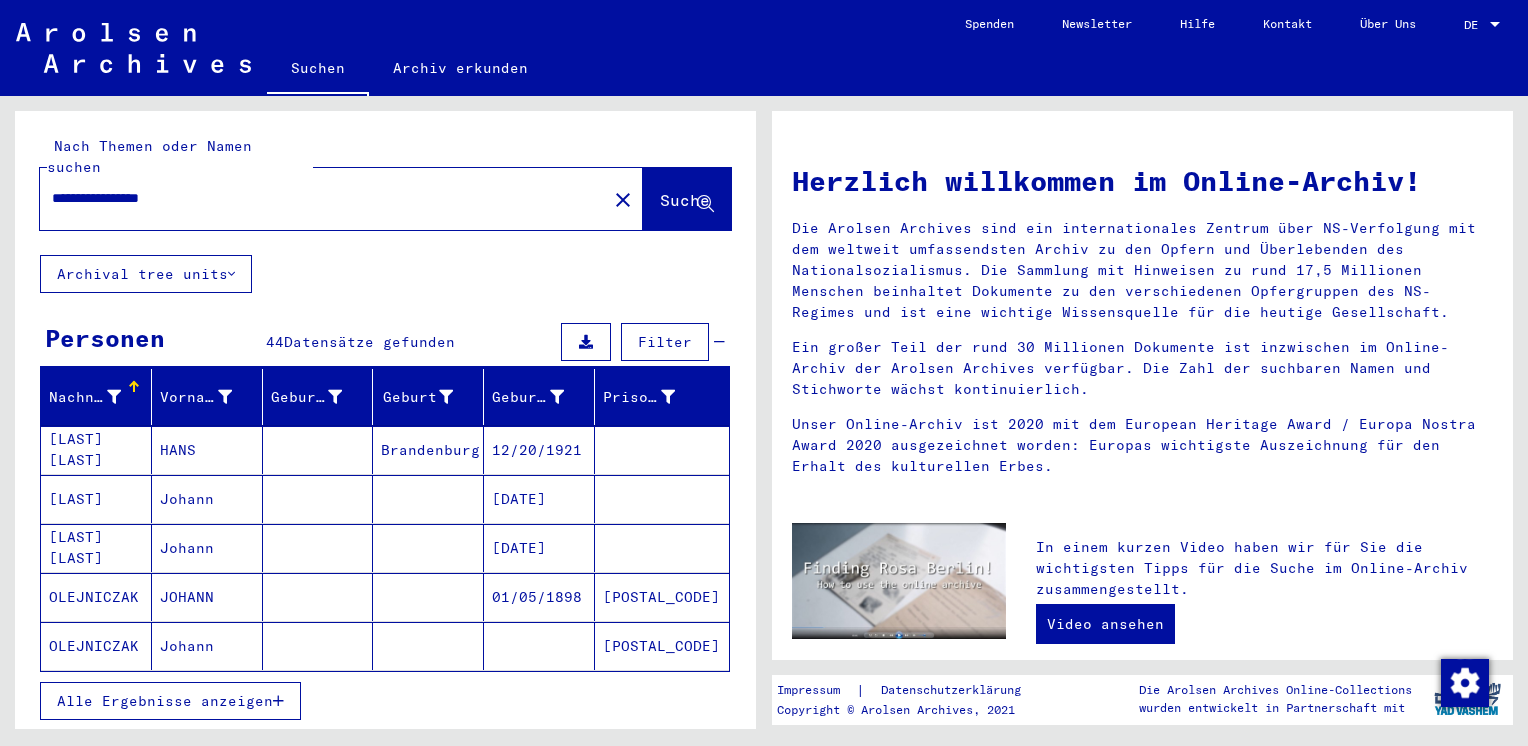 scroll, scrollTop: 100, scrollLeft: 0, axis: vertical 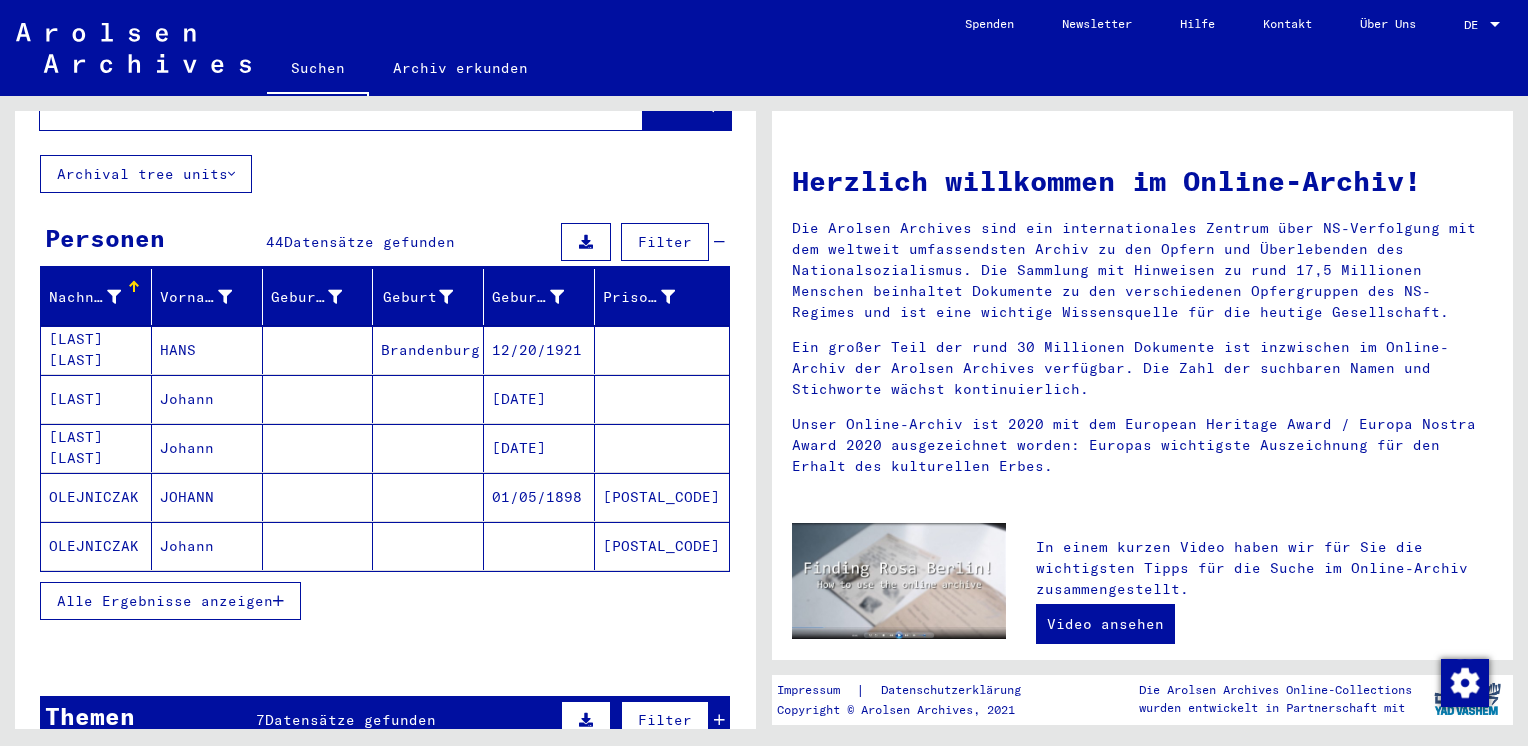 click on "Alle Ergebnisse anzeigen" at bounding box center (170, 601) 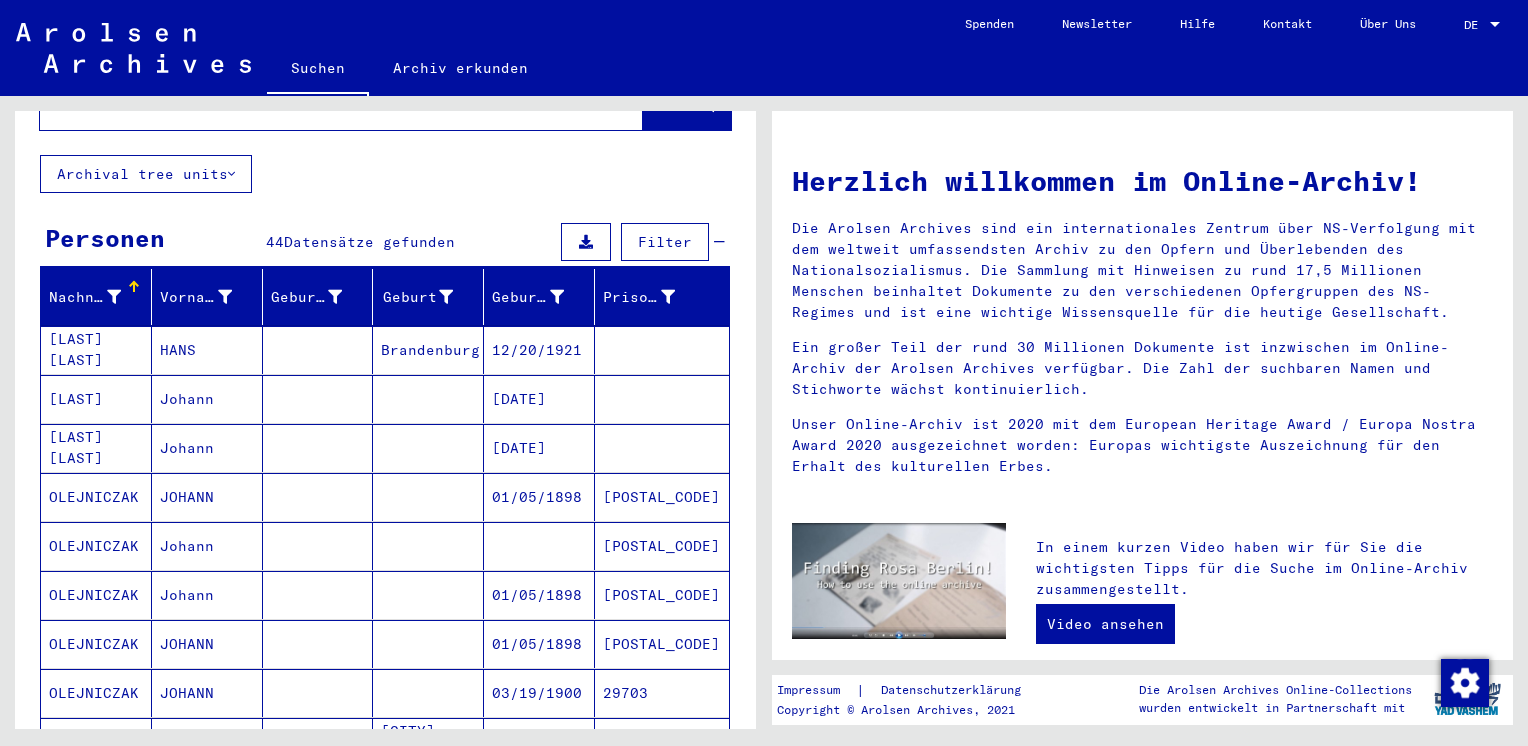 click on "[LAST] [LAST]" at bounding box center (96, 399) 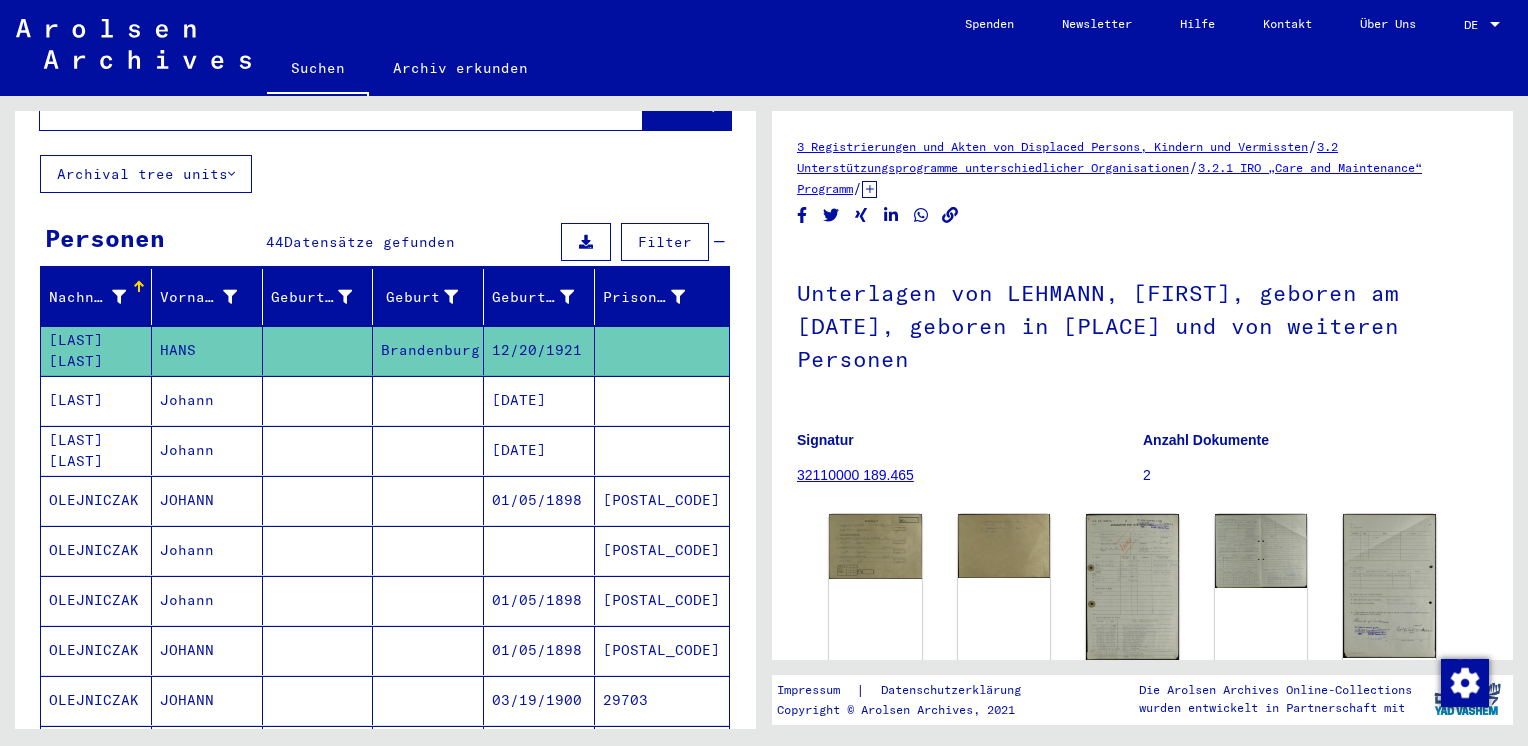 scroll, scrollTop: 0, scrollLeft: 0, axis: both 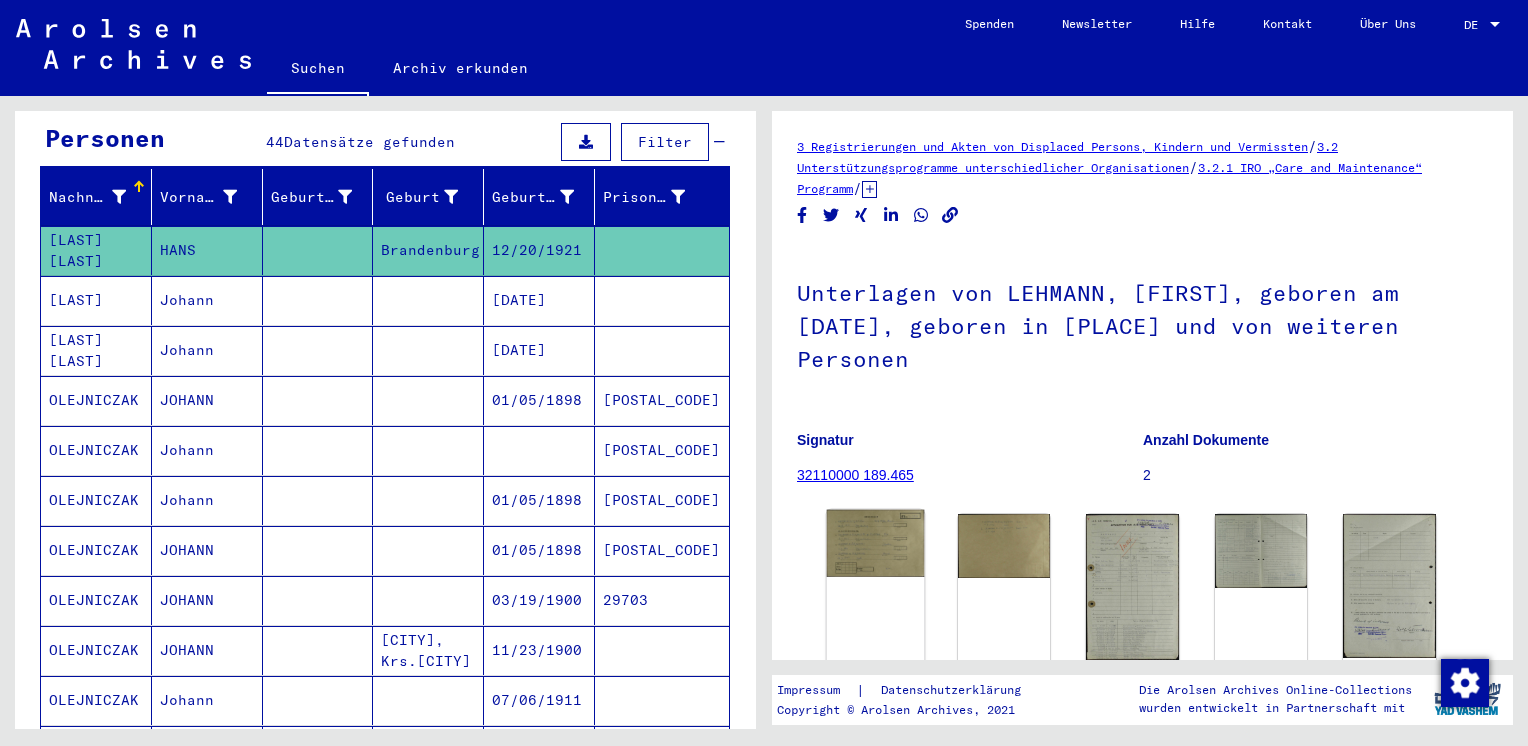 click 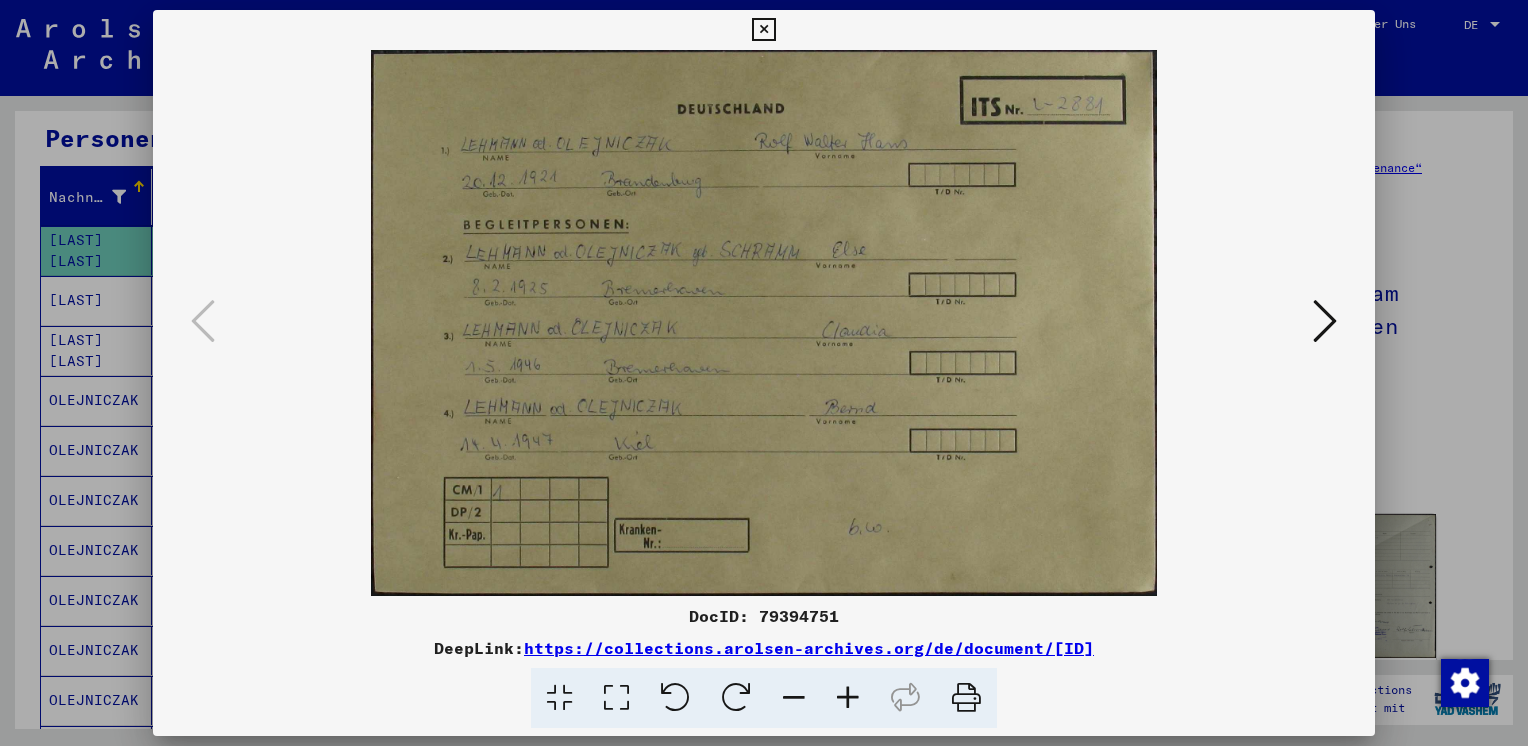 click at bounding box center (1325, 321) 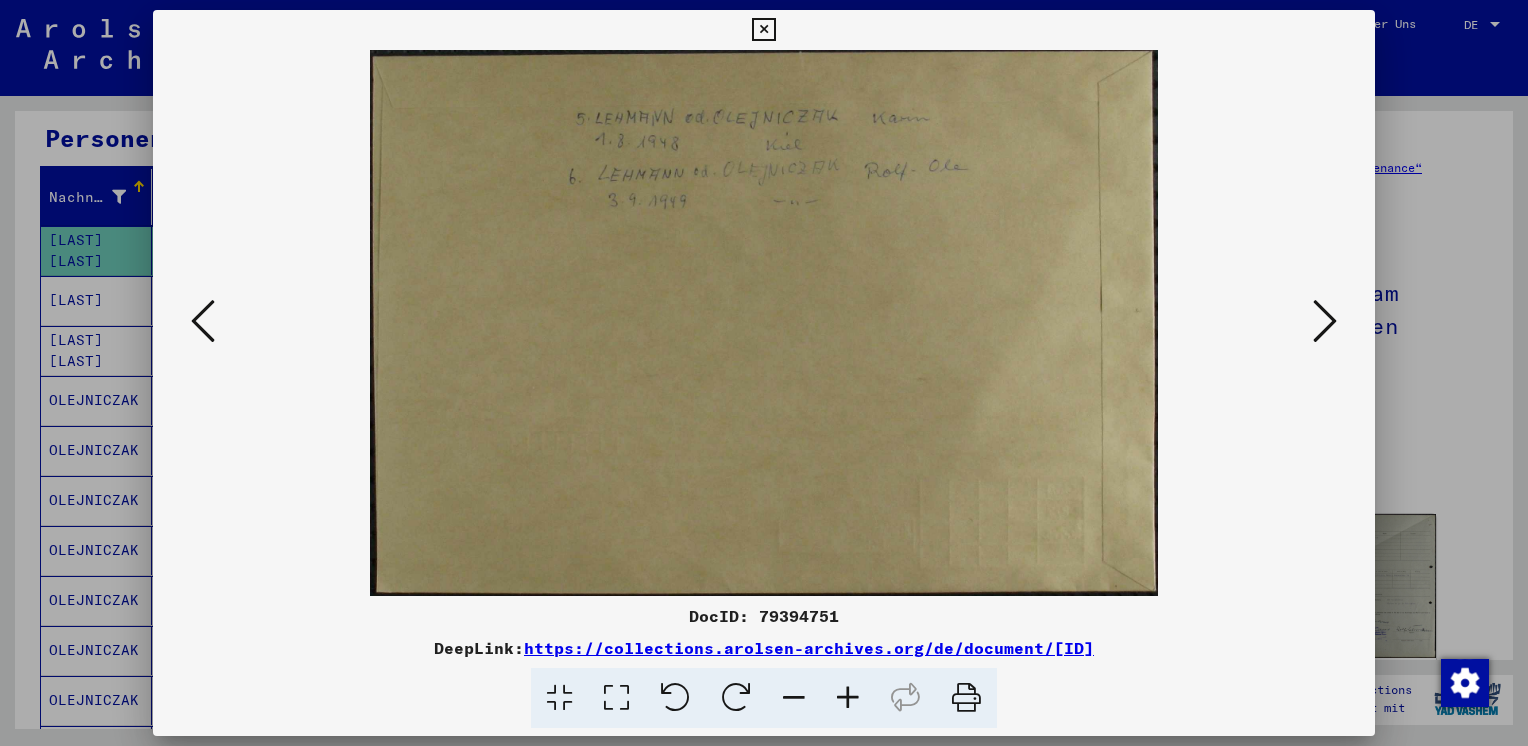 click at bounding box center (1325, 321) 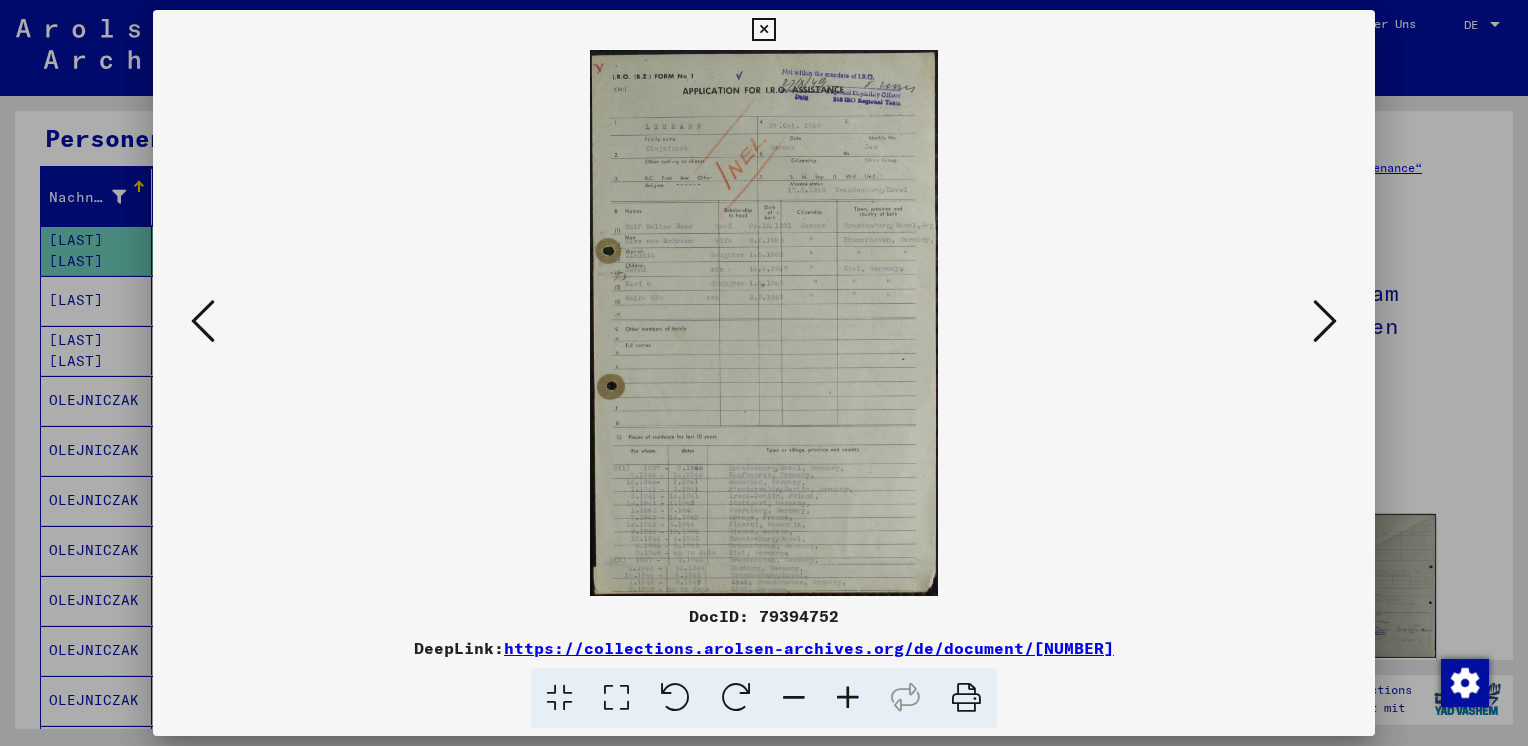 click at bounding box center (848, 698) 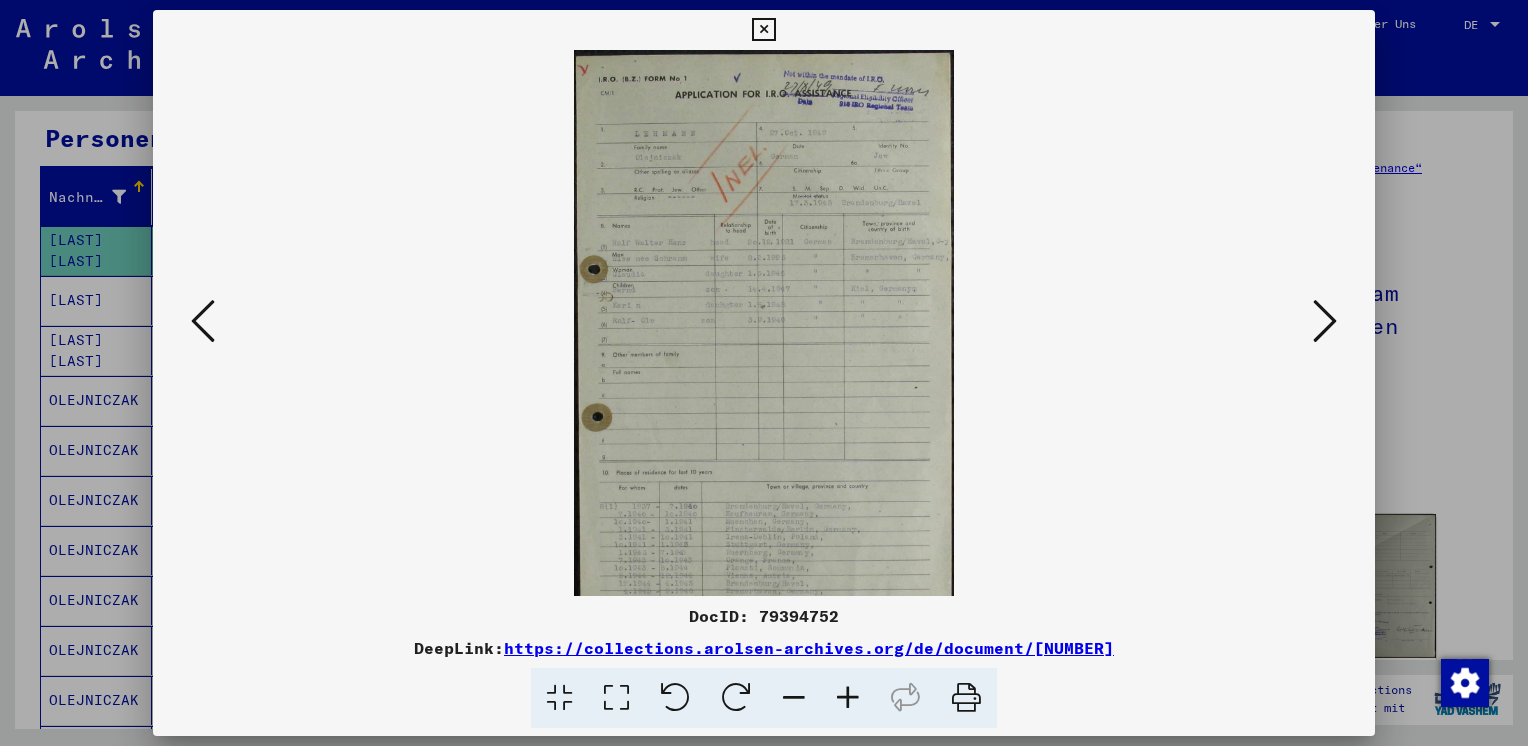 click at bounding box center (848, 698) 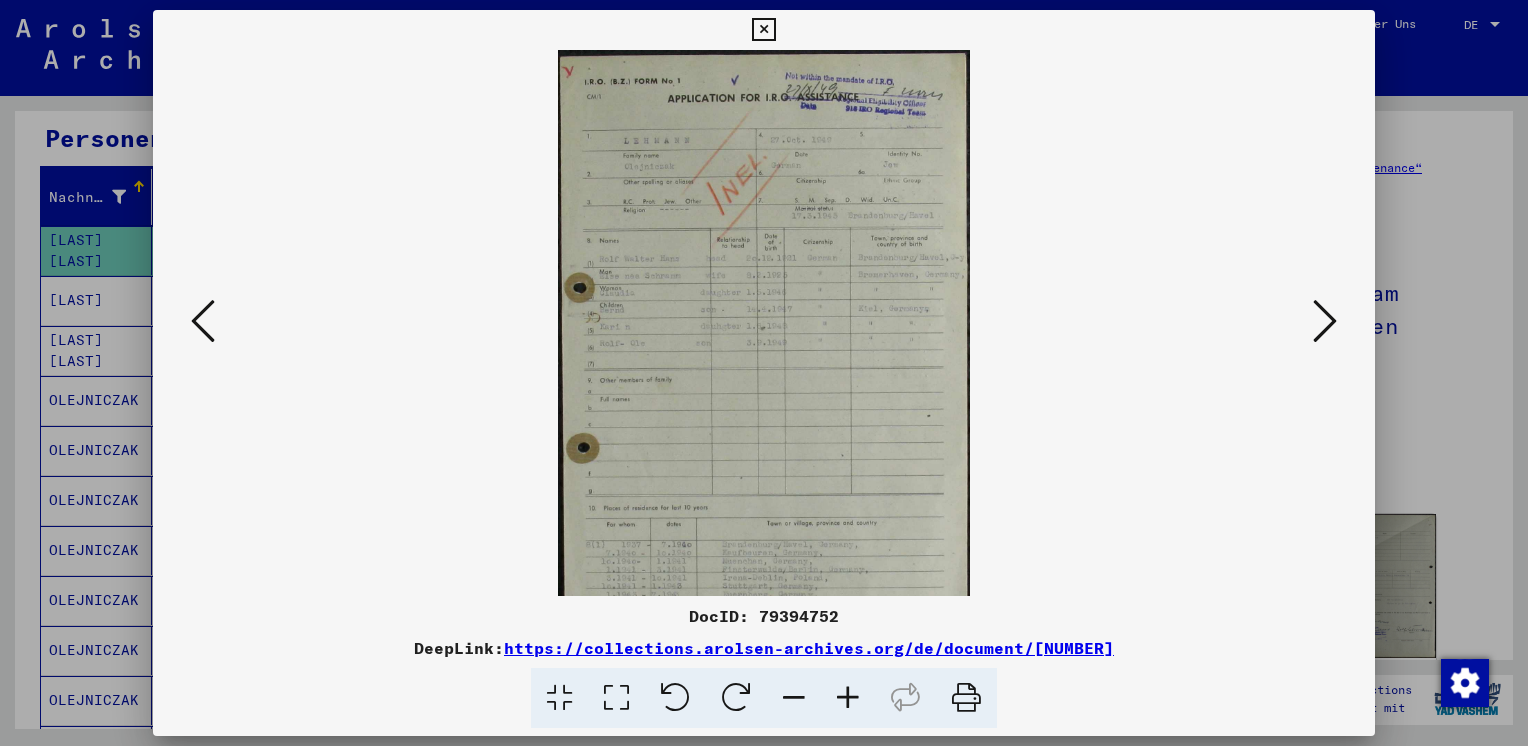 click at bounding box center [848, 698] 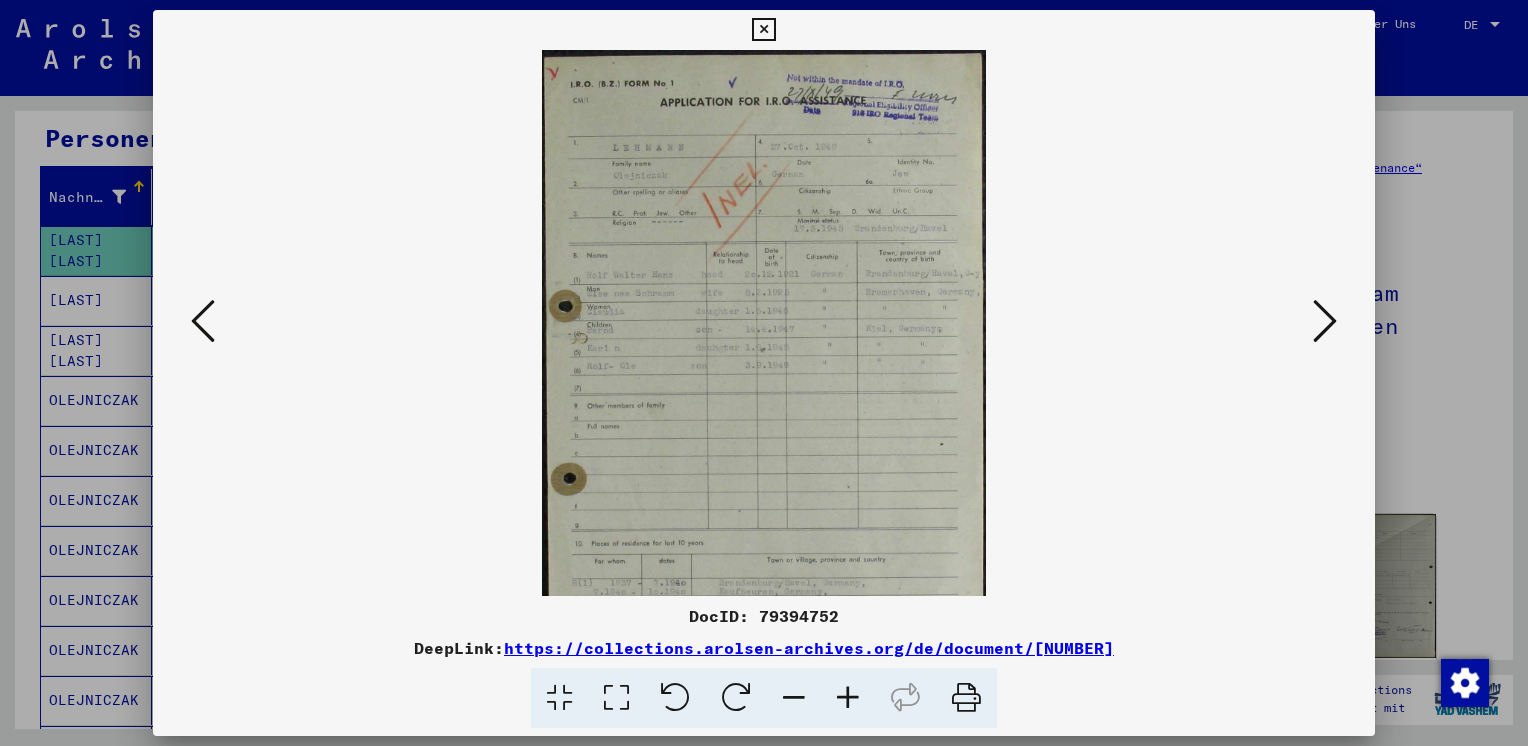 click at bounding box center [848, 698] 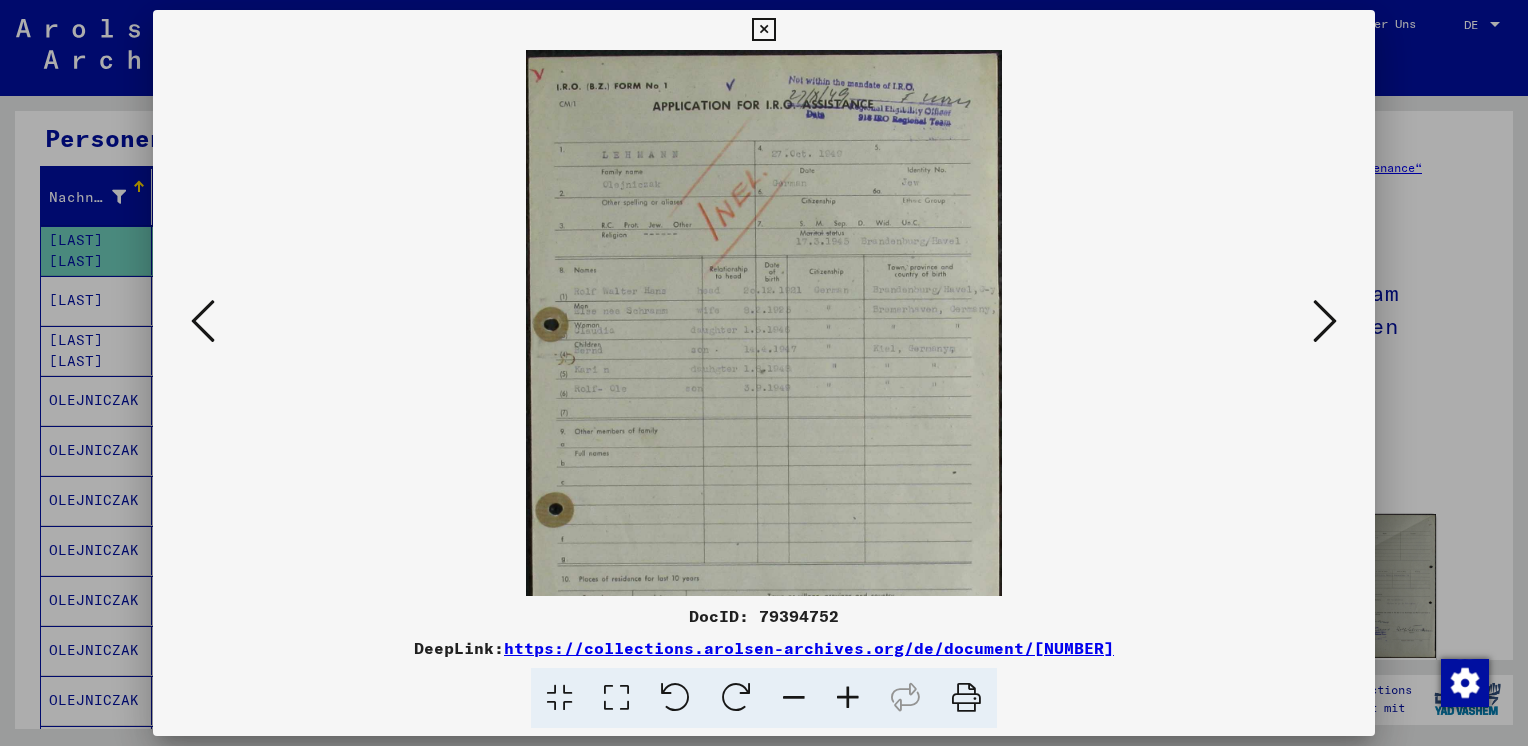 click at bounding box center [848, 698] 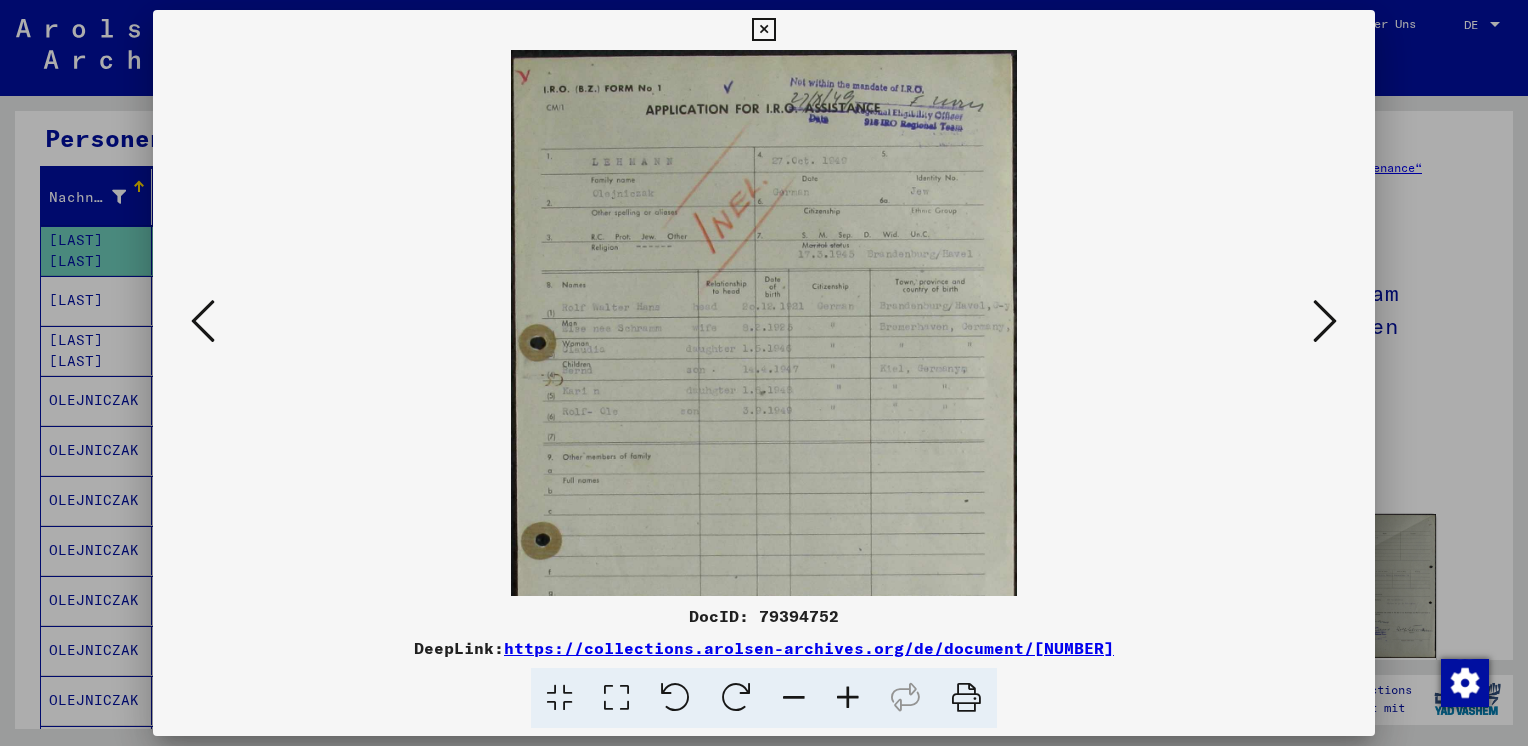 click at bounding box center [848, 698] 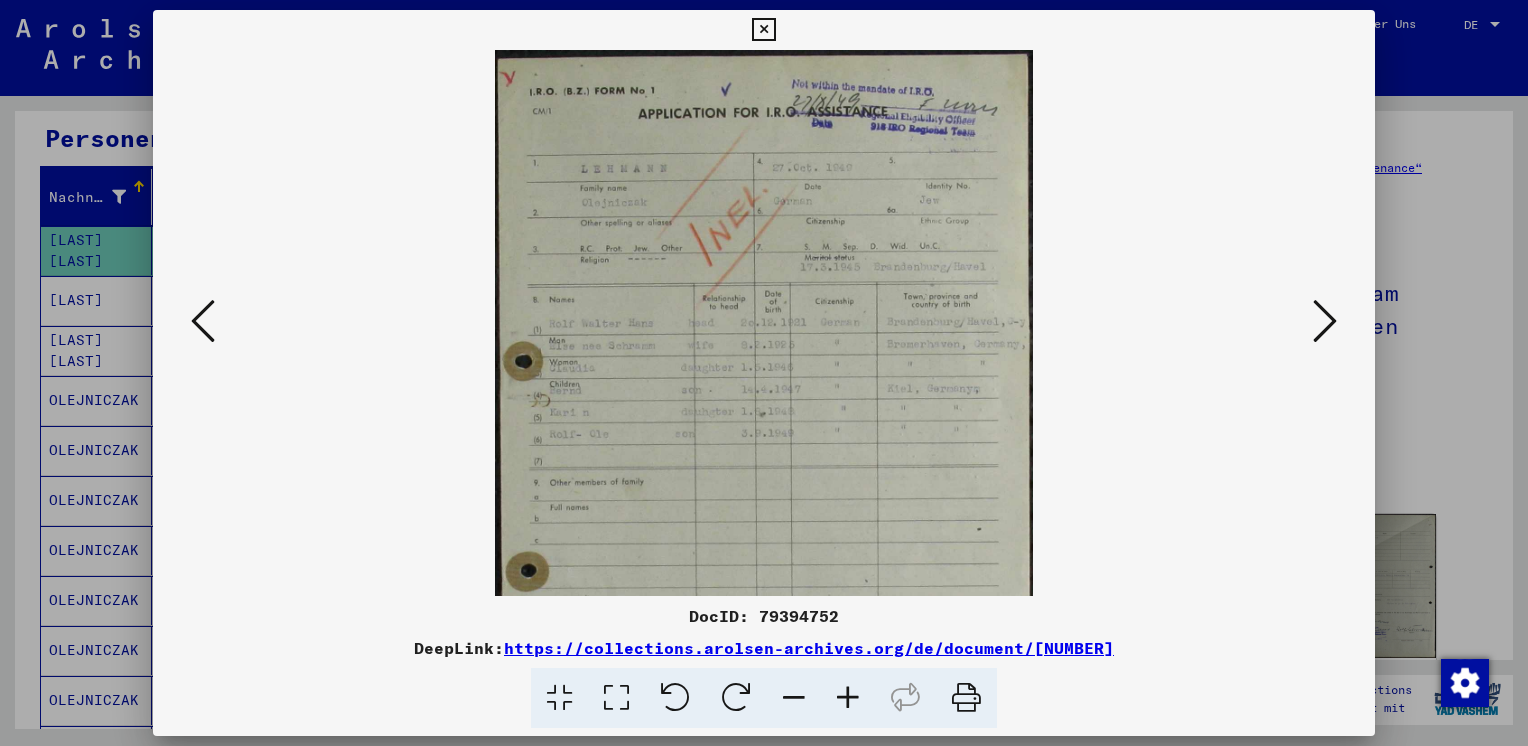 click at bounding box center [848, 698] 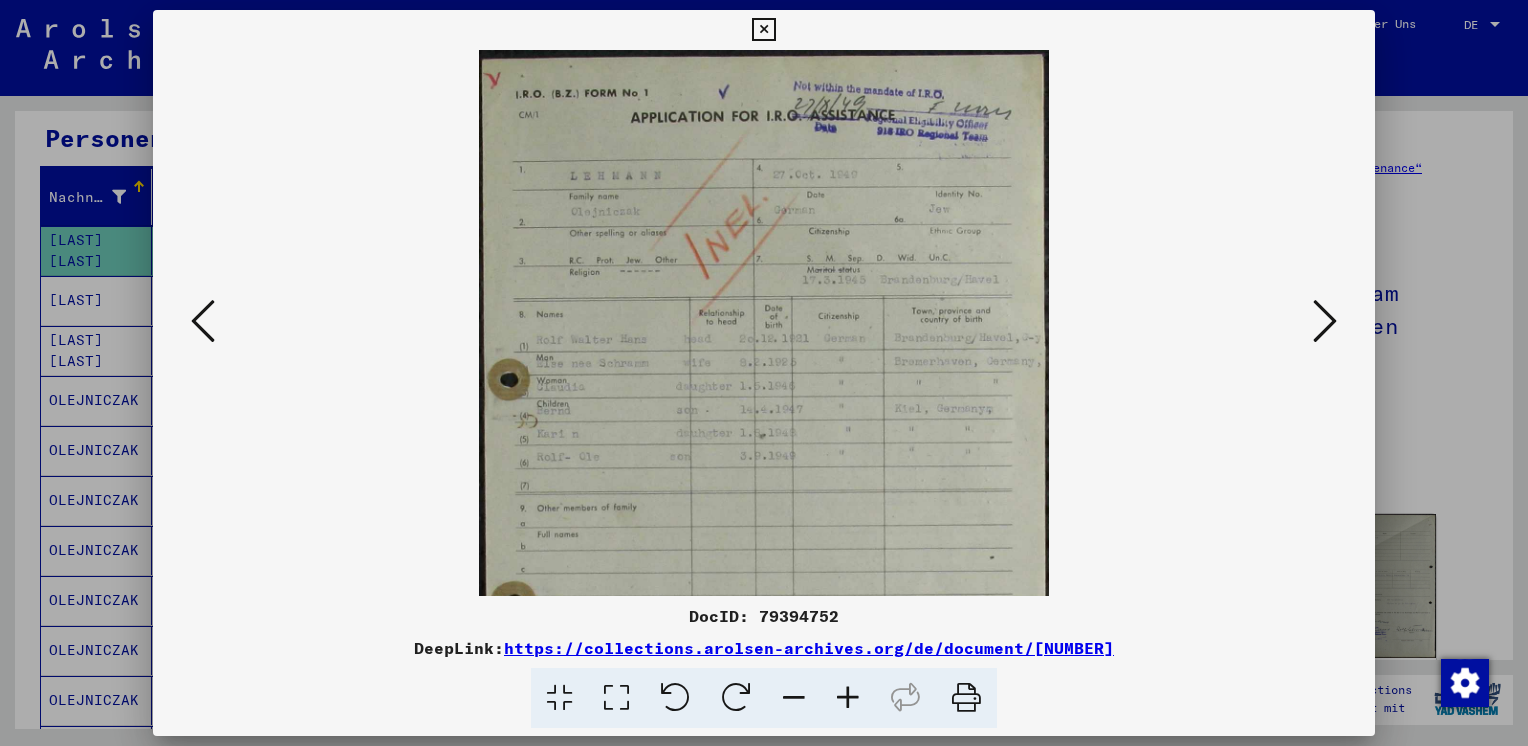 click at bounding box center [848, 698] 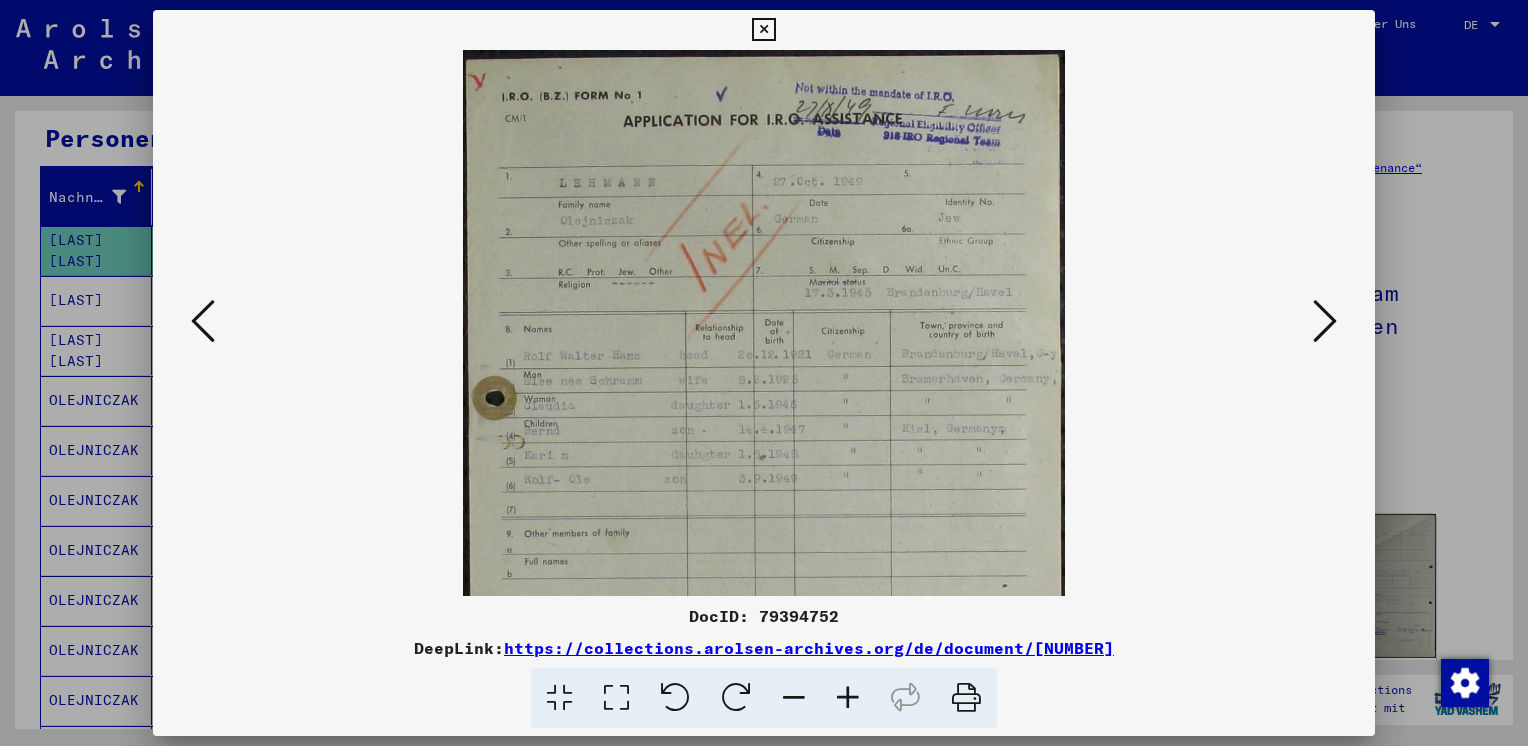 click at bounding box center [848, 698] 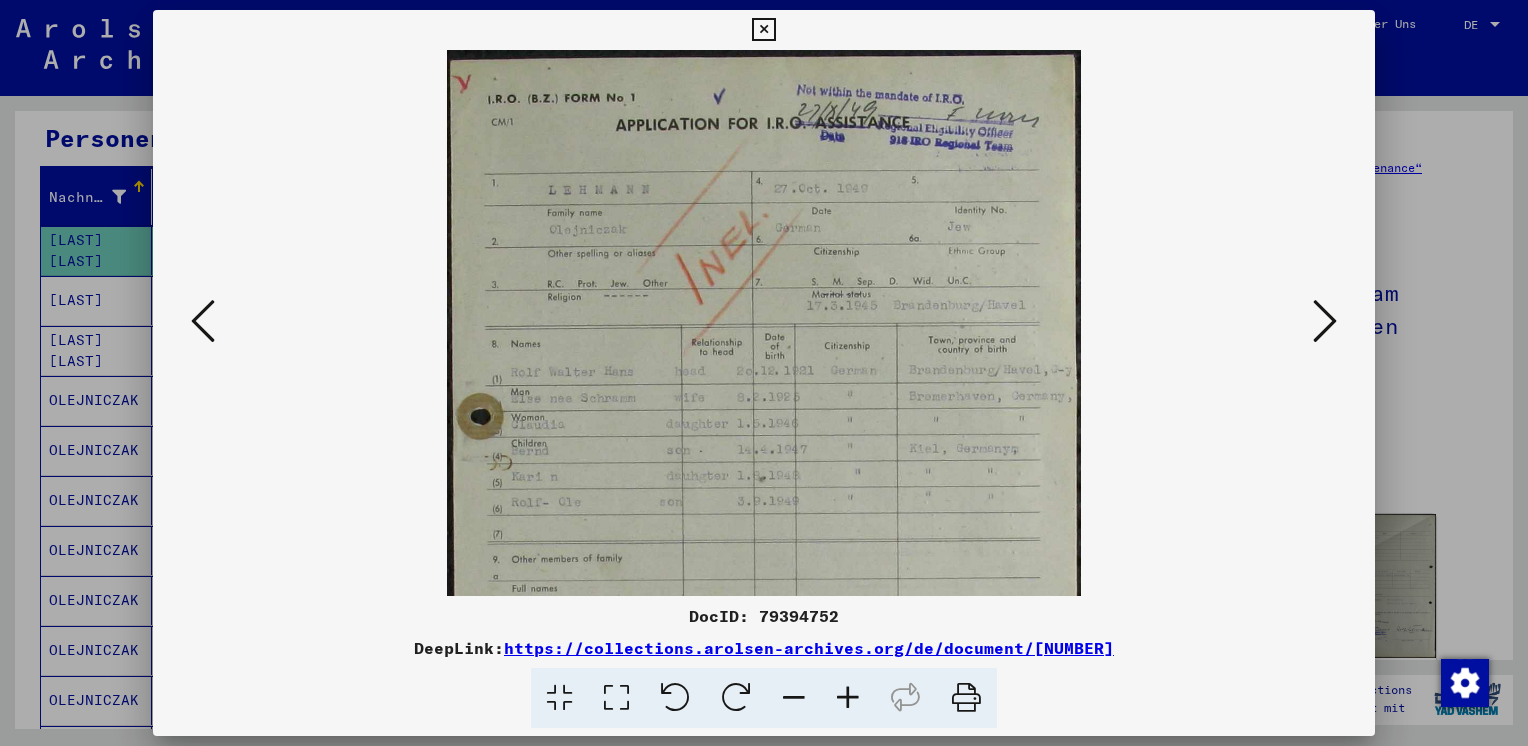 click at bounding box center [848, 698] 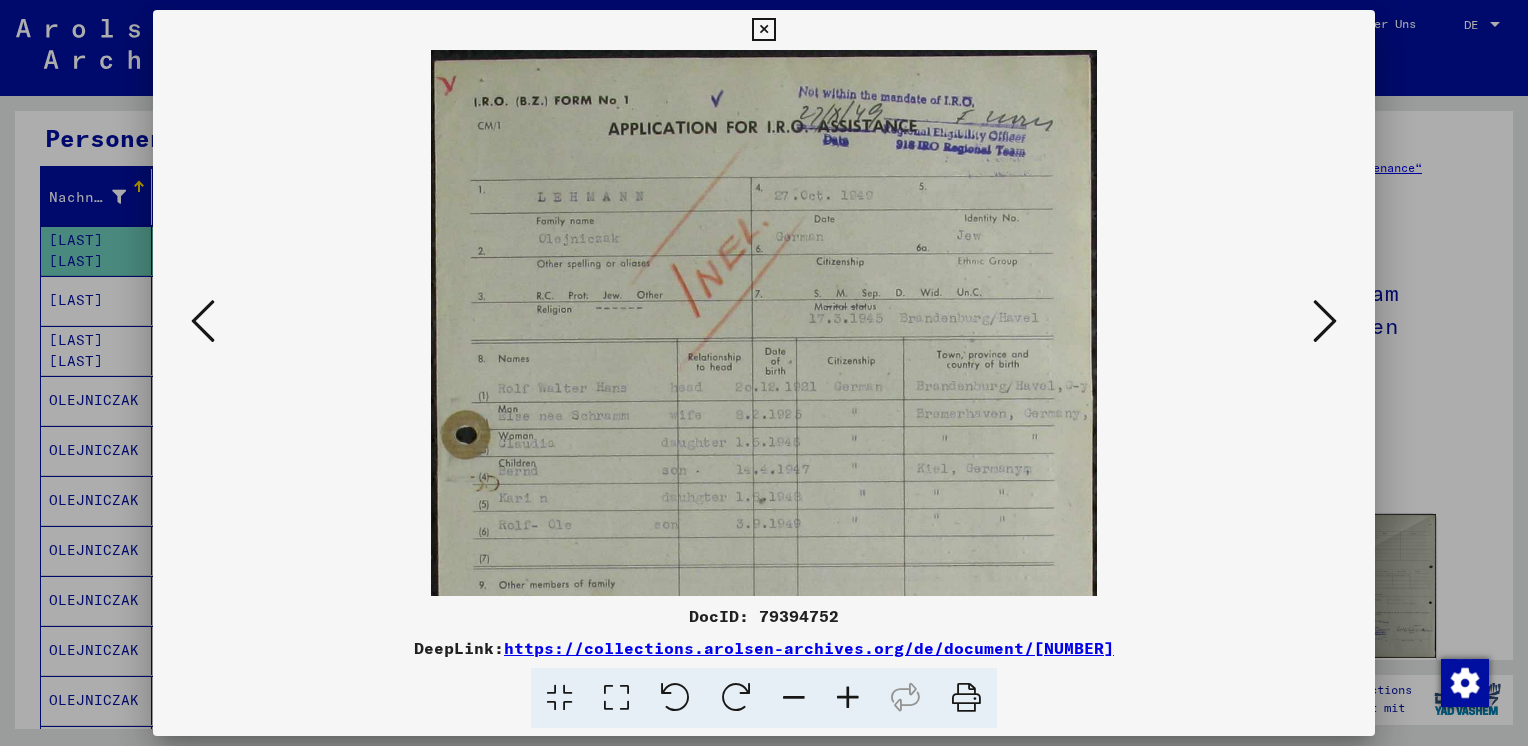 click at bounding box center (1325, 321) 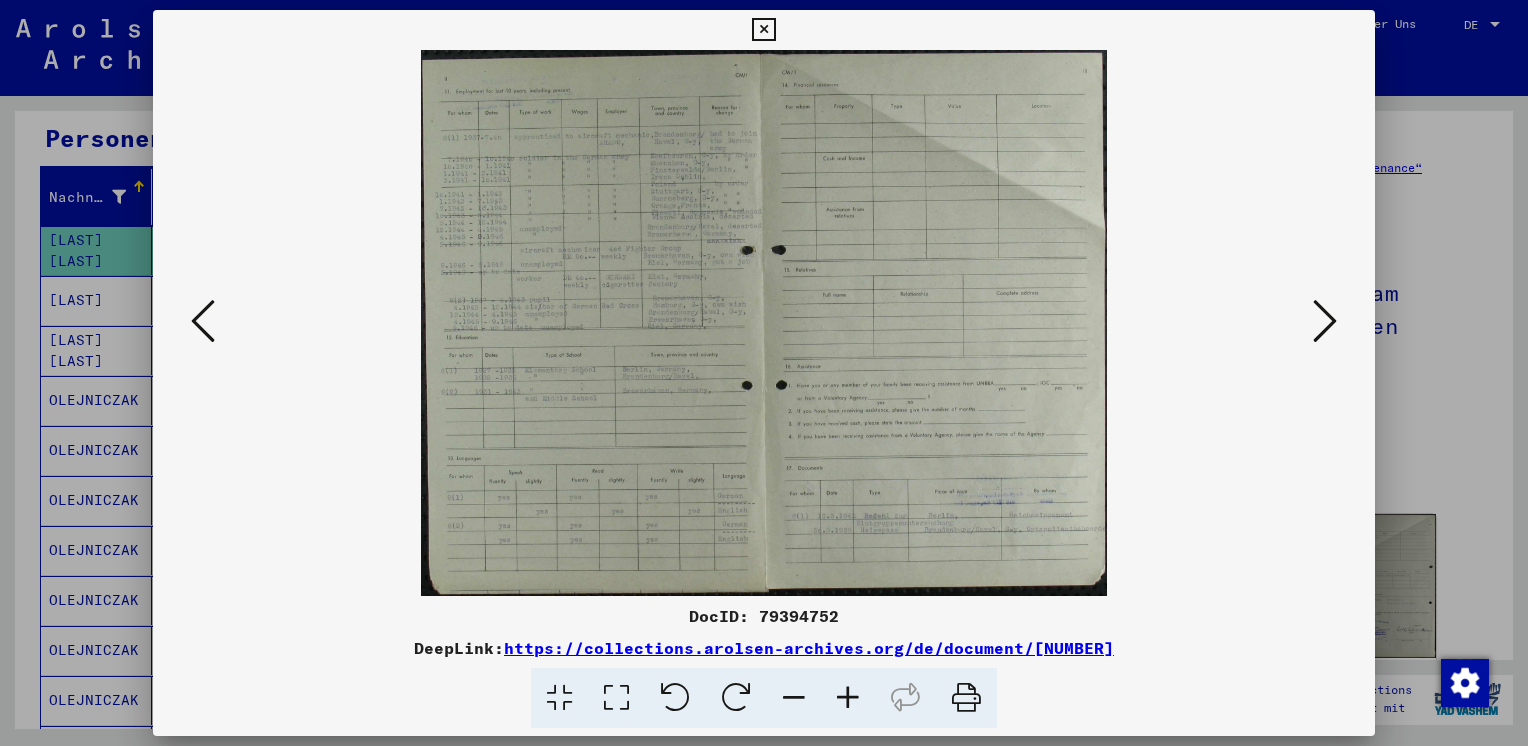 click at bounding box center [763, 30] 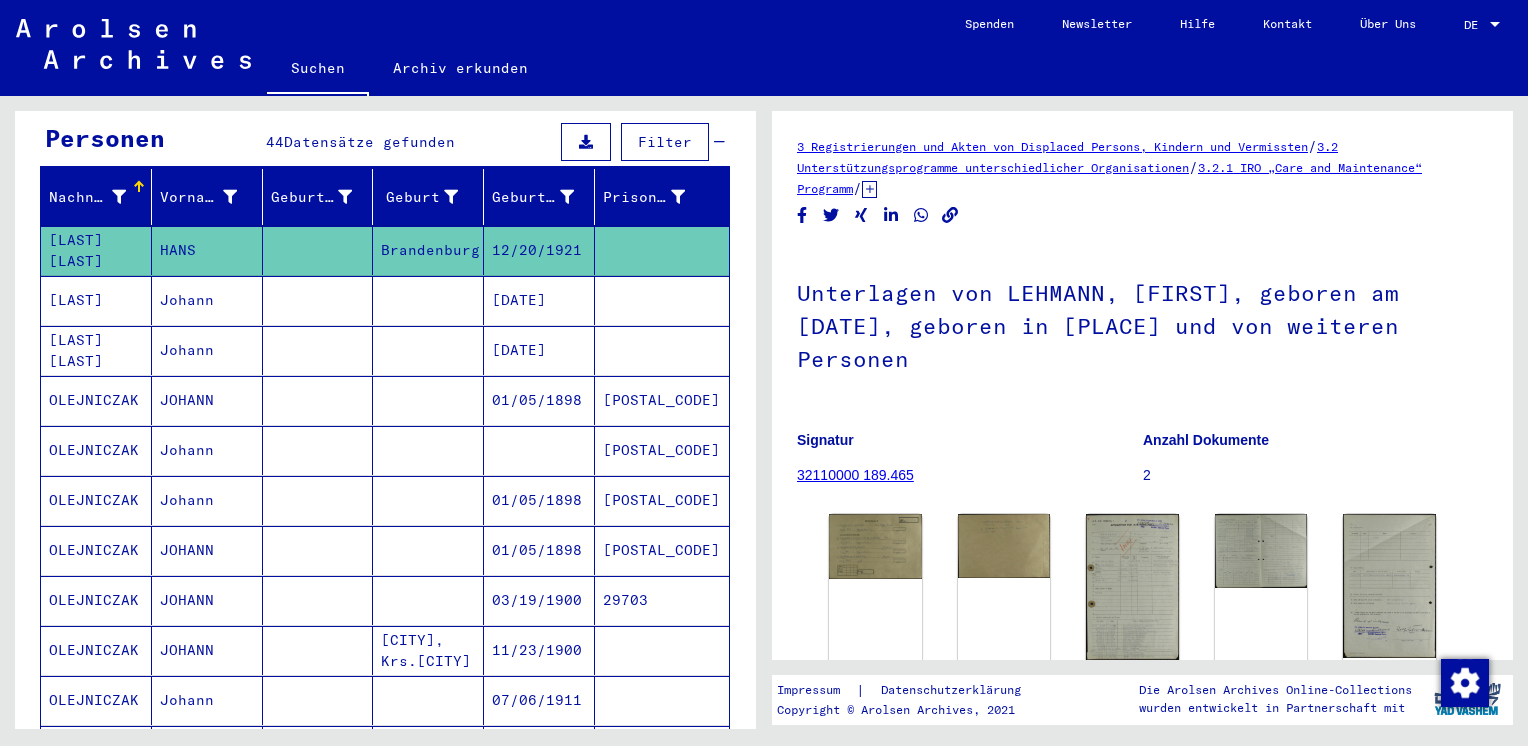 click on "[LAST] [LAST]" at bounding box center (96, 400) 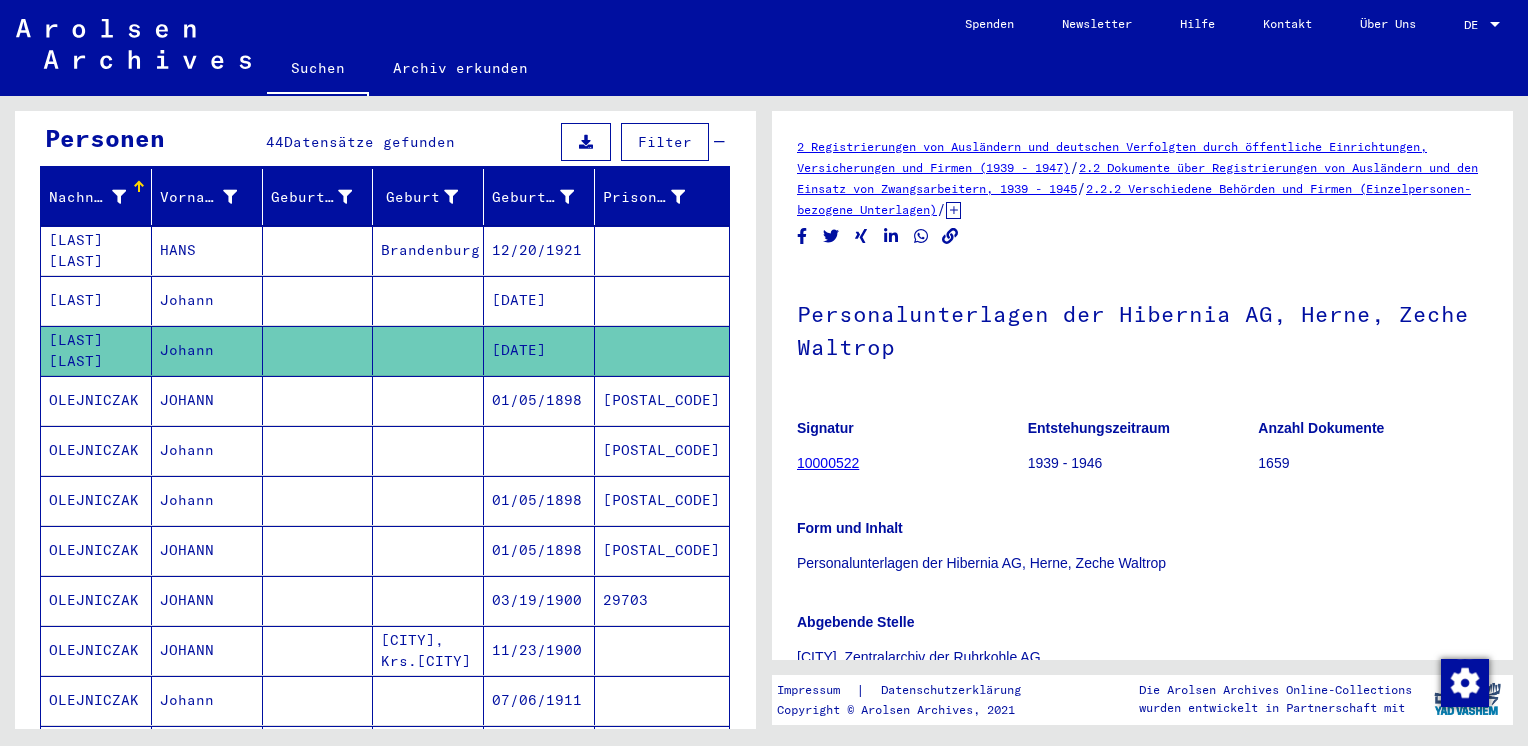 scroll, scrollTop: 0, scrollLeft: 0, axis: both 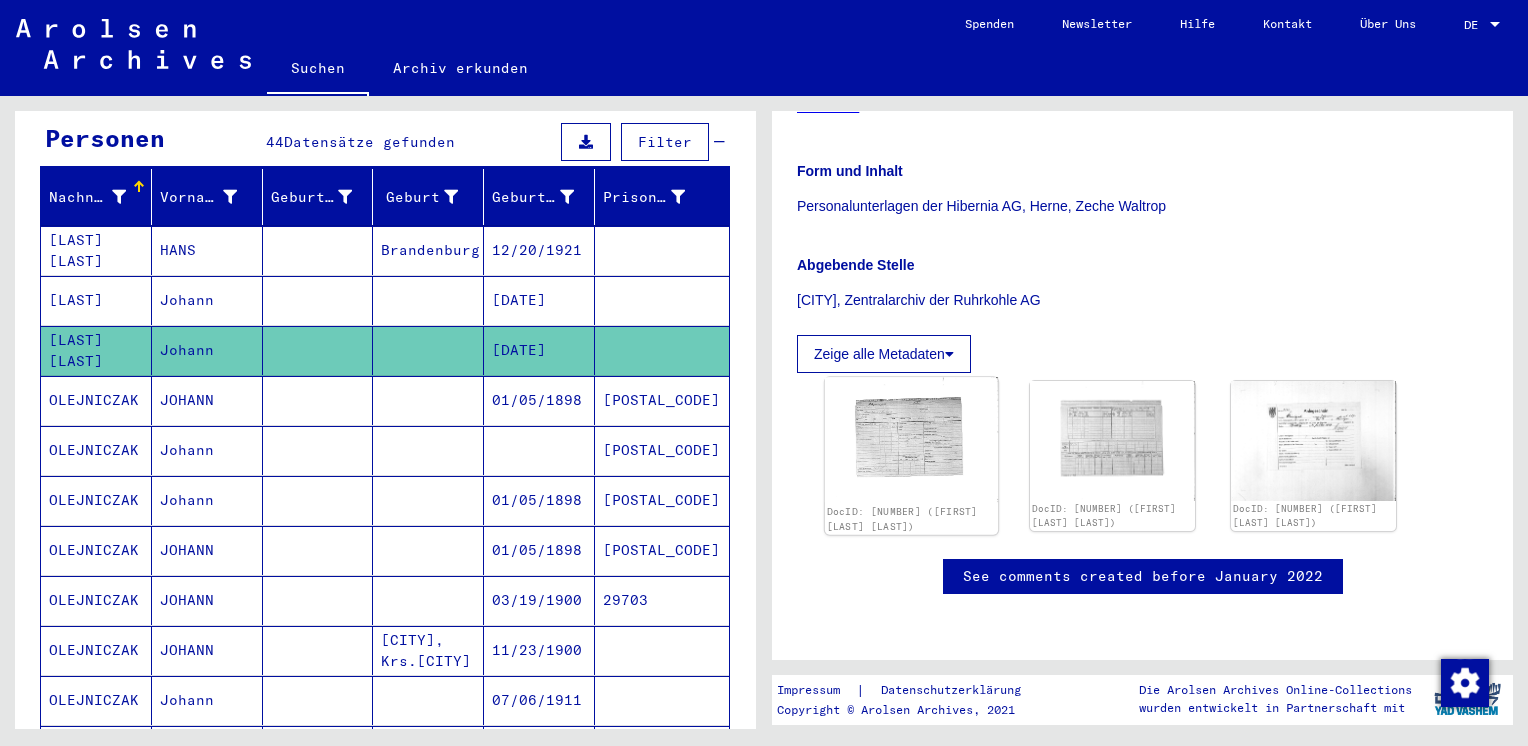 click 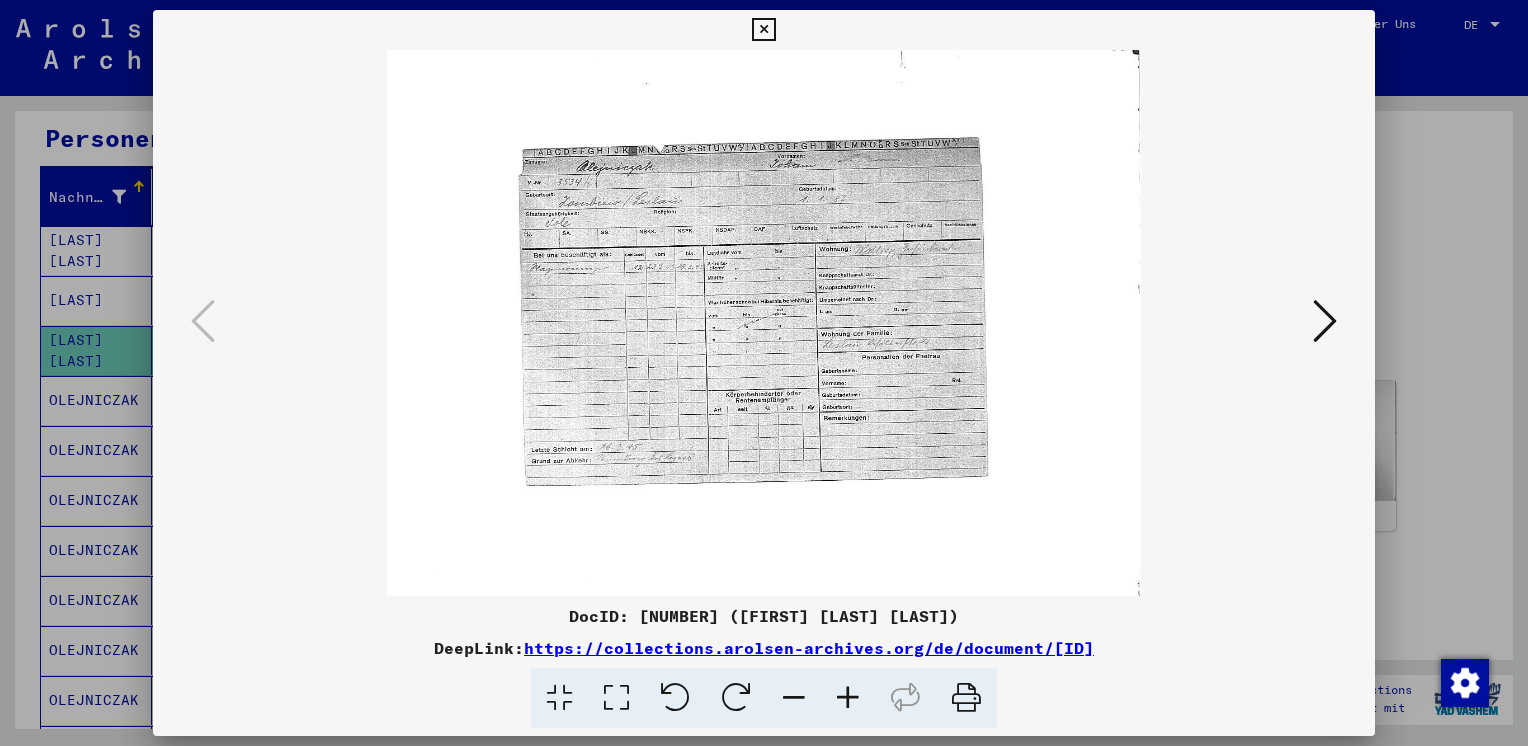 click at bounding box center [848, 698] 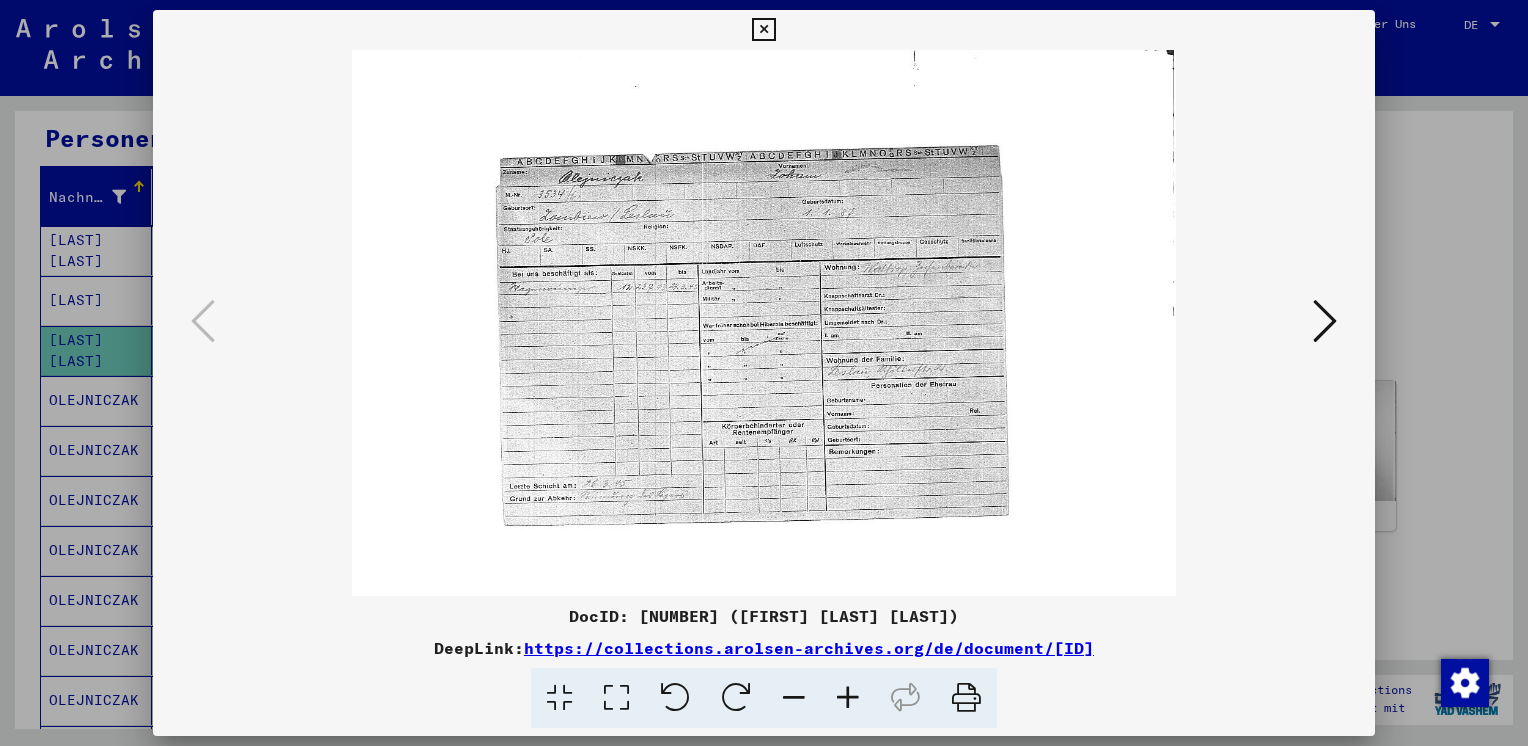 click at bounding box center [848, 698] 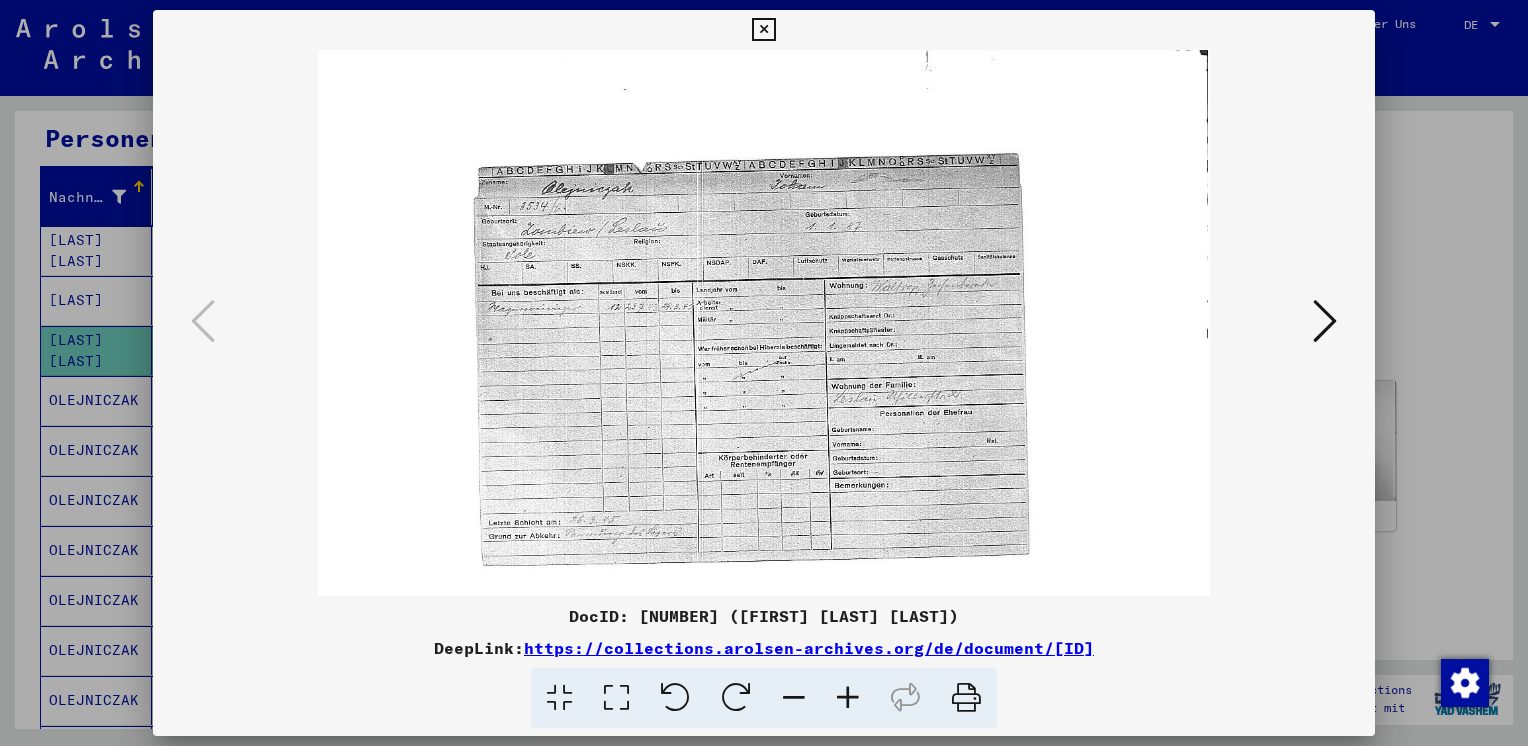 click at bounding box center (848, 698) 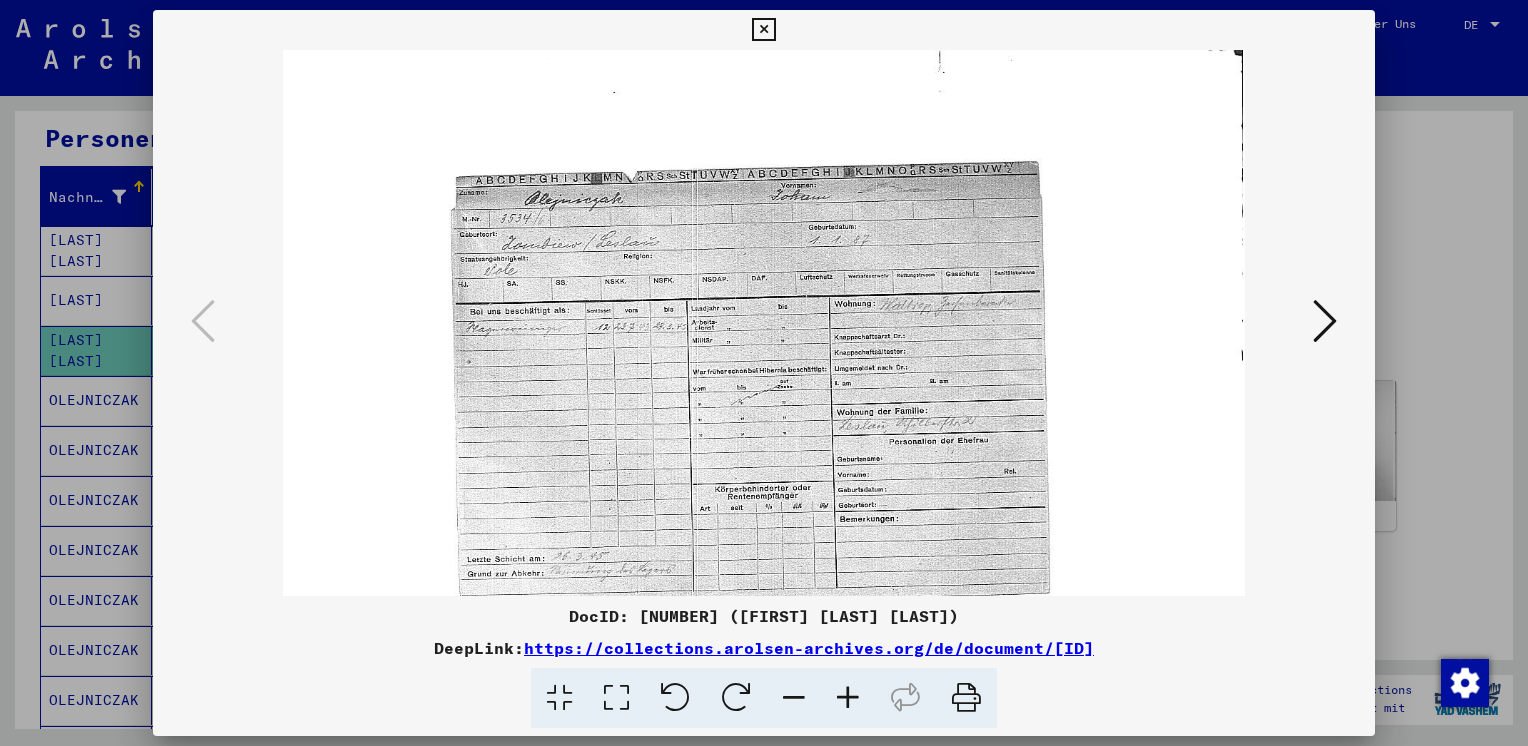 click at bounding box center [848, 698] 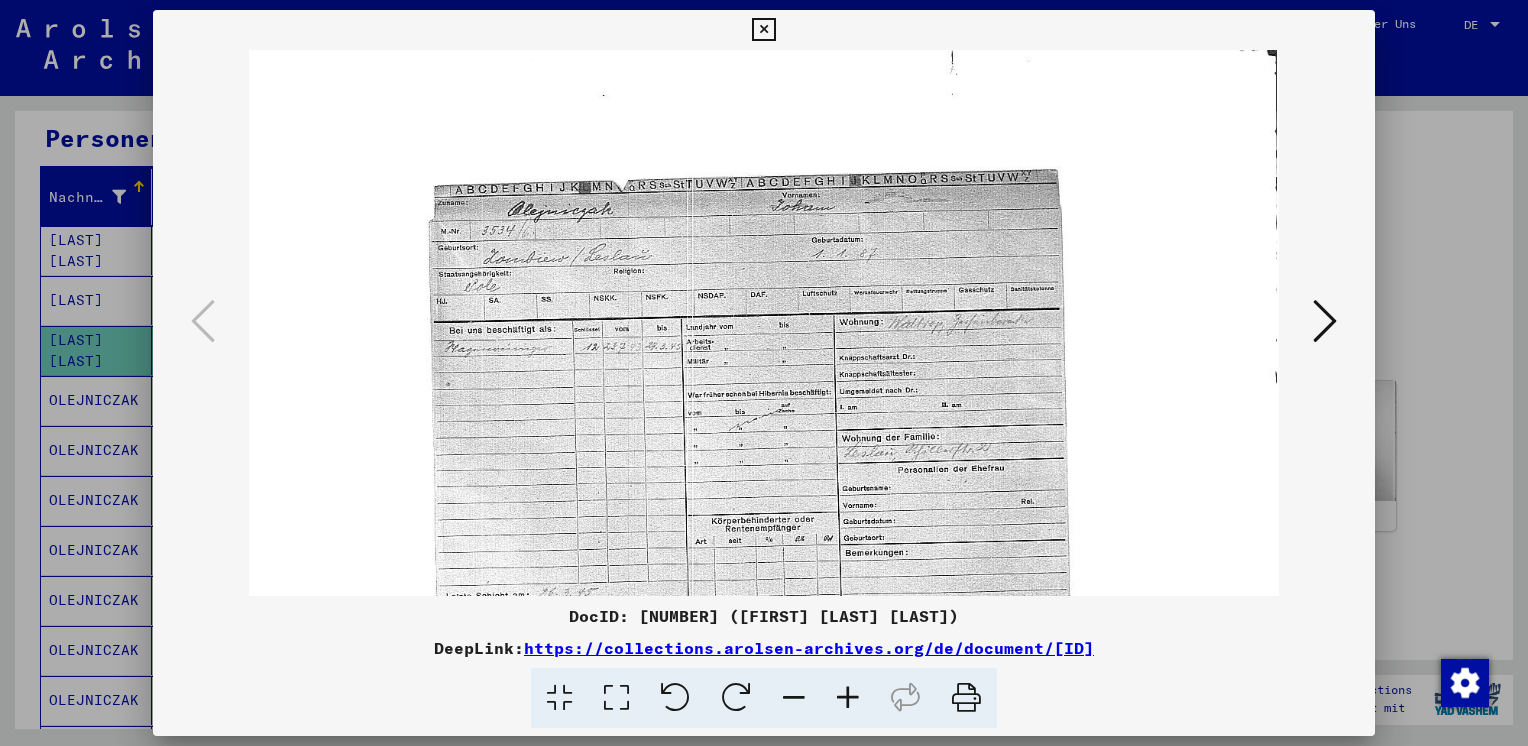 click at bounding box center (848, 698) 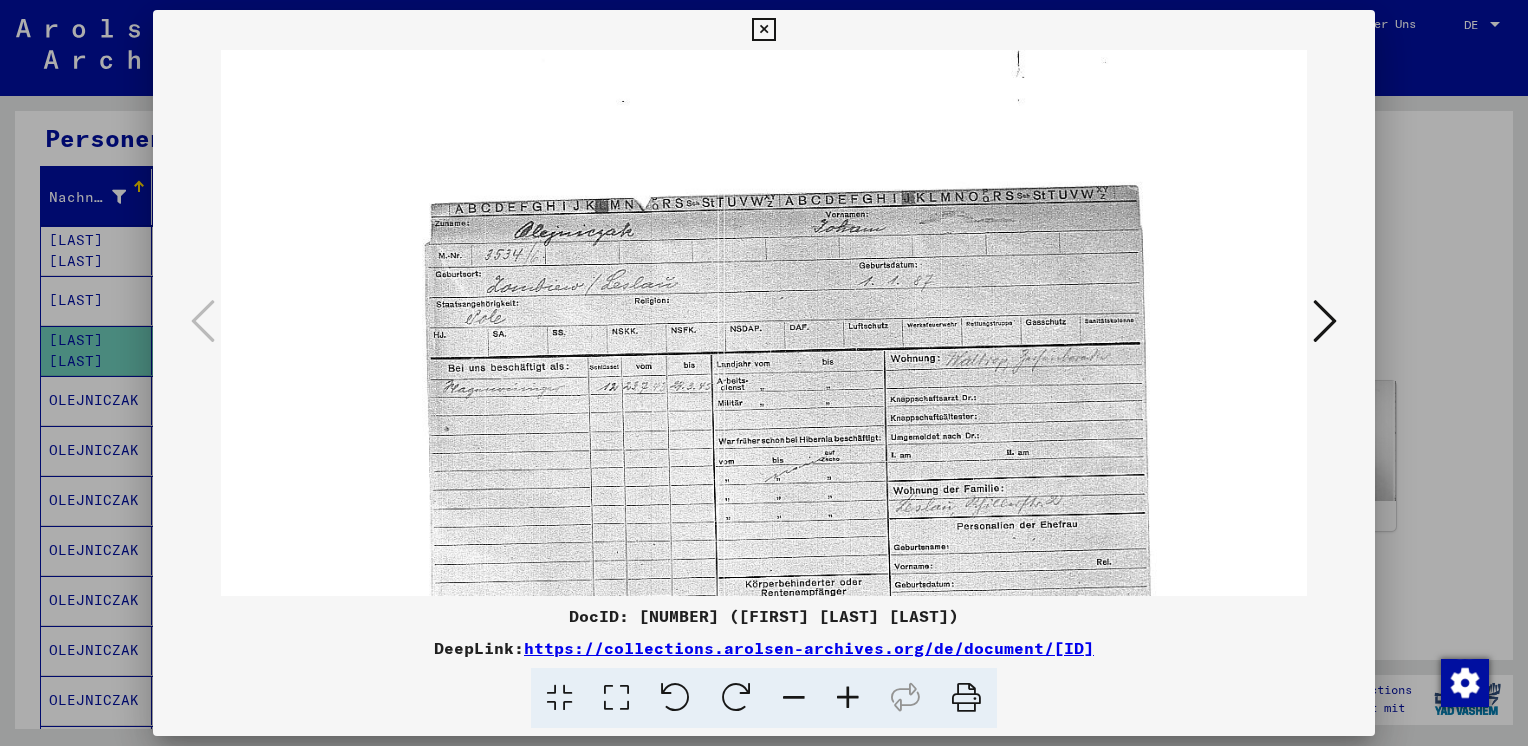 click at bounding box center (848, 698) 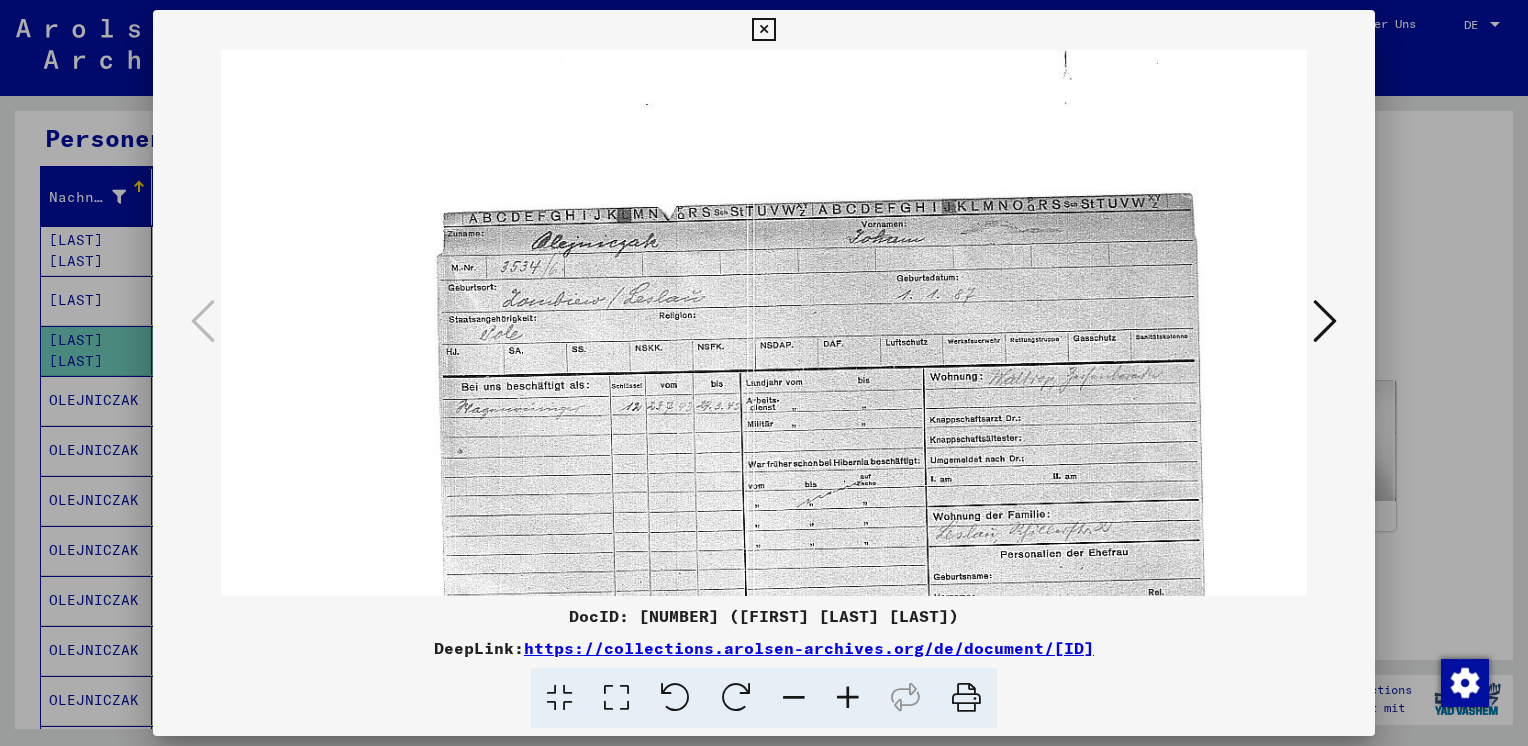 click at bounding box center (1325, 321) 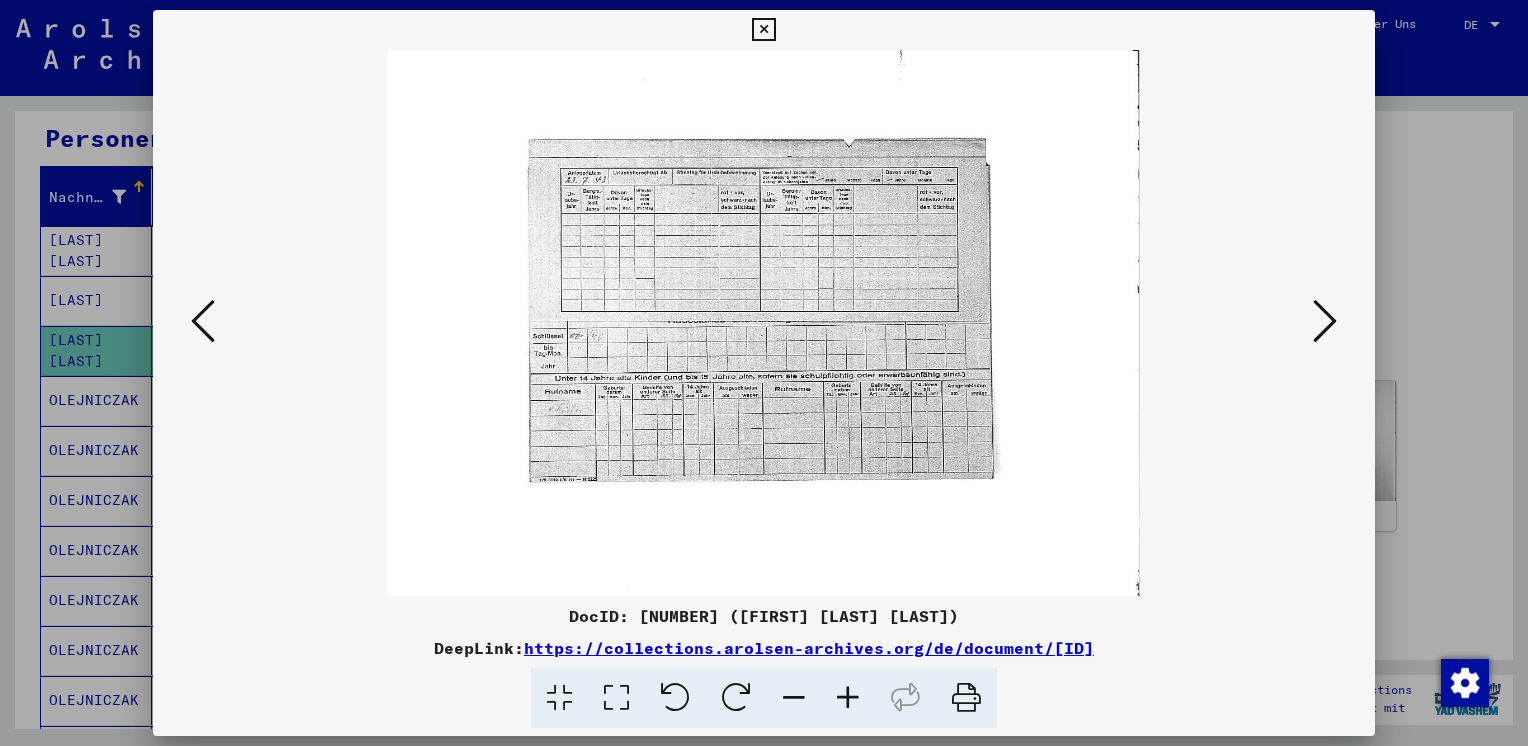 click at bounding box center (763, 30) 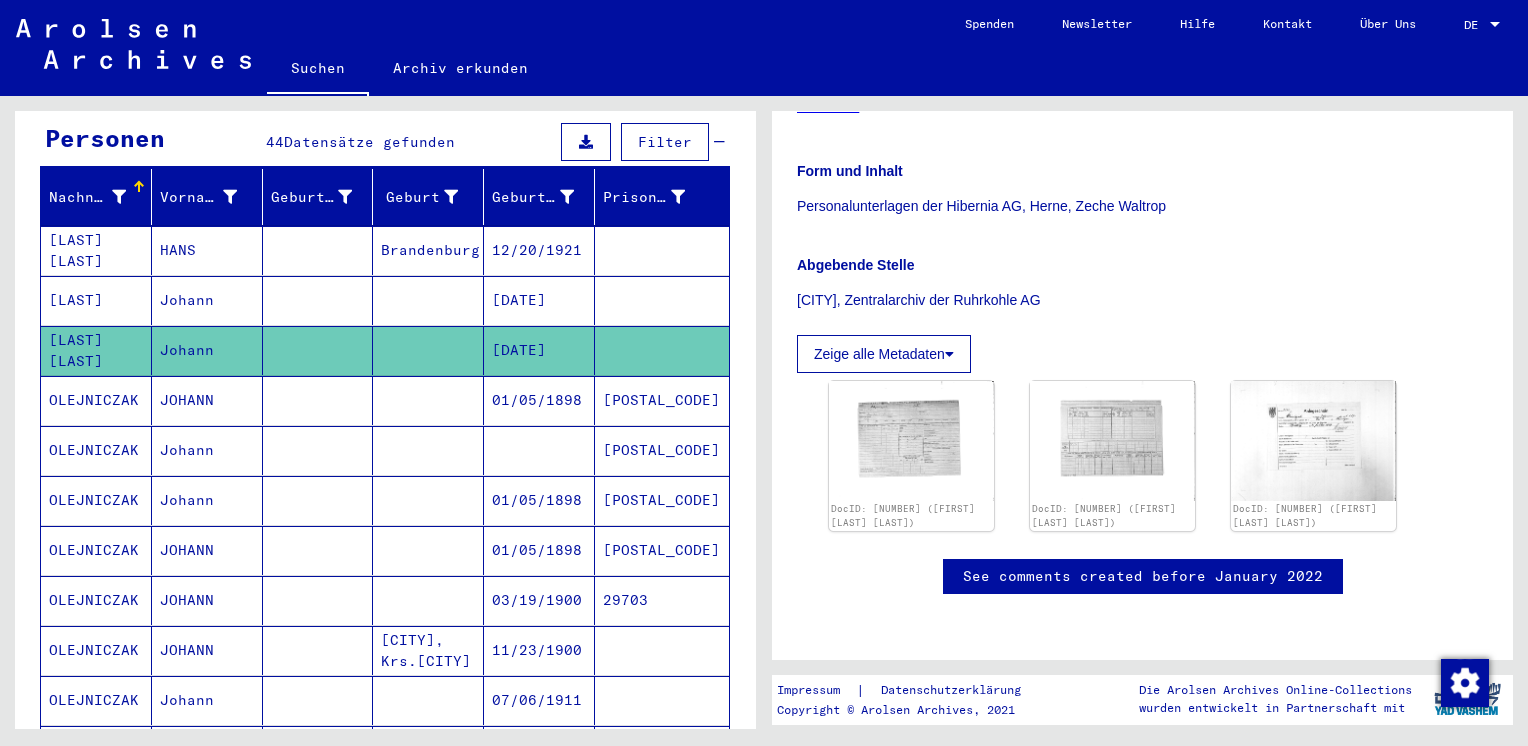 click on "OLEJNICZAK" at bounding box center (96, 450) 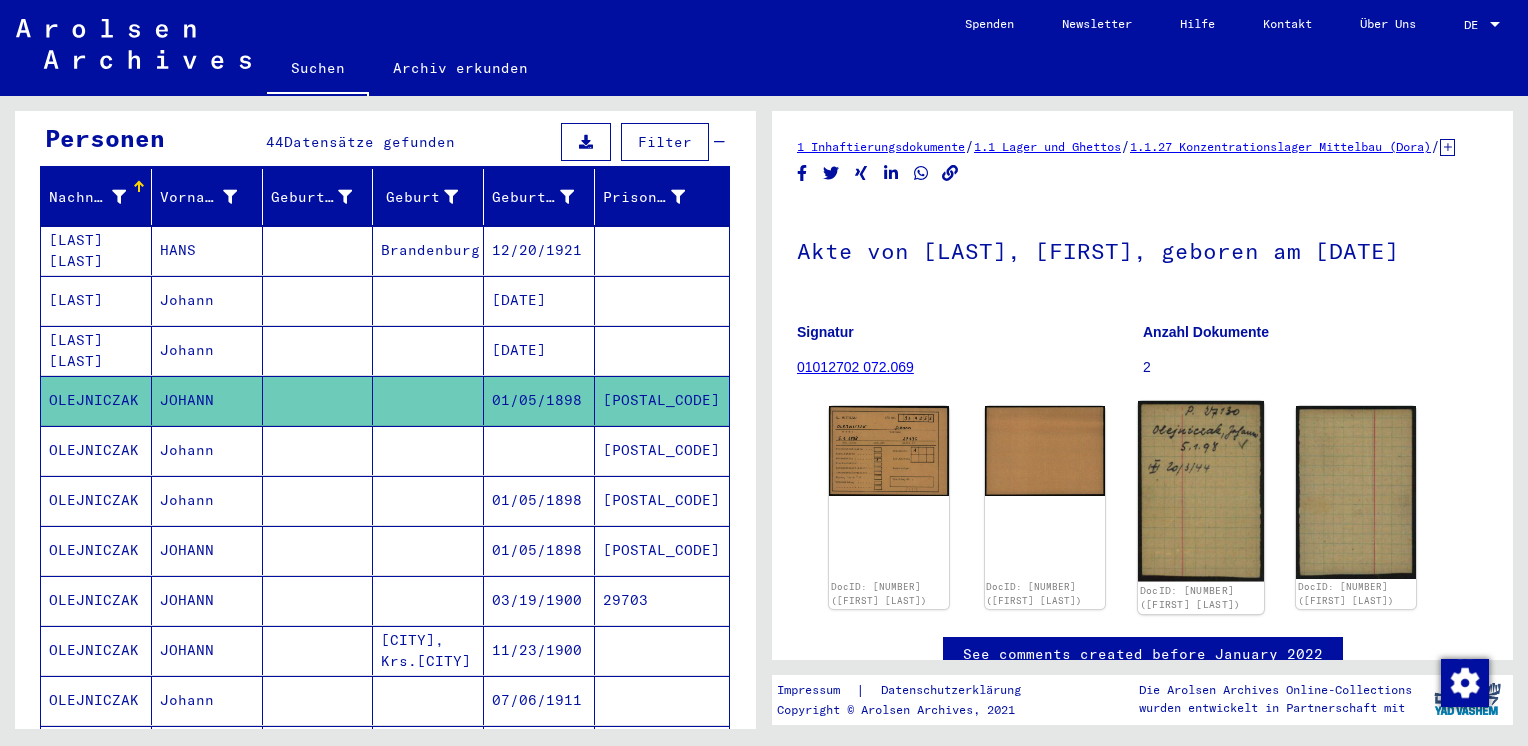 scroll, scrollTop: 0, scrollLeft: 0, axis: both 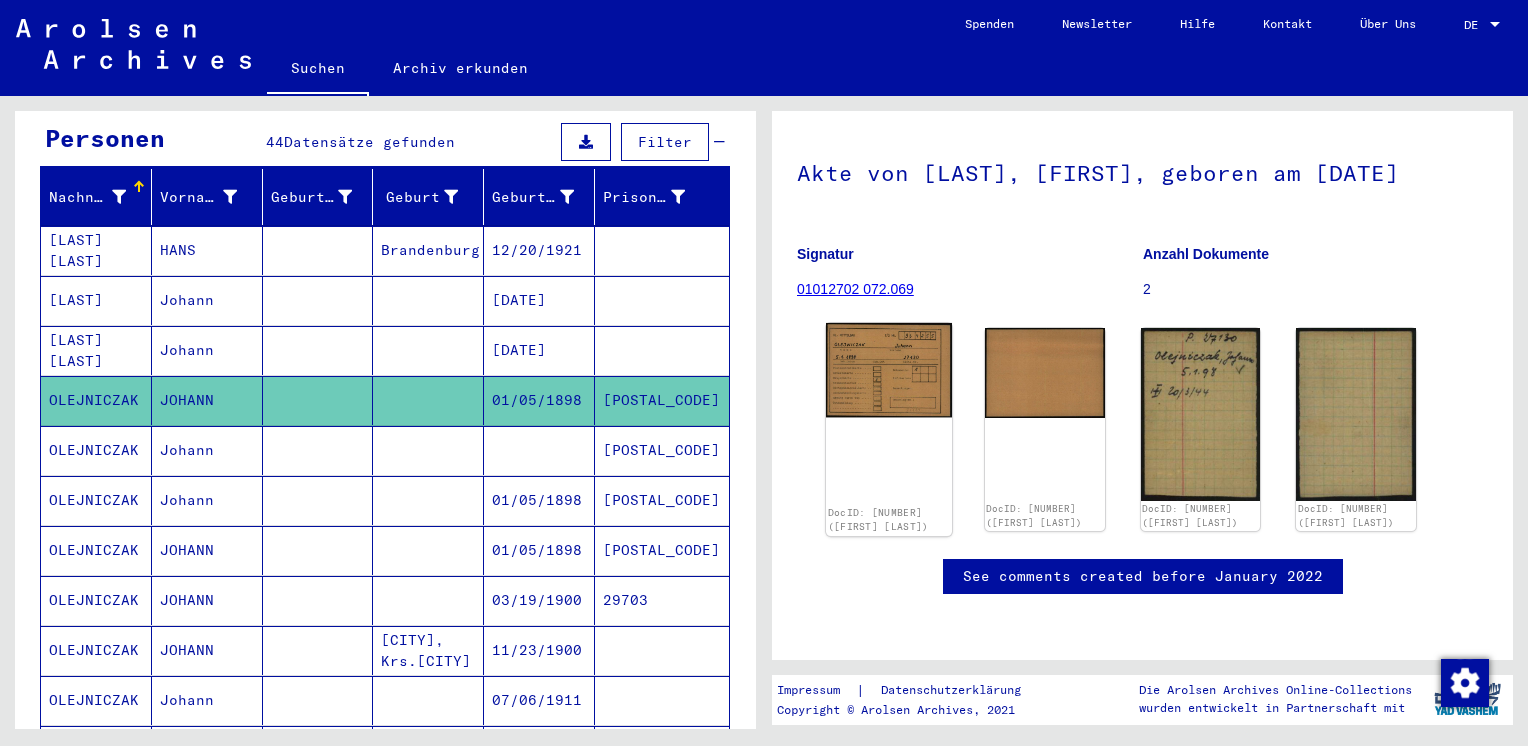 click 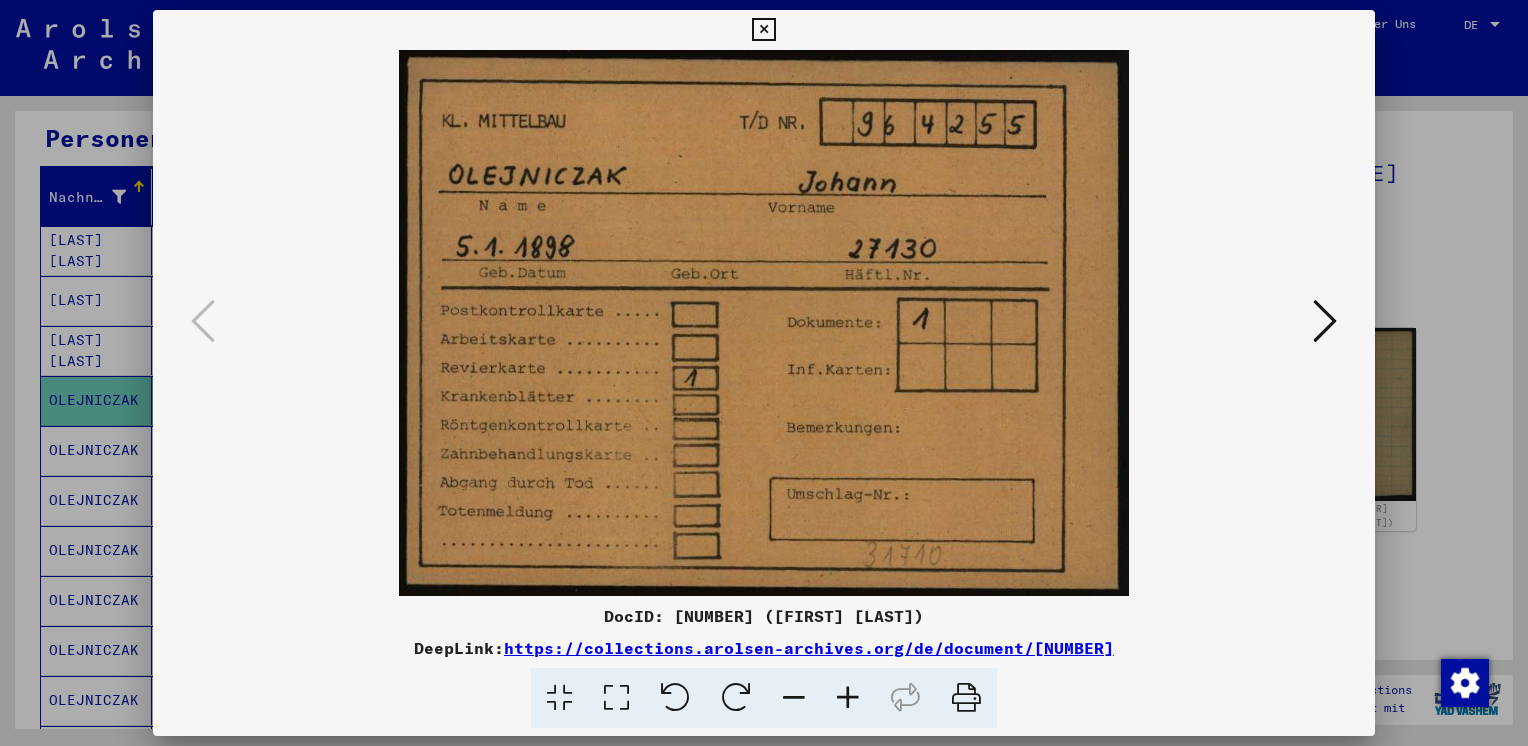 click at bounding box center (1325, 321) 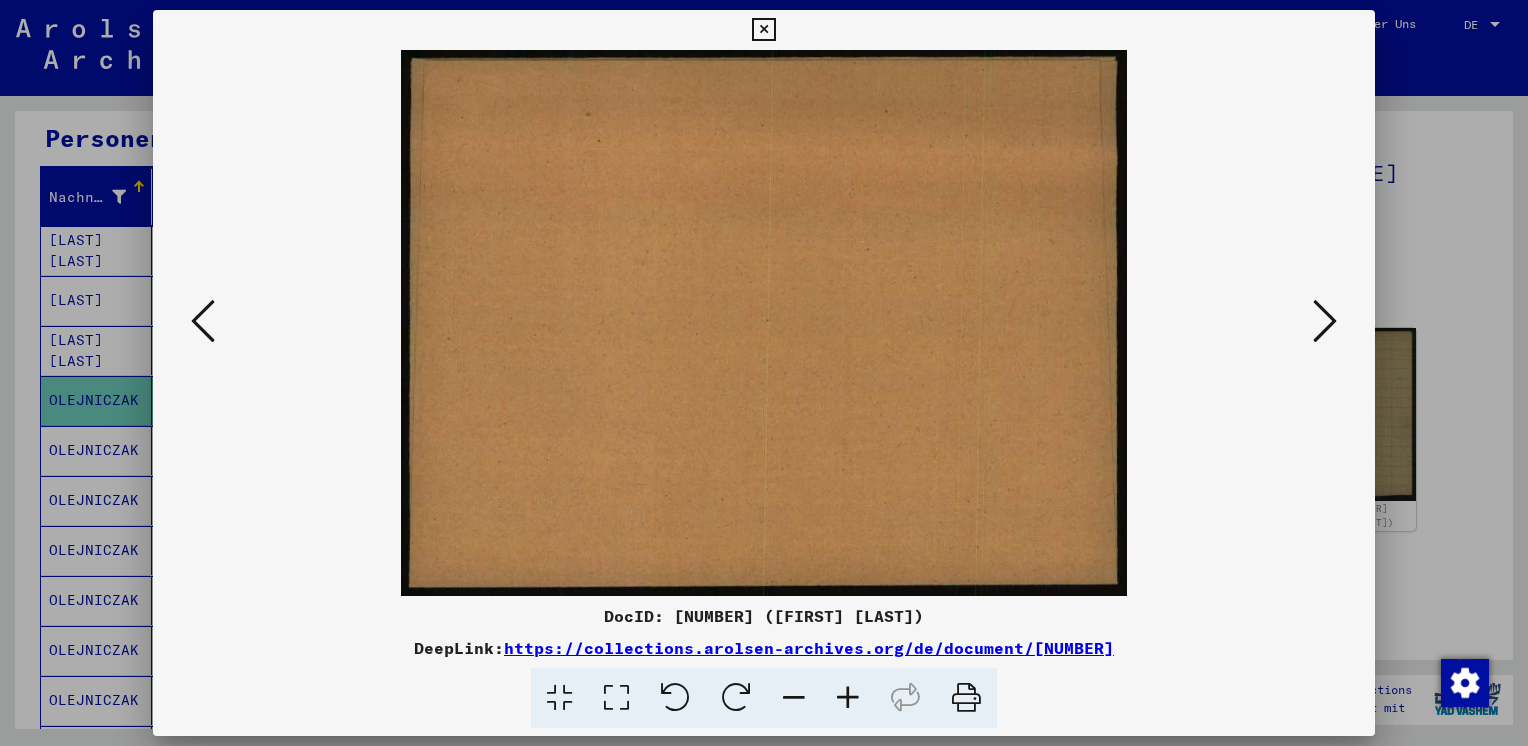 click at bounding box center [1325, 321] 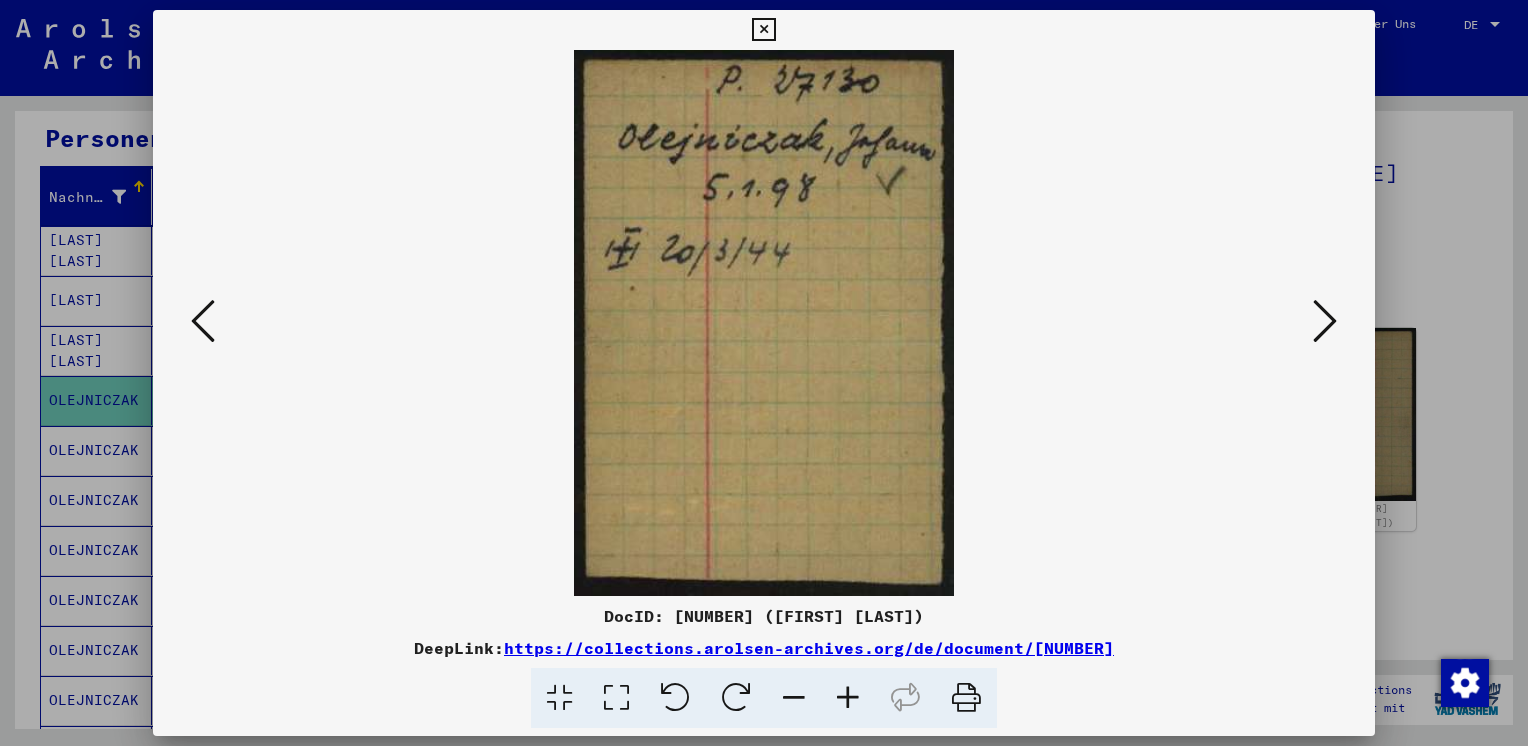 click at bounding box center [1325, 321] 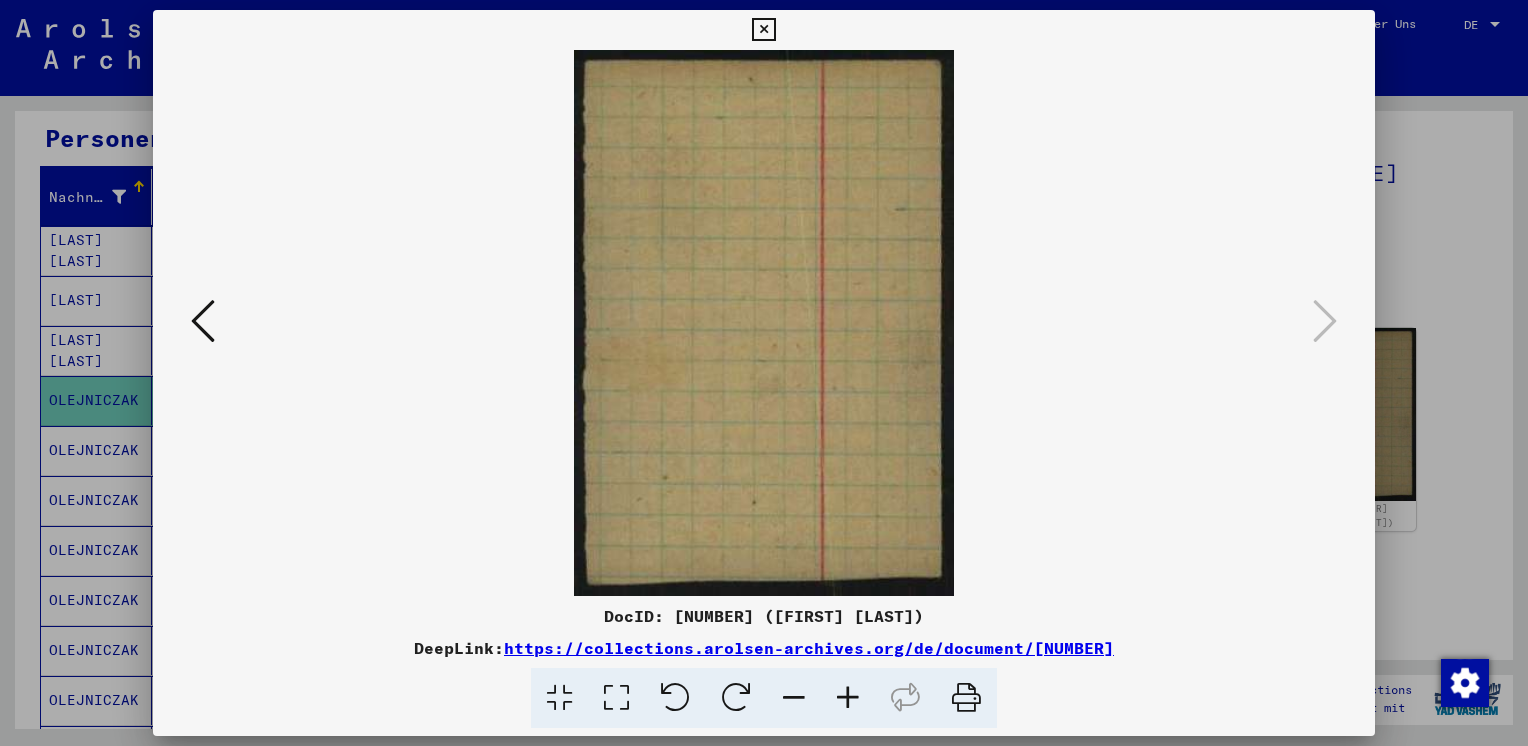 click at bounding box center [763, 30] 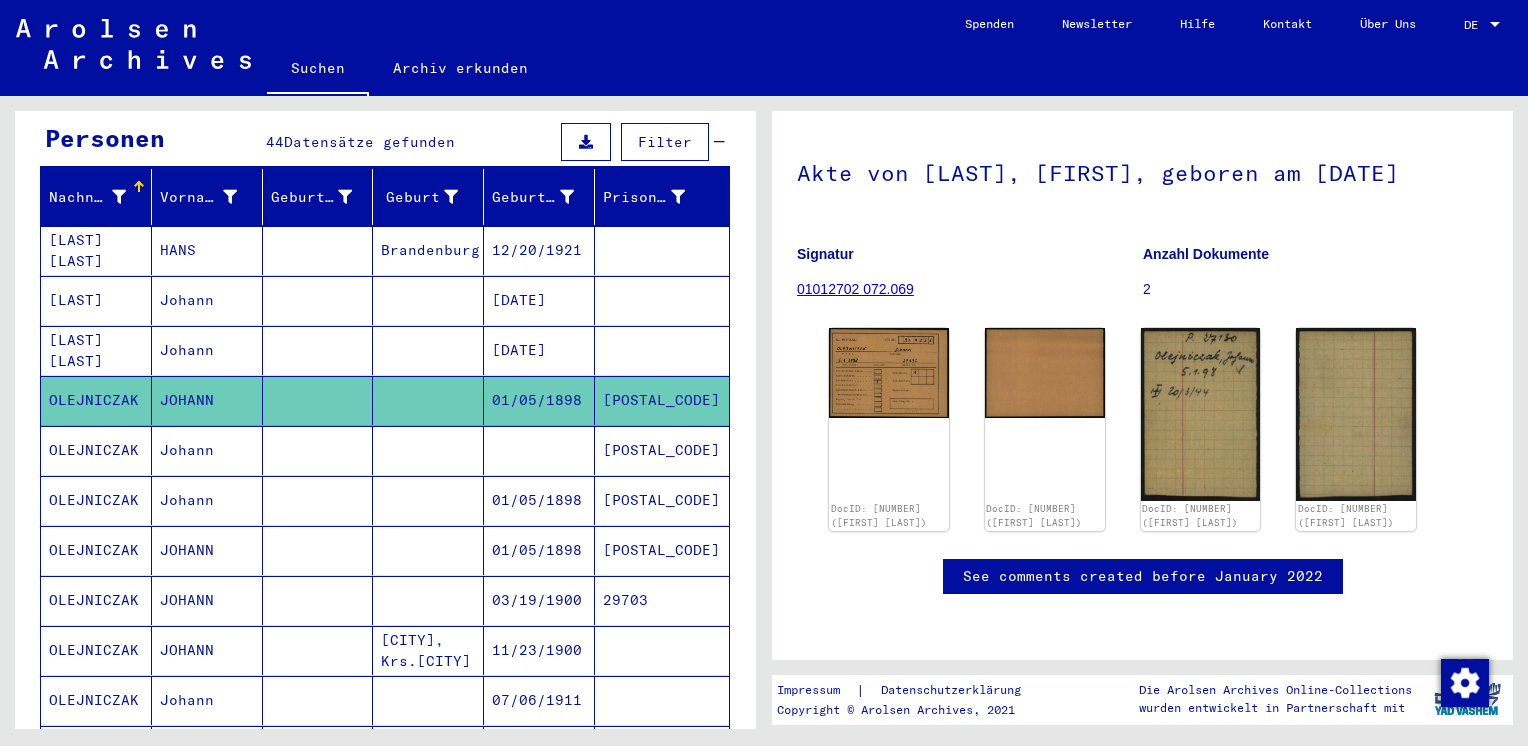 click on "OLEJNICZAK" at bounding box center (96, 500) 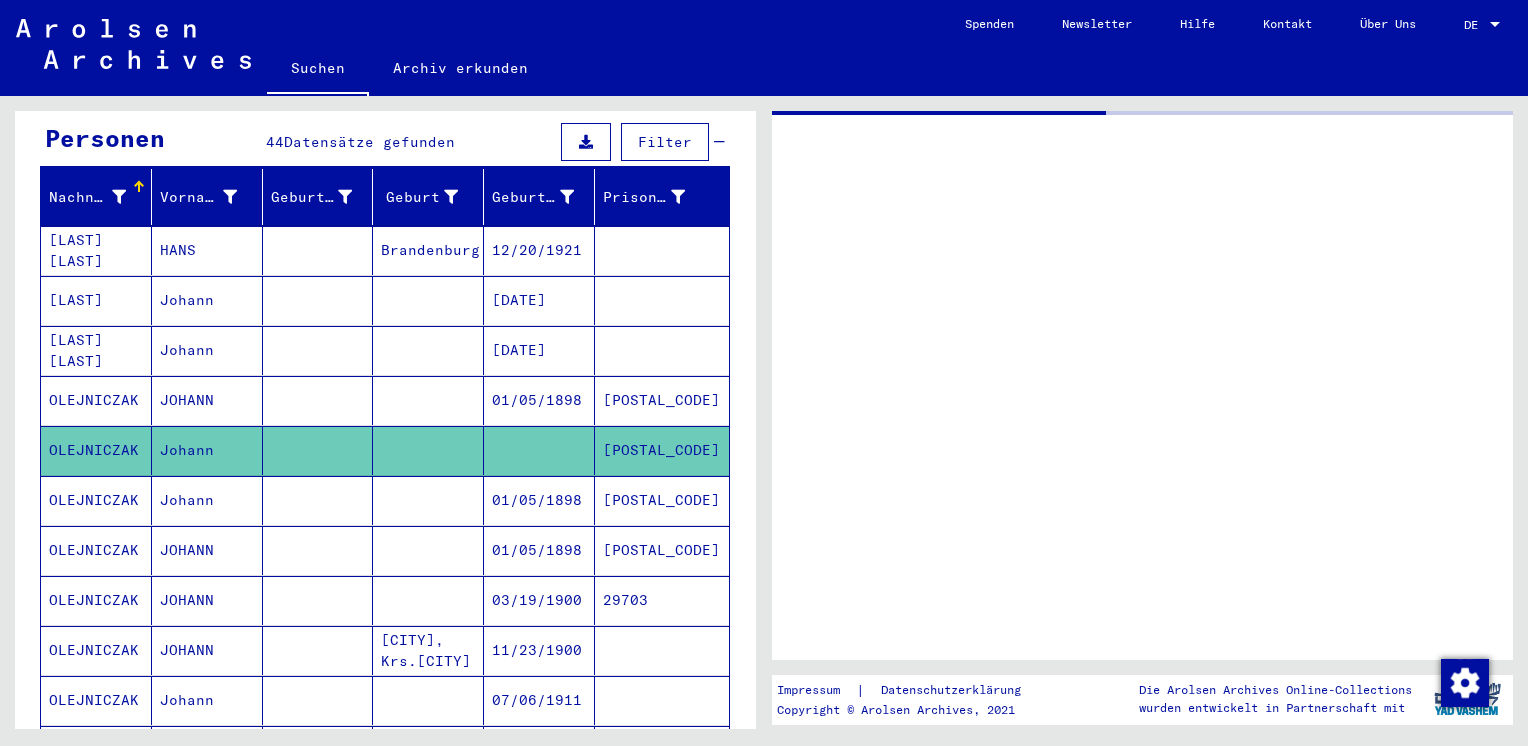 scroll, scrollTop: 0, scrollLeft: 0, axis: both 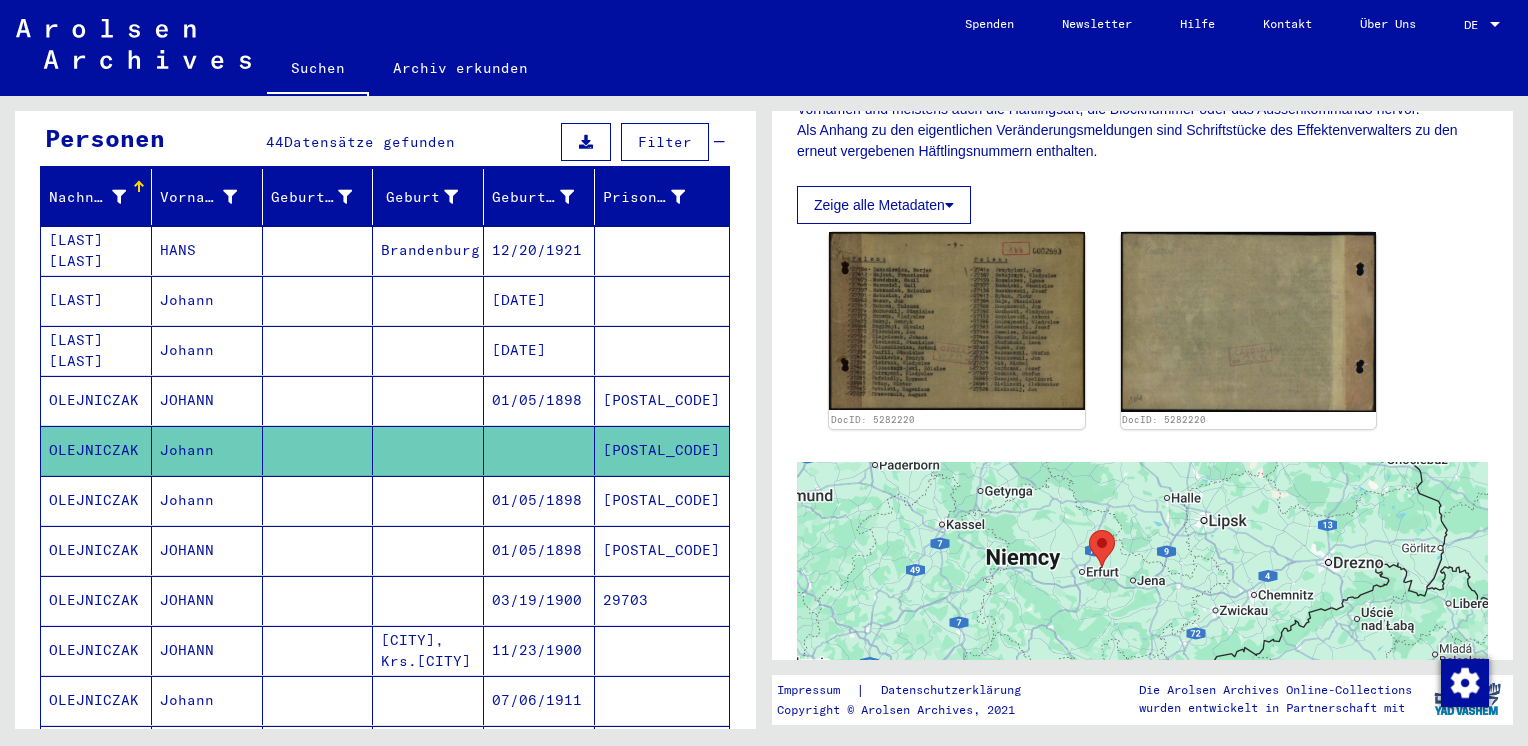 click on "OLEJNICZAK" at bounding box center (96, 550) 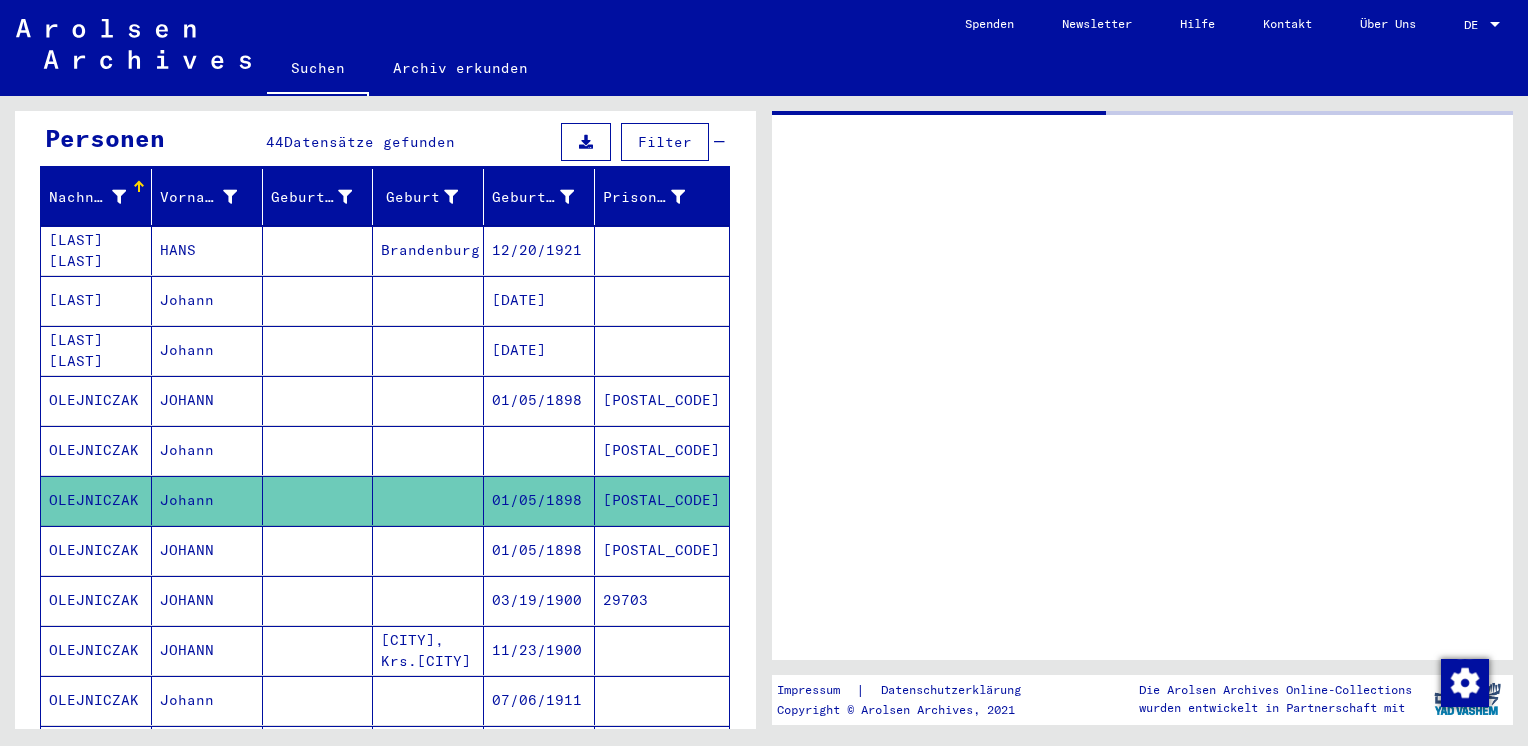 scroll, scrollTop: 0, scrollLeft: 0, axis: both 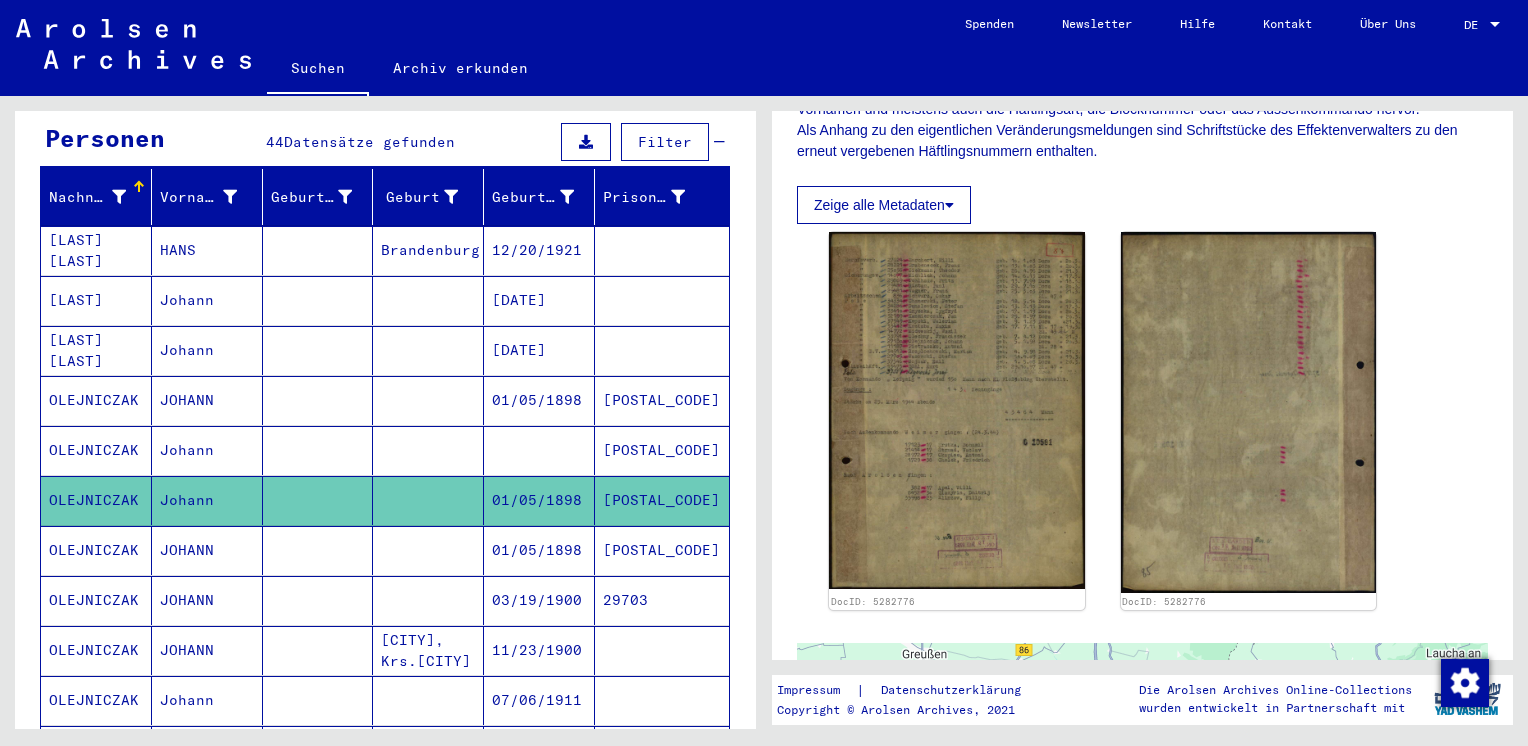 click on "OLEJNICZAK" at bounding box center (96, 600) 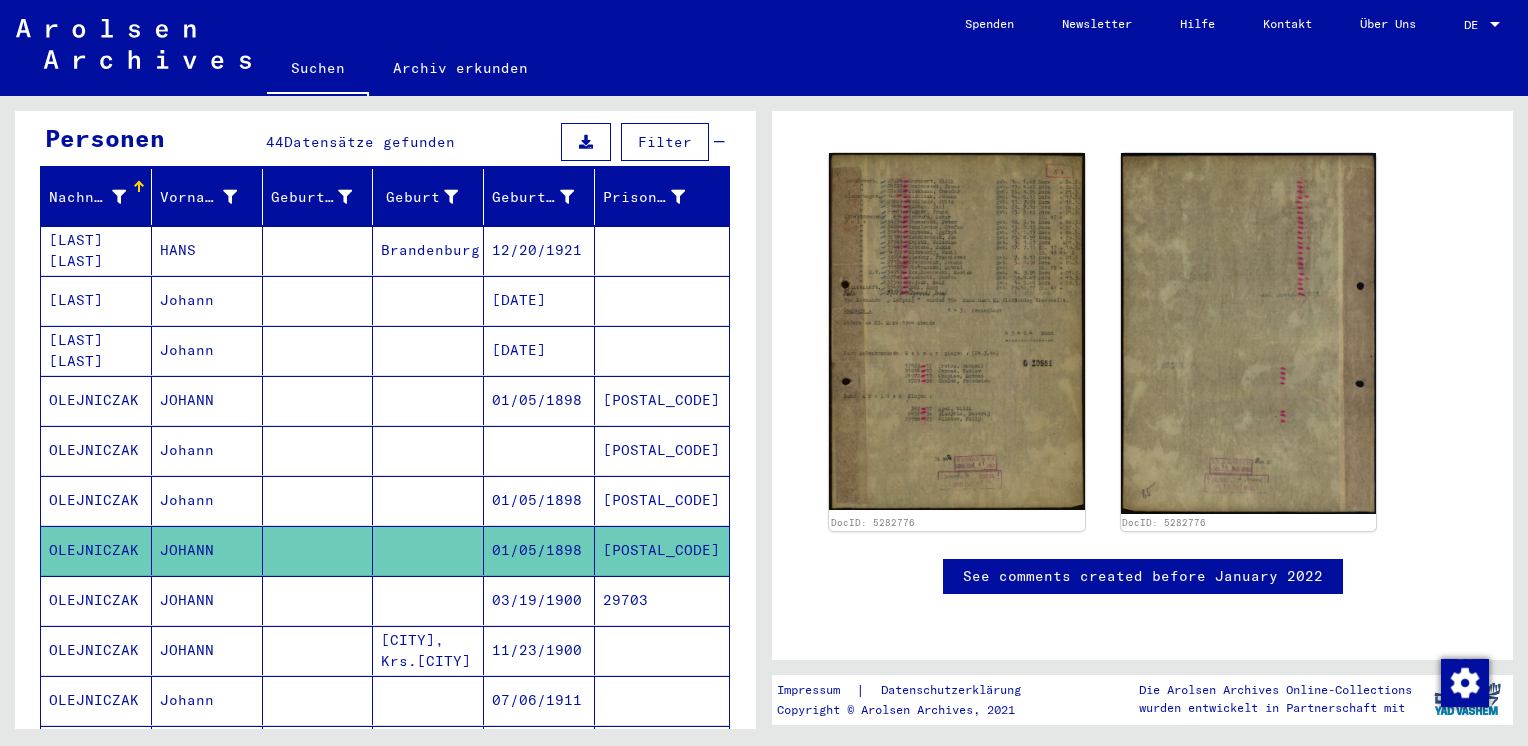 scroll, scrollTop: 147, scrollLeft: 0, axis: vertical 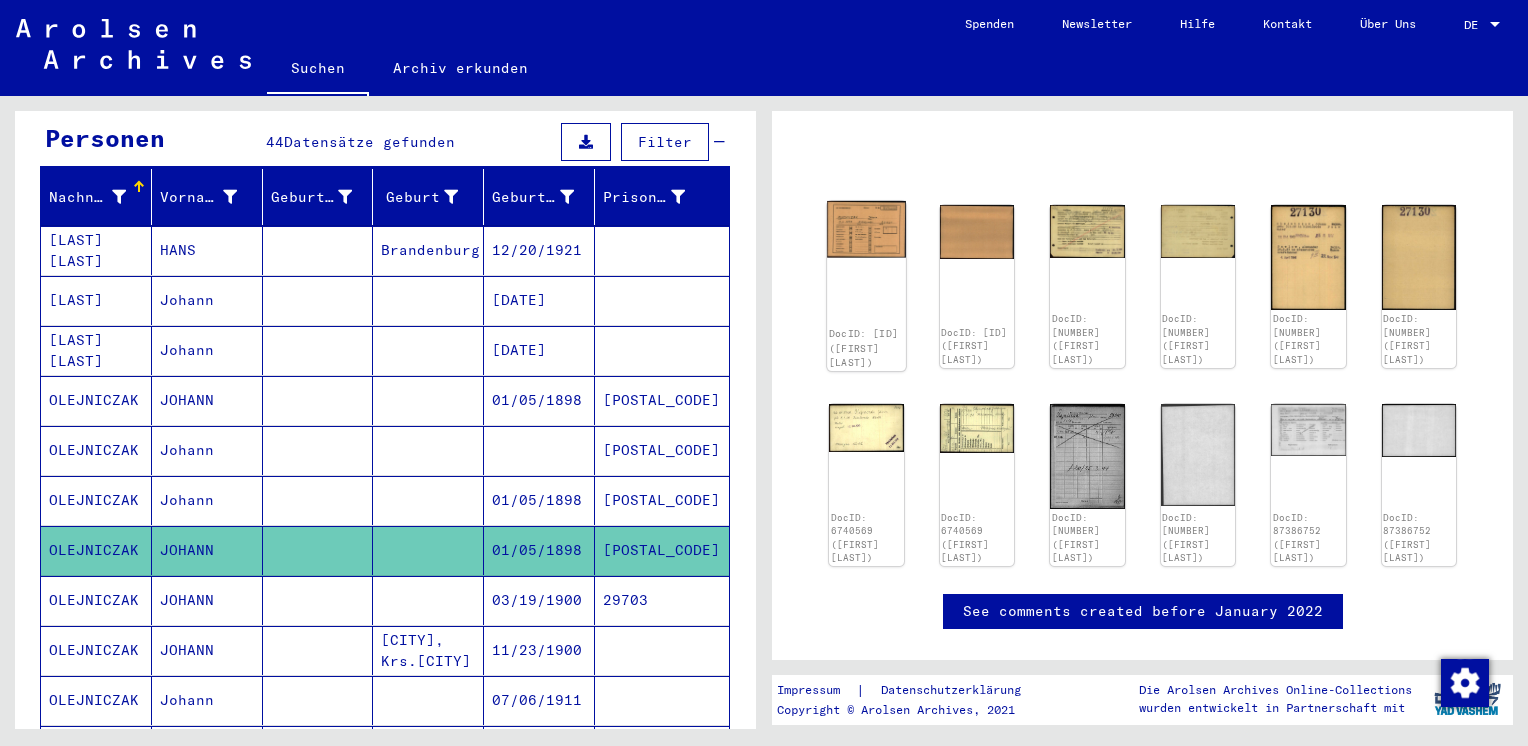 click on "DocID: [ID] ([FIRST] [LAST])" 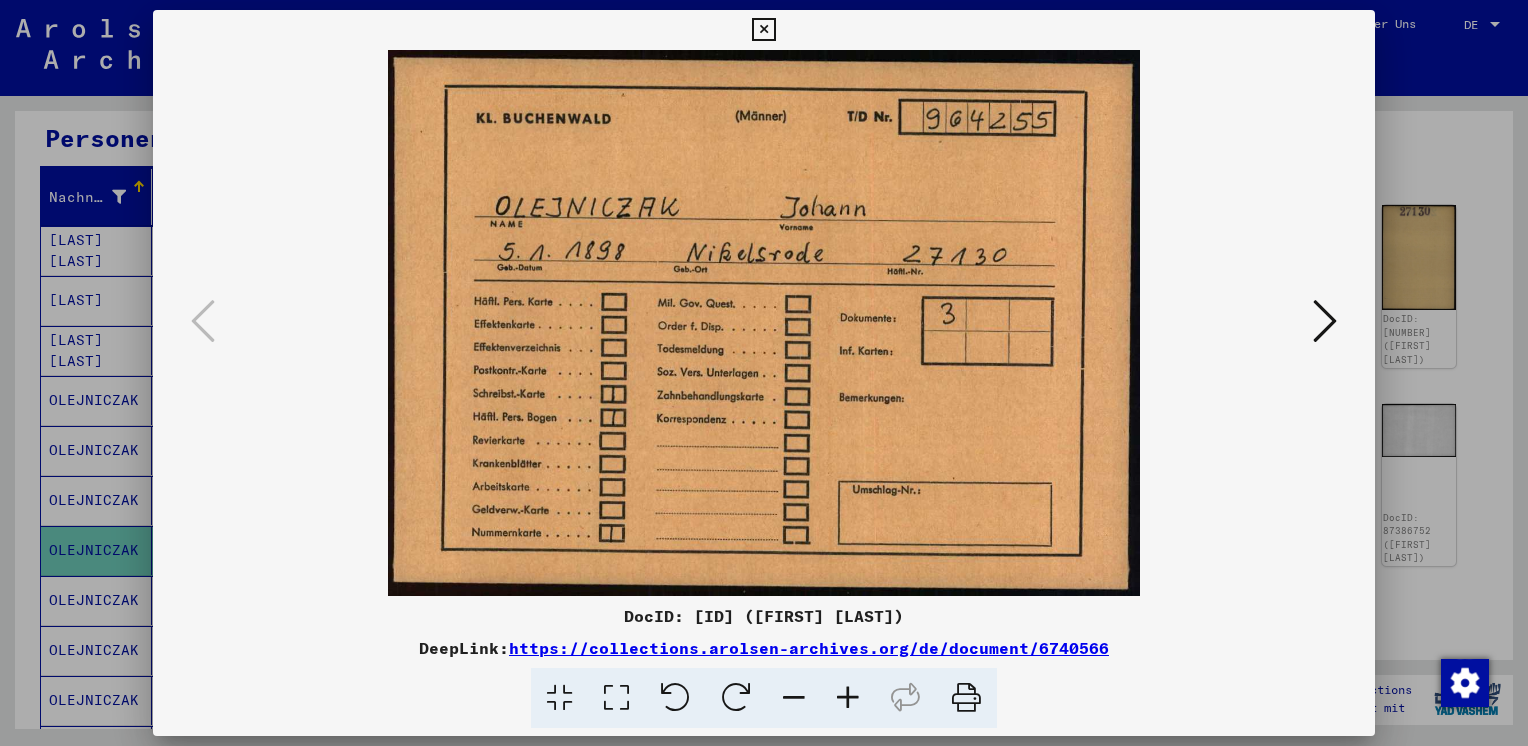 click at bounding box center (1325, 321) 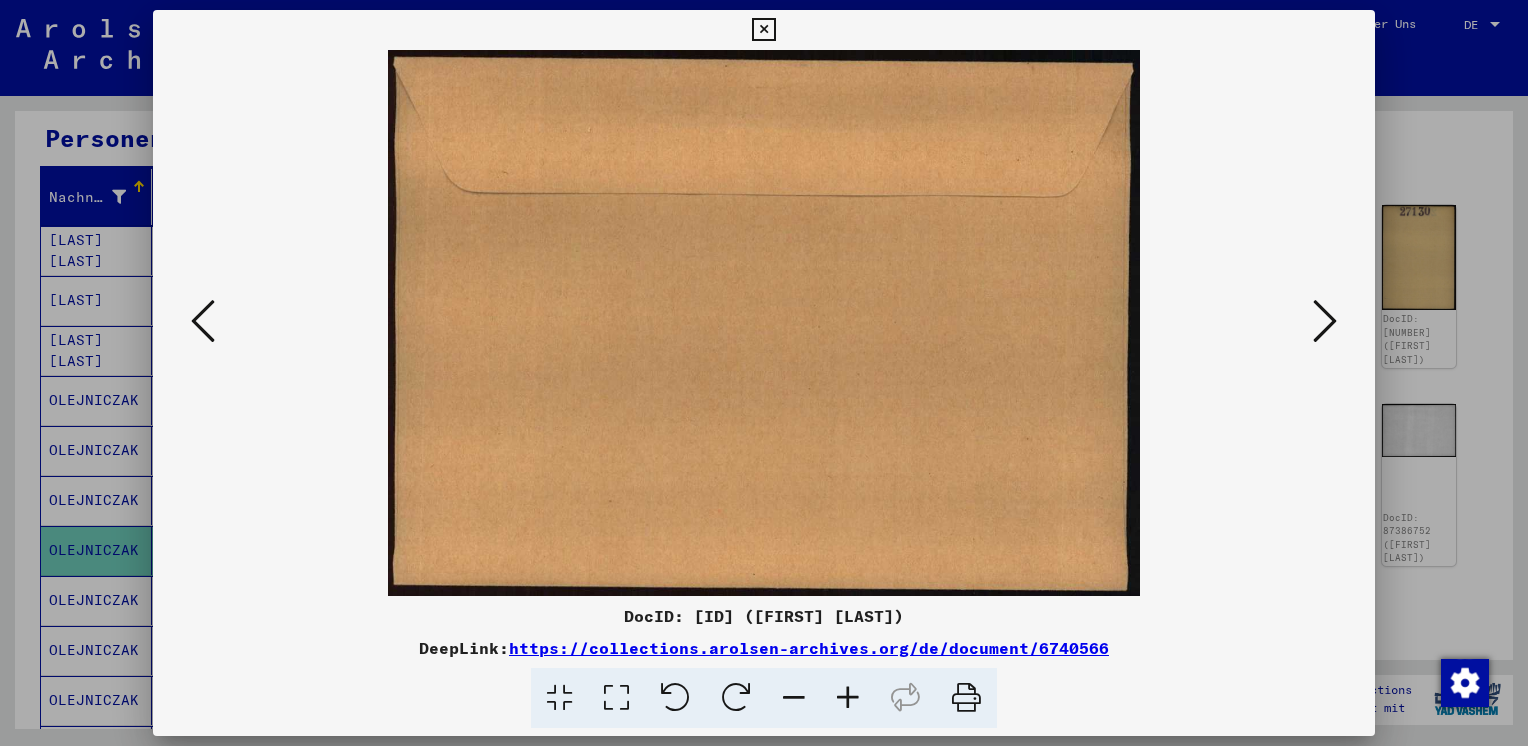 click at bounding box center [1325, 321] 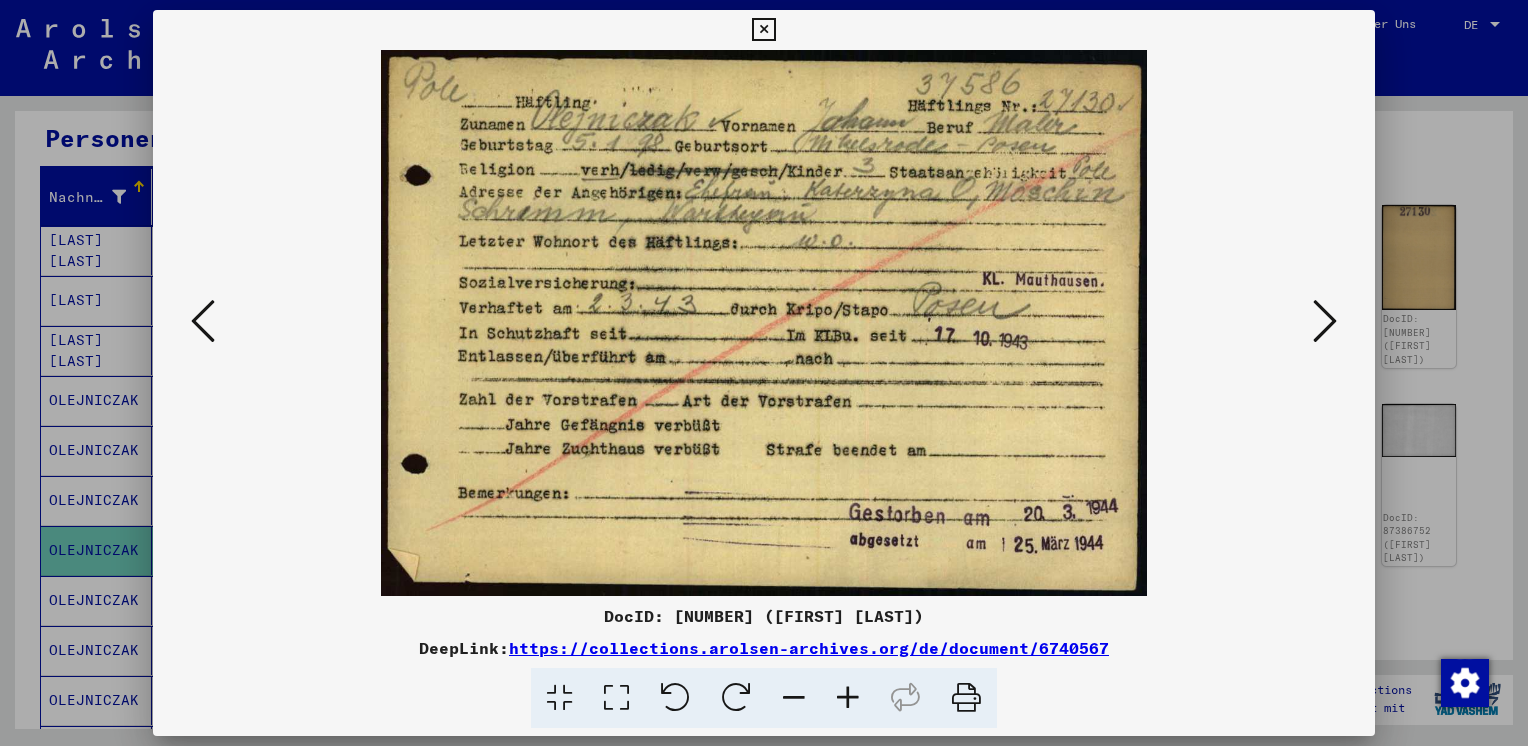 click at bounding box center (1325, 321) 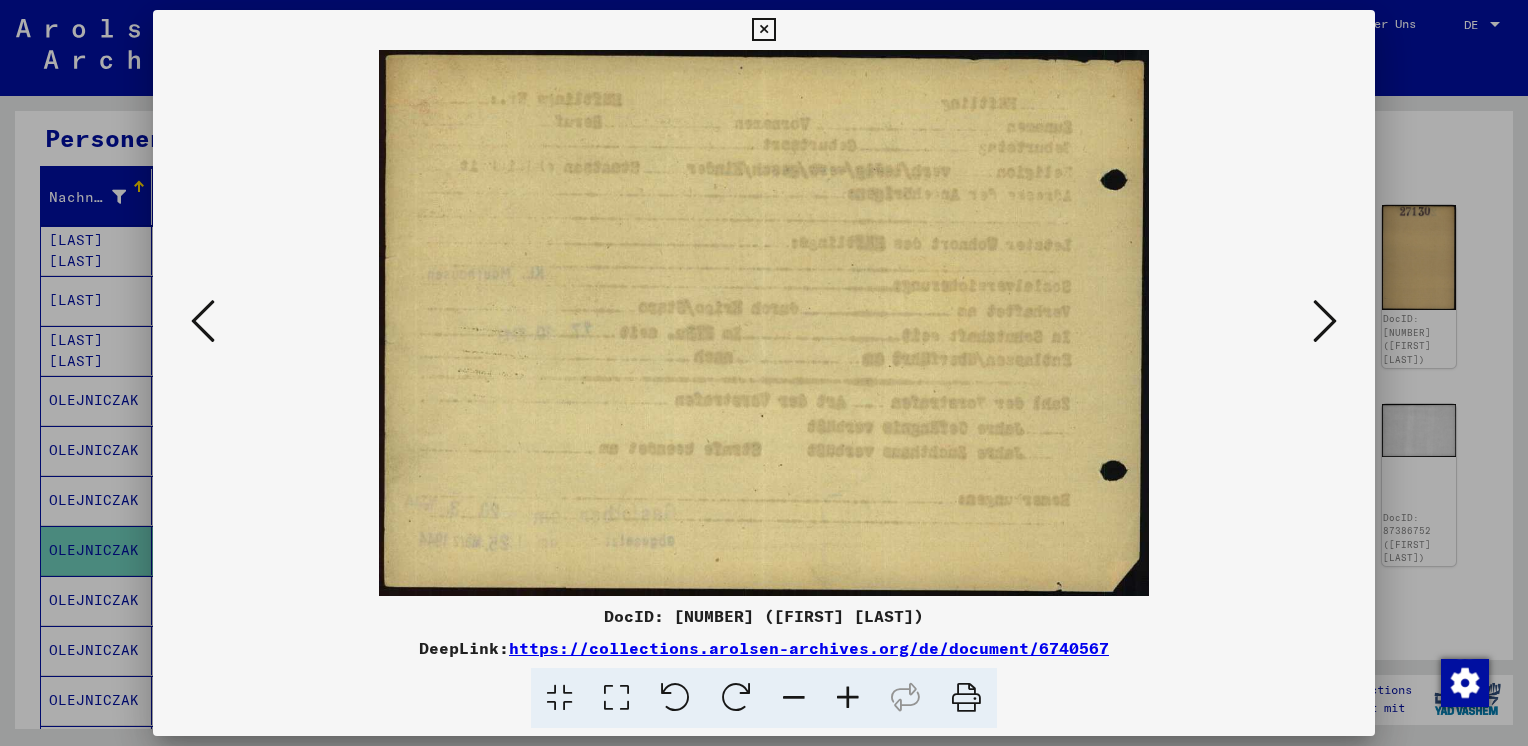 click at bounding box center [1325, 321] 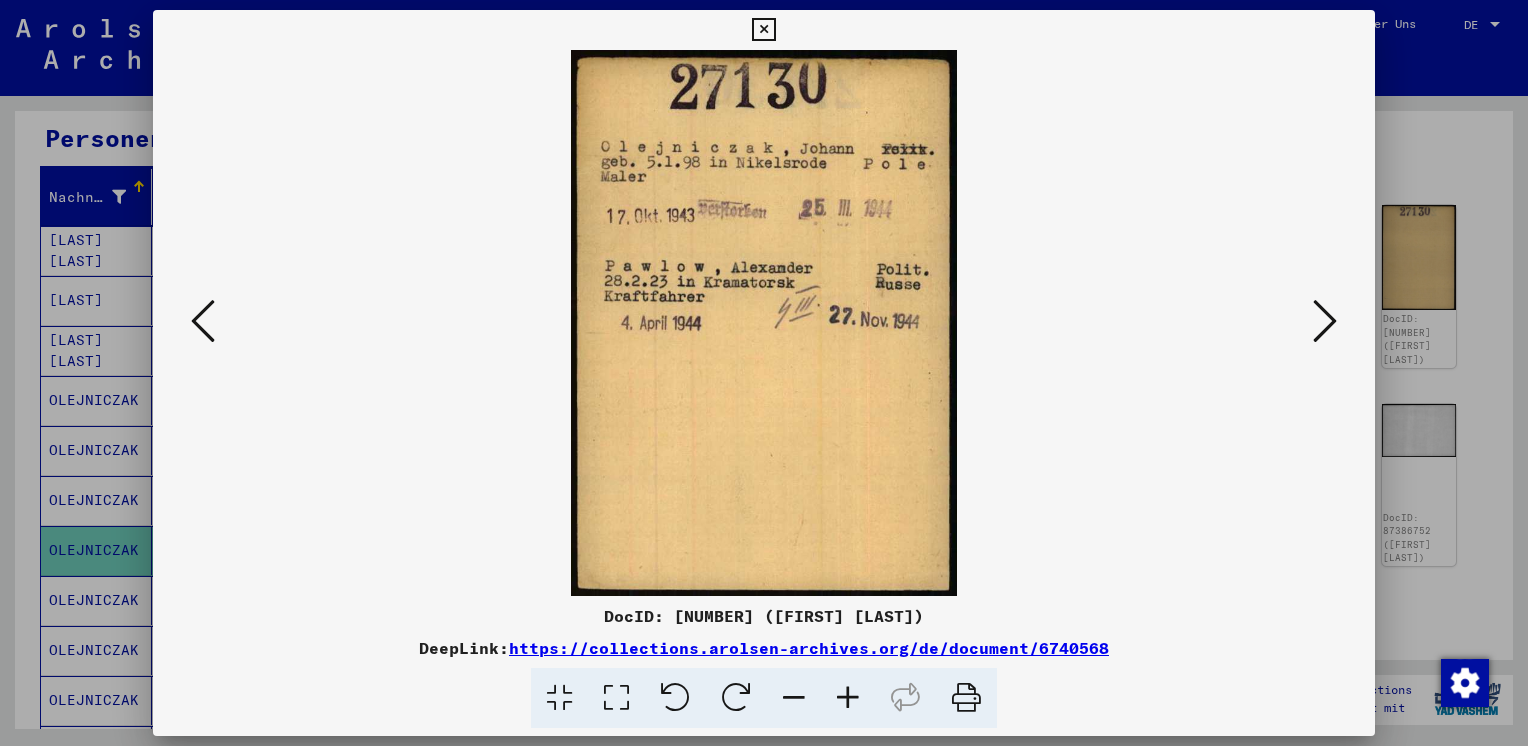 click at bounding box center (1325, 321) 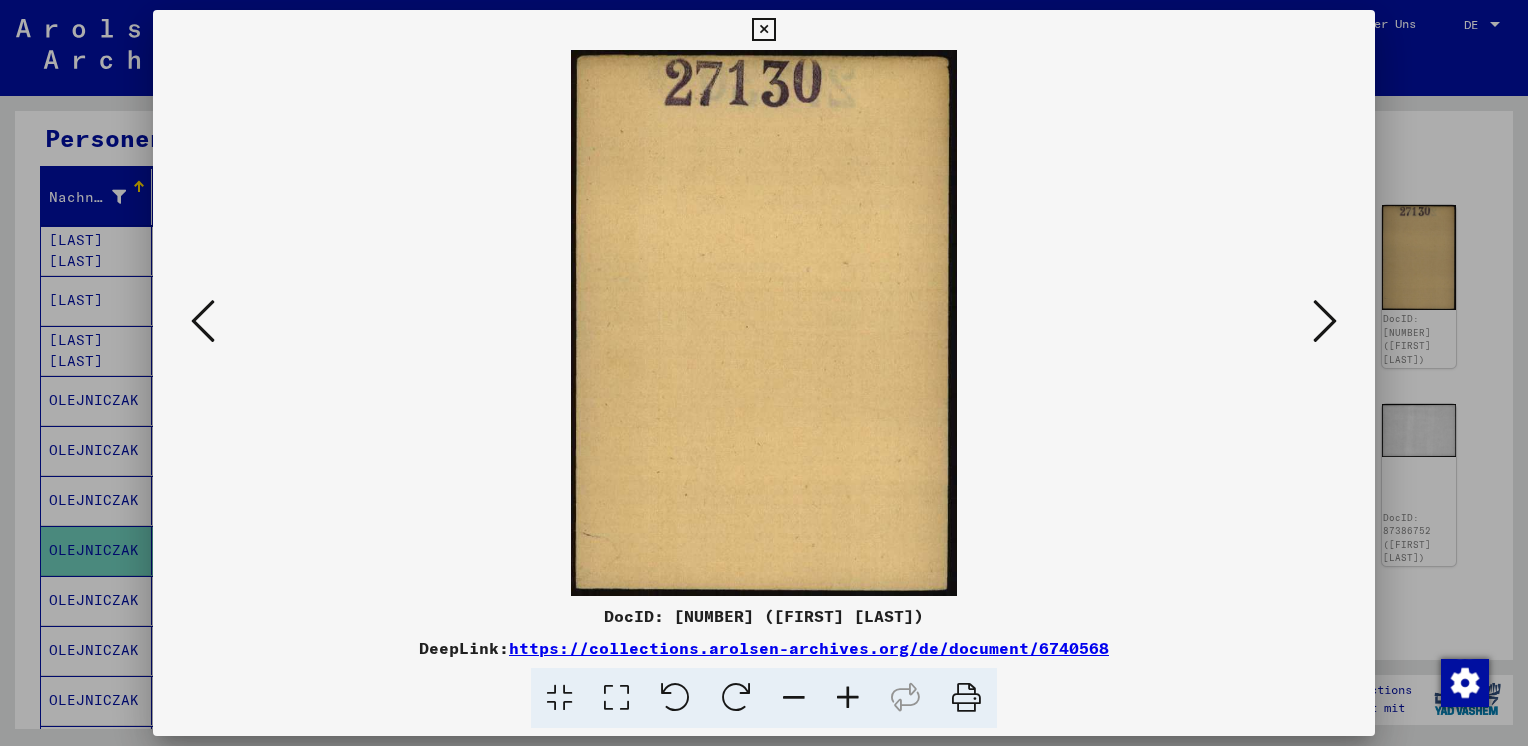 click at bounding box center (1325, 321) 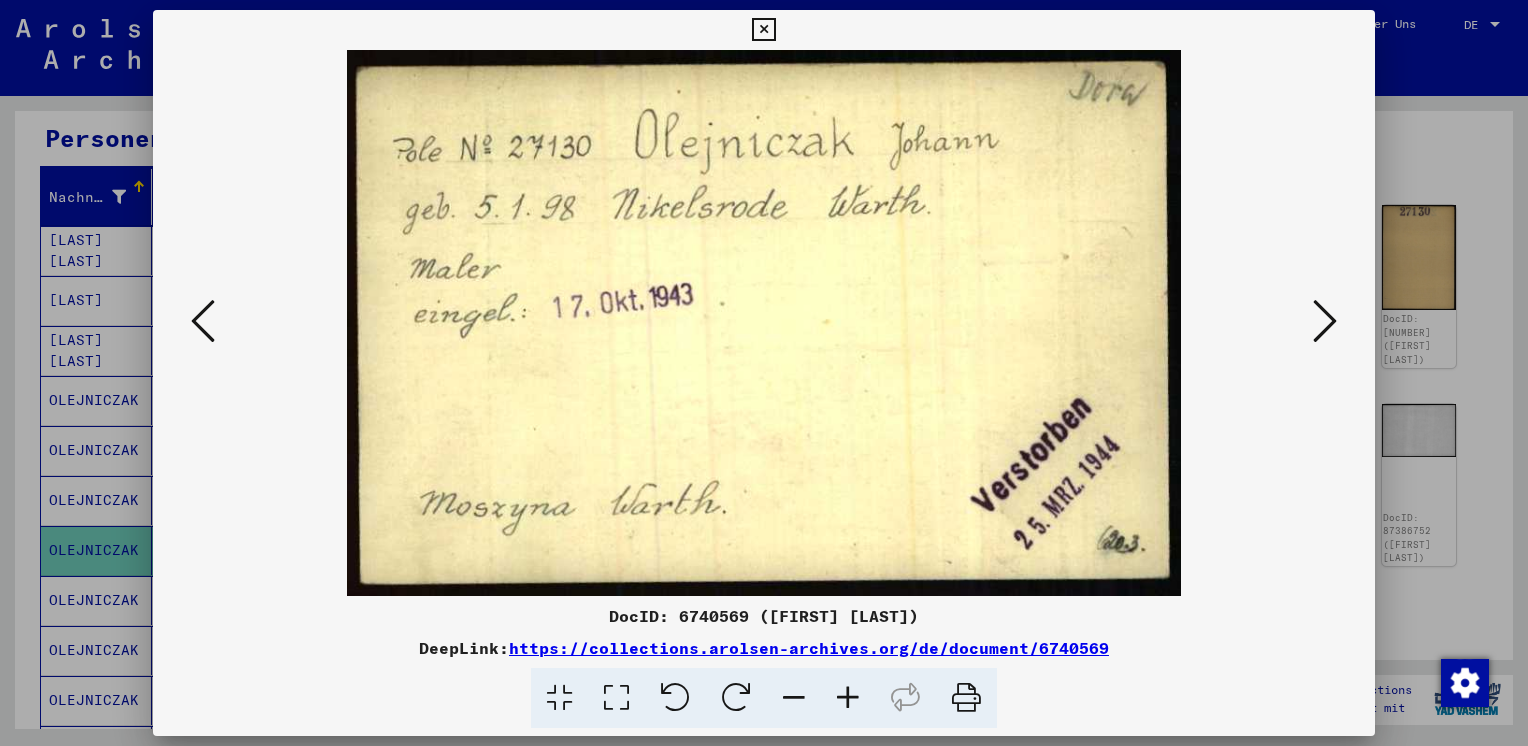 click at bounding box center [1325, 321] 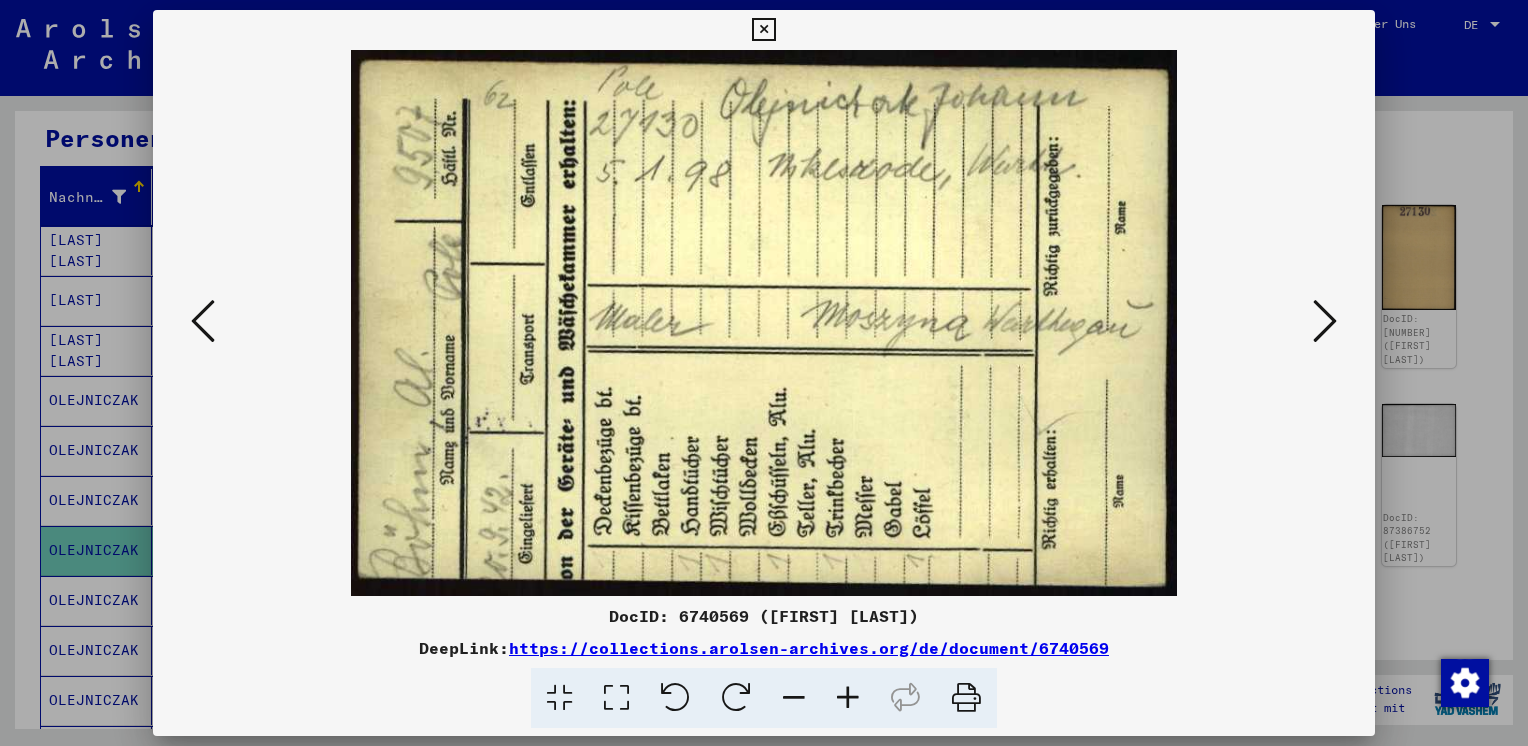 click at bounding box center [1325, 321] 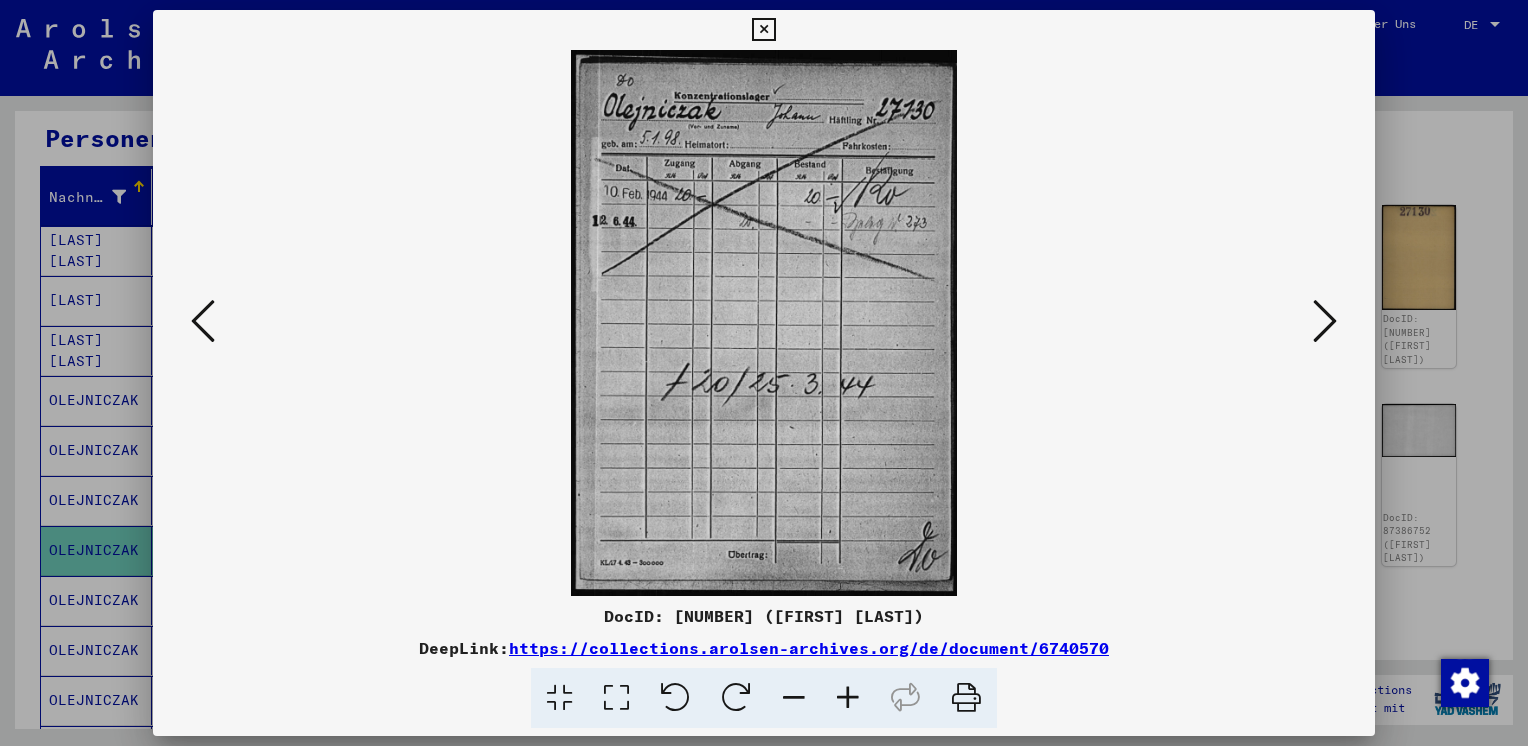 click at bounding box center (1325, 321) 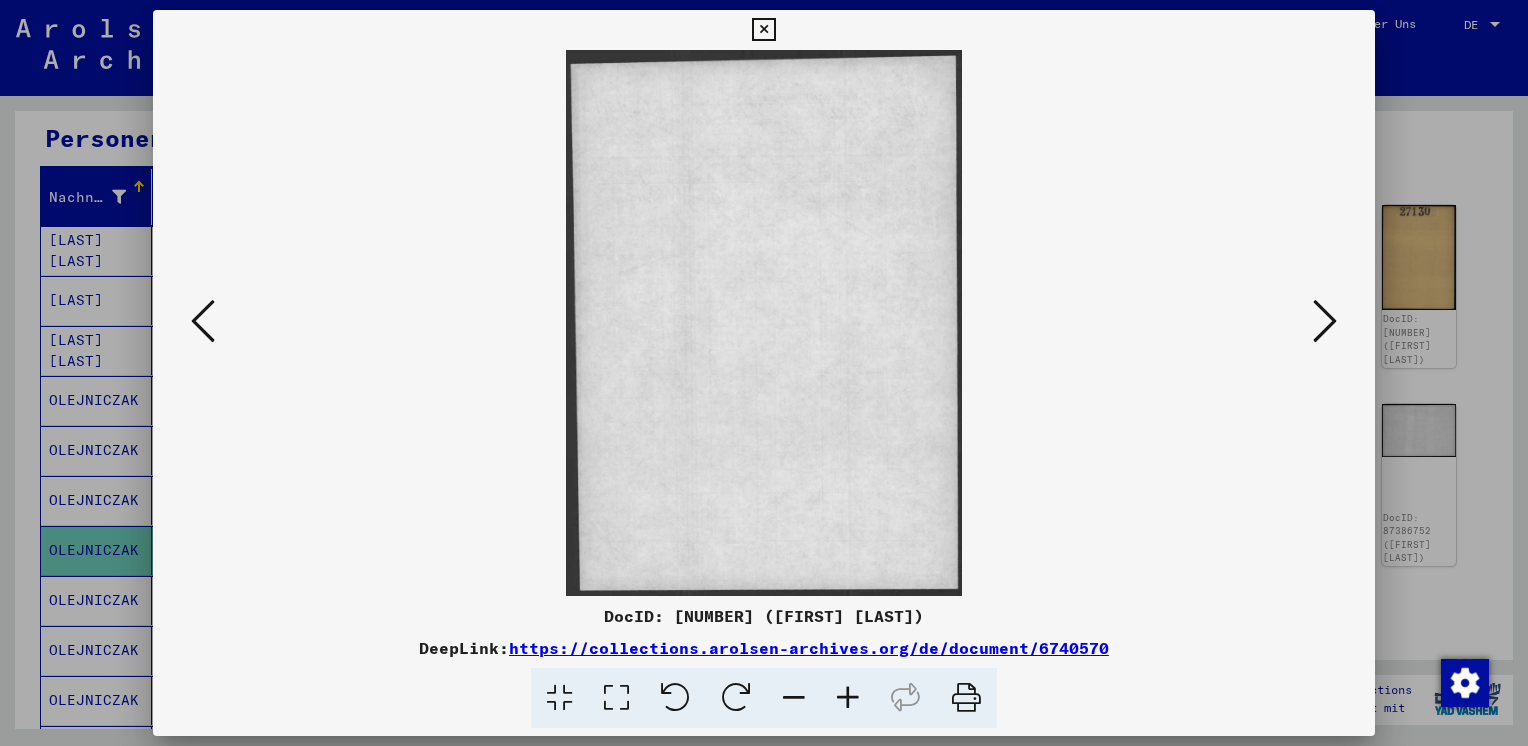 click at bounding box center [1325, 321] 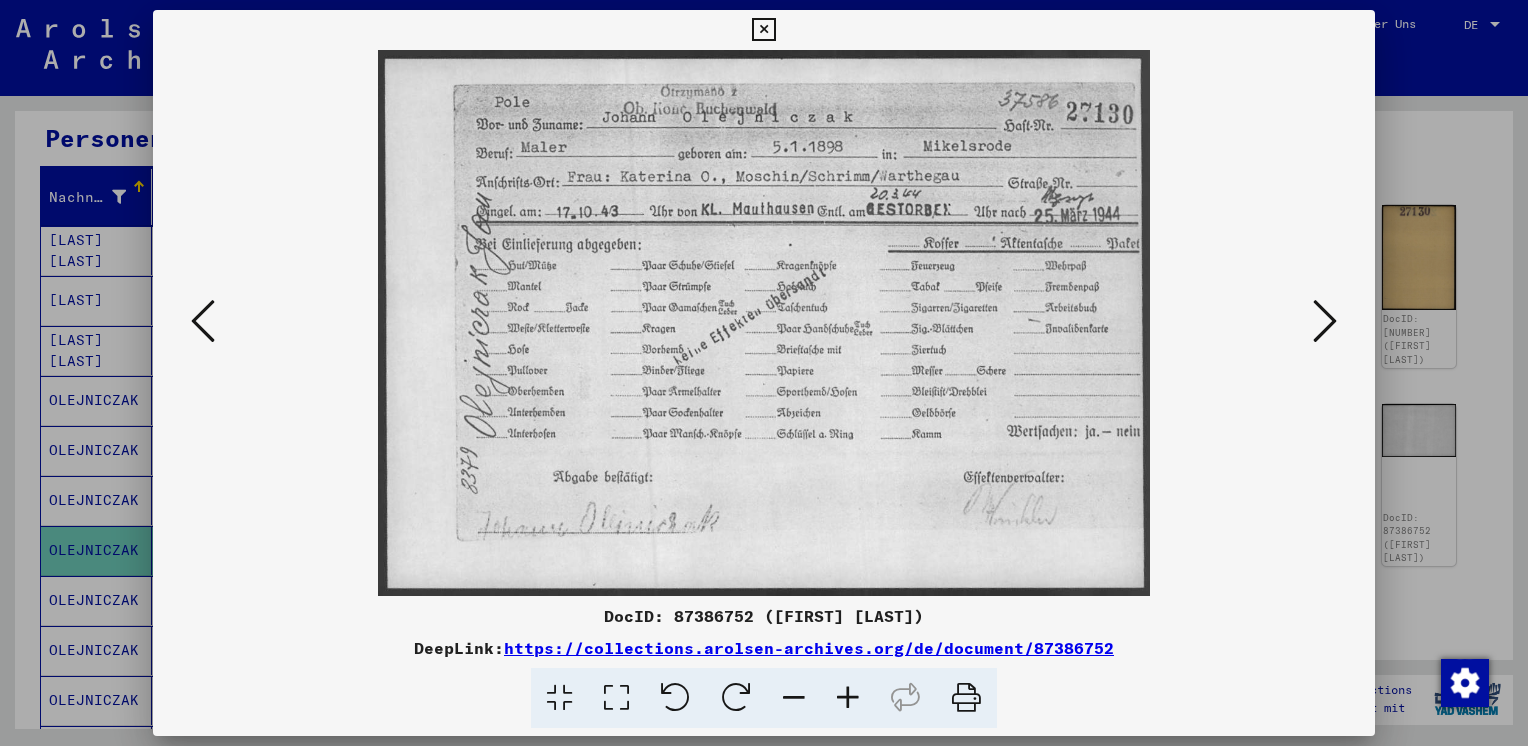 click at bounding box center (763, 30) 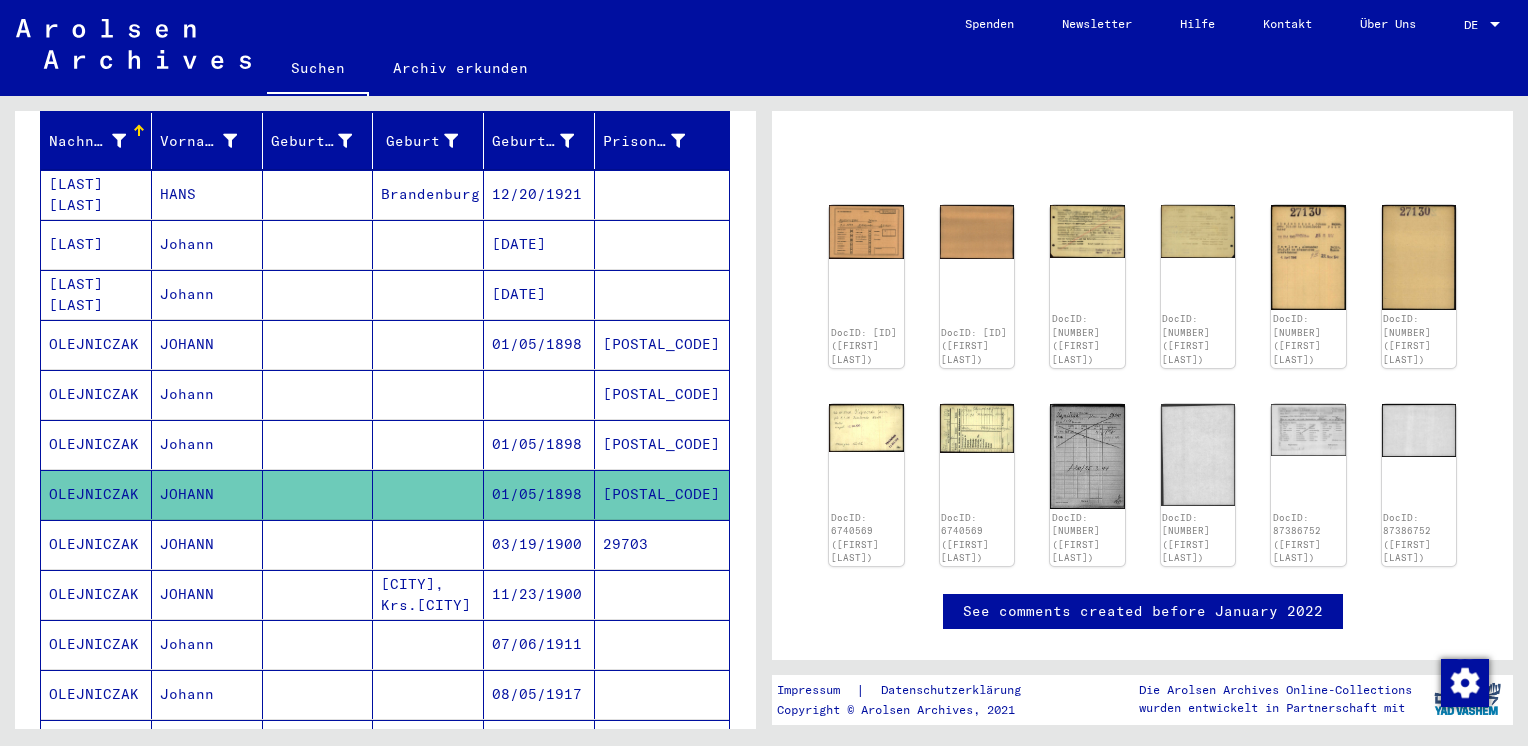 scroll, scrollTop: 300, scrollLeft: 0, axis: vertical 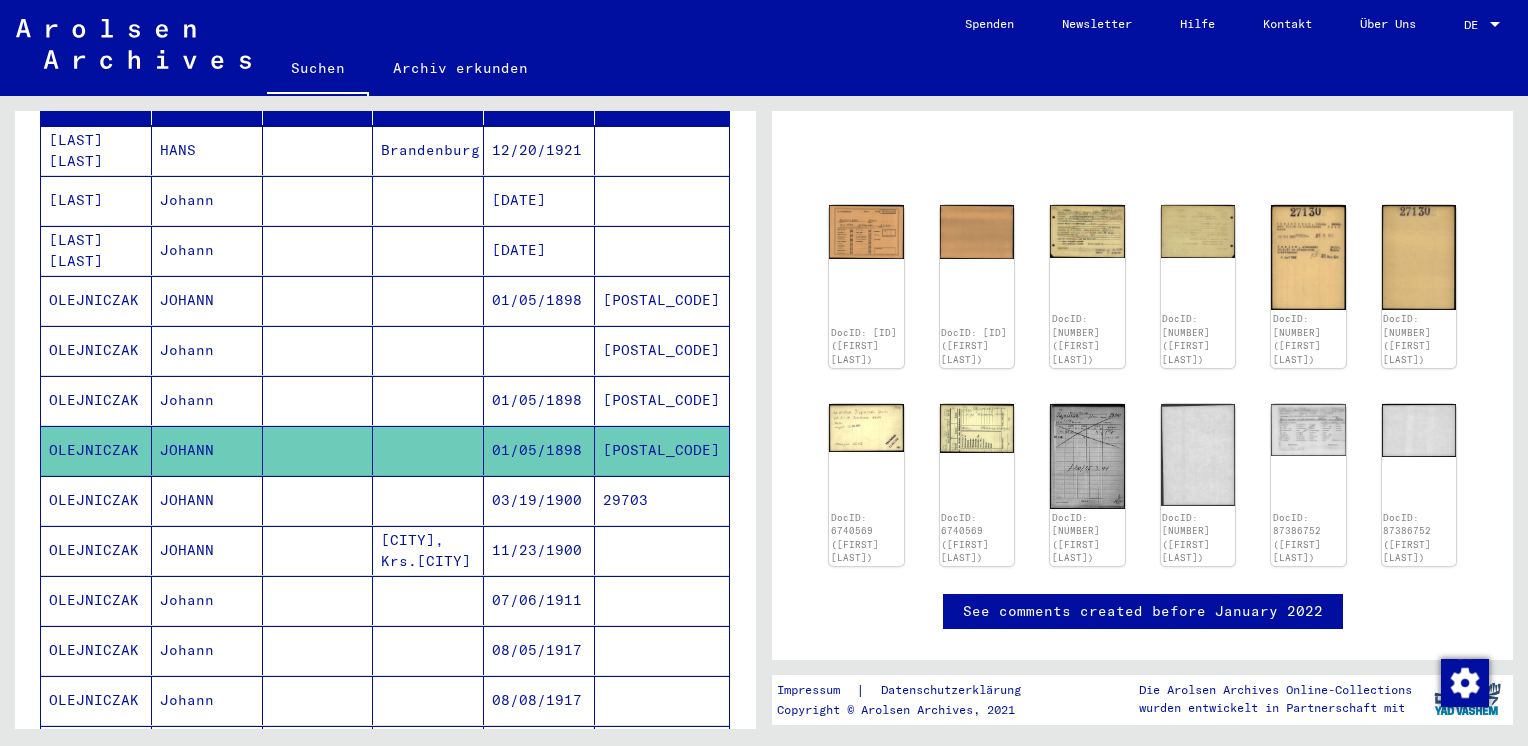 click on "OLEJNICZAK" at bounding box center [96, 550] 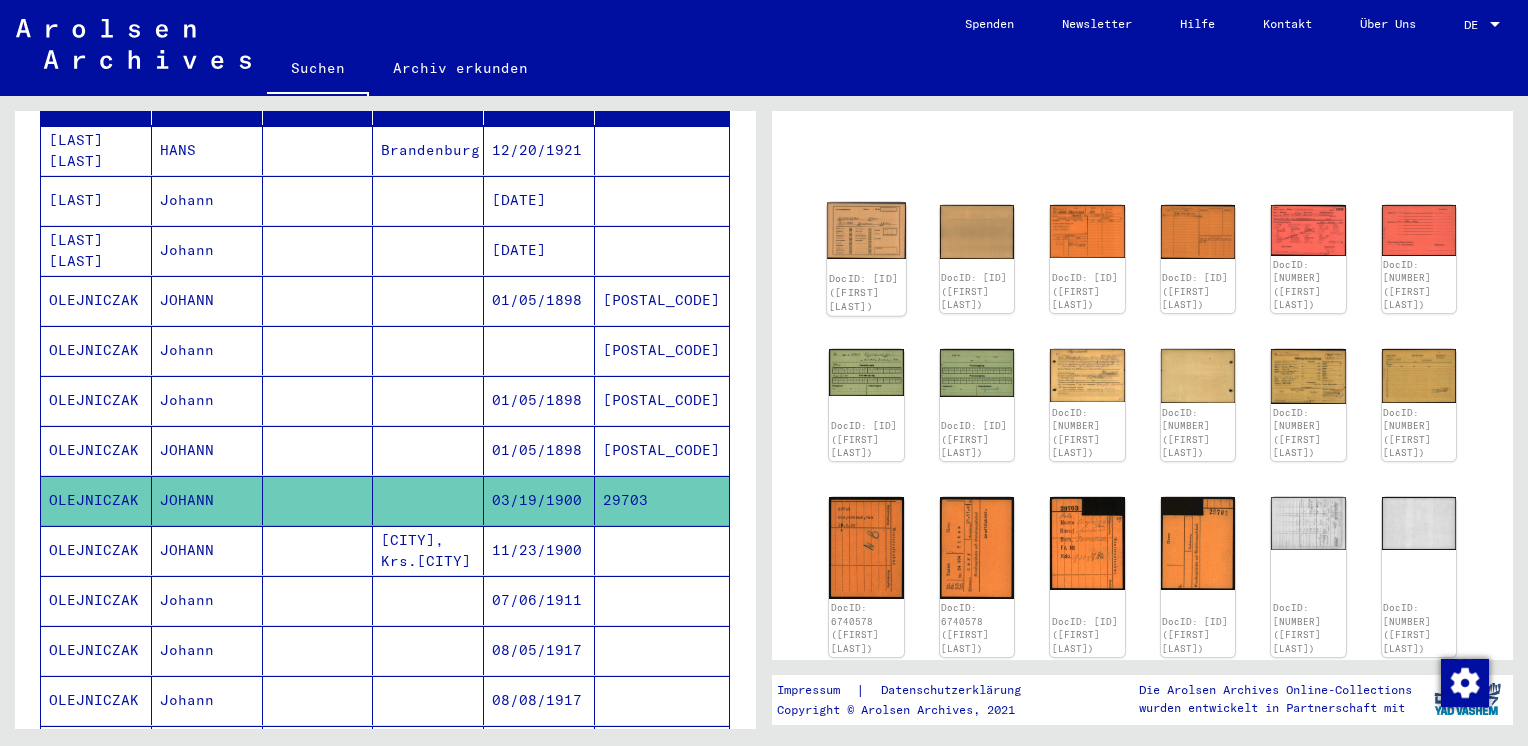 click 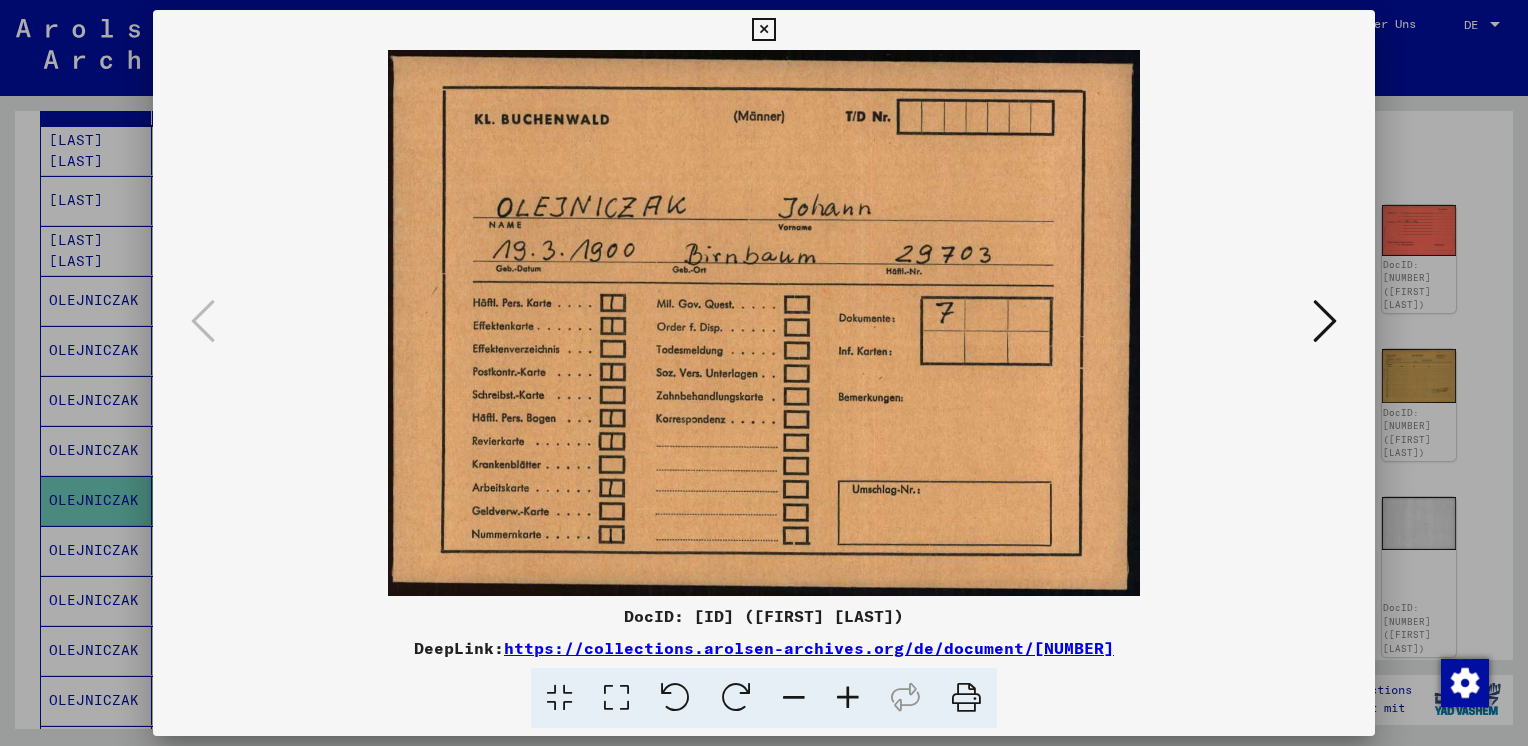 click at bounding box center [1325, 321] 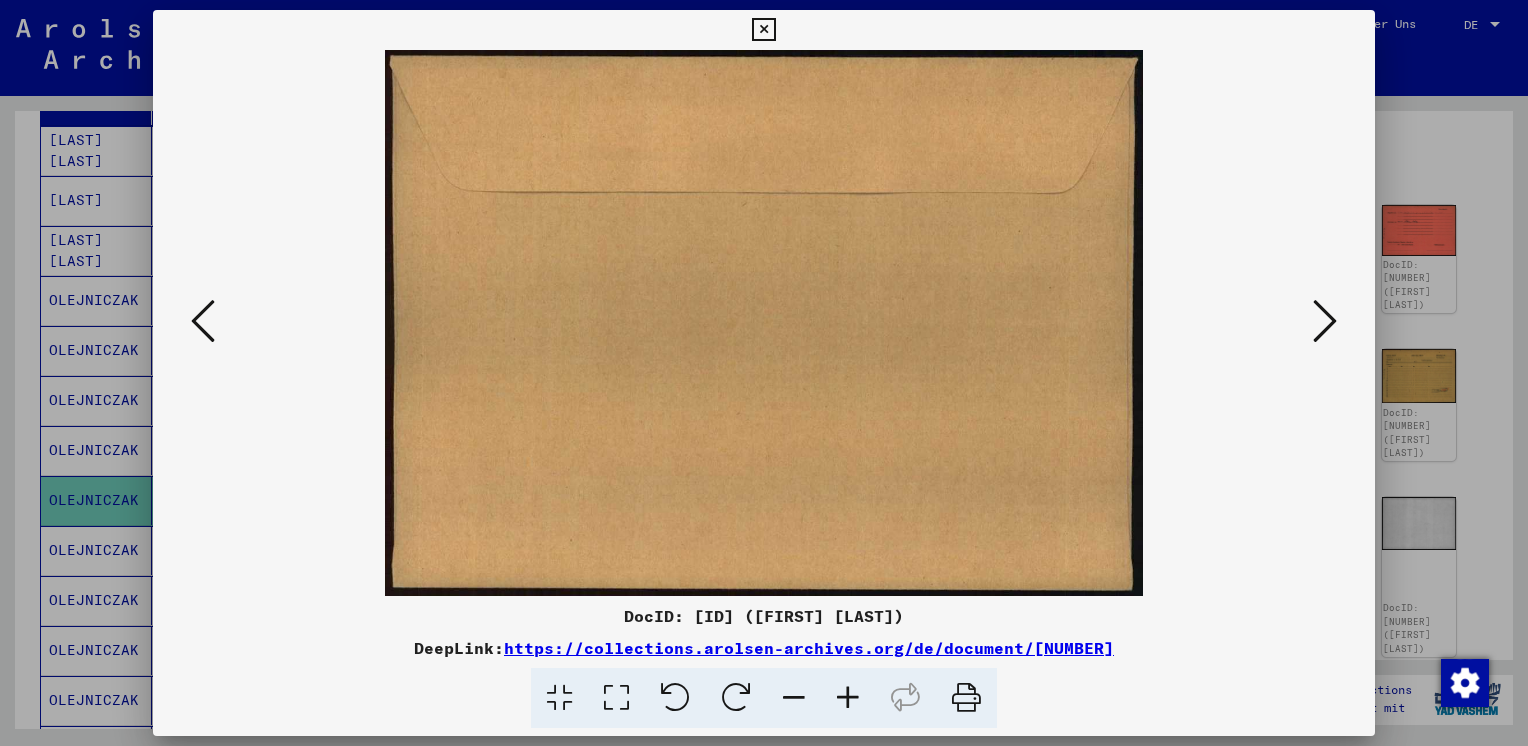 click at bounding box center [1325, 321] 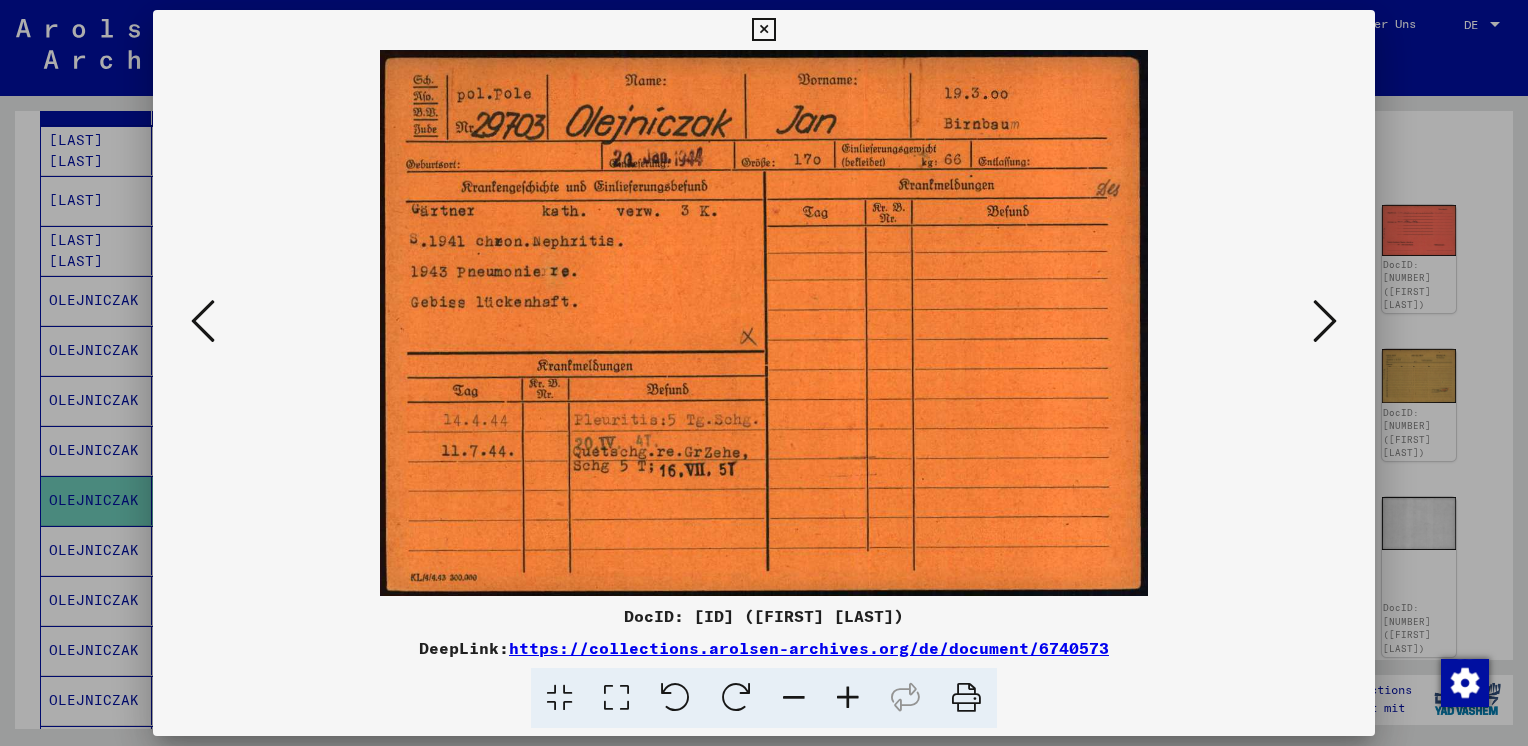 click at bounding box center [1325, 321] 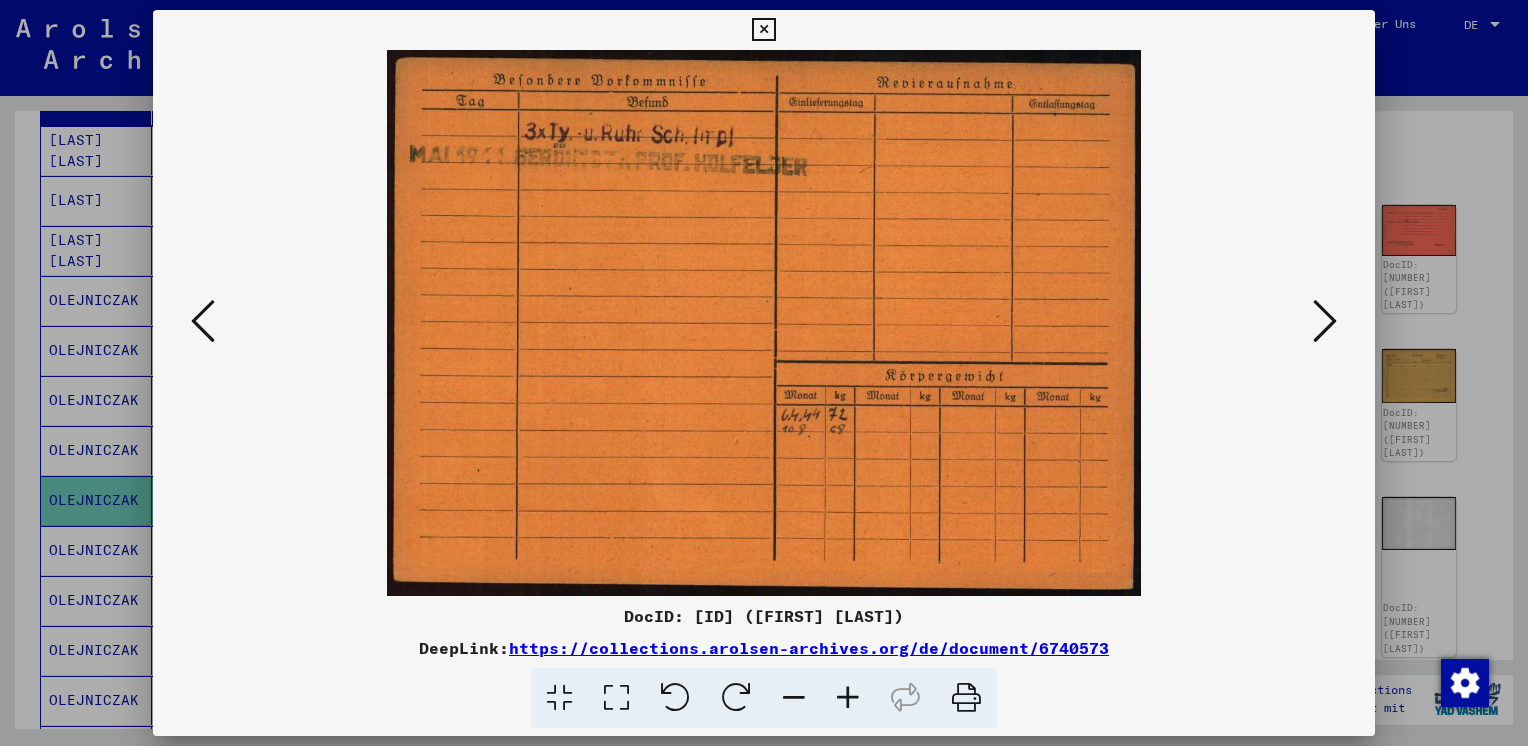 click at bounding box center [1325, 321] 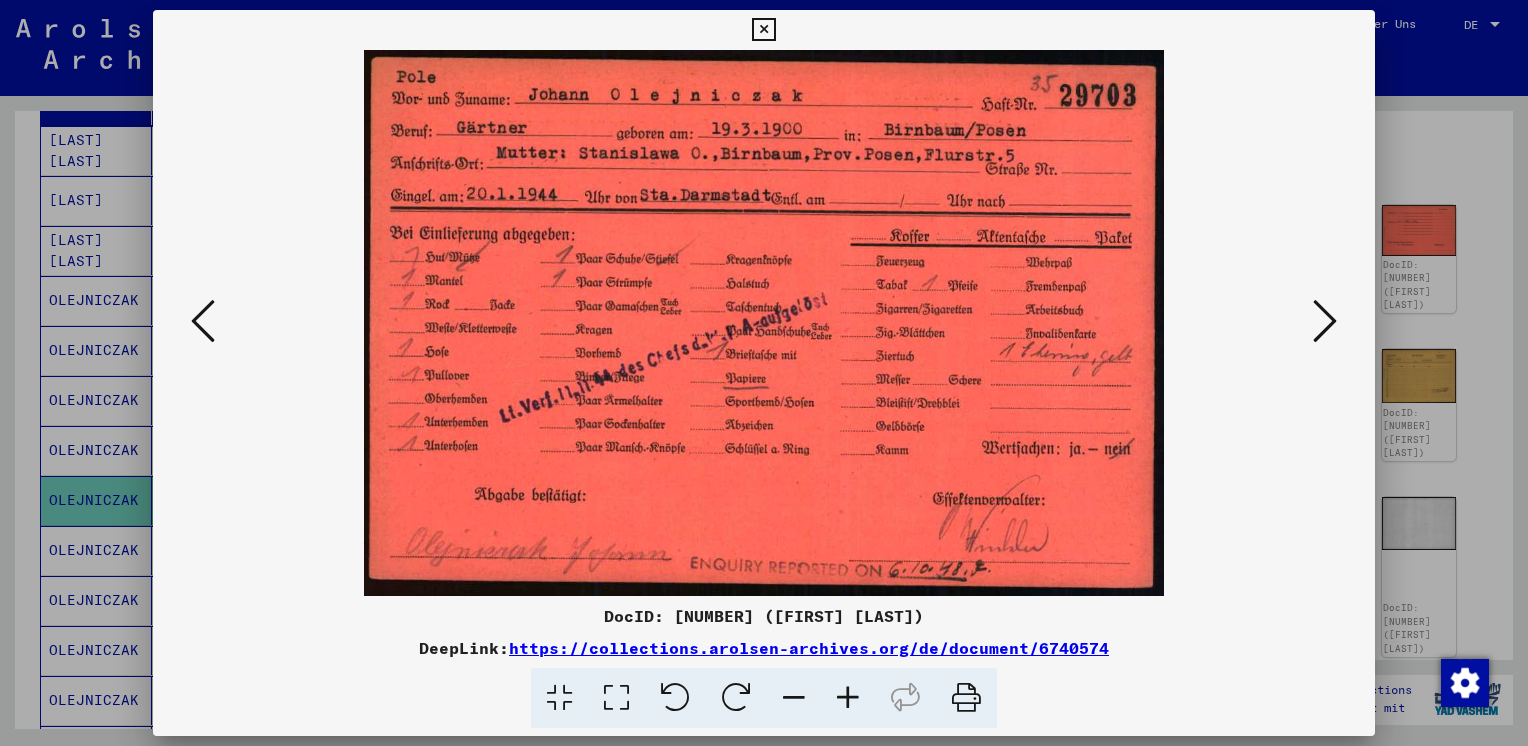 click at bounding box center (1325, 321) 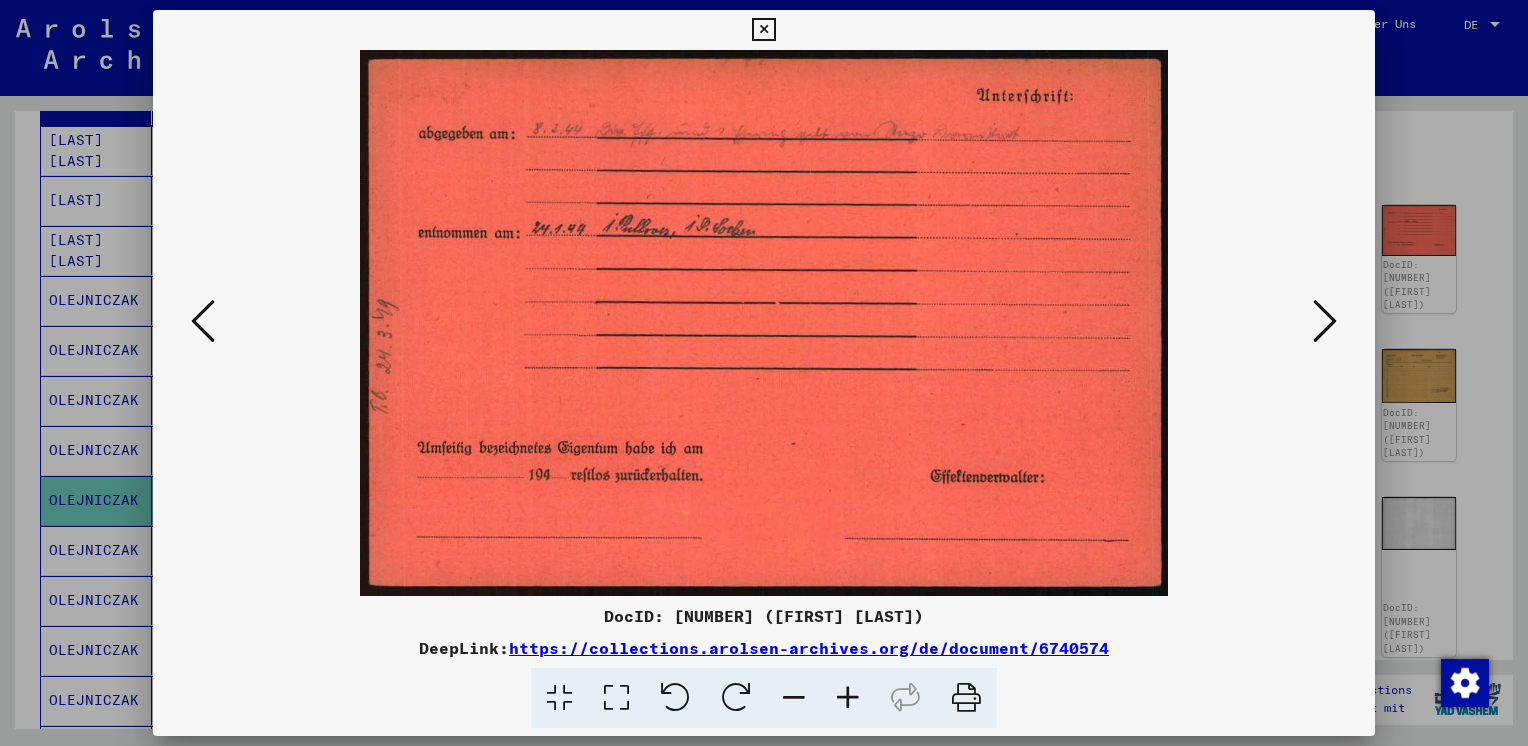 click at bounding box center [1325, 321] 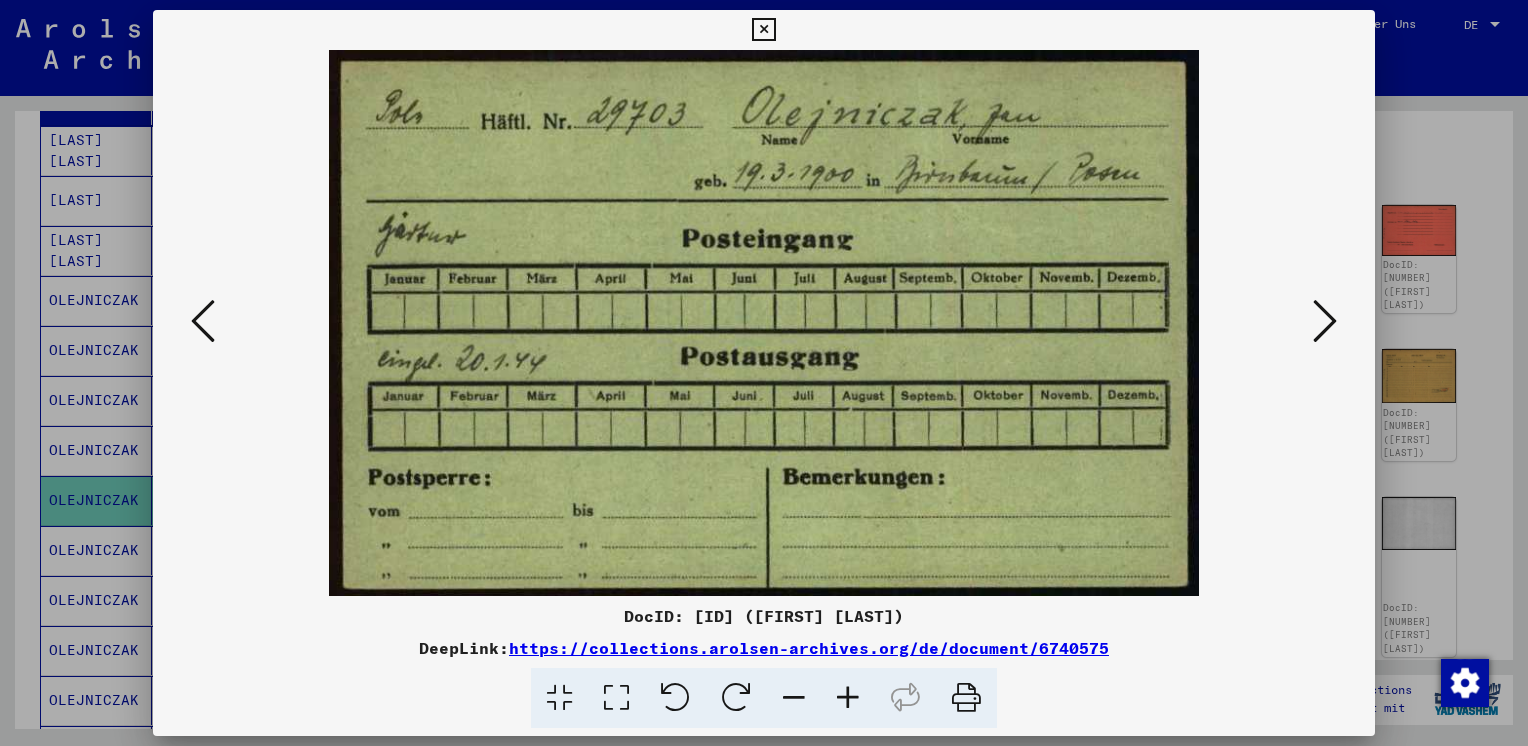 click at bounding box center (1325, 321) 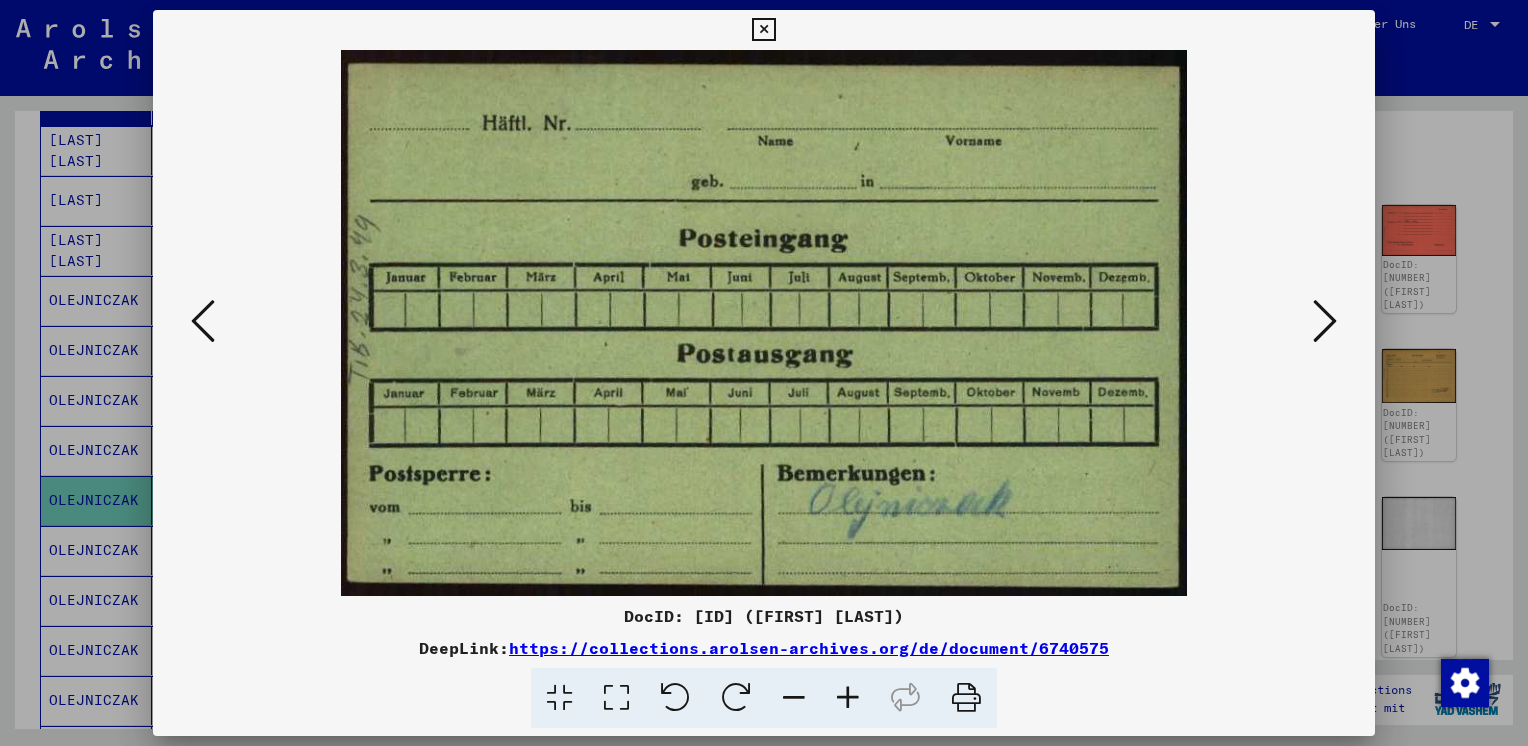 click at bounding box center (1325, 321) 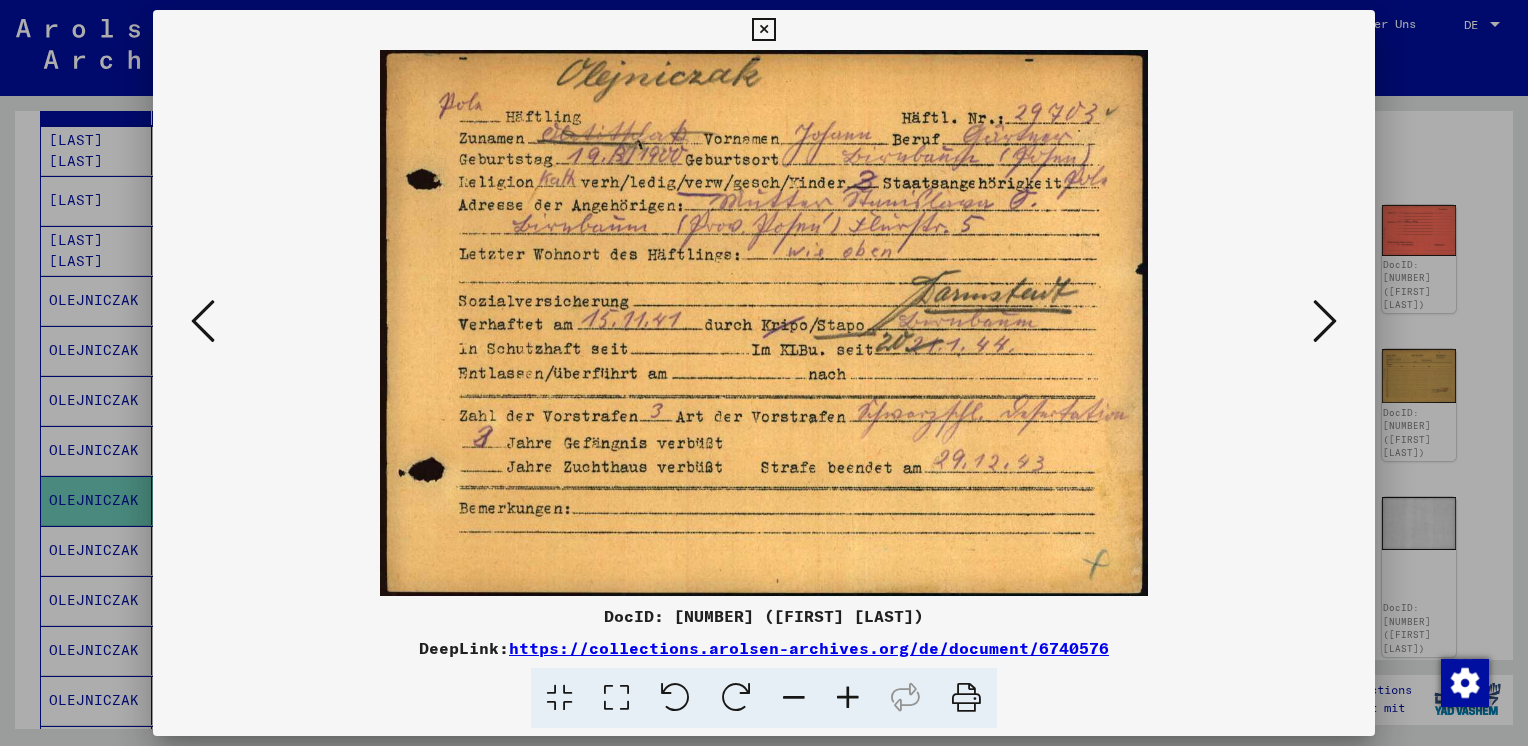 click at bounding box center (1325, 321) 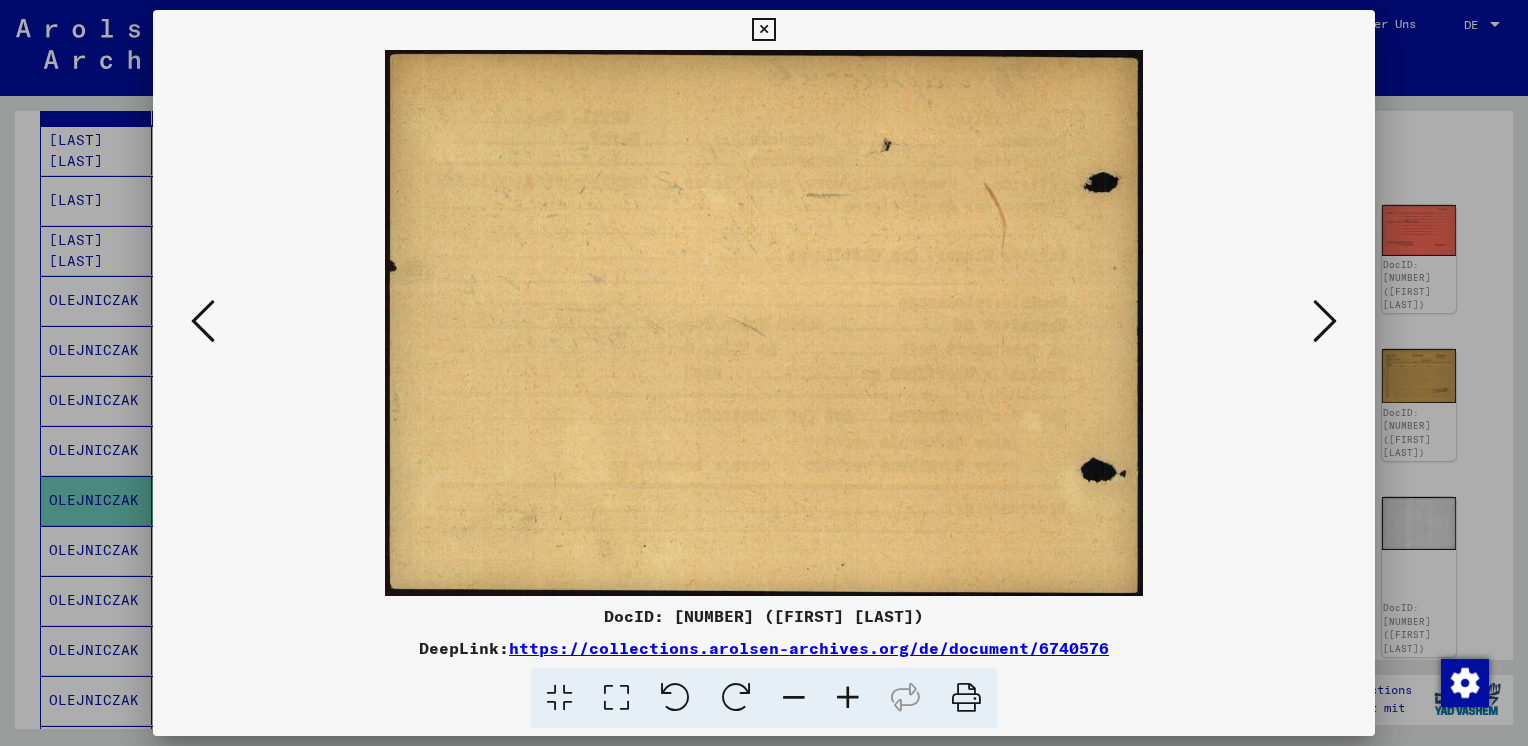 click at bounding box center (1325, 321) 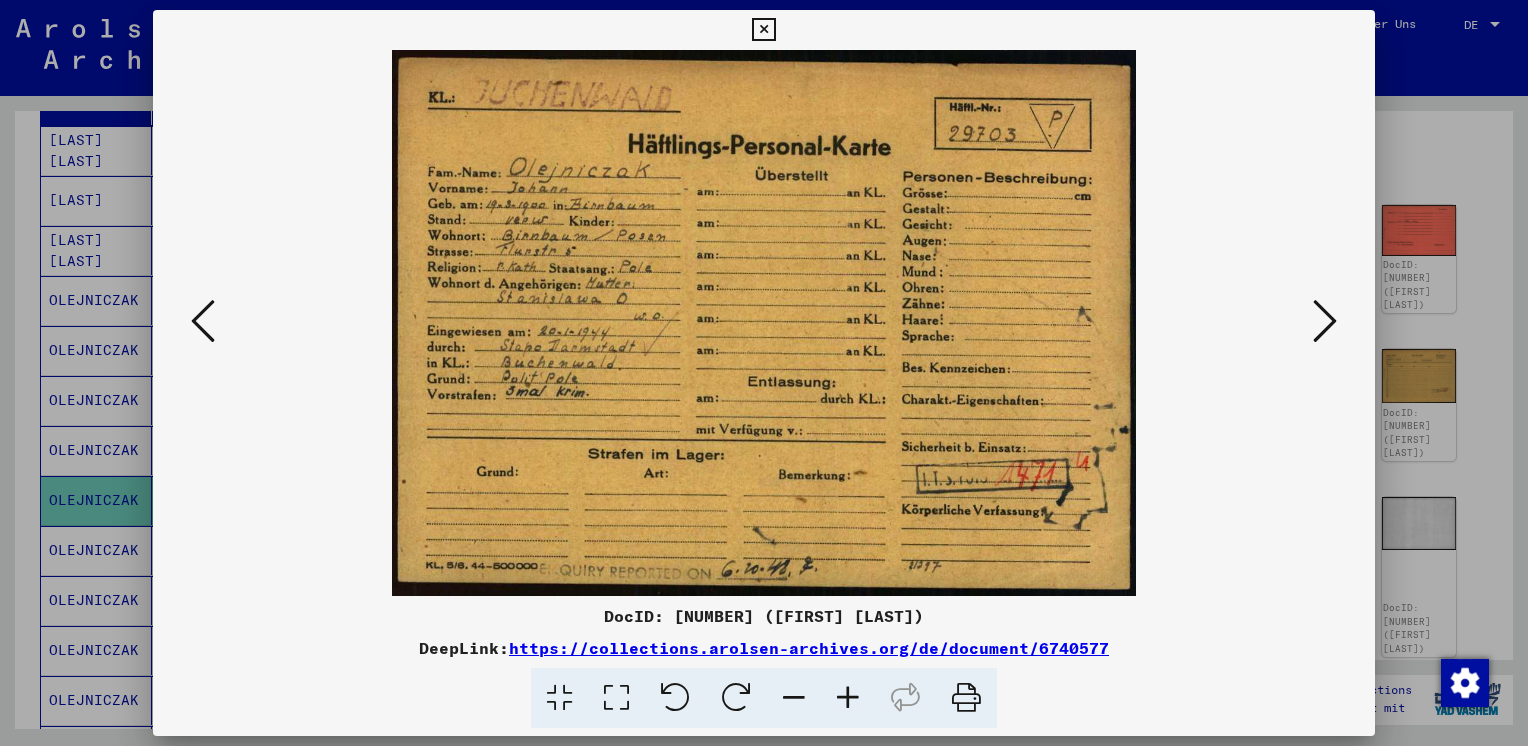 click at bounding box center [1325, 321] 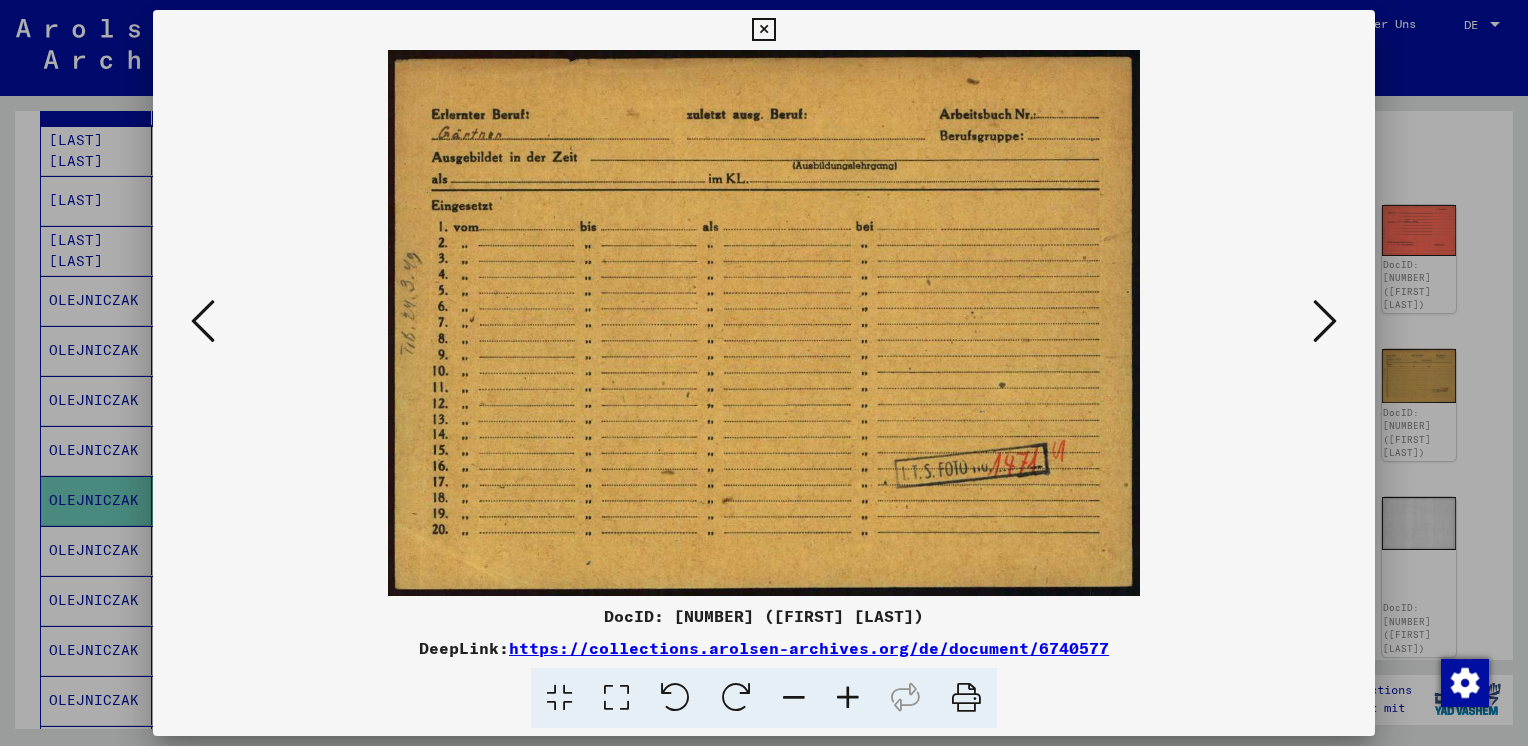 click at bounding box center [1325, 321] 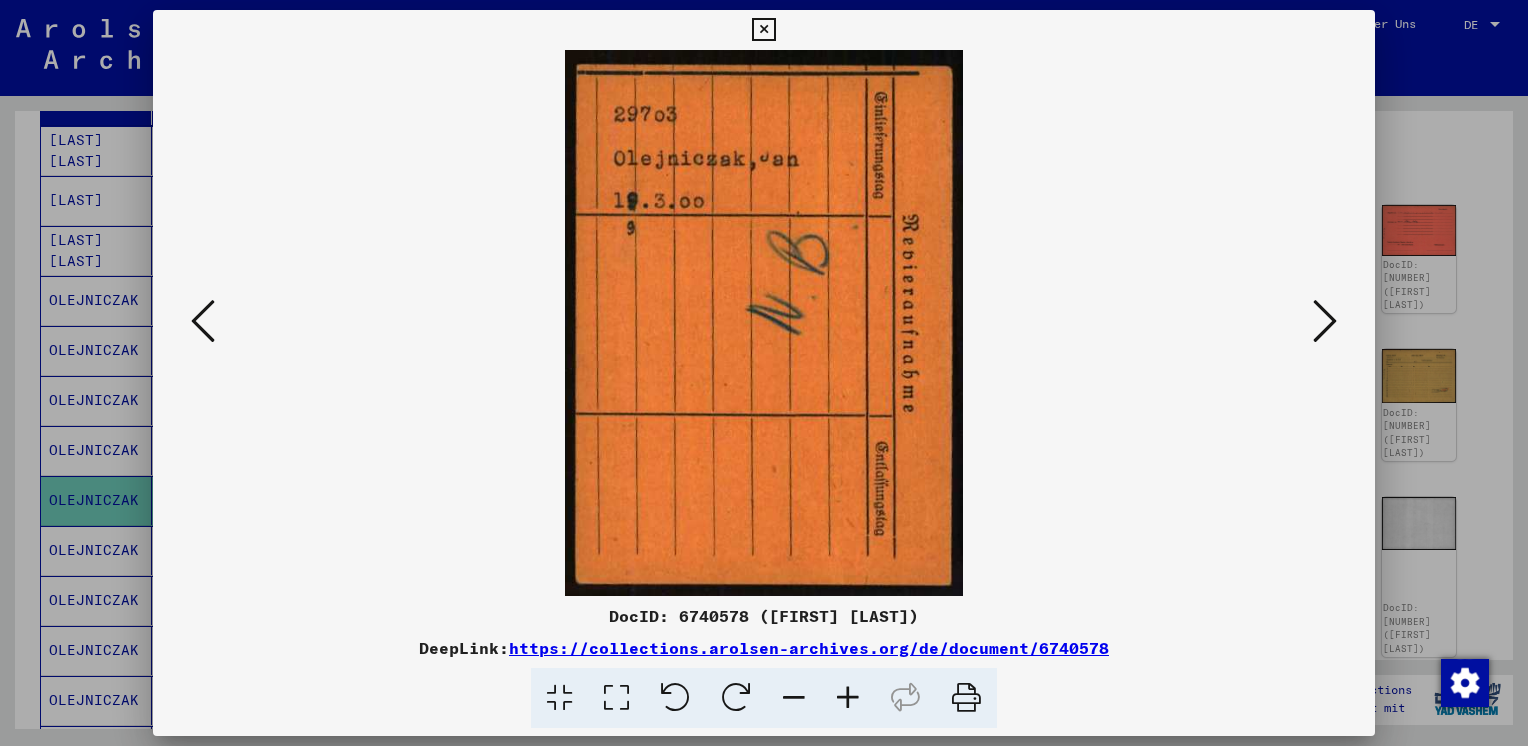 click at bounding box center [1325, 321] 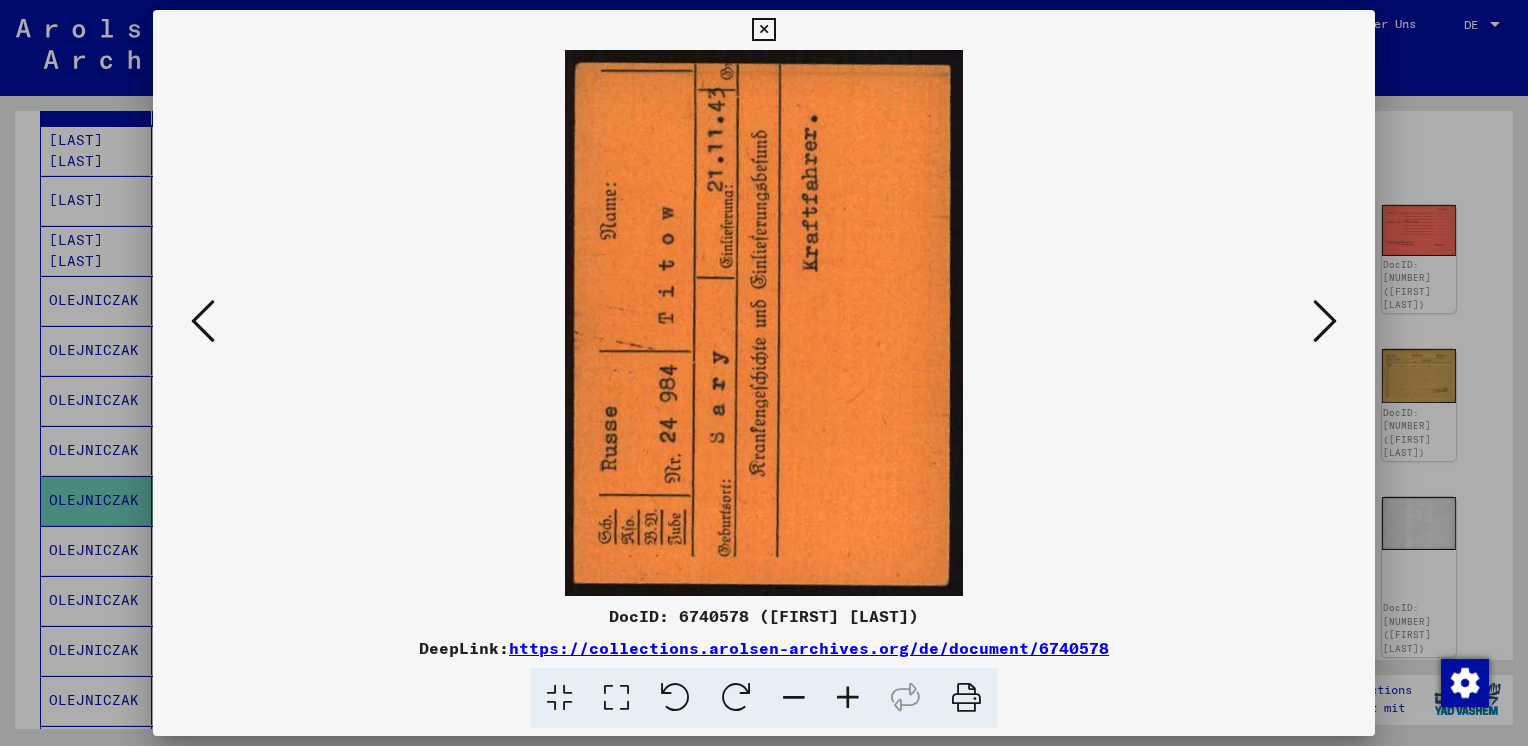 click at bounding box center [1325, 321] 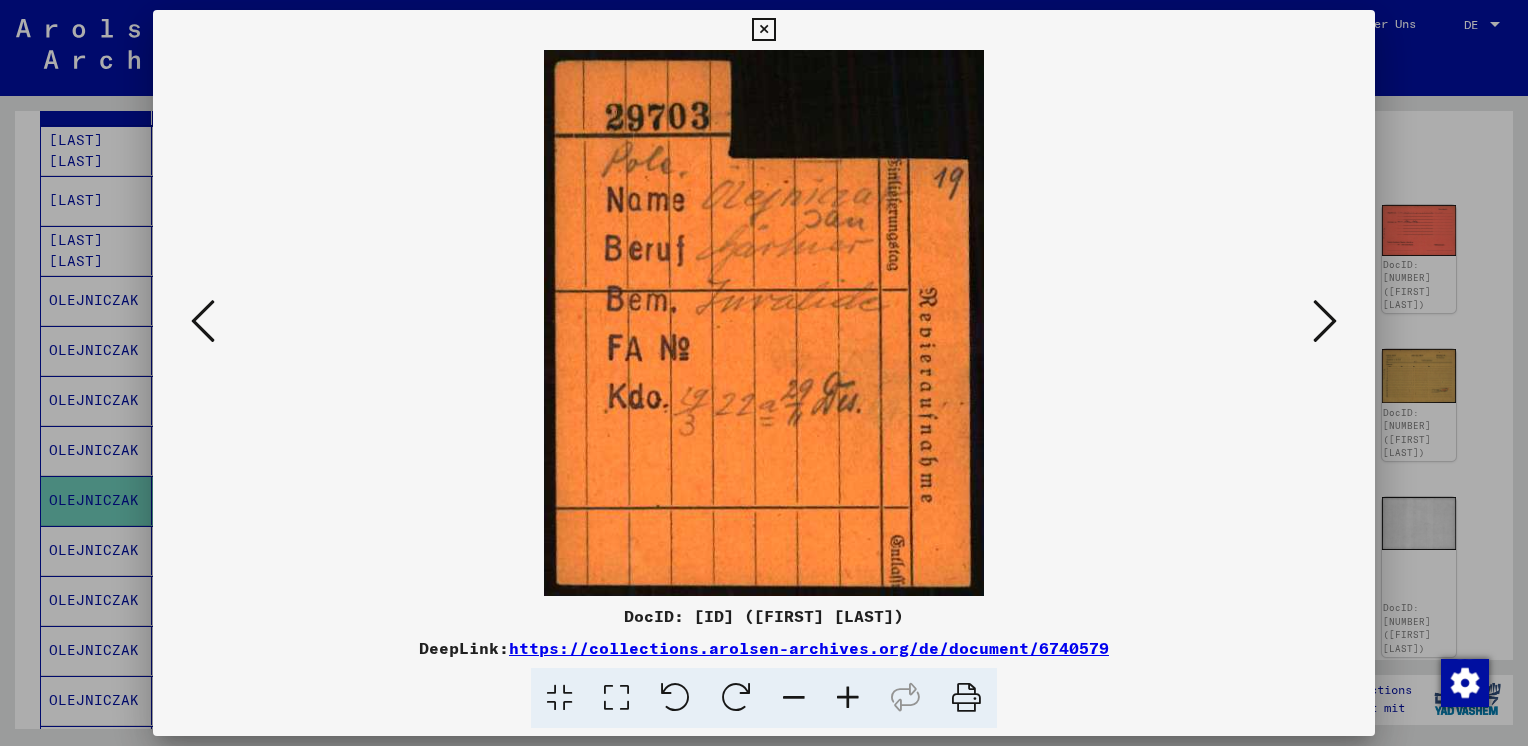 click at bounding box center (1325, 321) 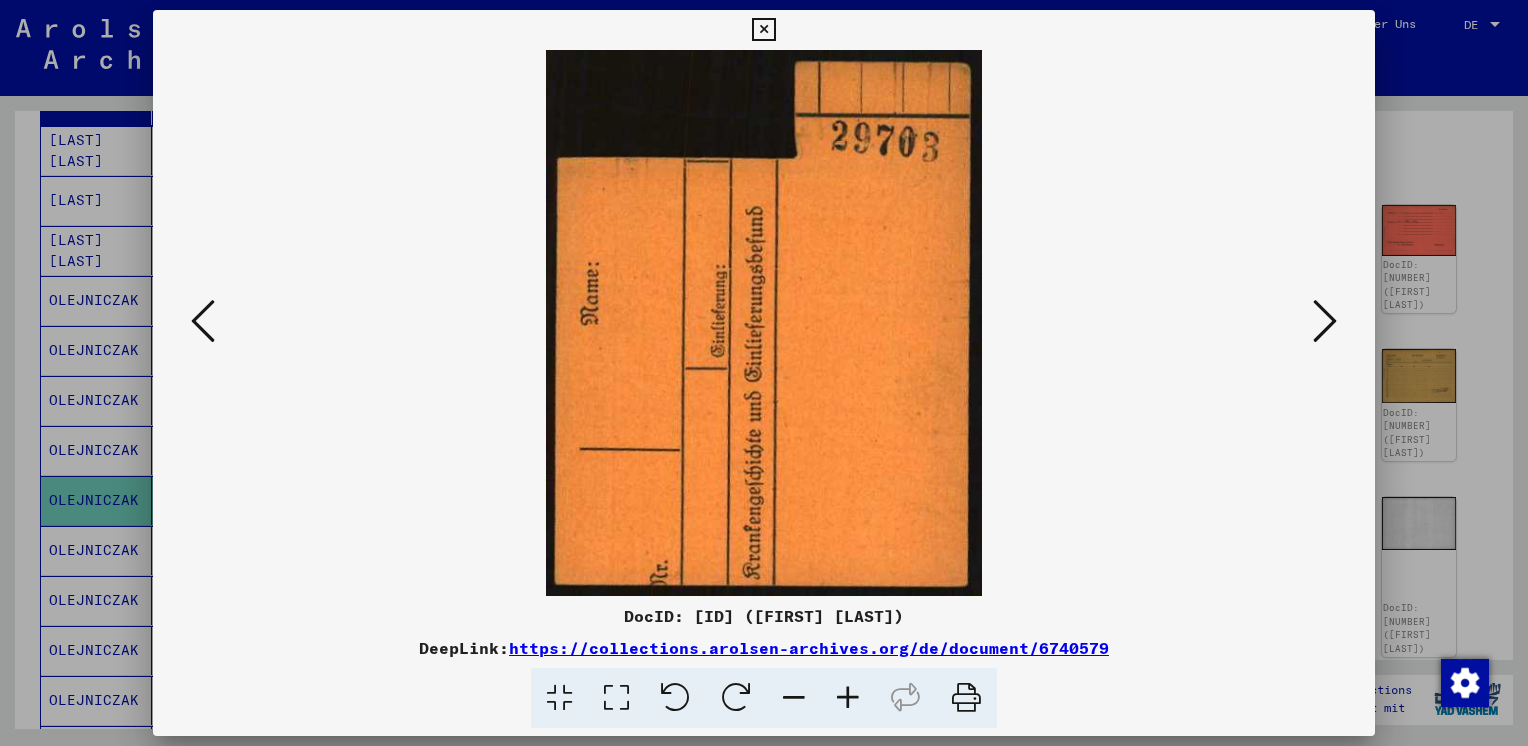 click at bounding box center (1325, 321) 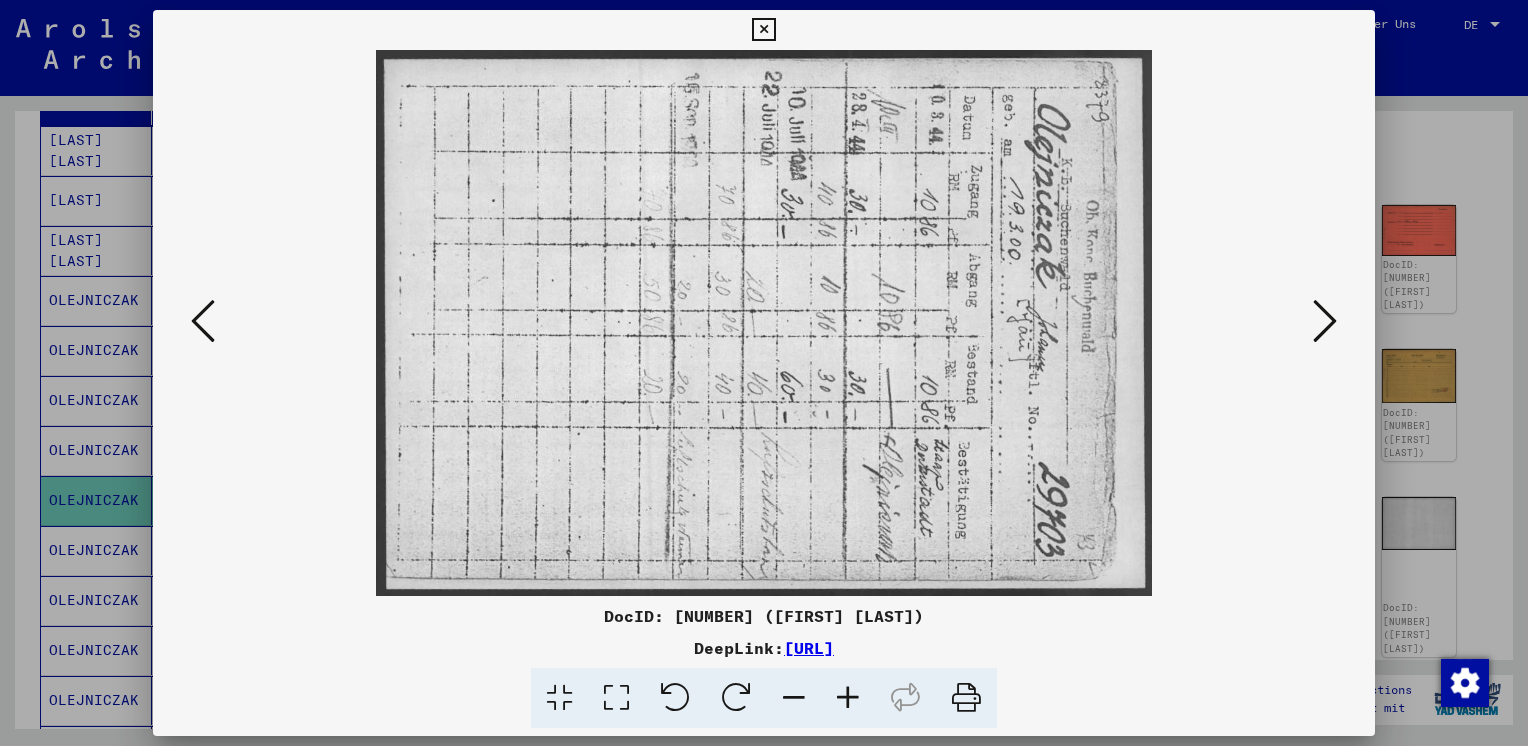 click at bounding box center (1325, 321) 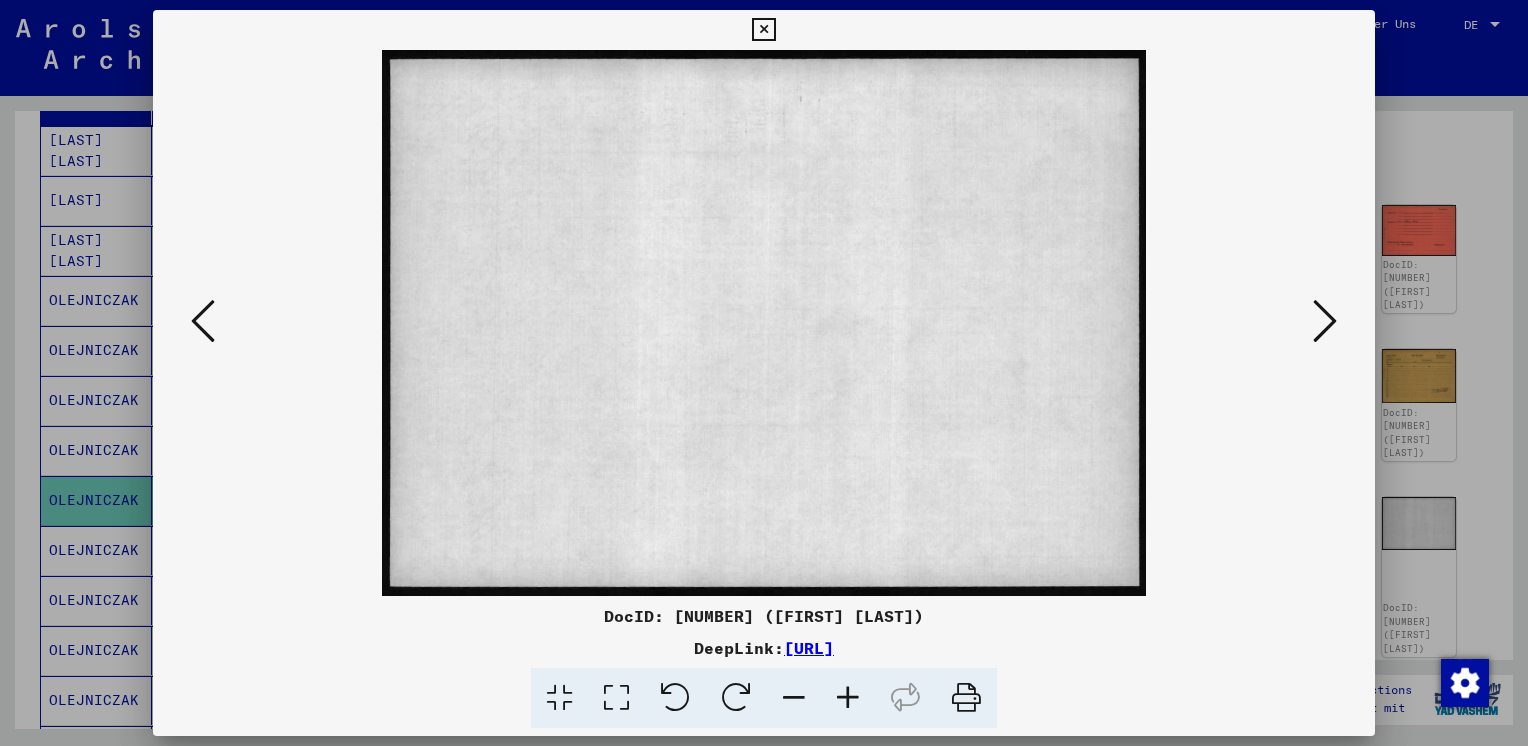 click at bounding box center (1325, 321) 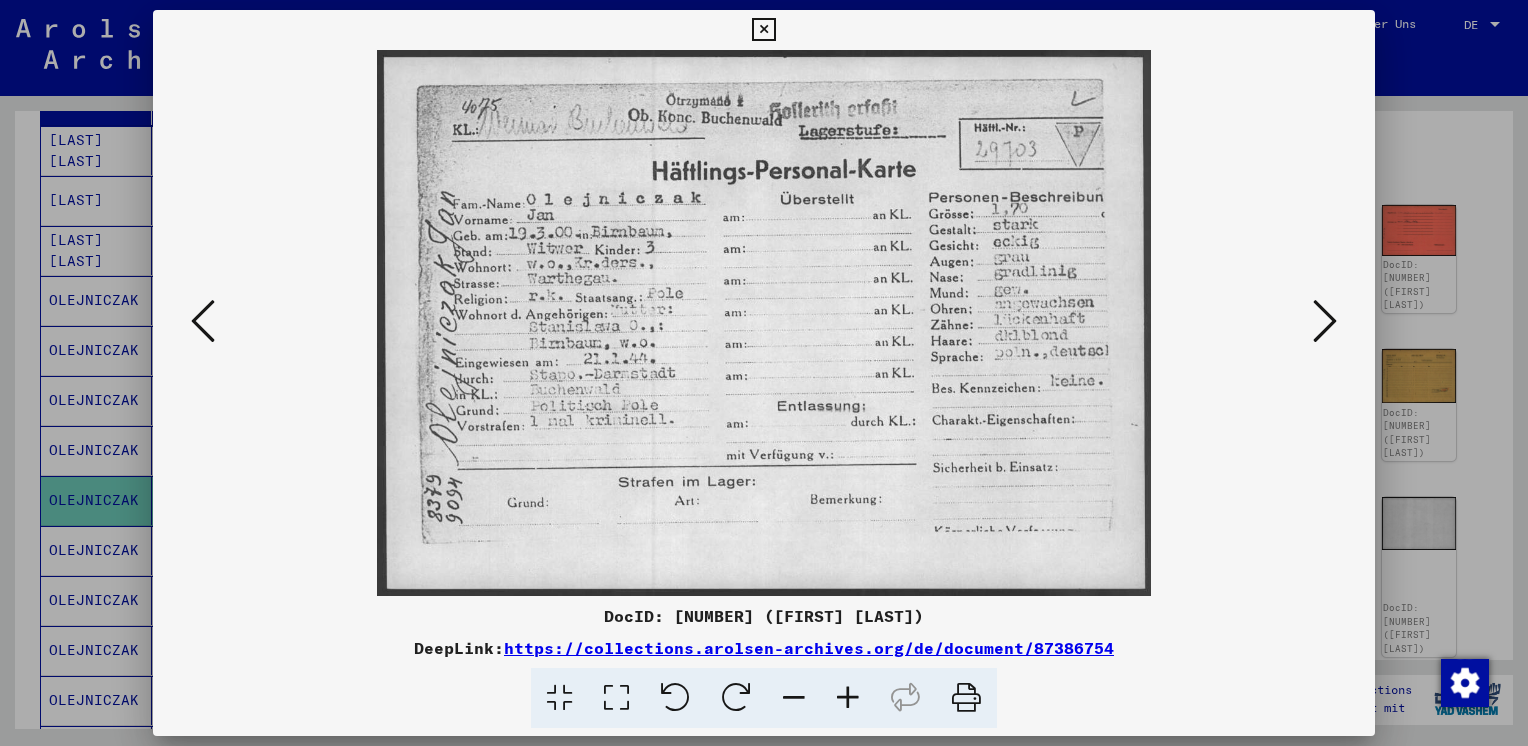 click at bounding box center (1325, 321) 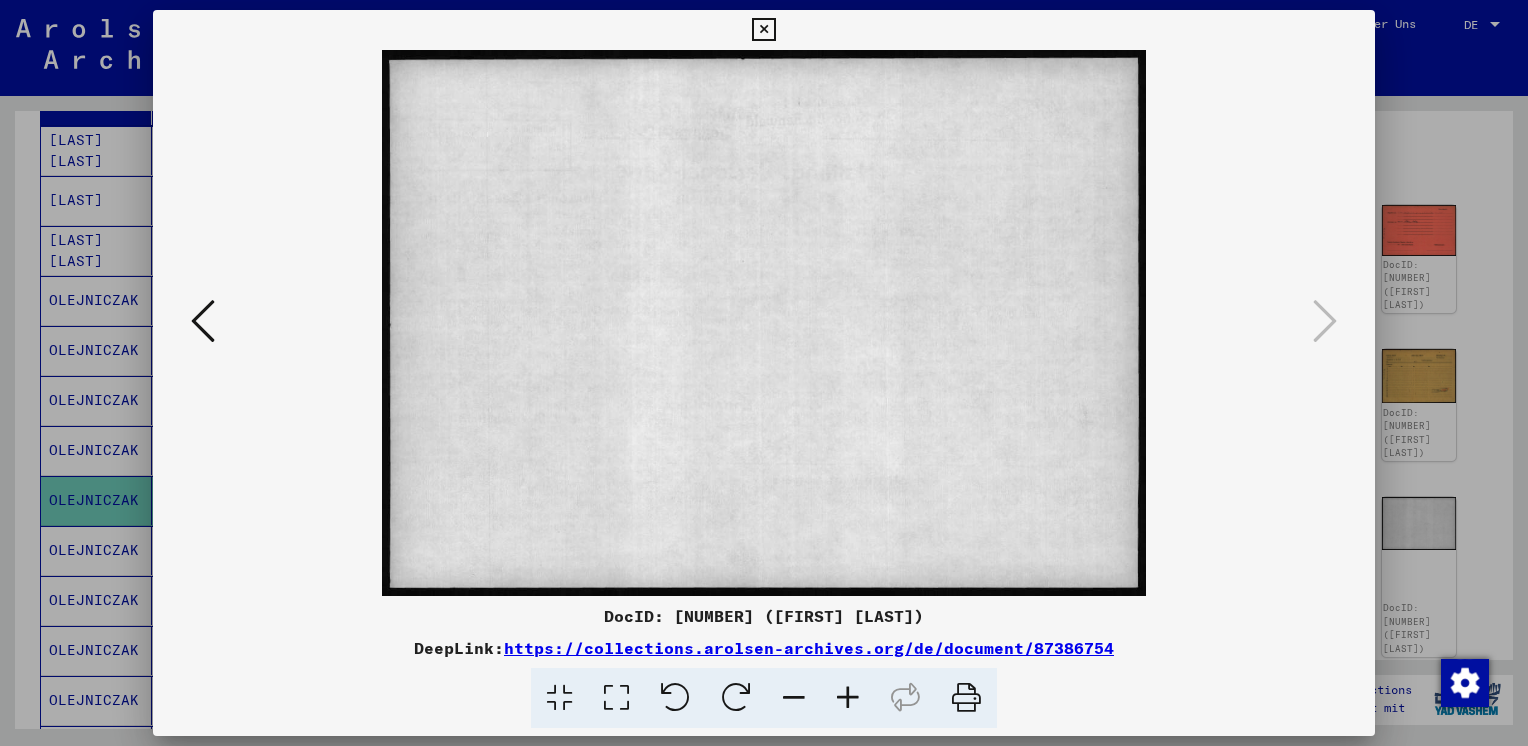 click at bounding box center [763, 30] 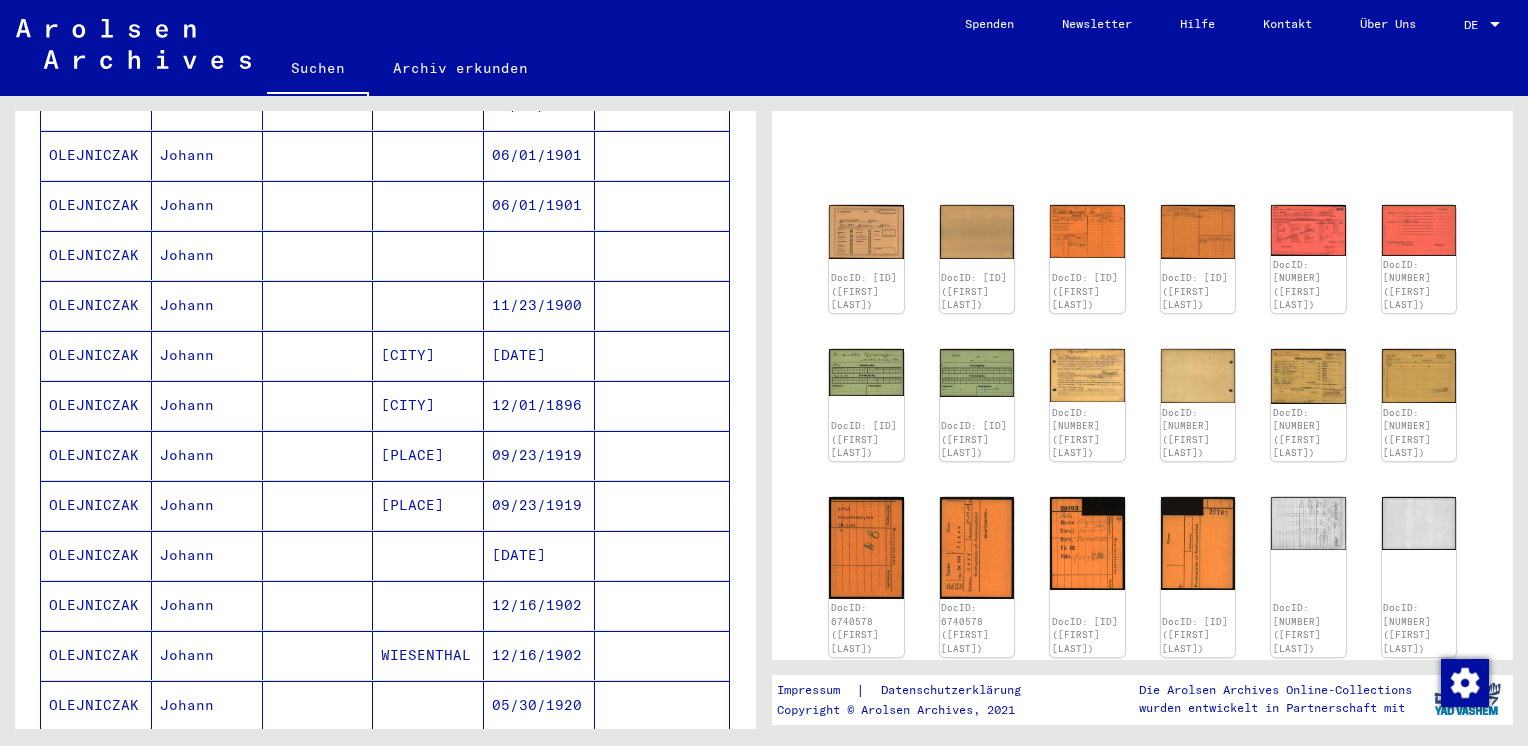 scroll, scrollTop: 900, scrollLeft: 0, axis: vertical 